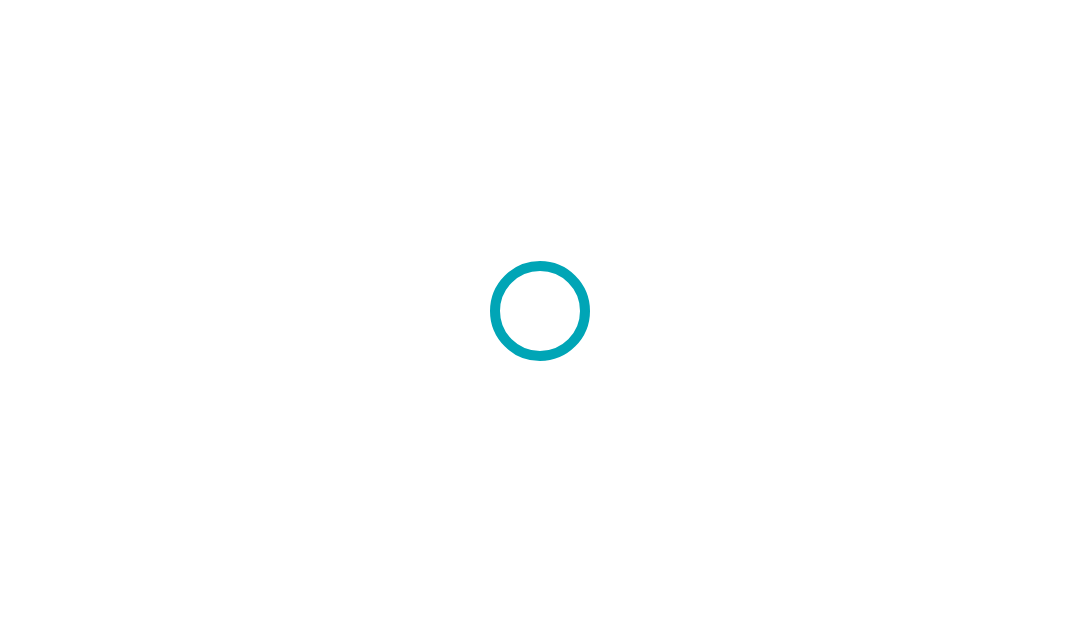 scroll, scrollTop: 0, scrollLeft: 0, axis: both 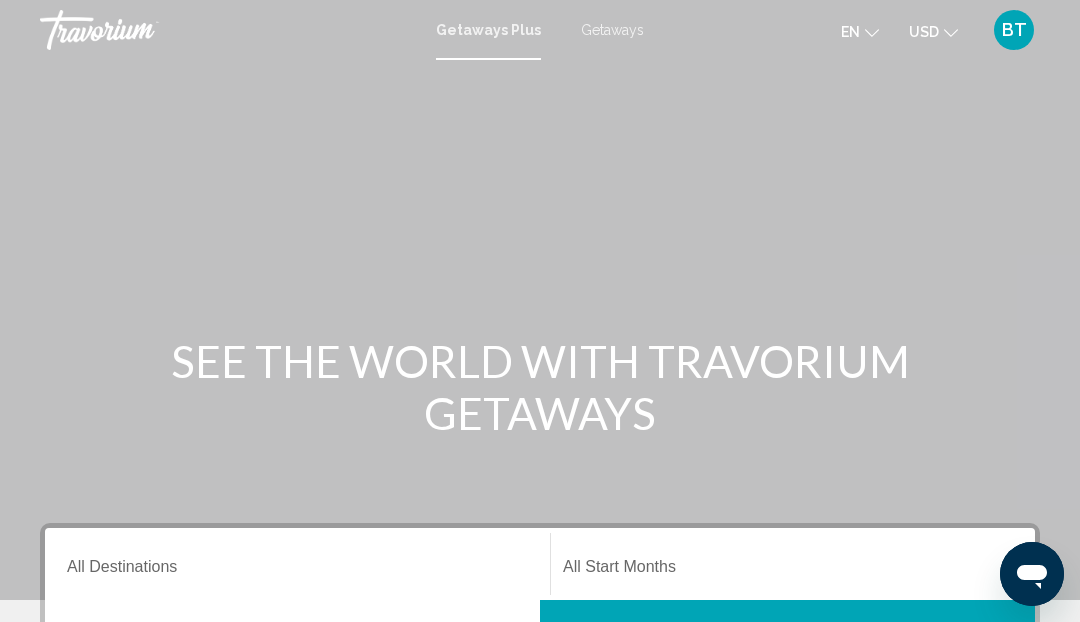 click on "en
English Español Français Italiano Português русский" 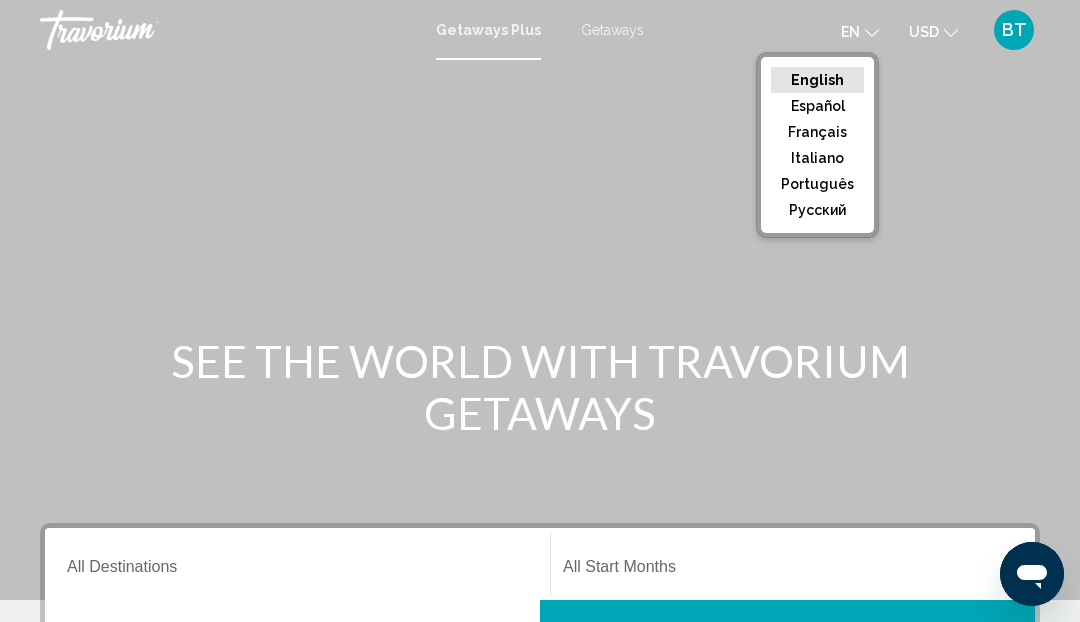 click on "русский" 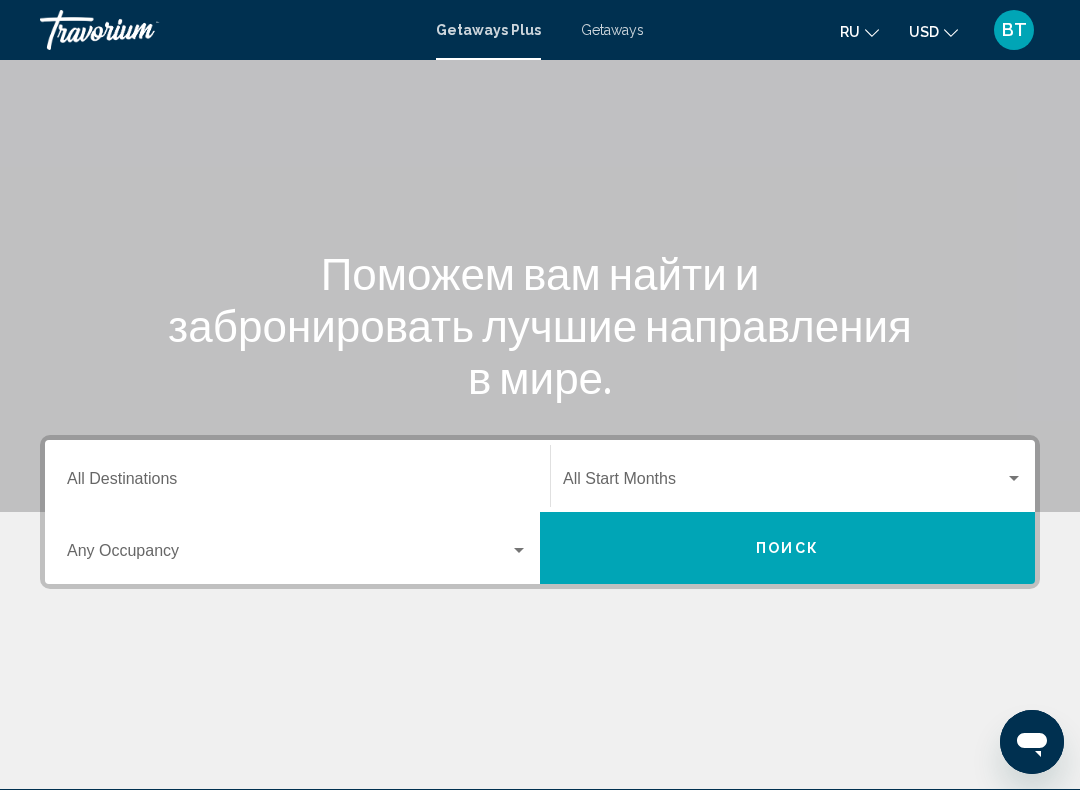 scroll, scrollTop: 130, scrollLeft: 0, axis: vertical 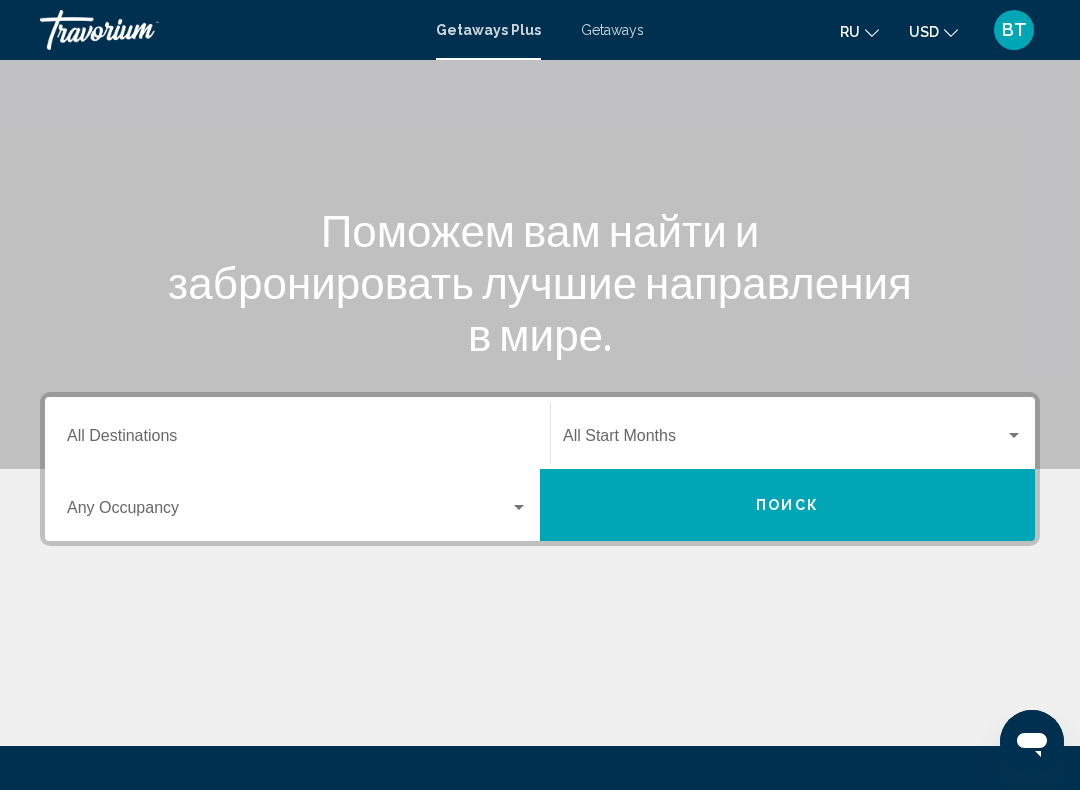 click on "Destination All Destinations" at bounding box center (297, 440) 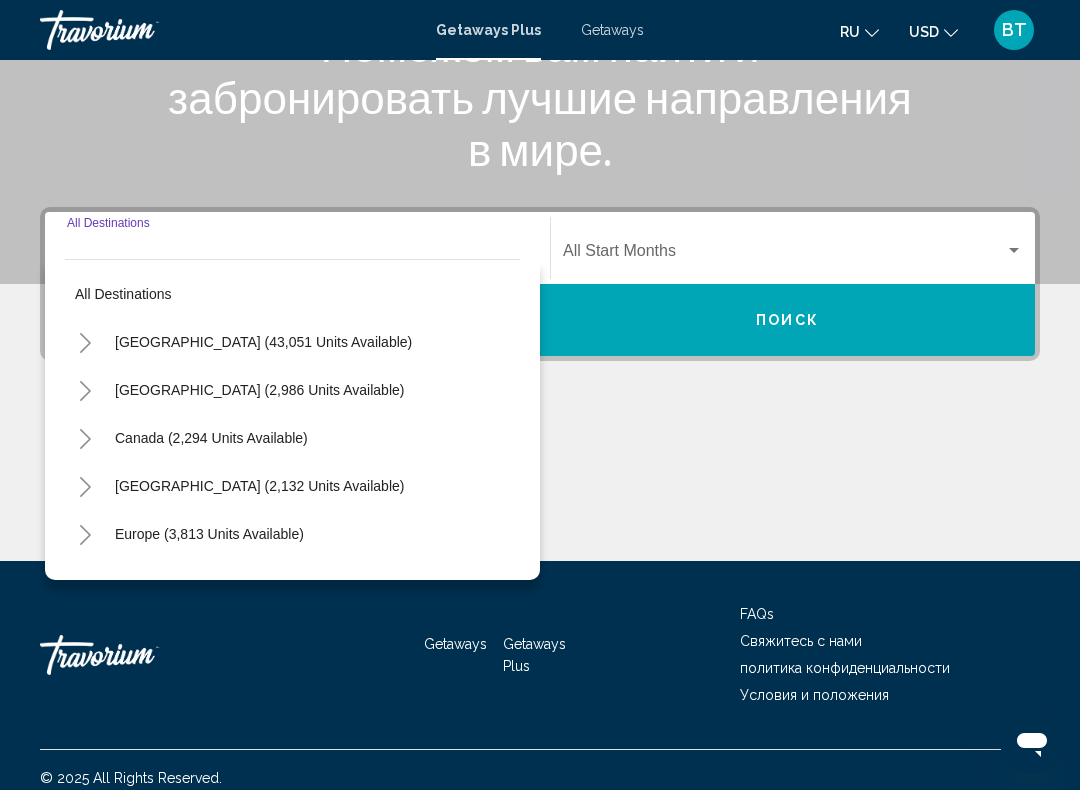 scroll, scrollTop: 332, scrollLeft: 0, axis: vertical 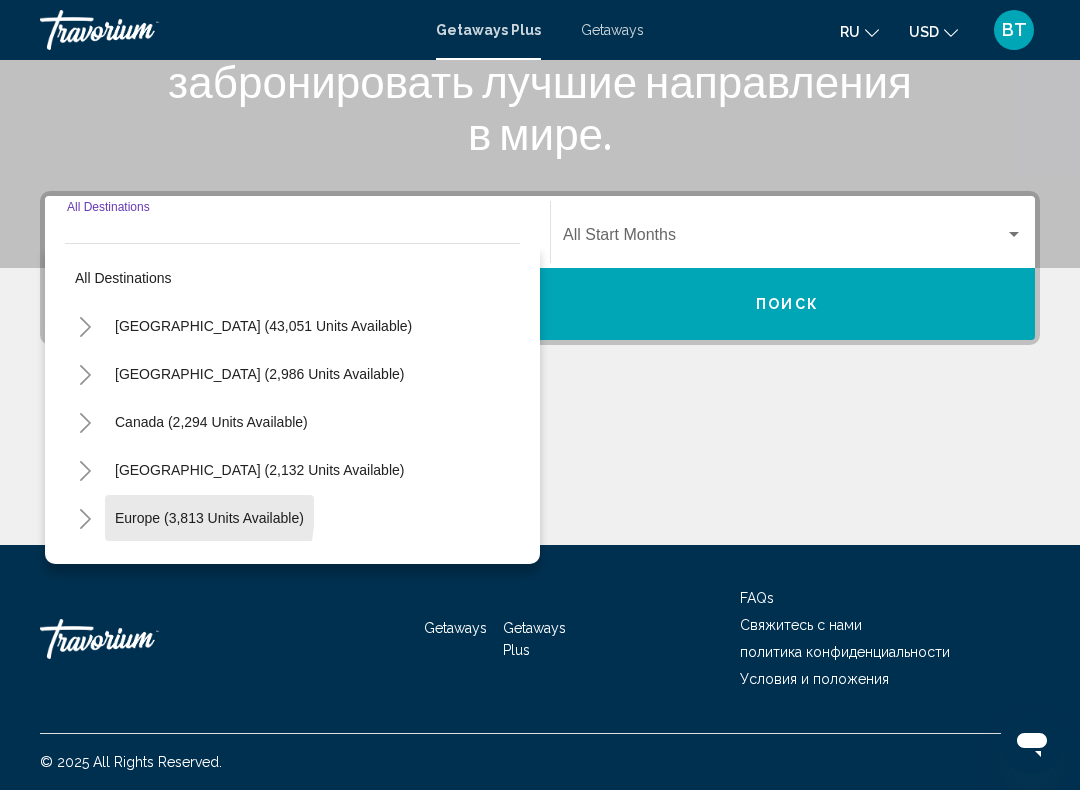 click on "Europe (3,813 units available)" at bounding box center (208, 566) 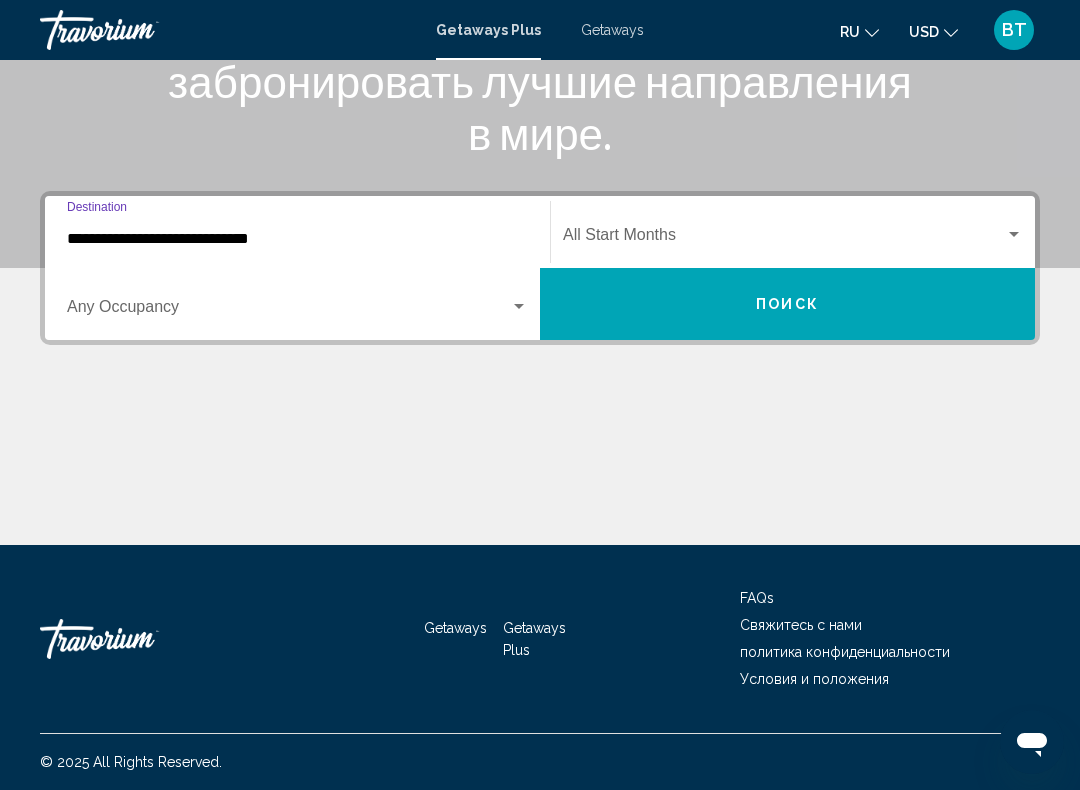 click at bounding box center [784, 239] 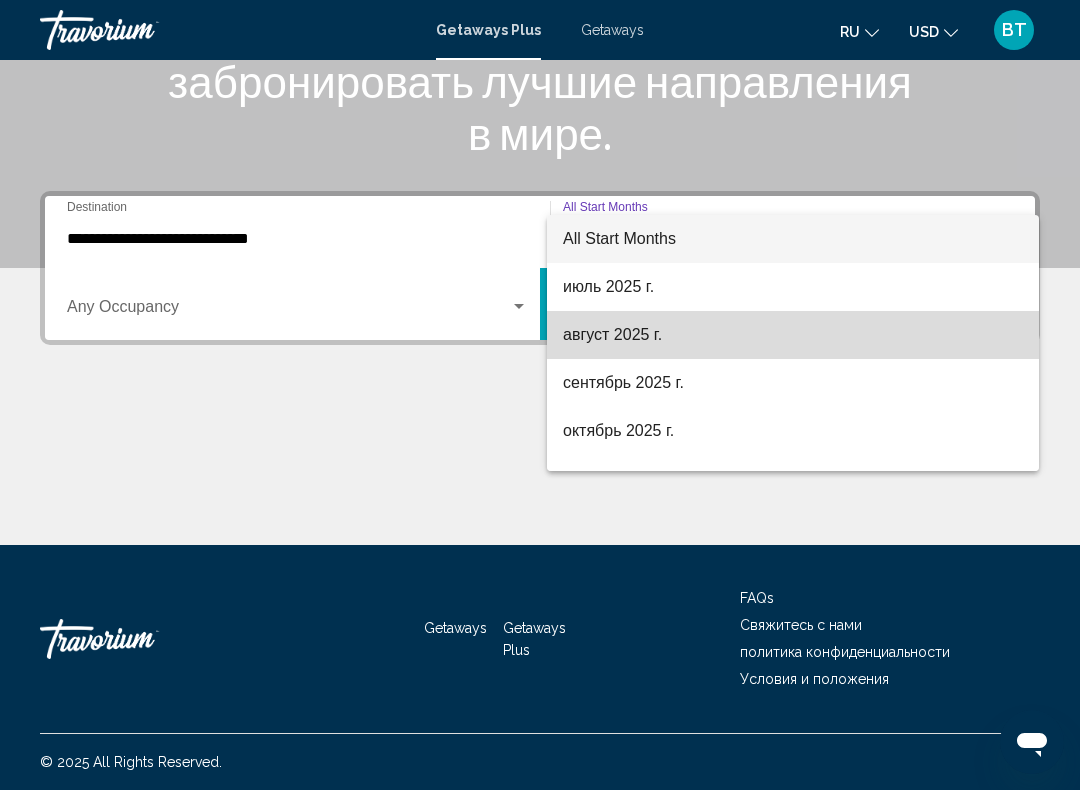 click on "август 2025 г." at bounding box center [793, 335] 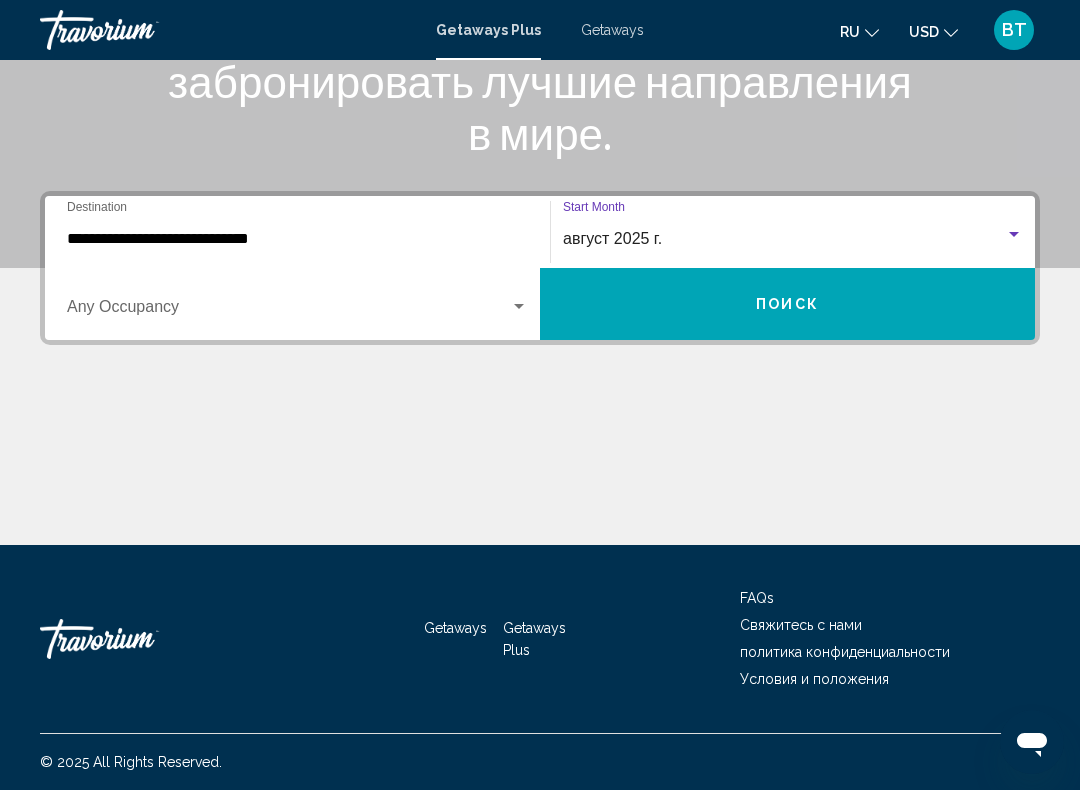 click at bounding box center [1014, 234] 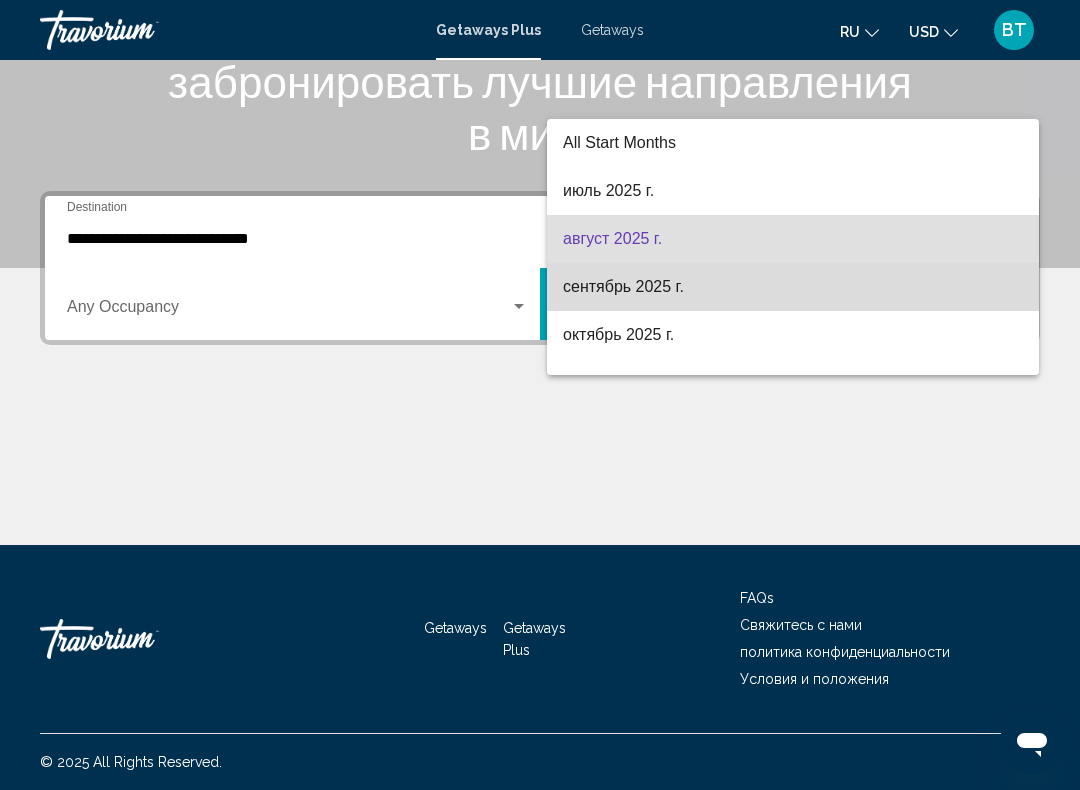 click on "сентябрь 2025 г." at bounding box center [793, 287] 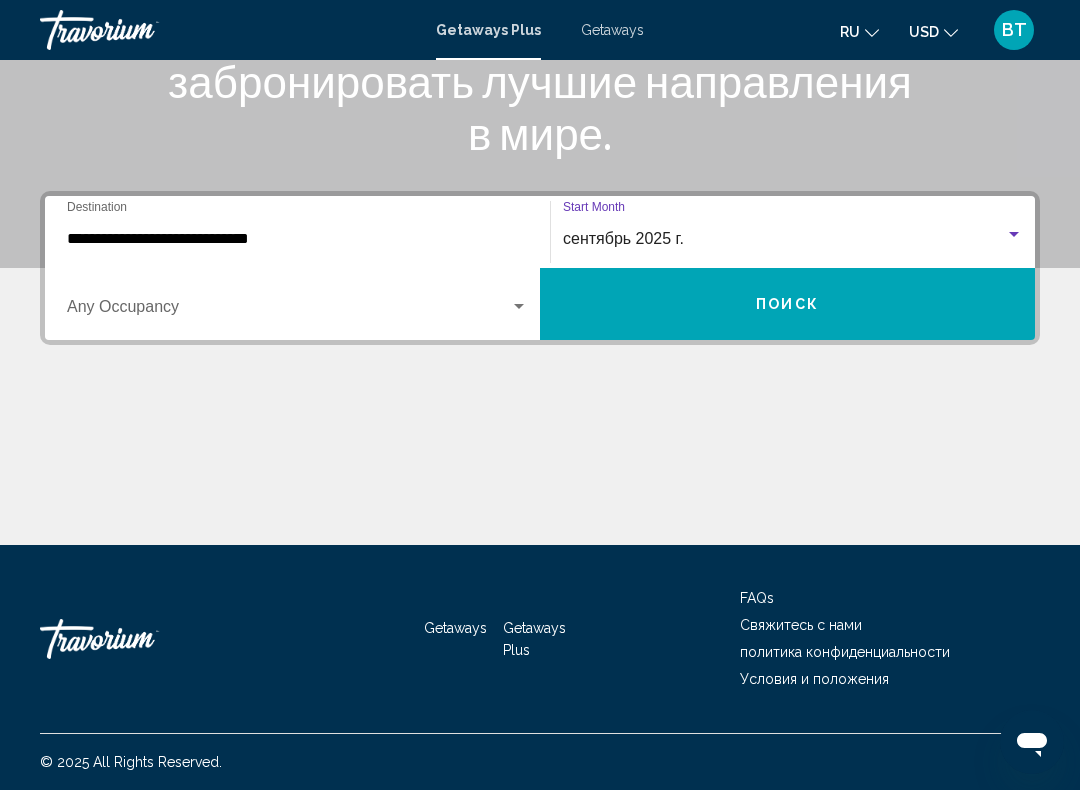 click at bounding box center [288, 311] 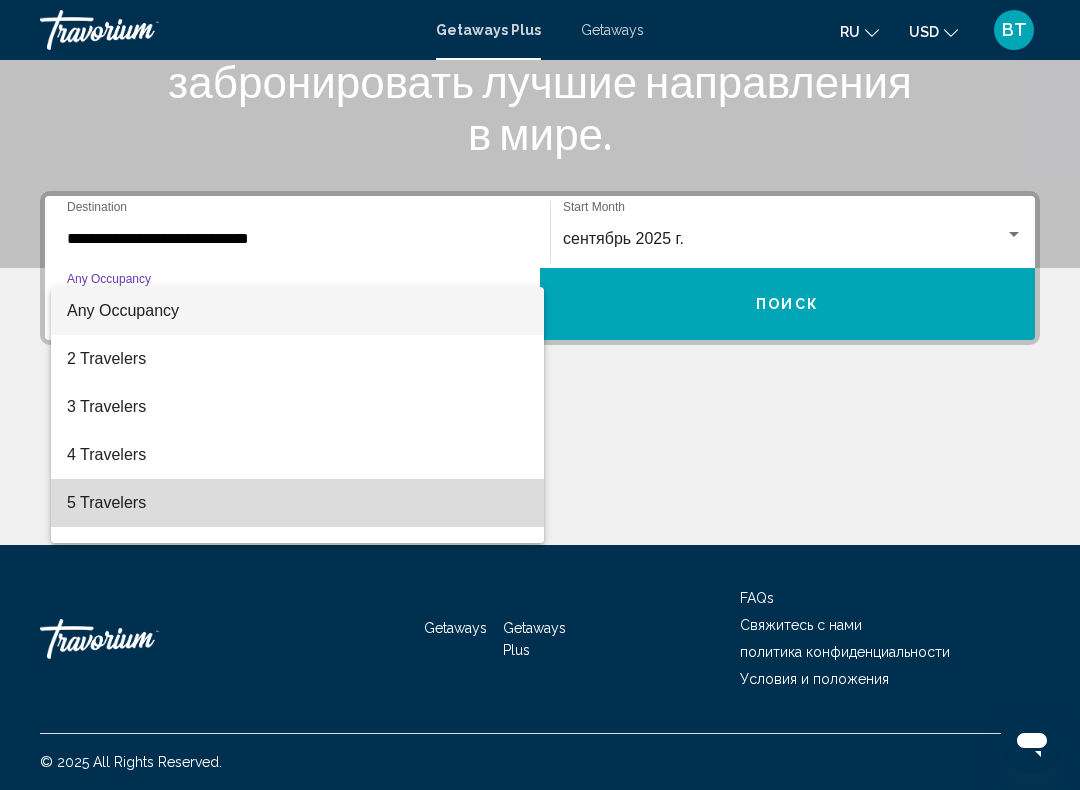 click on "5 Travelers" at bounding box center [297, 503] 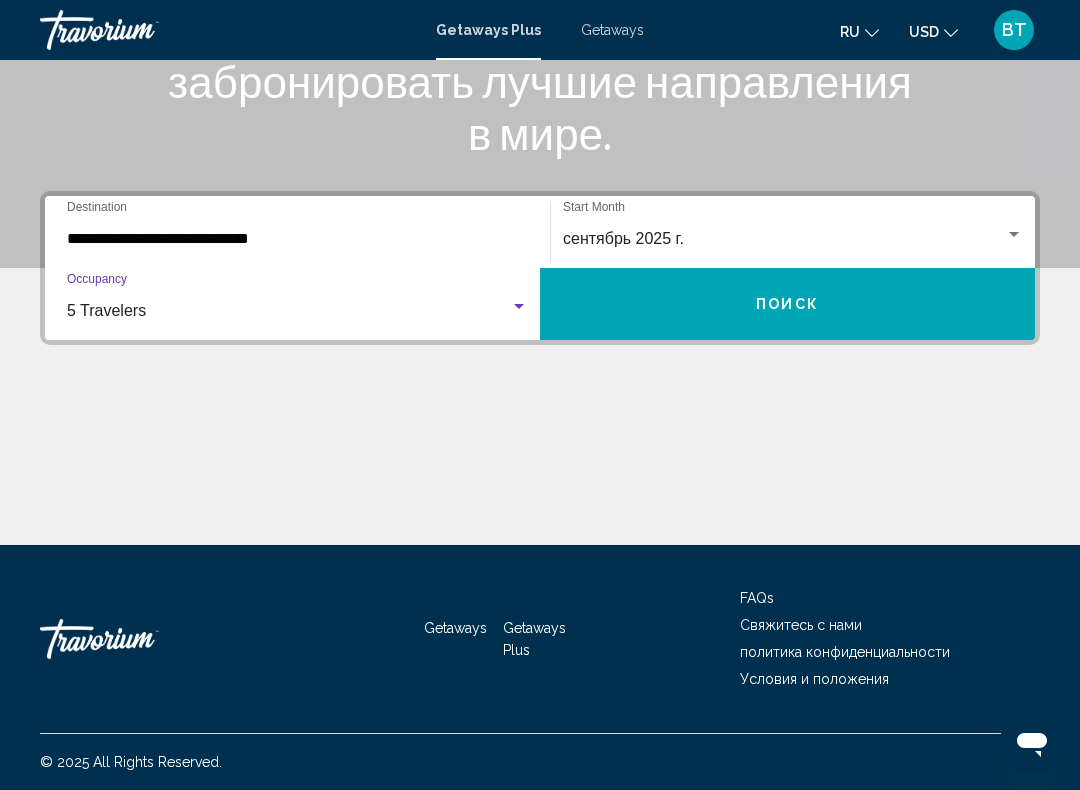 click on "Поиск" at bounding box center [787, 305] 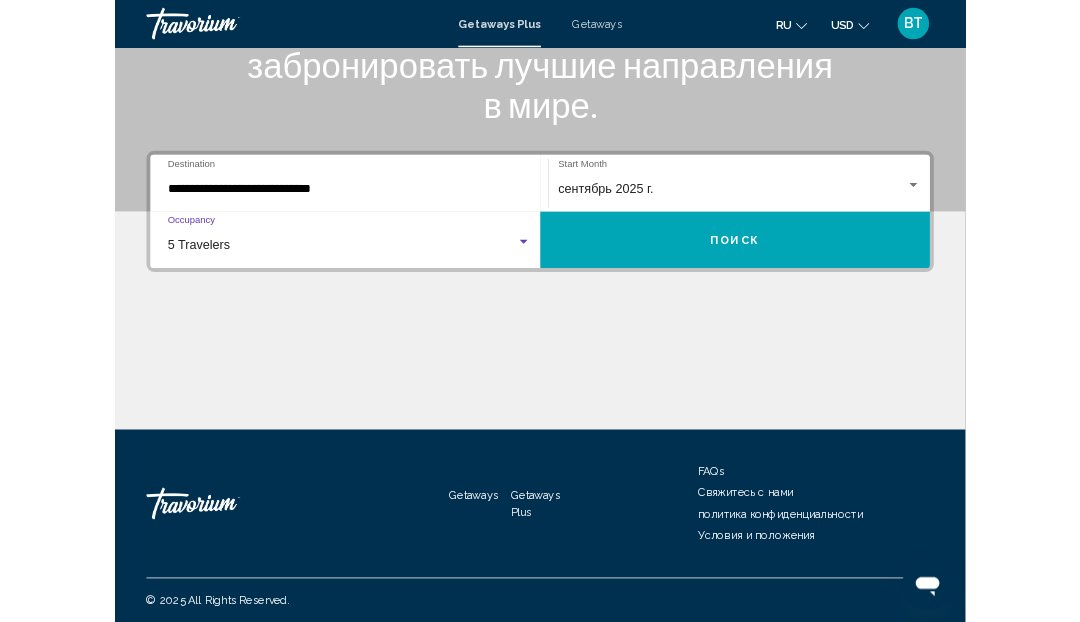 scroll, scrollTop: 0, scrollLeft: 0, axis: both 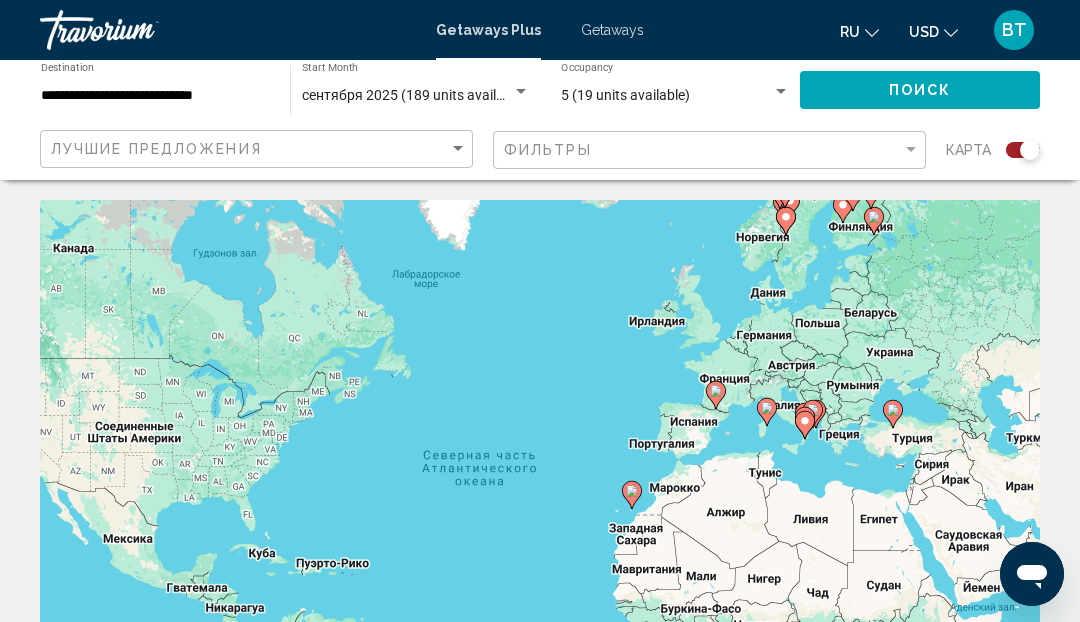 click 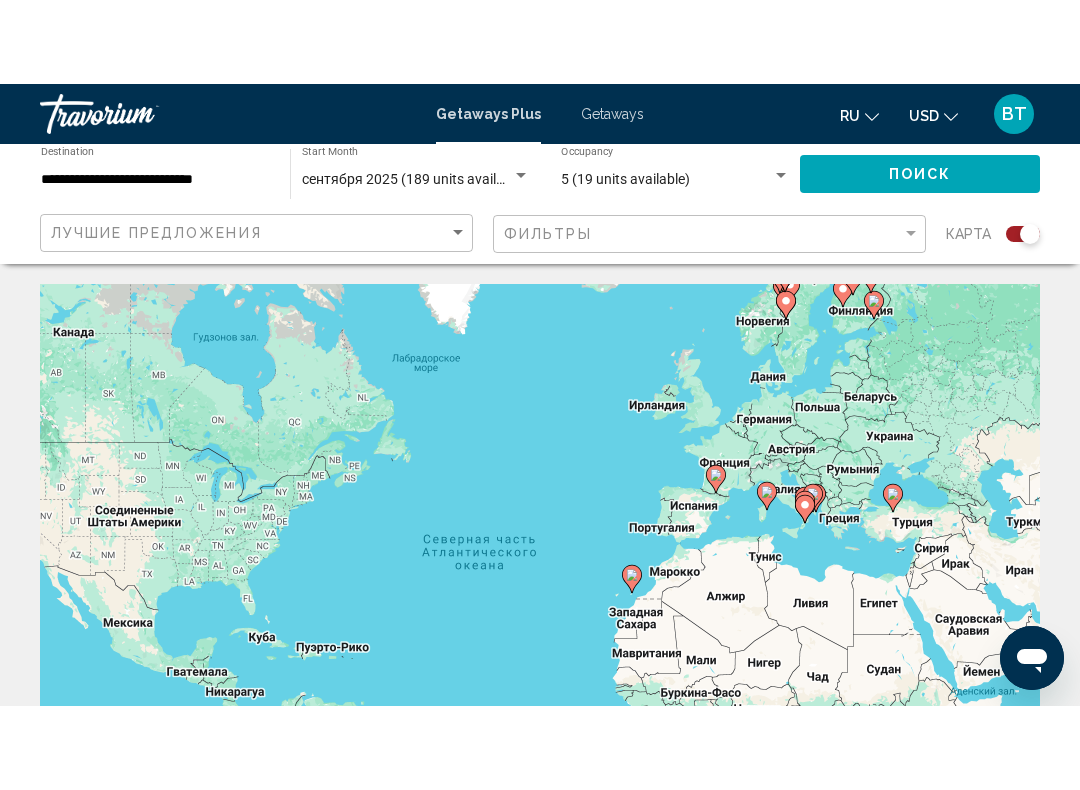 scroll, scrollTop: 178, scrollLeft: 0, axis: vertical 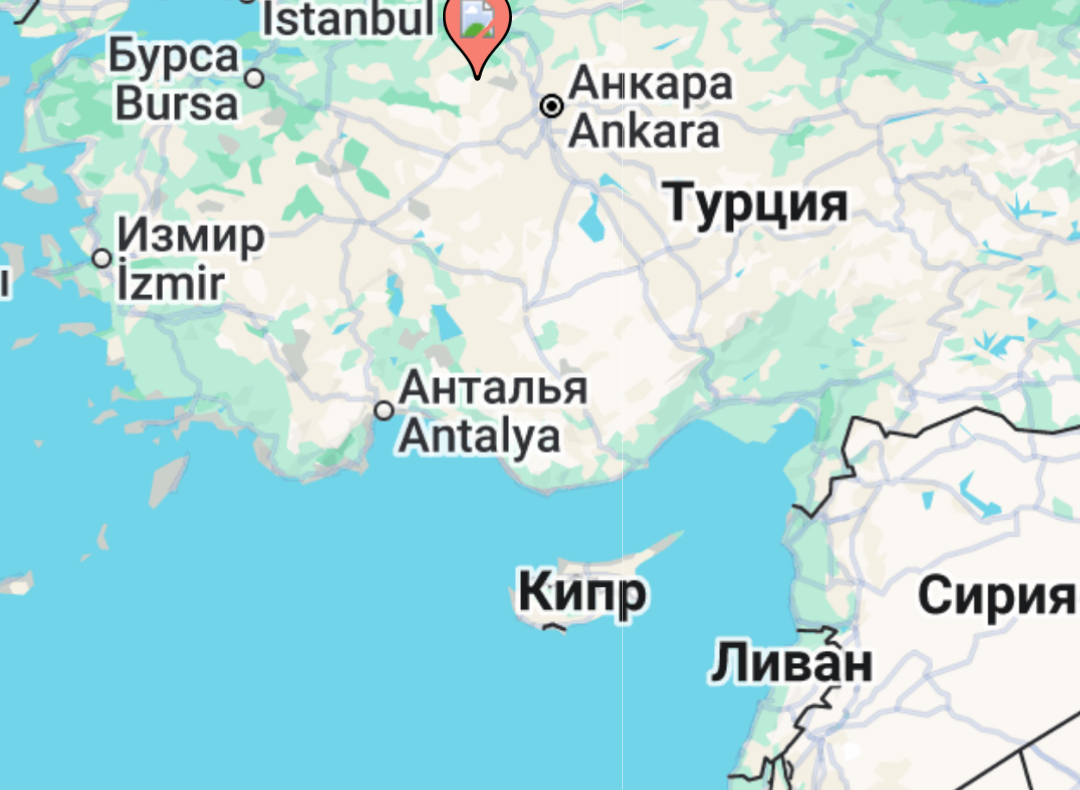 click on "Для навигации используйте клавиши со стрелками. Чтобы активировать перетаскивание с помощью клавиатуры, нажмите Alt + Ввод. После этого перемещайте маркер, используя клавиши со стрелками. Чтобы завершить перетаскивание, нажмите клавишу Ввод. Чтобы отменить действие, нажмите клавишу Esc." at bounding box center [540, 322] 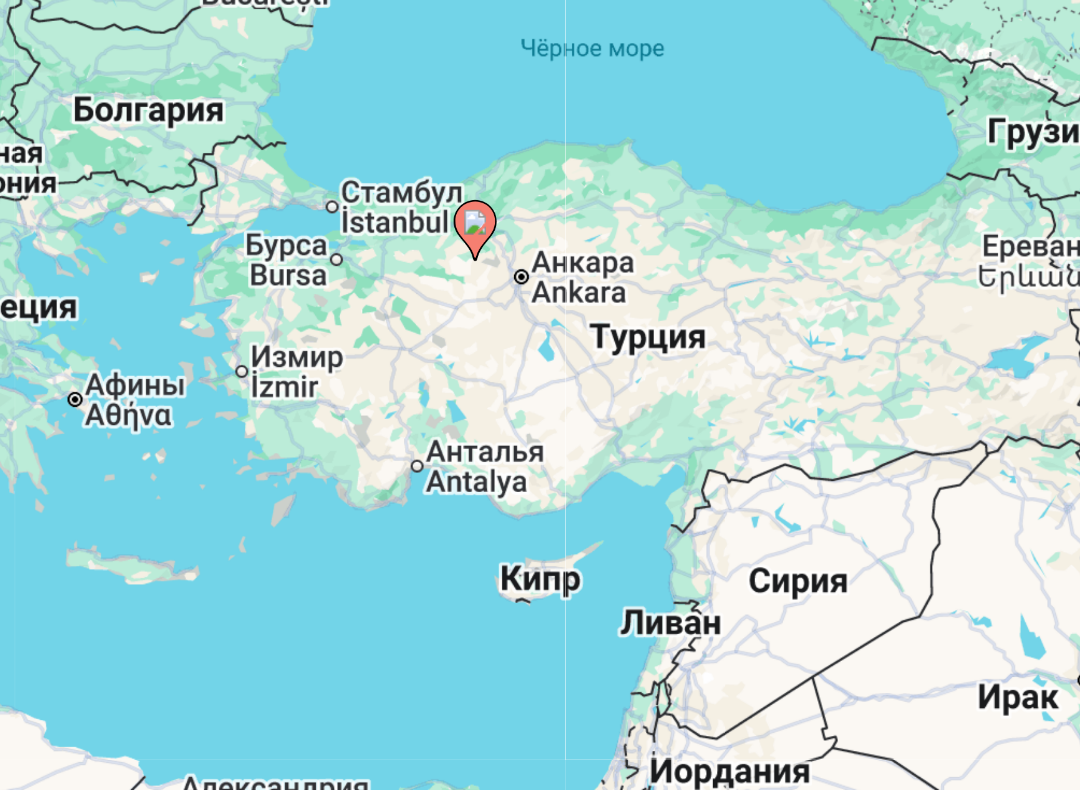 click on "Для навигации используйте клавиши со стрелками. Чтобы активировать перетаскивание с помощью клавиатуры, нажмите Alt + Ввод. После этого перемещайте маркер, используя клавиши со стрелками. Чтобы завершить перетаскивание, нажмите клавишу Ввод. Чтобы отменить действие, нажмите клавишу Esc." at bounding box center [540, 322] 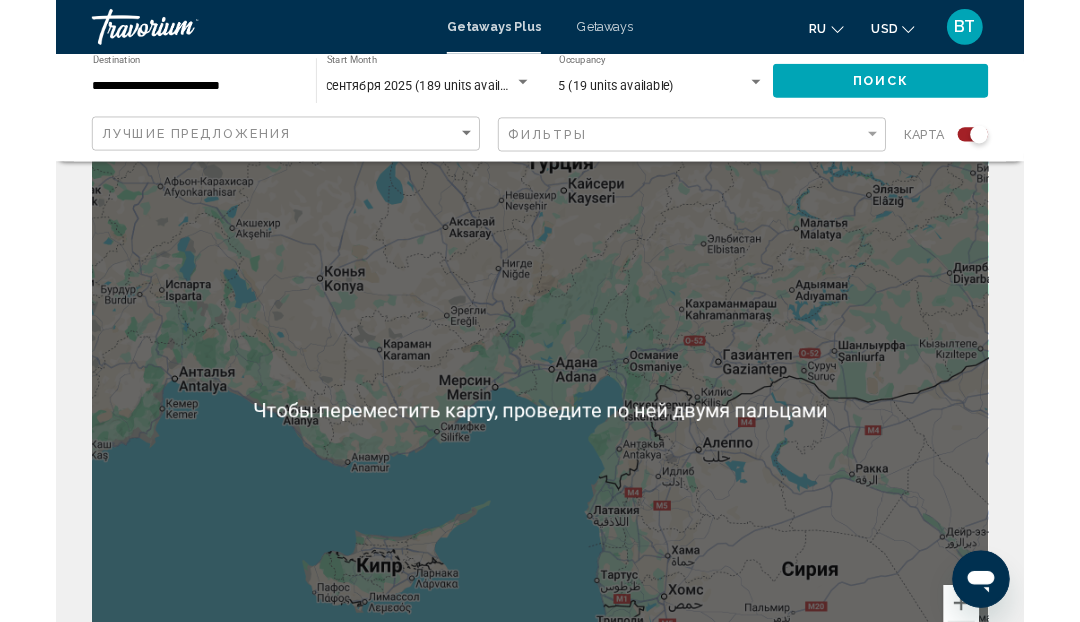 scroll, scrollTop: 90, scrollLeft: 0, axis: vertical 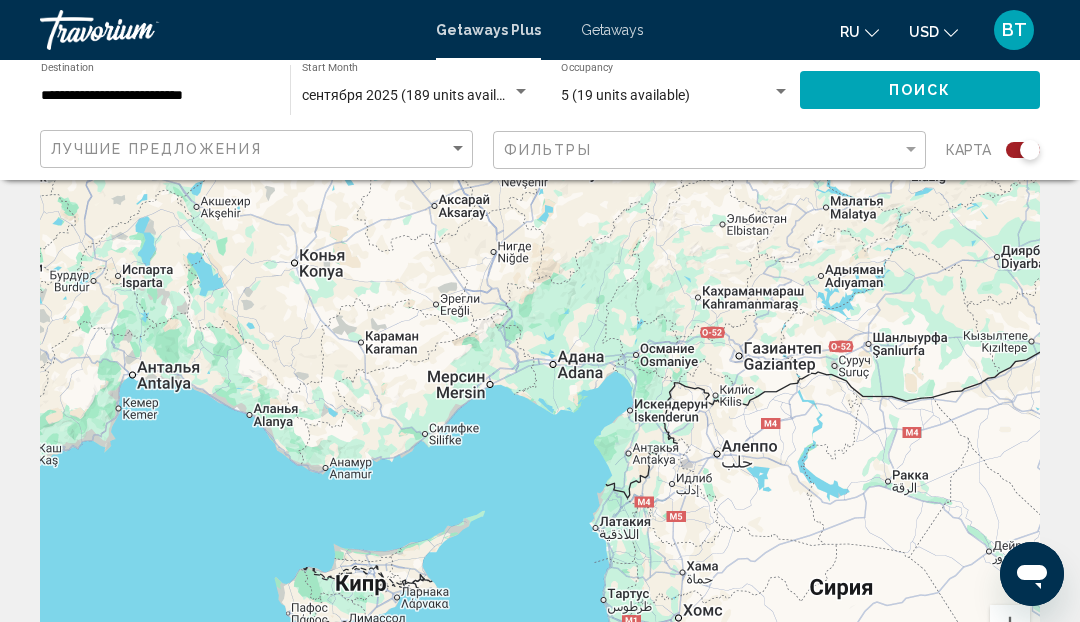 click on "Для навигации используйте клавиши со стрелками. Чтобы активировать перетаскивание с помощью клавиатуры, нажмите Alt + Ввод. После этого перемещайте маркер, используя клавиши со стрелками. Чтобы завершить перетаскивание, нажмите клавишу Ввод. Чтобы отменить действие, нажмите клавишу Esc." at bounding box center (540, 410) 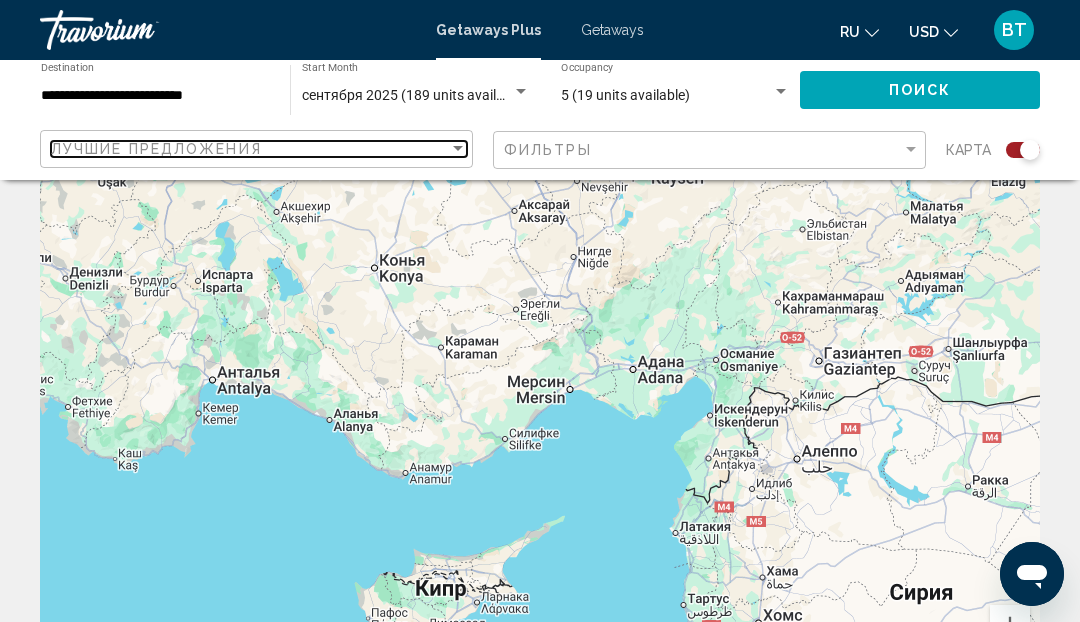 click at bounding box center (458, 149) 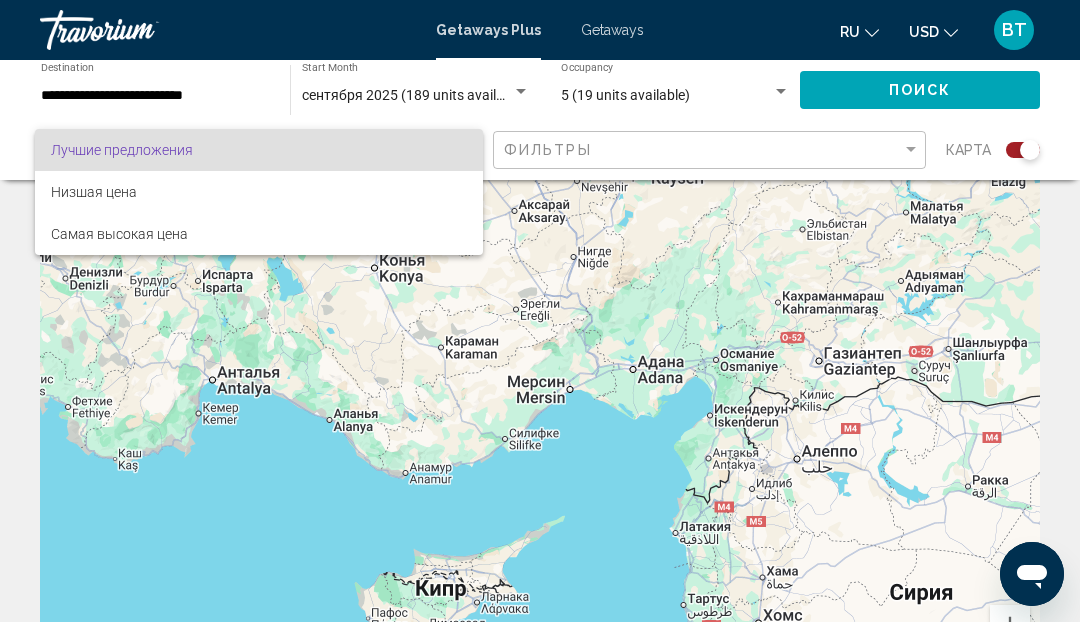 click at bounding box center [540, 311] 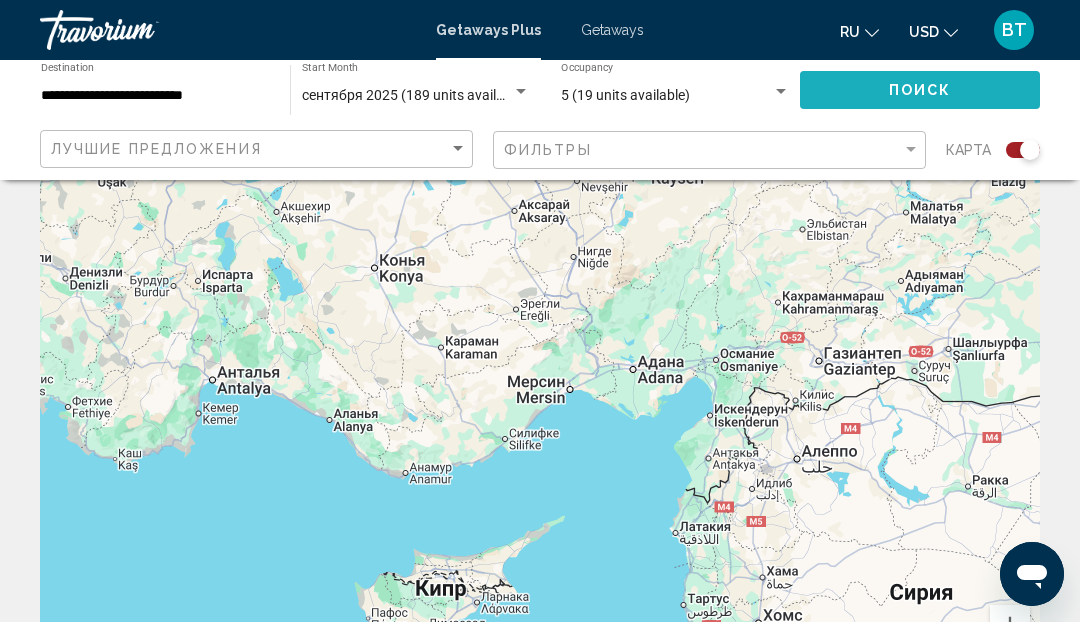 click on "Поиск" 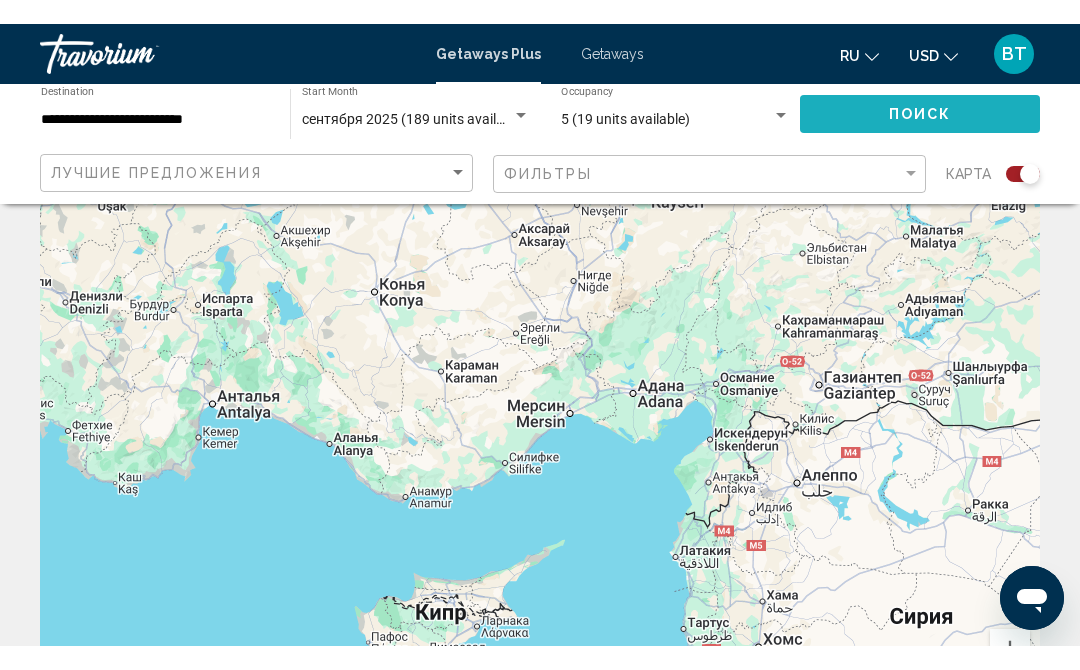 scroll, scrollTop: 0, scrollLeft: 0, axis: both 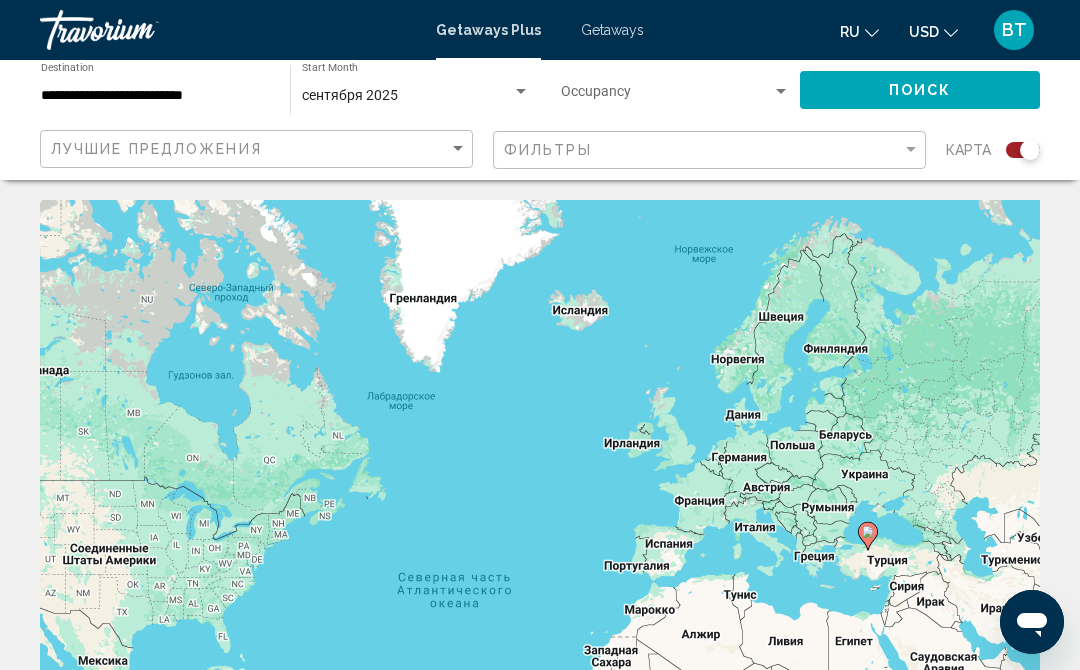 click on "**********" at bounding box center (155, 96) 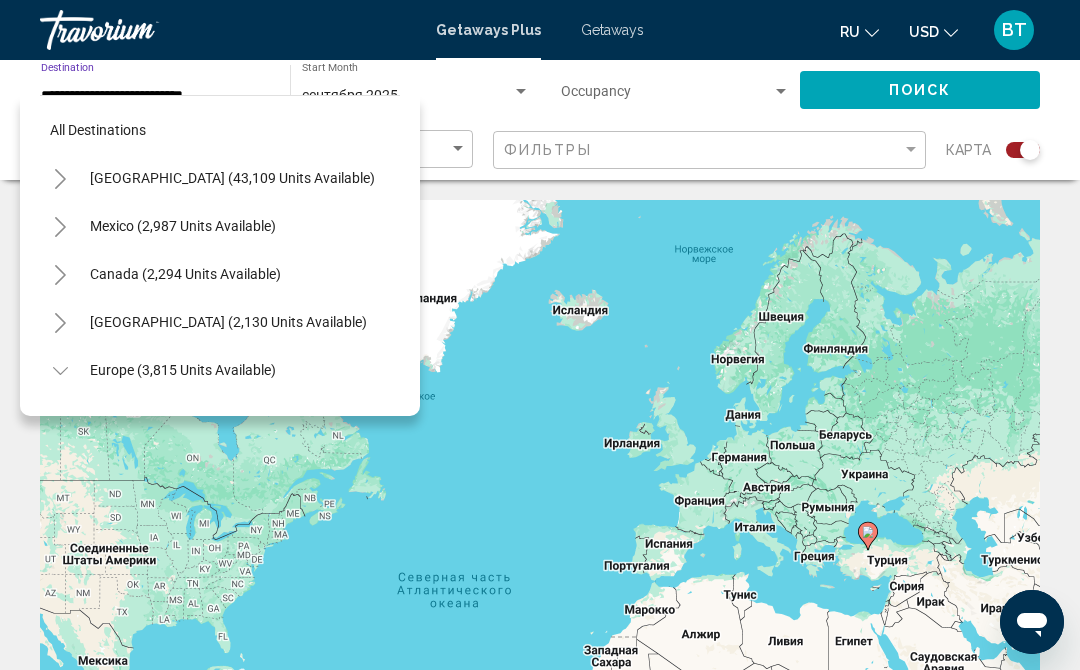 scroll, scrollTop: 791, scrollLeft: 0, axis: vertical 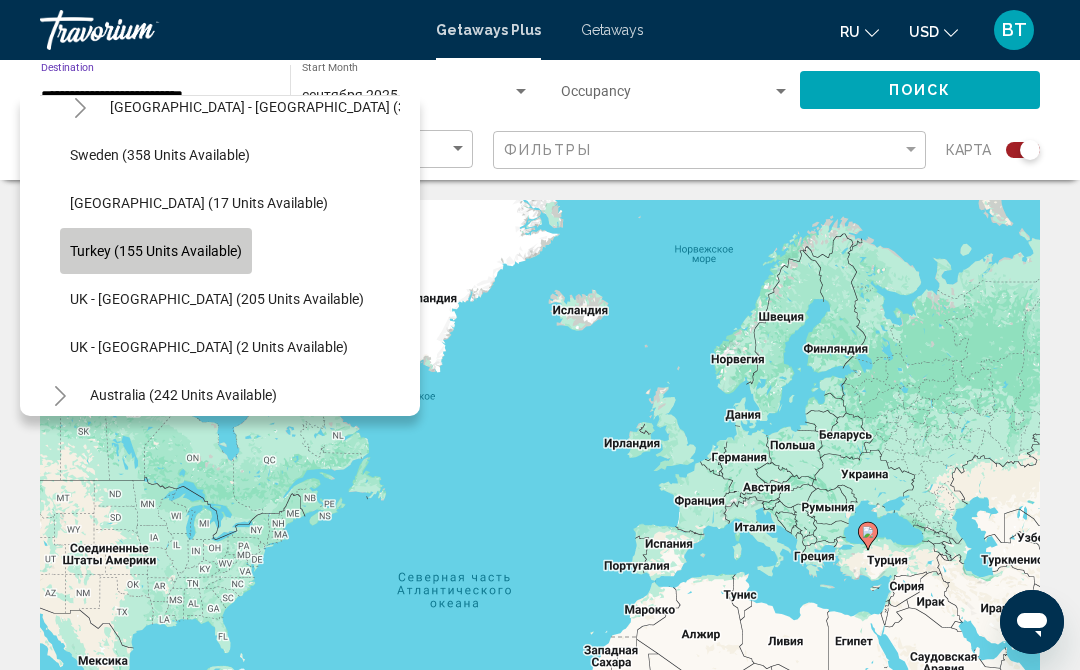 click on "Turkey (155 units available)" 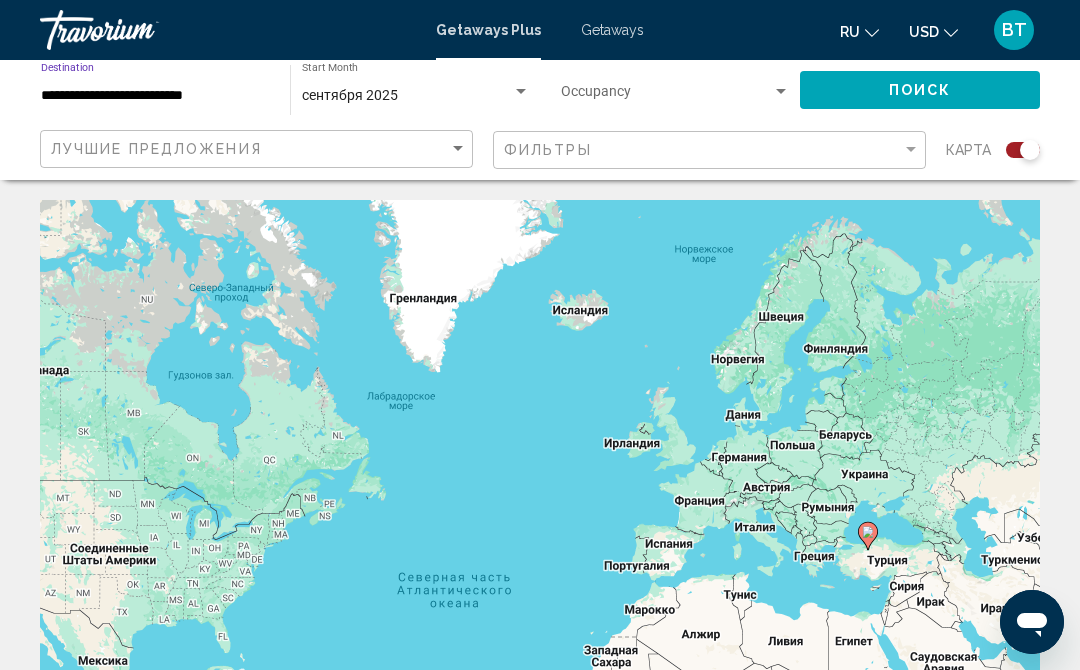 click on "**********" at bounding box center (155, 96) 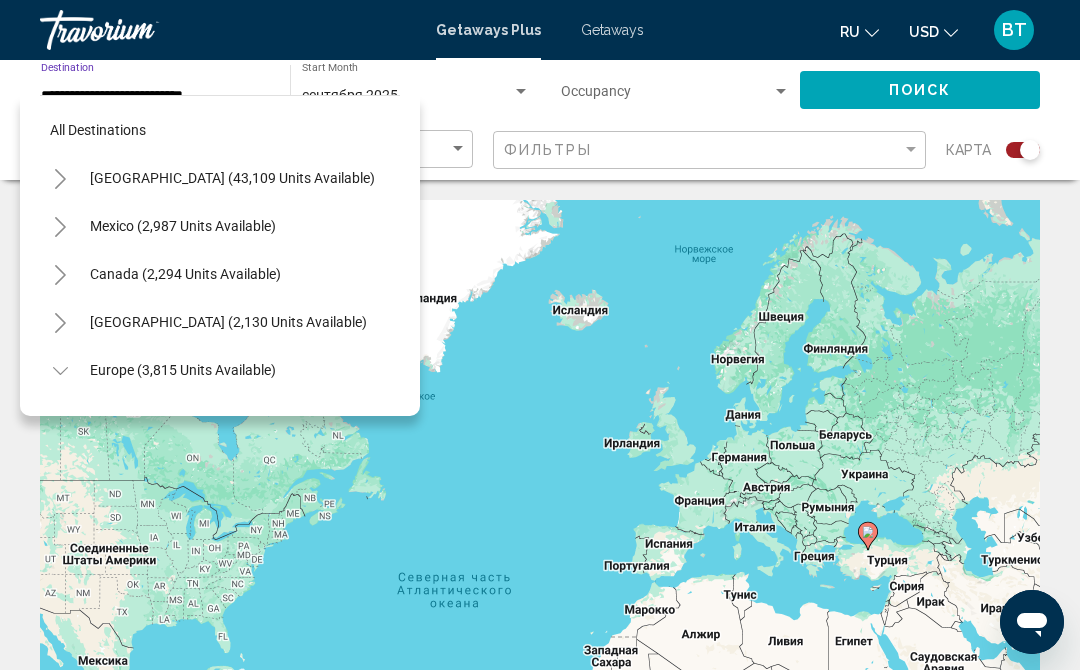 scroll, scrollTop: 791, scrollLeft: 0, axis: vertical 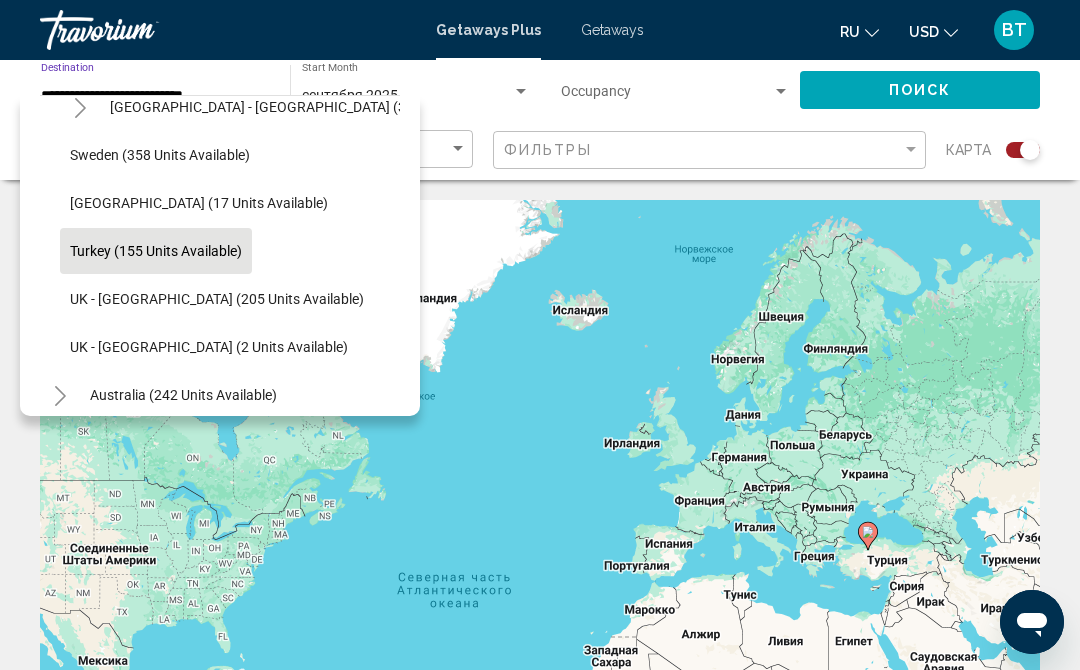 click on "Turkey (155 units available)" 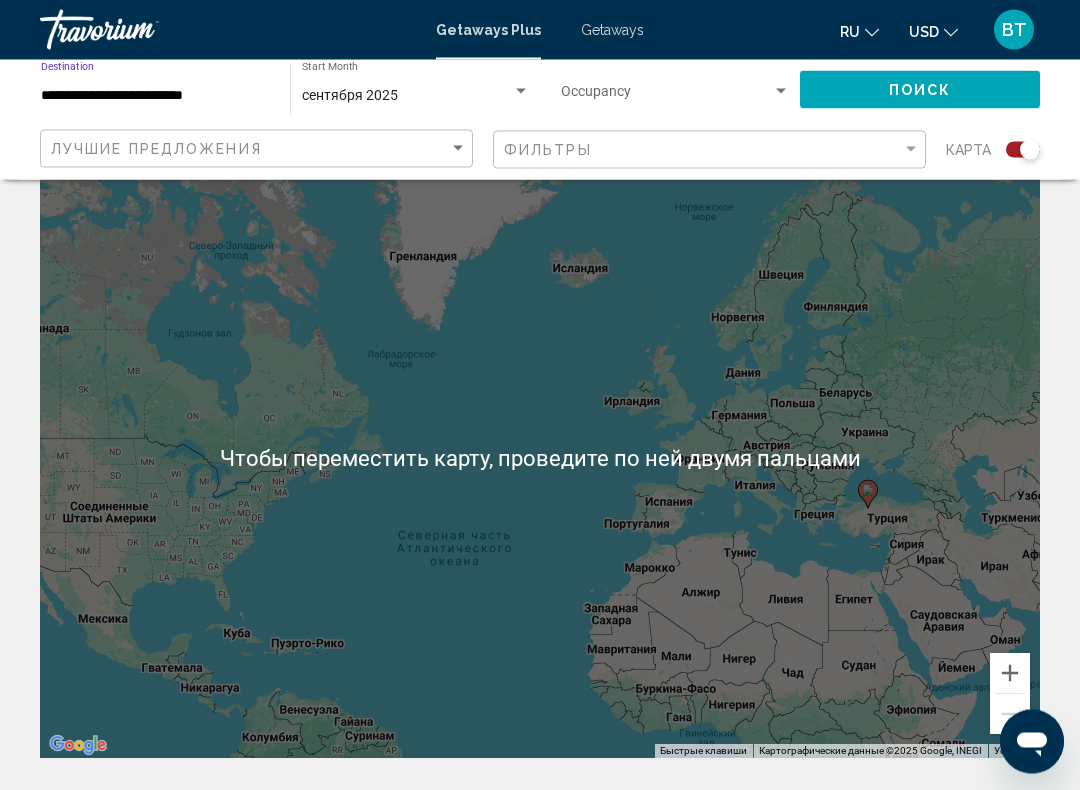 scroll, scrollTop: 142, scrollLeft: 0, axis: vertical 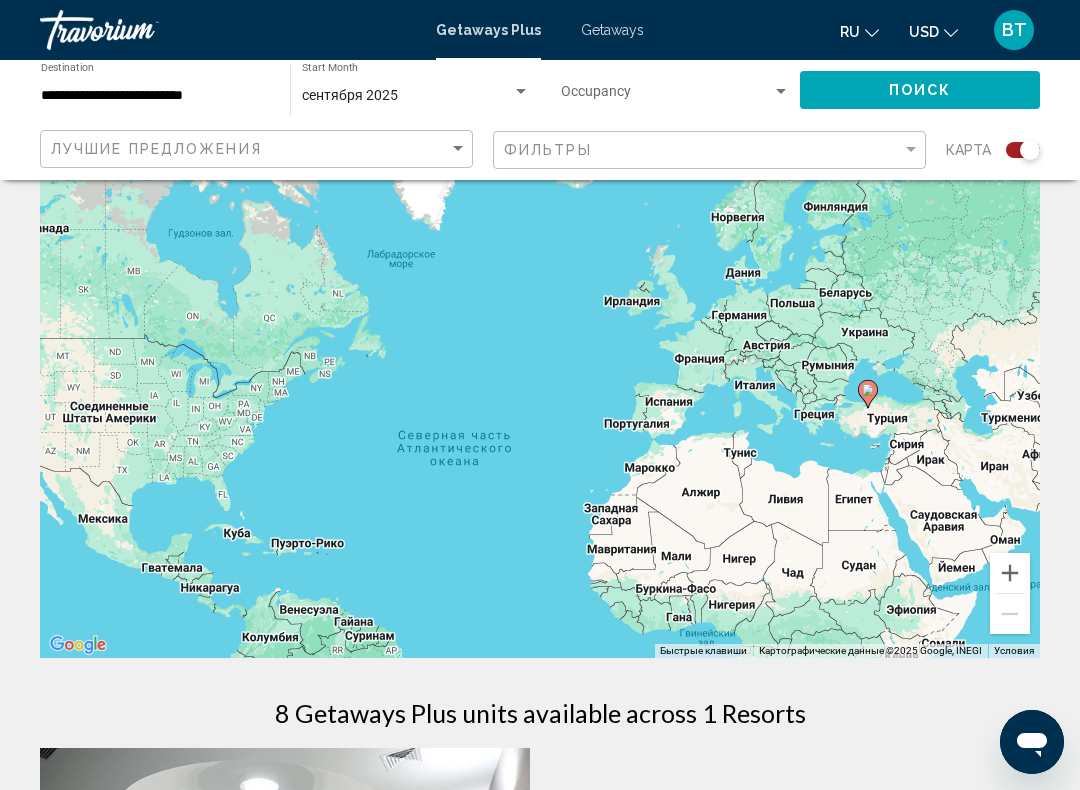 click at bounding box center [868, 394] 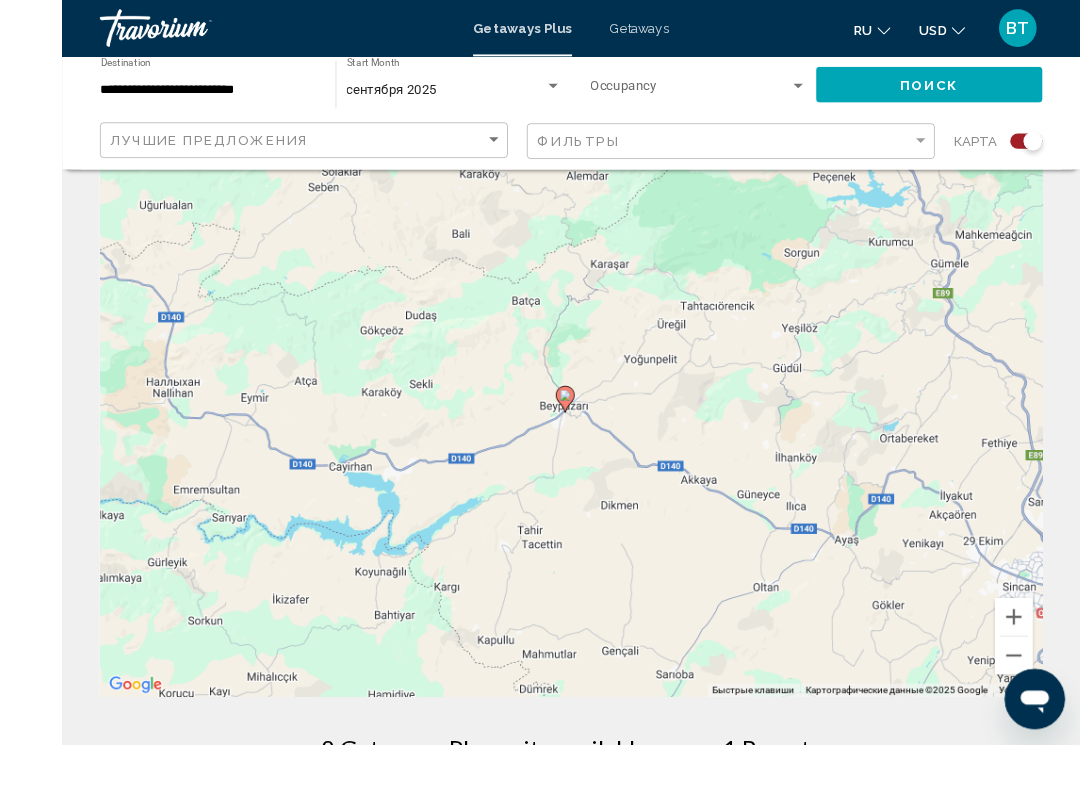 scroll, scrollTop: 0, scrollLeft: 0, axis: both 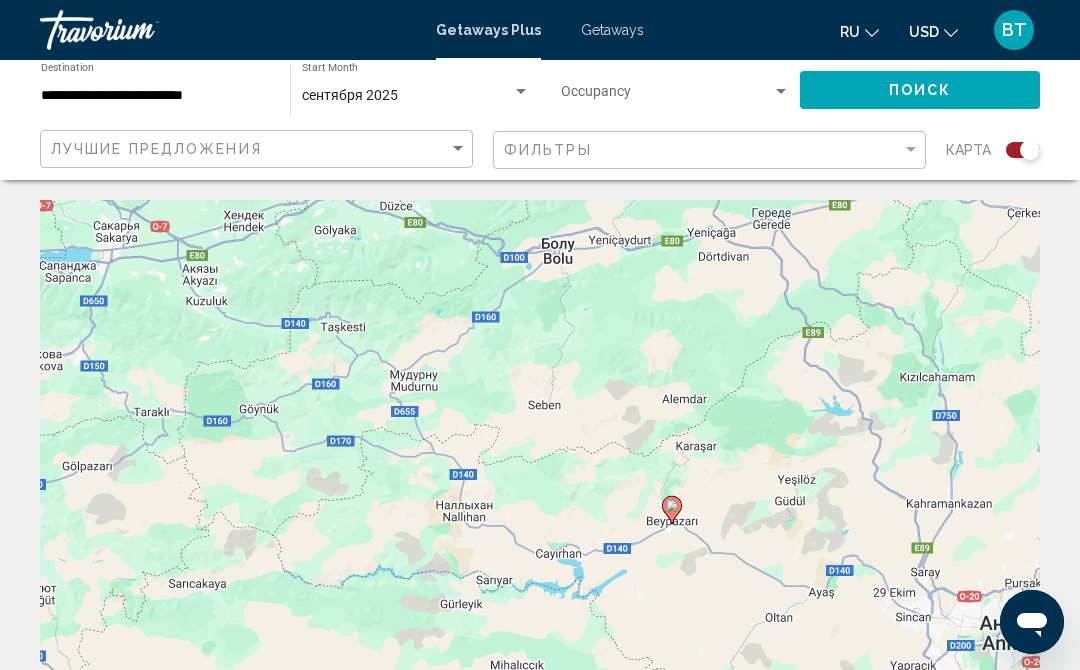 click on "Getaways" at bounding box center [612, 30] 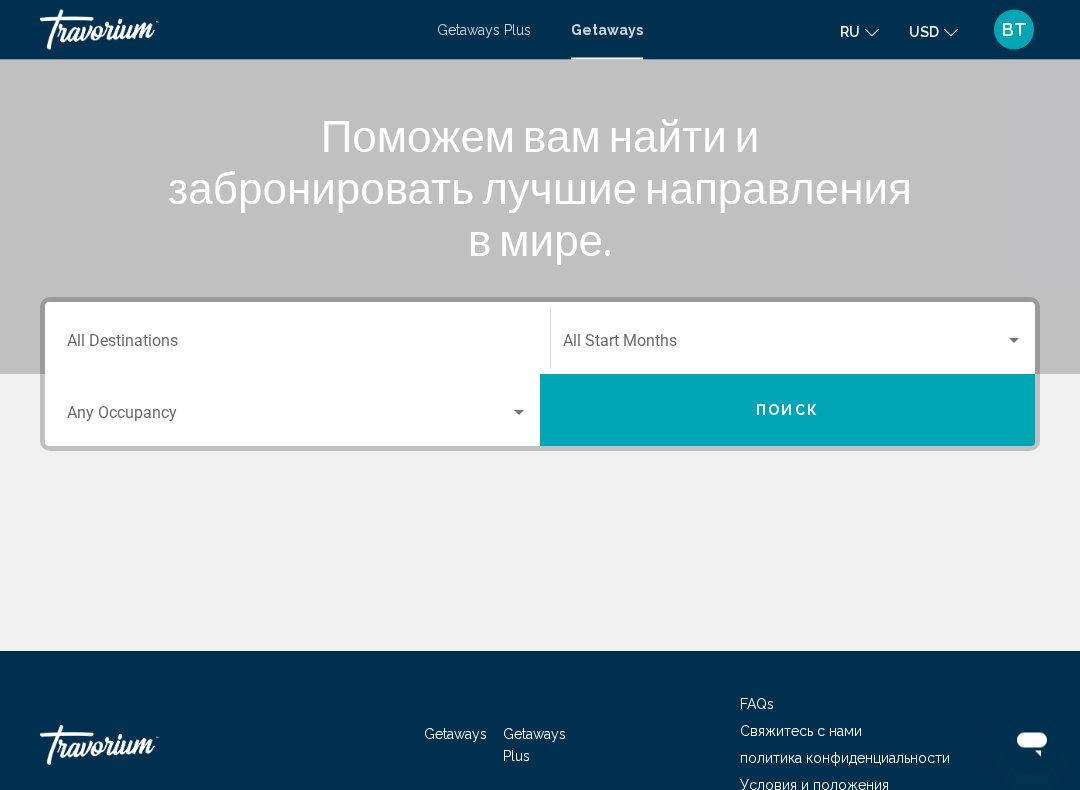 scroll, scrollTop: 235, scrollLeft: 0, axis: vertical 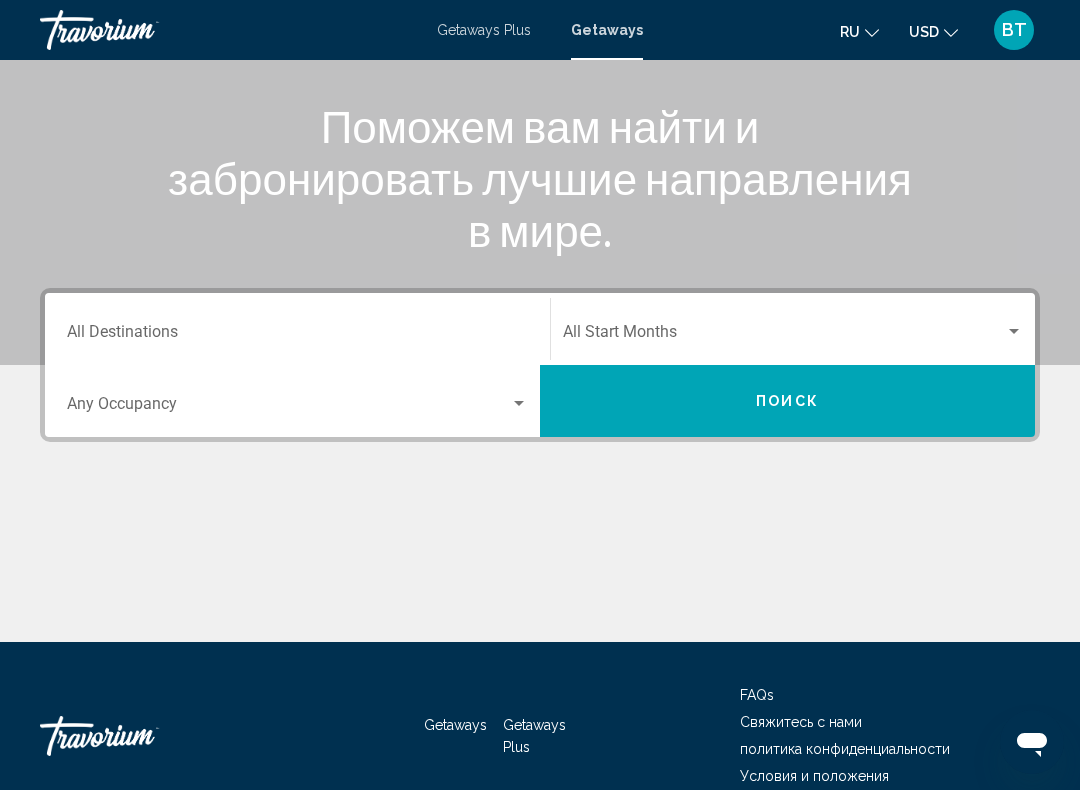 click on "Destination All Destinations" at bounding box center [297, 336] 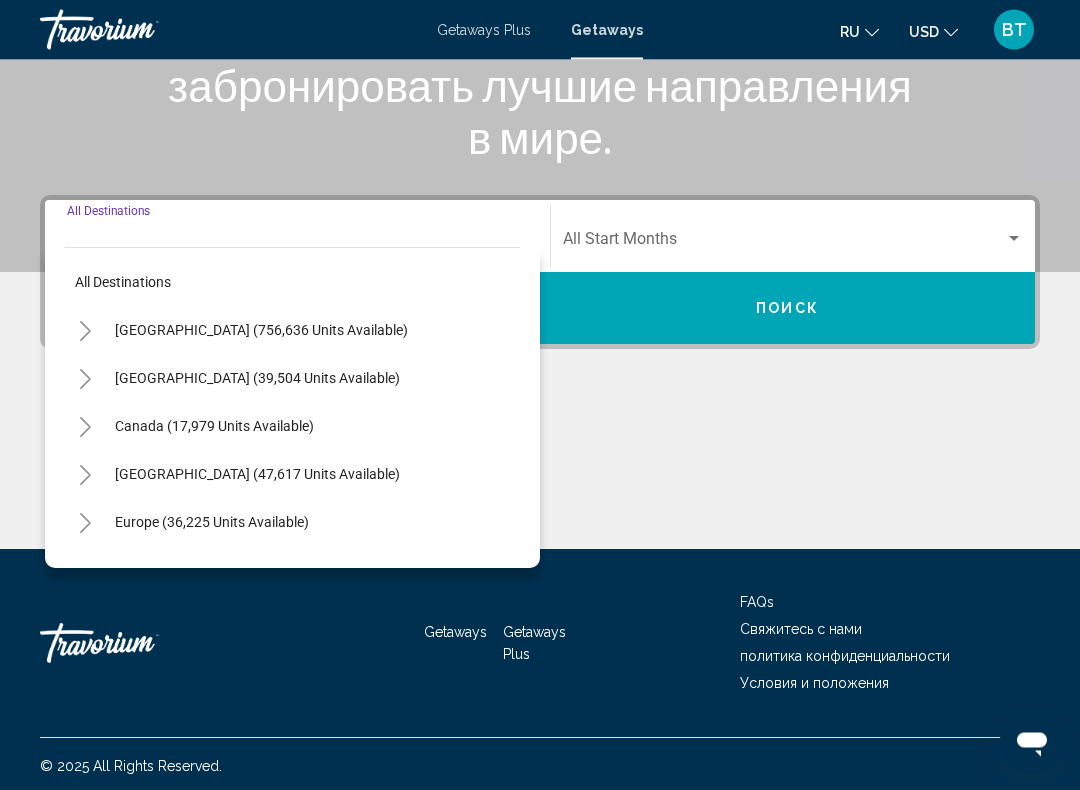 scroll, scrollTop: 332, scrollLeft: 0, axis: vertical 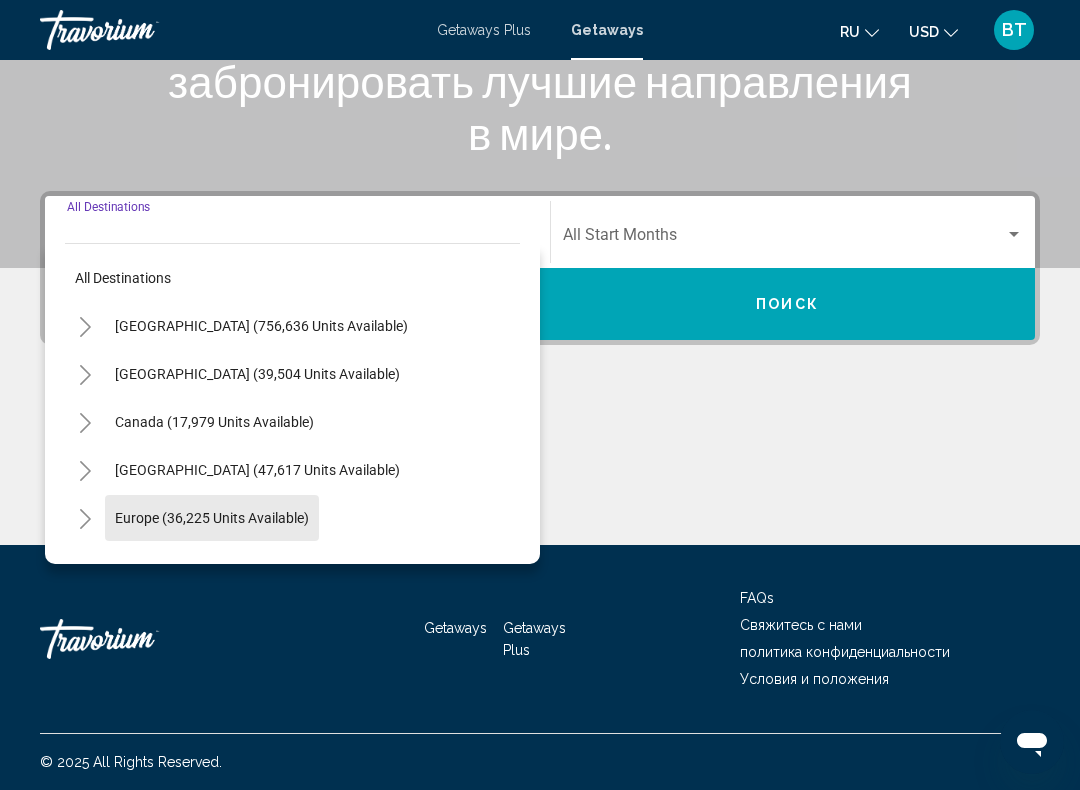 click on "Europe (36,225 units available)" at bounding box center [214, 566] 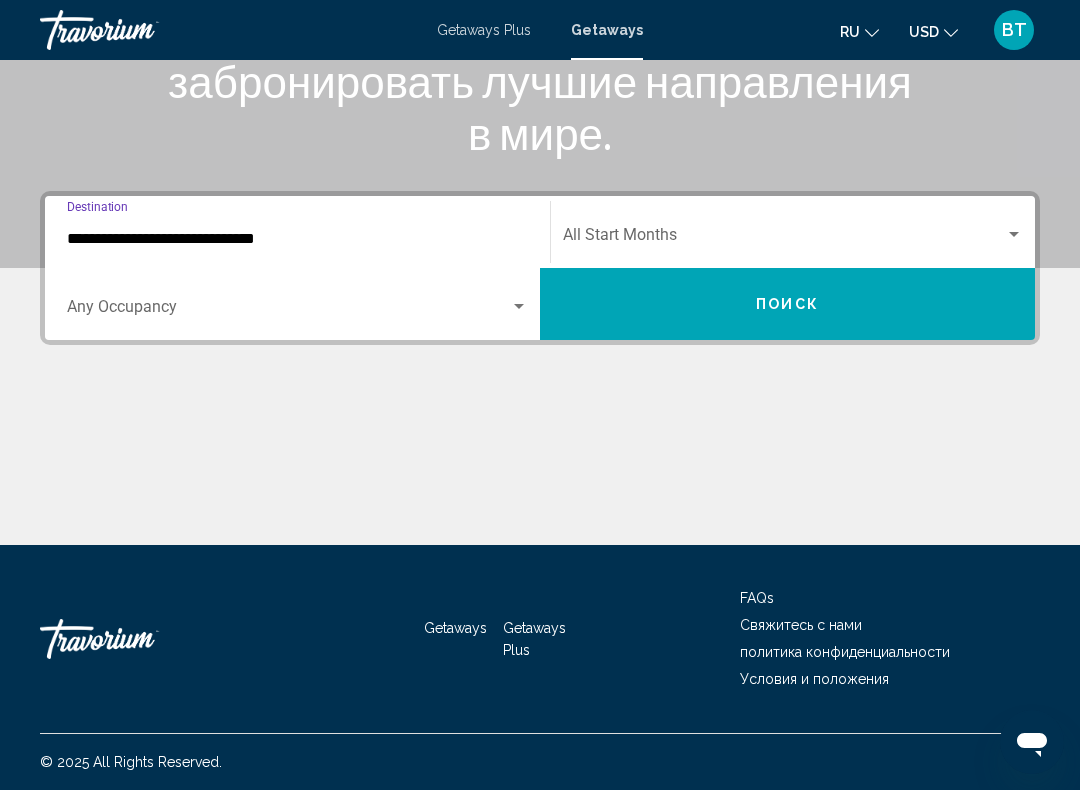 click at bounding box center [784, 239] 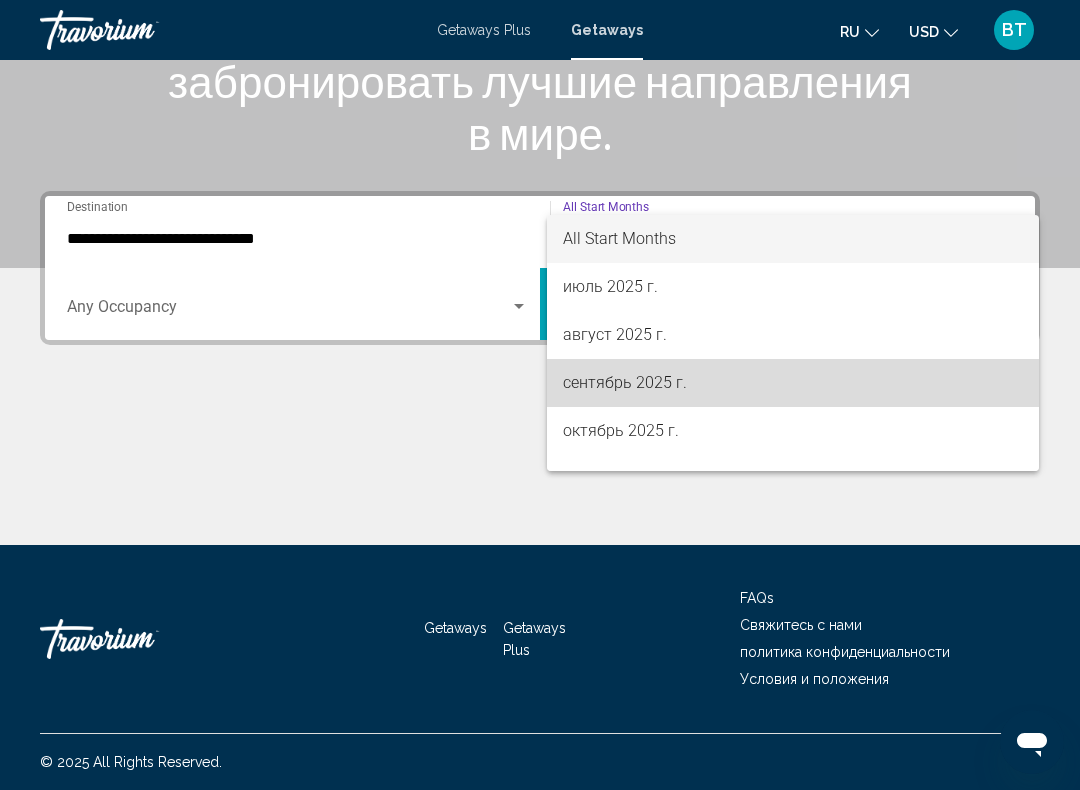 click on "сентябрь 2025 г." at bounding box center [793, 383] 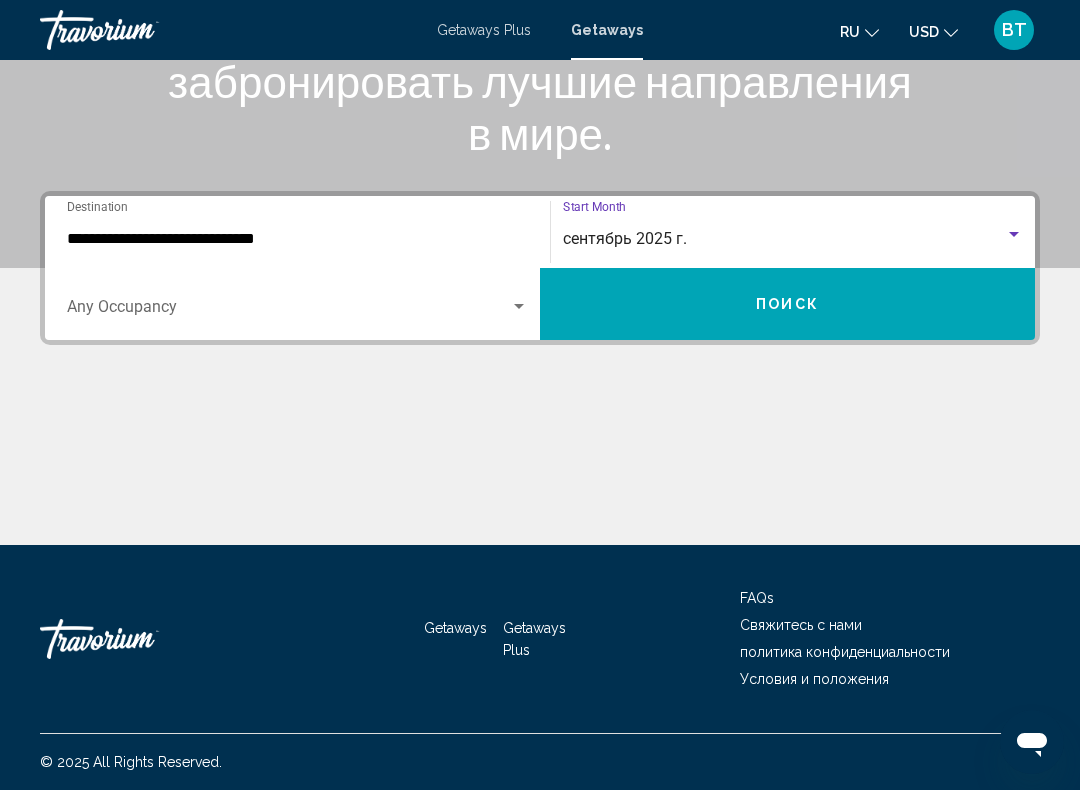click at bounding box center (288, 311) 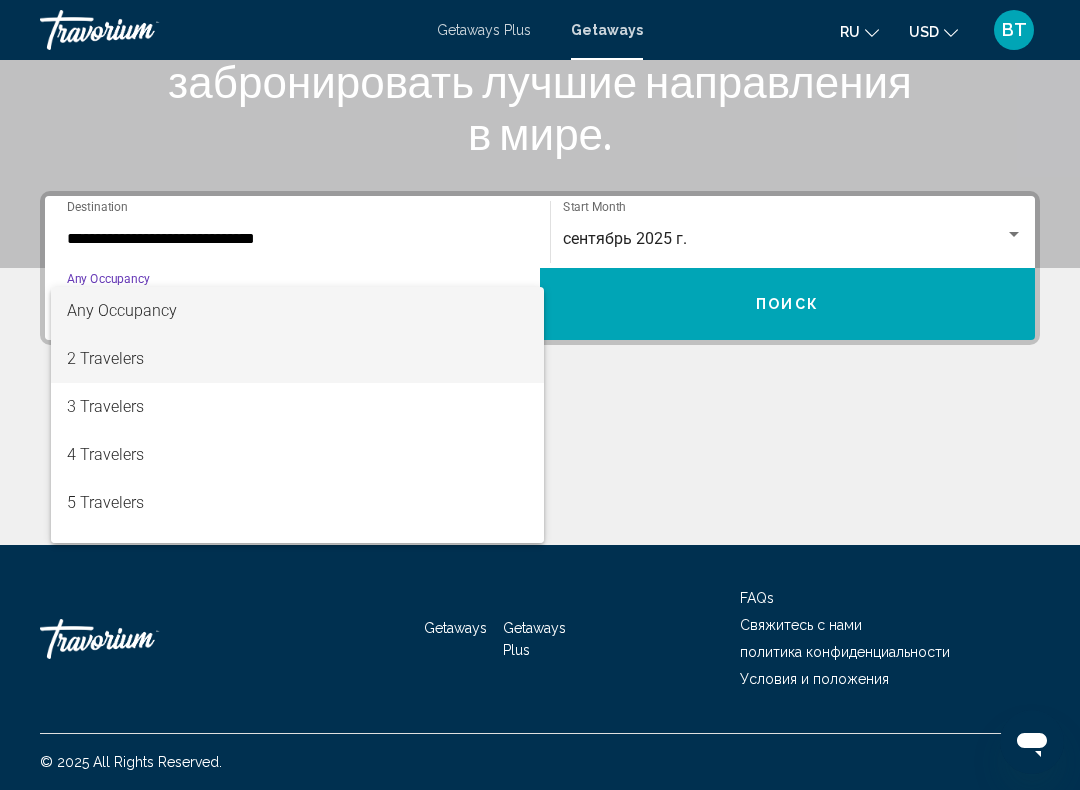 click on "2 Travelers" at bounding box center [297, 359] 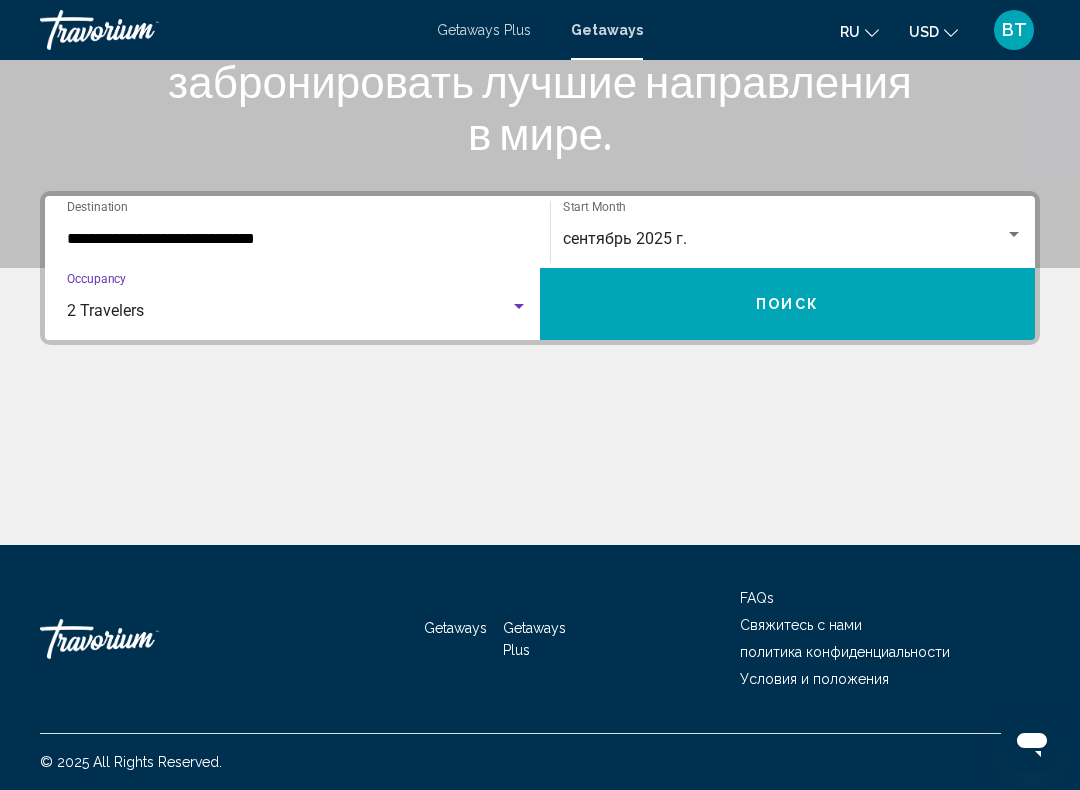 click on "Поиск" at bounding box center (787, 305) 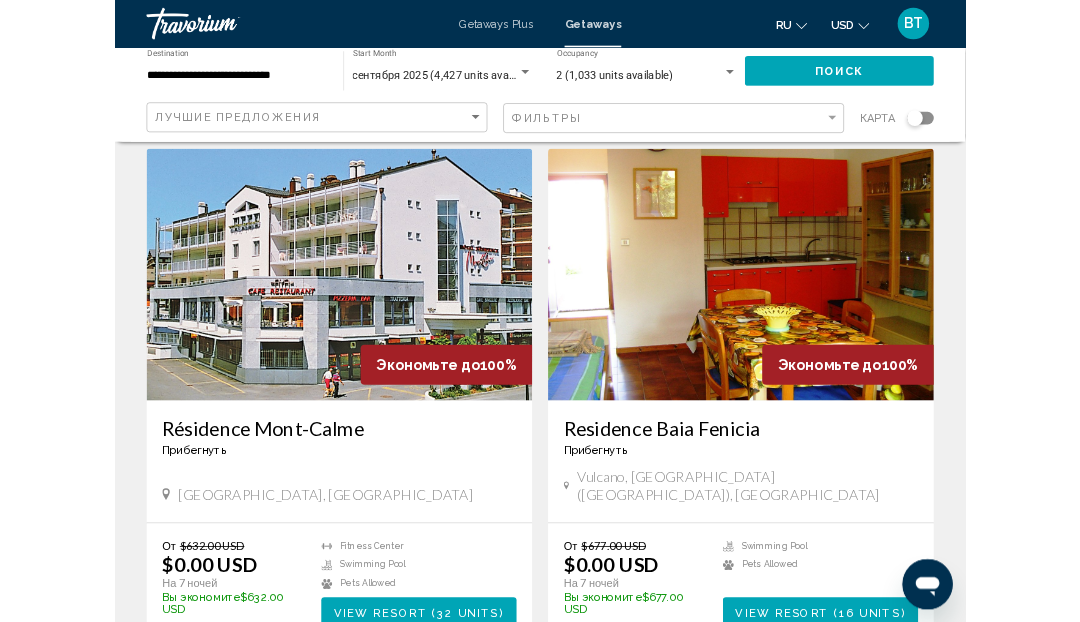 scroll, scrollTop: 0, scrollLeft: 0, axis: both 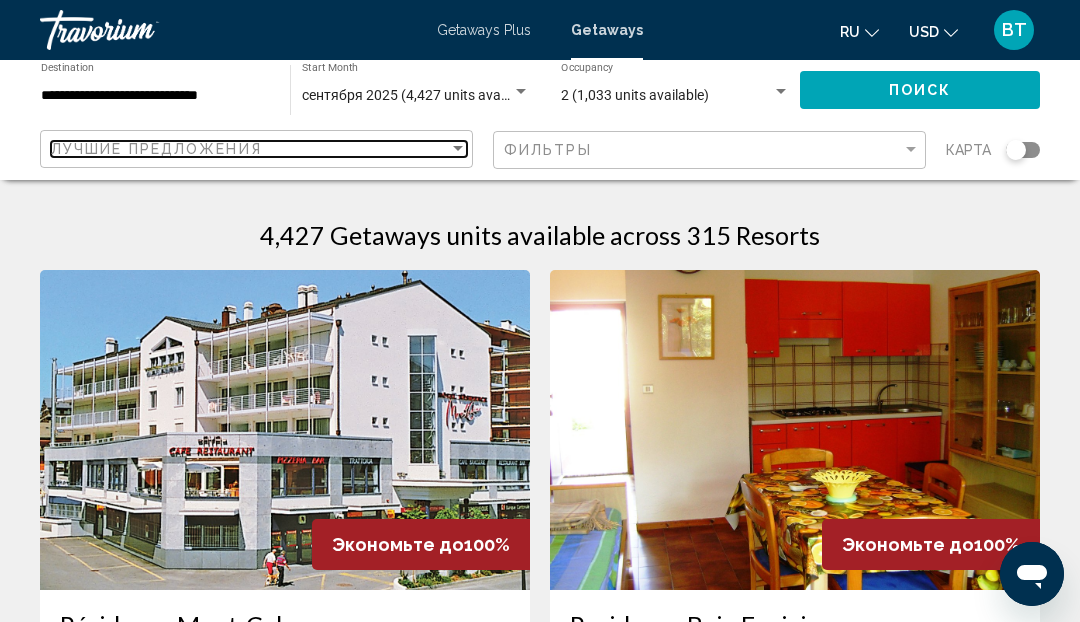 click on "Лучшие предложения" at bounding box center (250, 149) 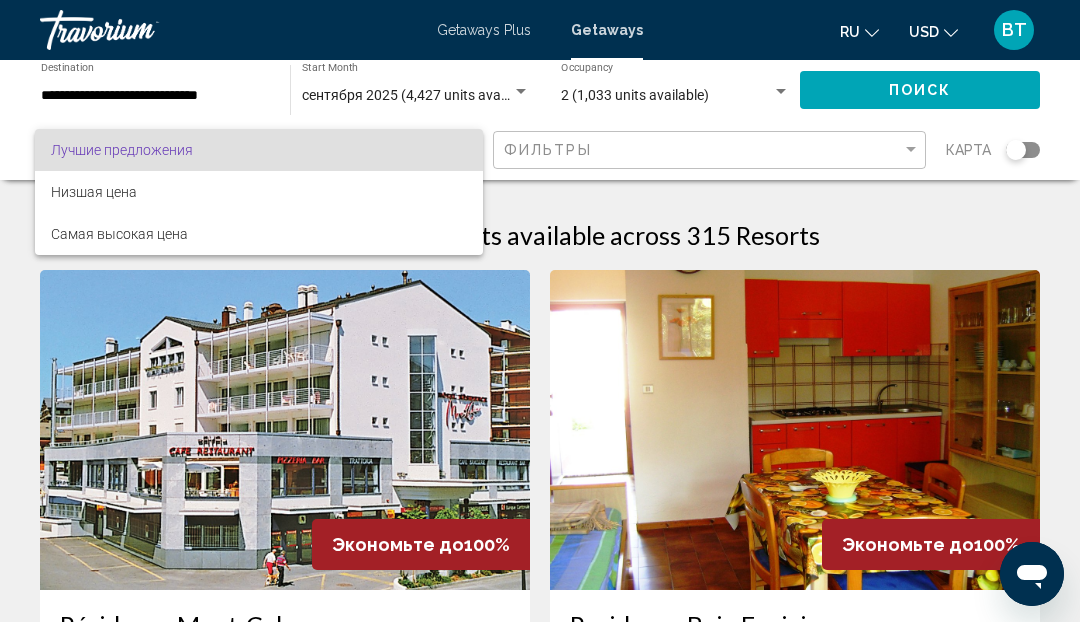 click at bounding box center (540, 311) 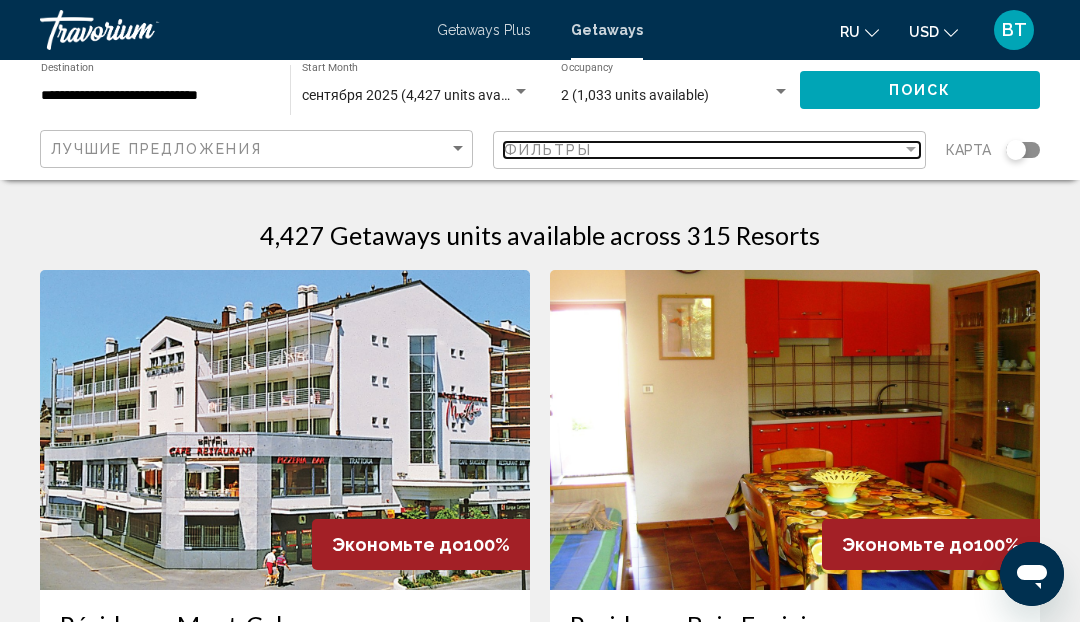 click at bounding box center [911, 149] 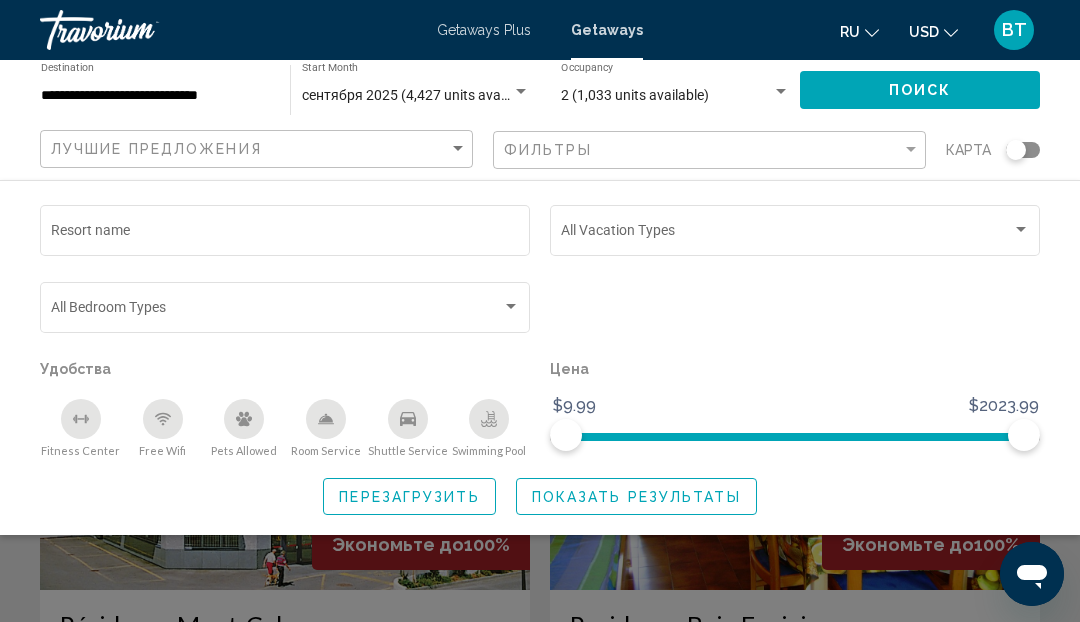 click 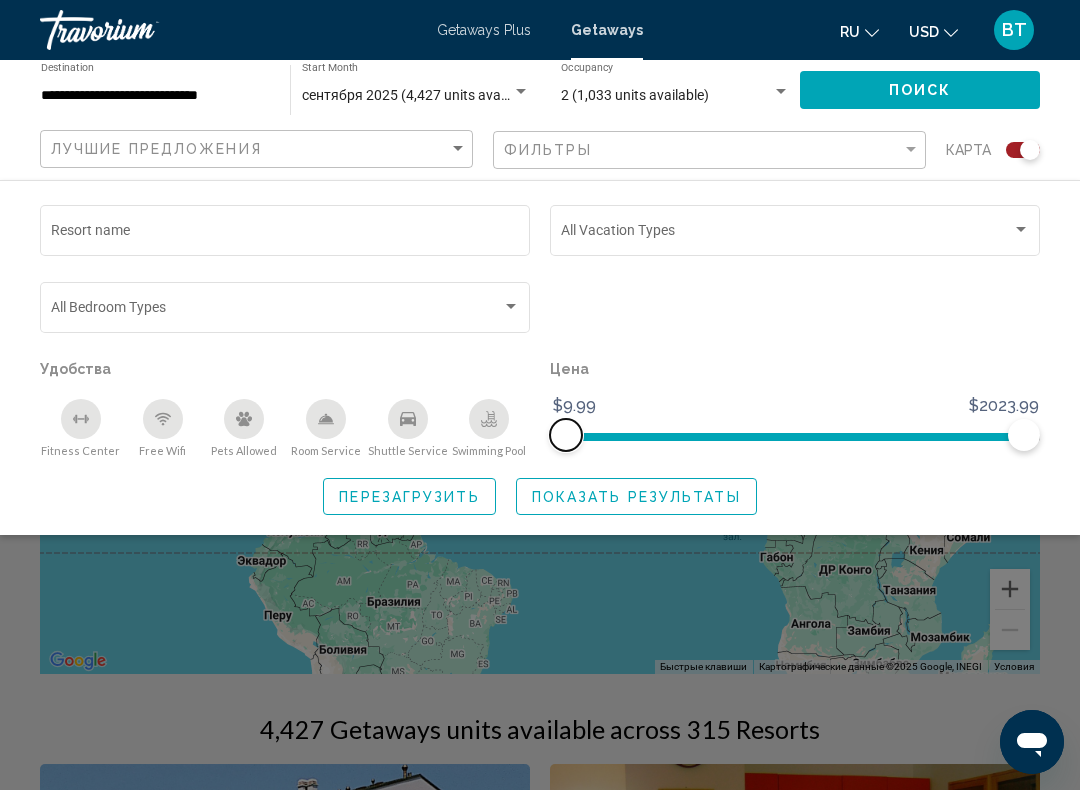 scroll, scrollTop: 0, scrollLeft: 0, axis: both 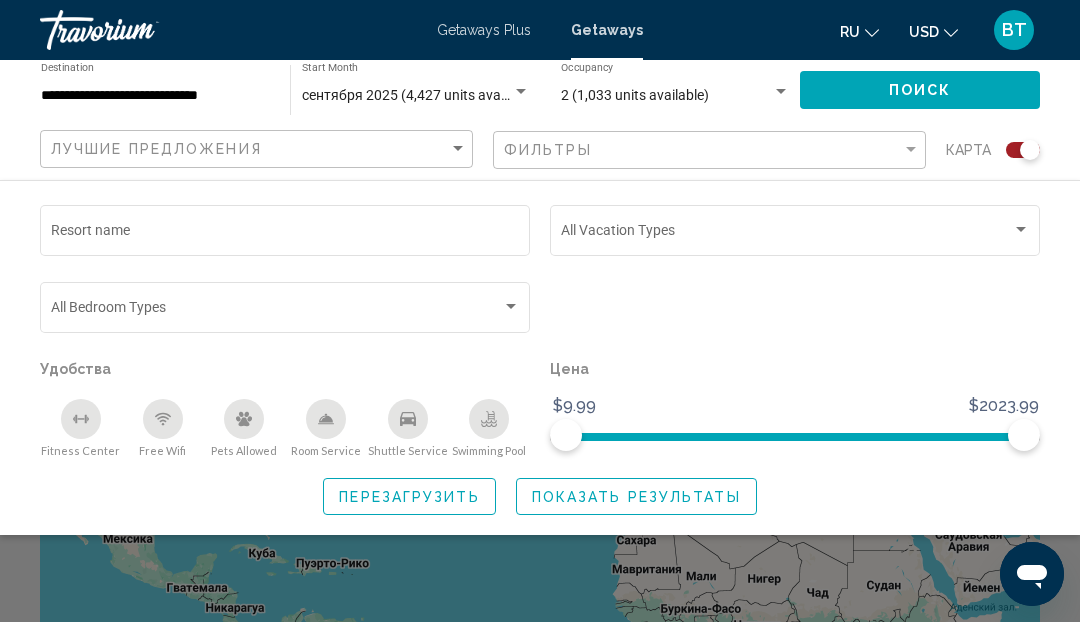 click 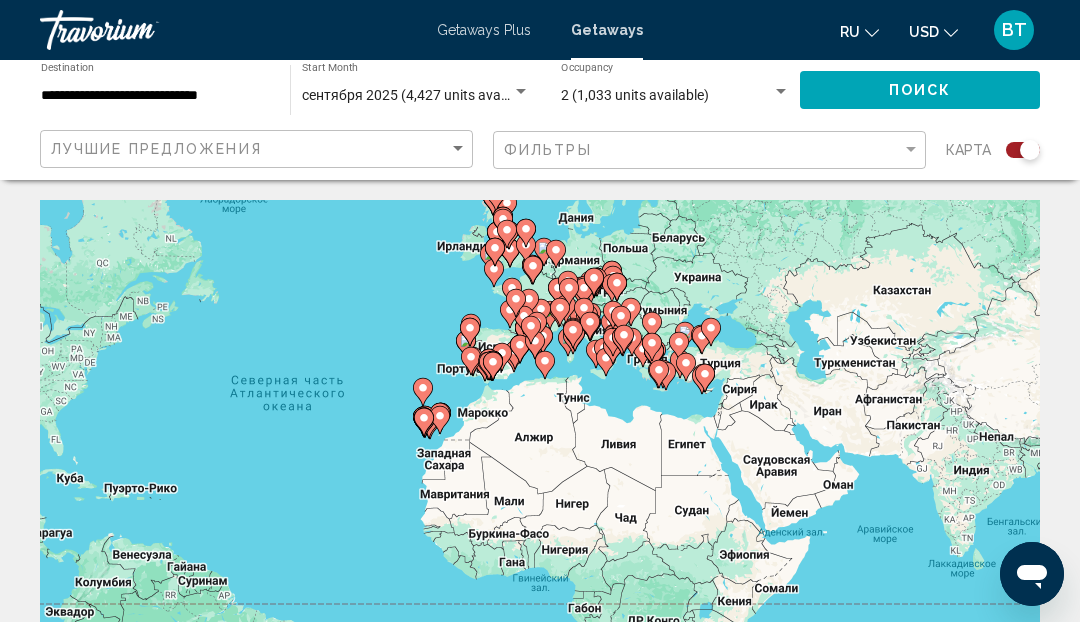 click 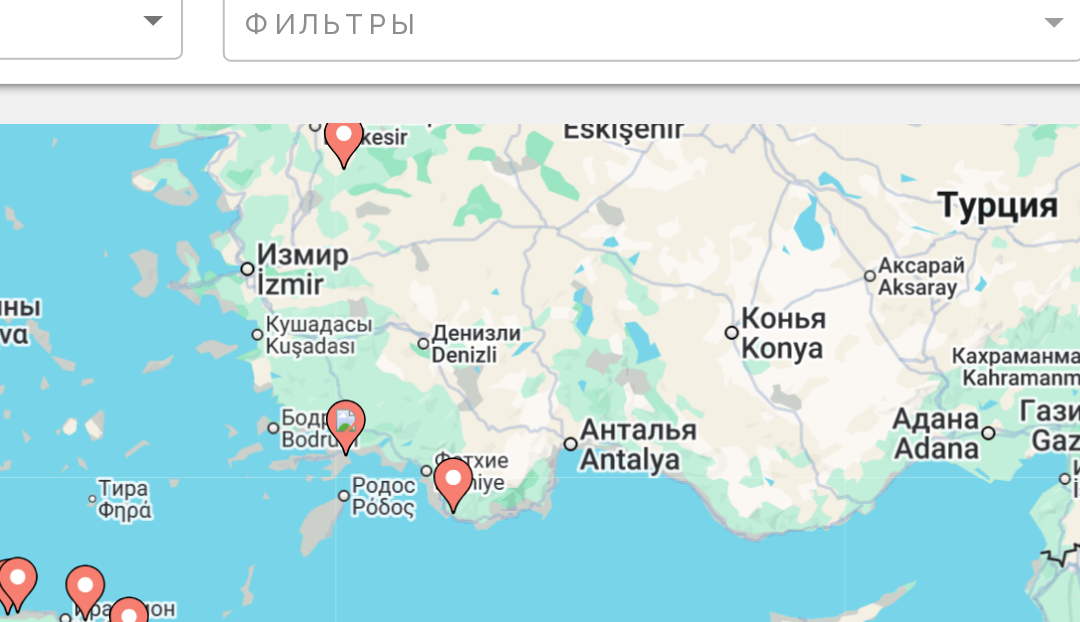 click on "Для навигации используйте клавиши со стрелками. Чтобы активировать перетаскивание с помощью клавиатуры, нажмите Alt + Ввод. После этого перемещайте маркер, используя клавиши со стрелками. Чтобы завершить перетаскивание, нажмите клавишу Ввод. Чтобы отменить действие, нажмите клавишу Esc." at bounding box center [540, 500] 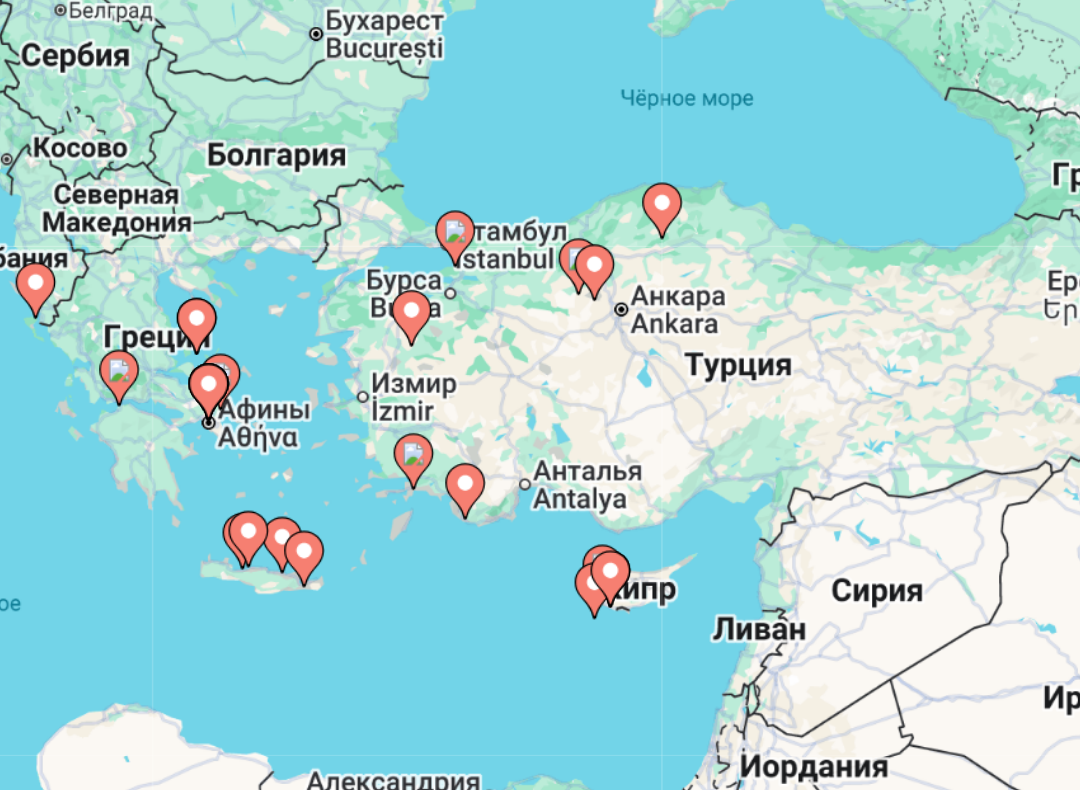 type on "**********" 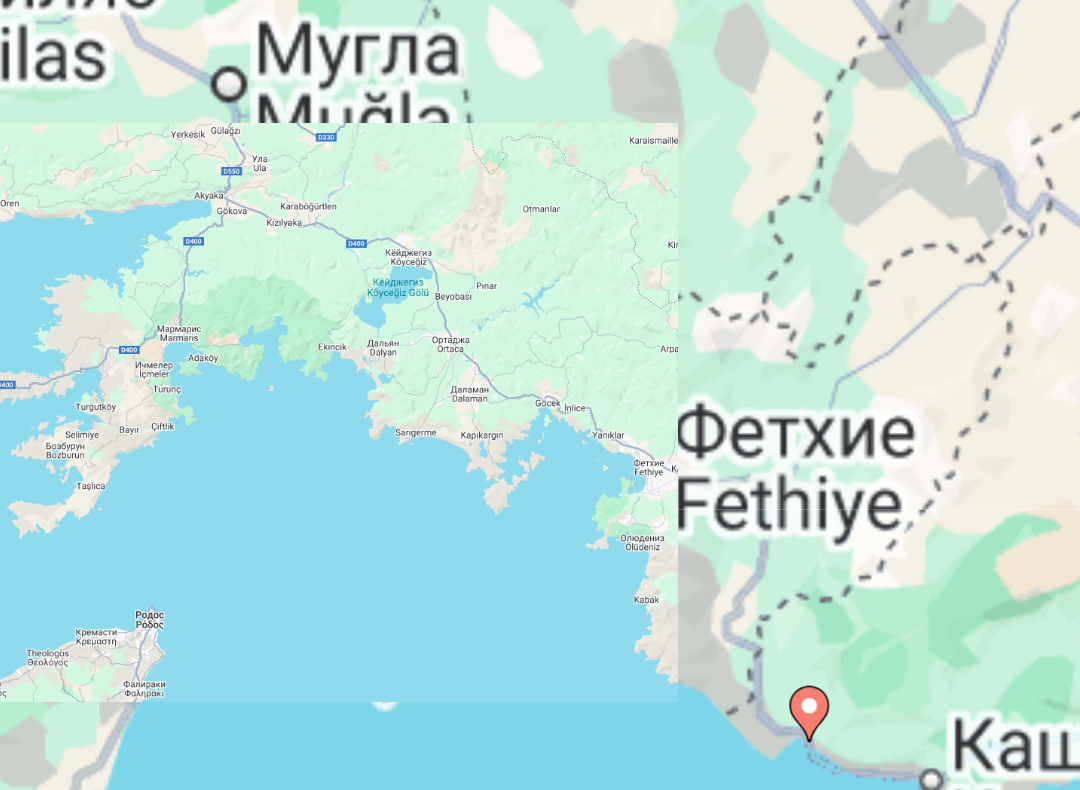 click on "Для навигации используйте клавиши со стрелками. Чтобы активировать перетаскивание с помощью клавиатуры, нажмите Alt + Ввод. После этого перемещайте маркер, используя клавиши со стрелками. Чтобы завершить перетаскивание, нажмите клавишу Ввод. Чтобы отменить действие, нажмите клавишу Esc." at bounding box center [540, 500] 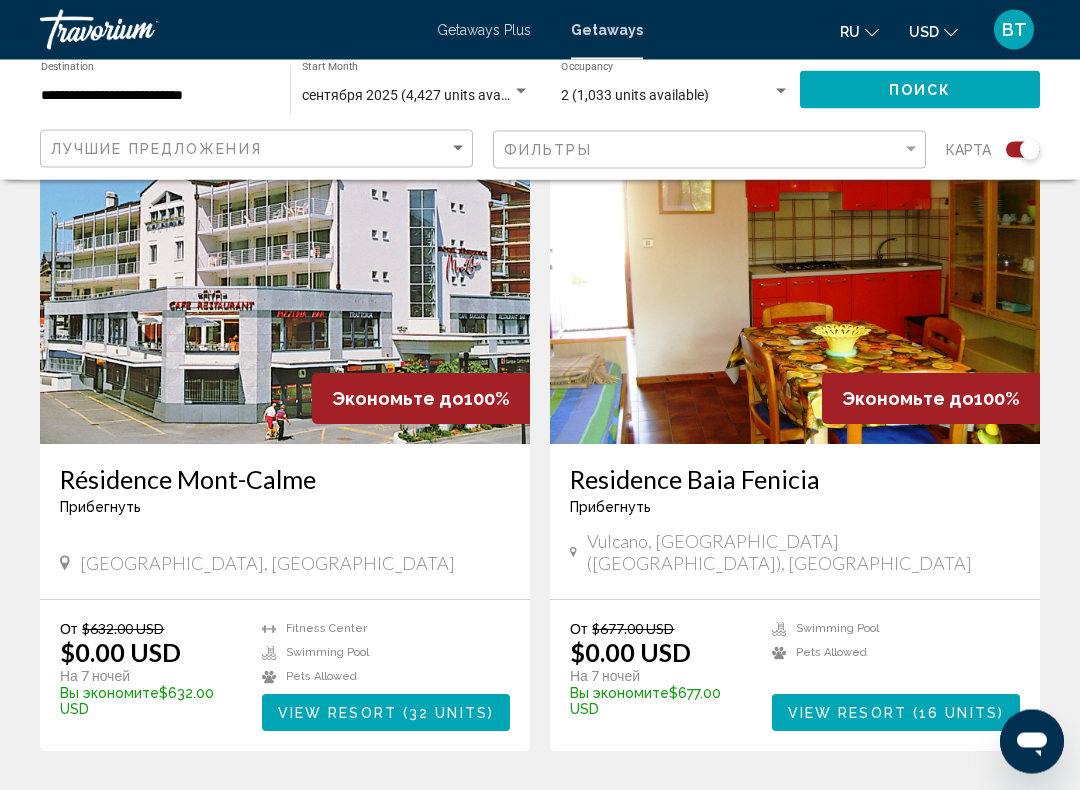 scroll, scrollTop: 767, scrollLeft: 0, axis: vertical 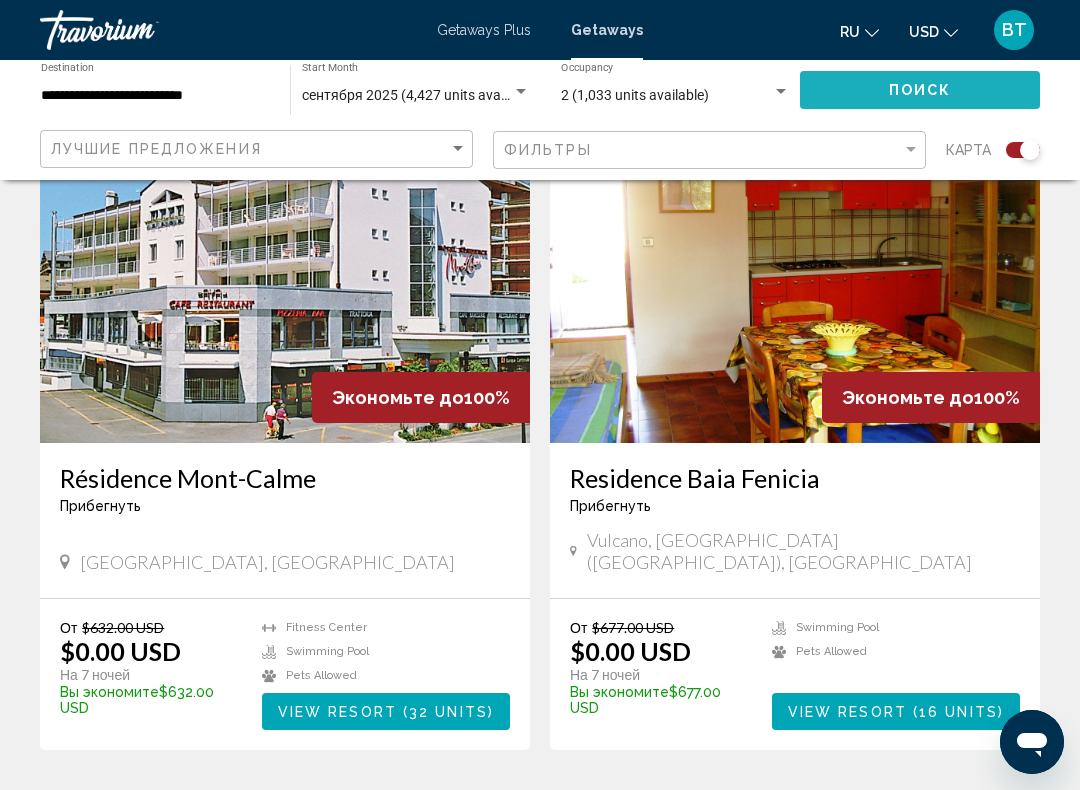 click on "Поиск" 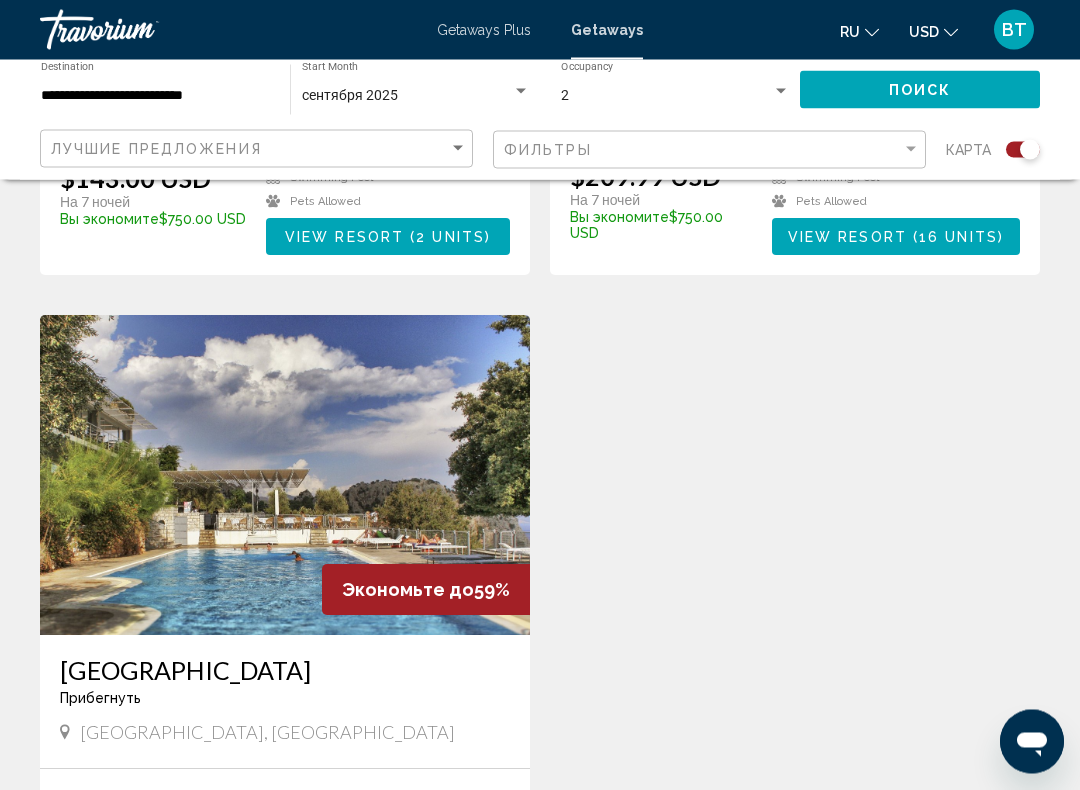 scroll, scrollTop: 2509, scrollLeft: 0, axis: vertical 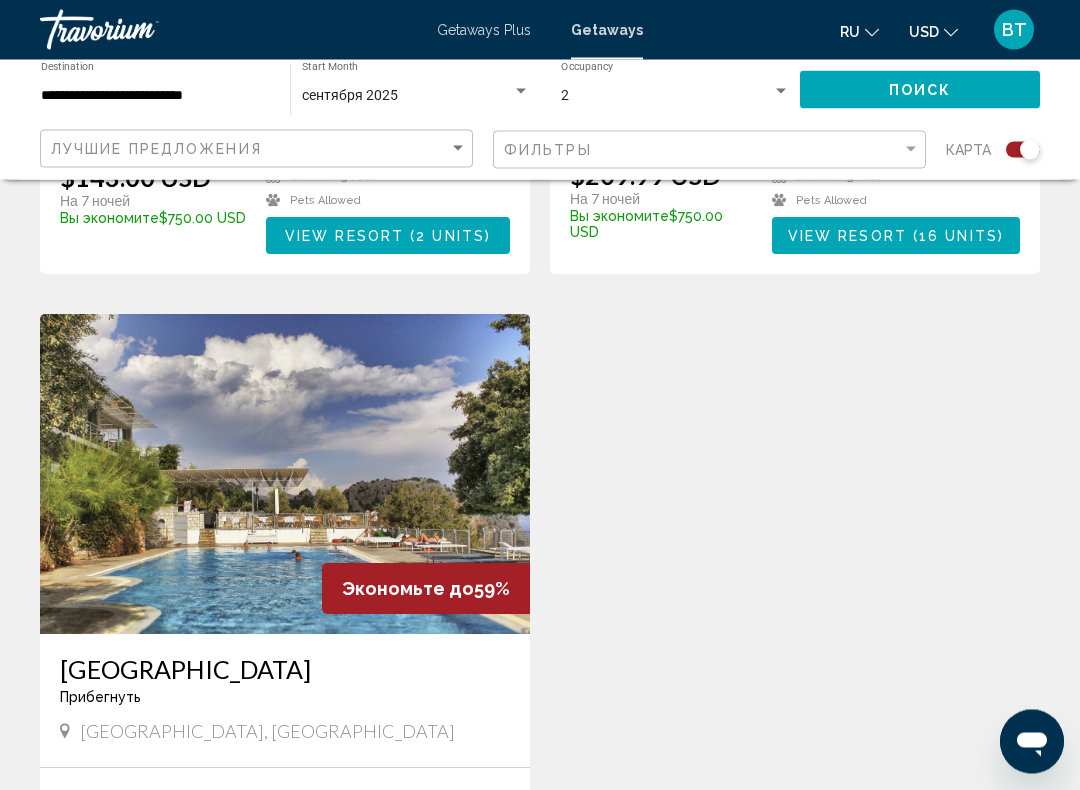 click 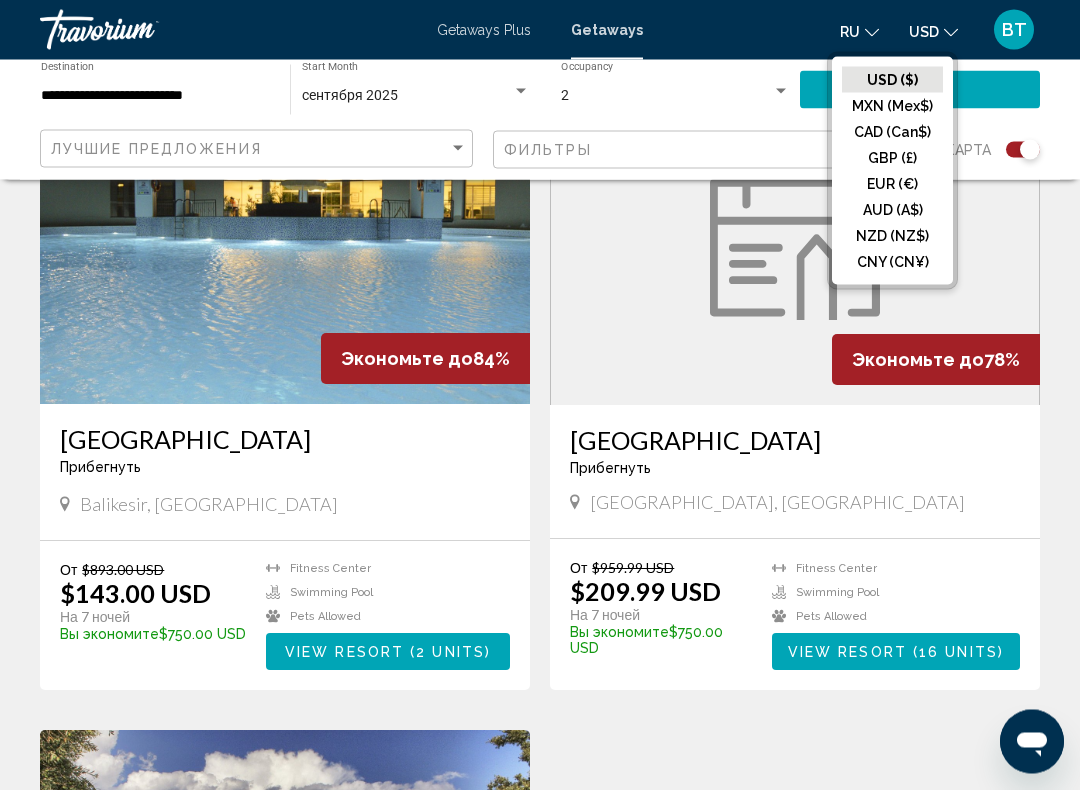 scroll, scrollTop: 2095, scrollLeft: 0, axis: vertical 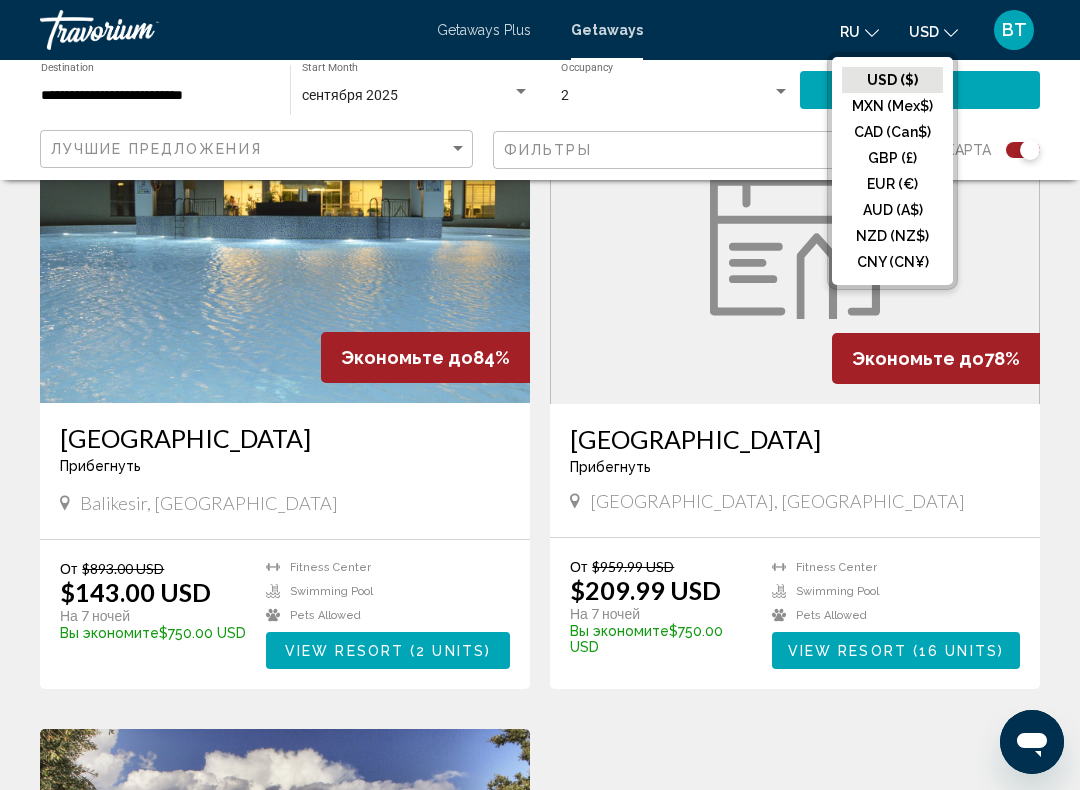 click at bounding box center (285, 243) 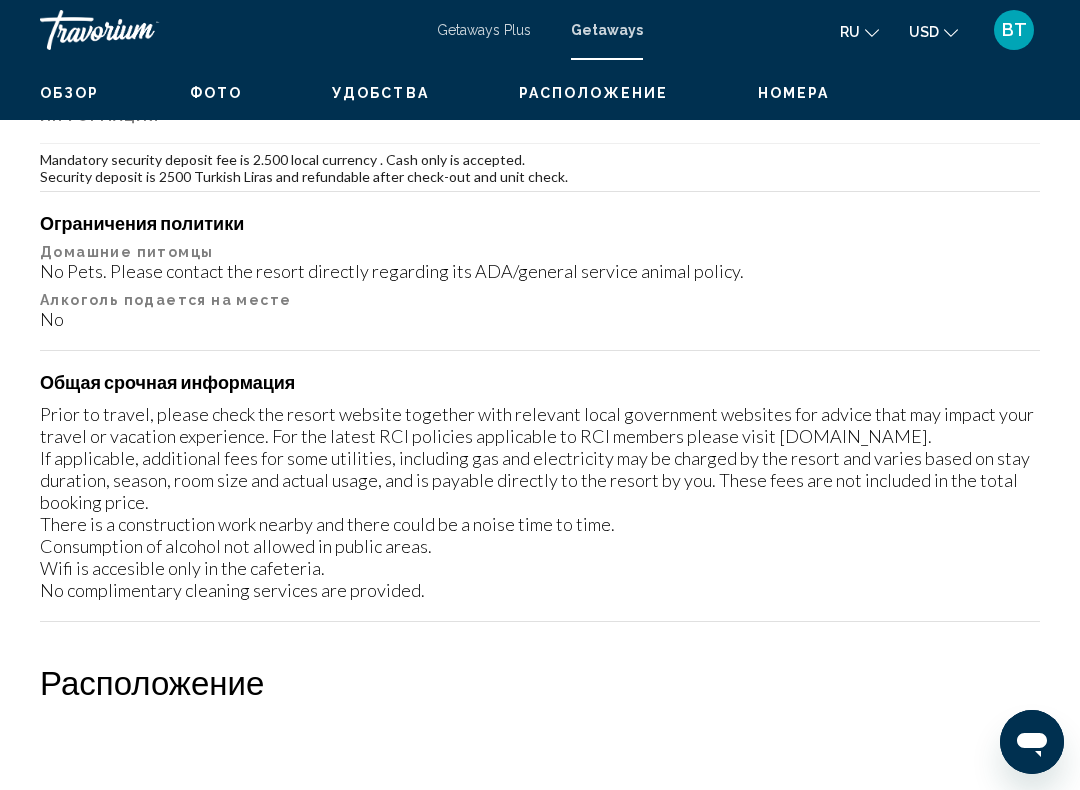 scroll, scrollTop: 0, scrollLeft: 0, axis: both 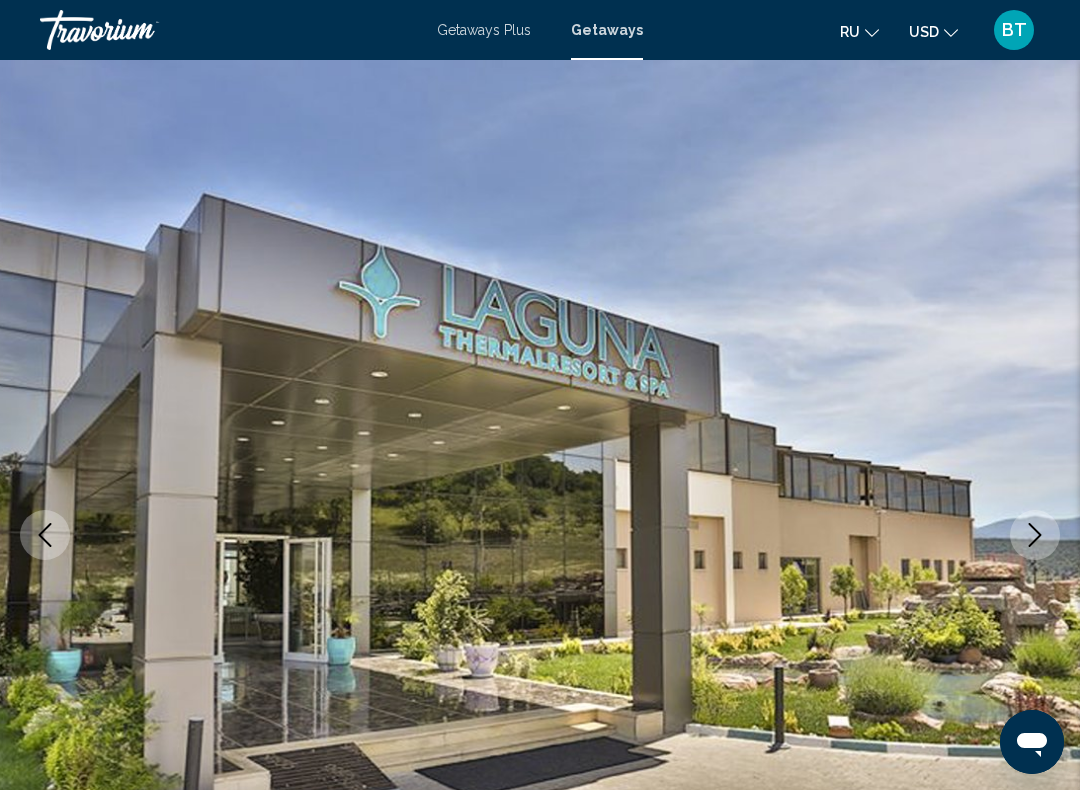 click 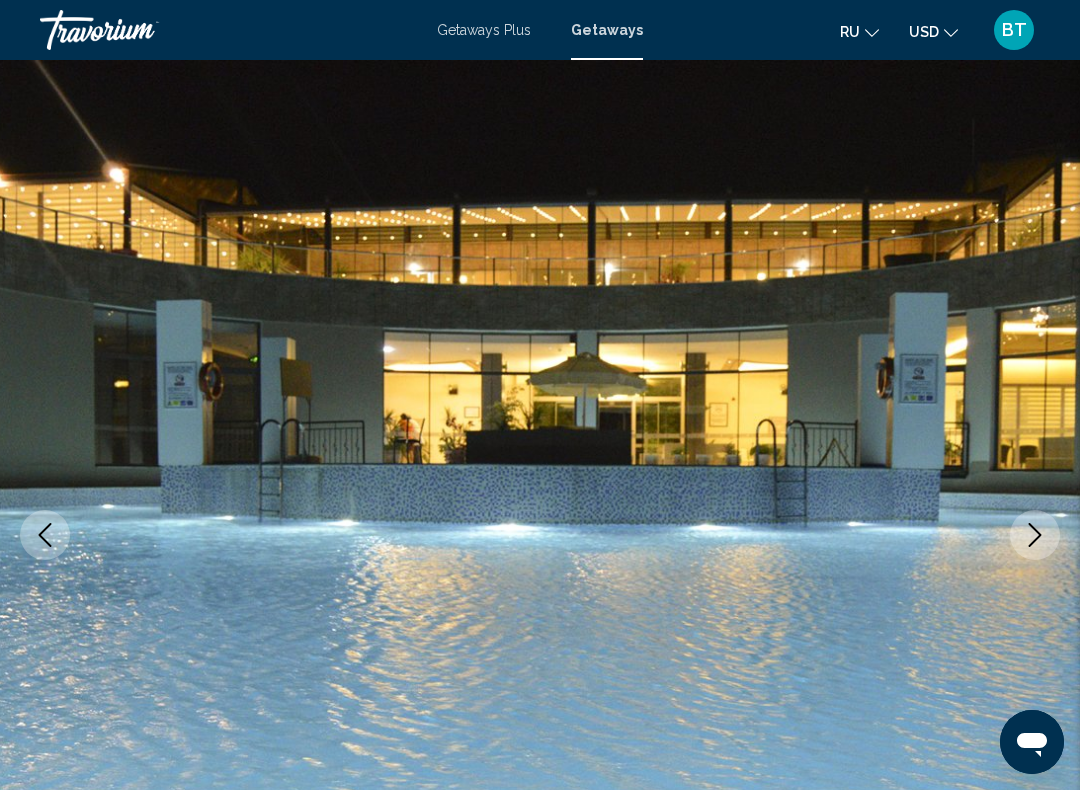 click at bounding box center [1035, 535] 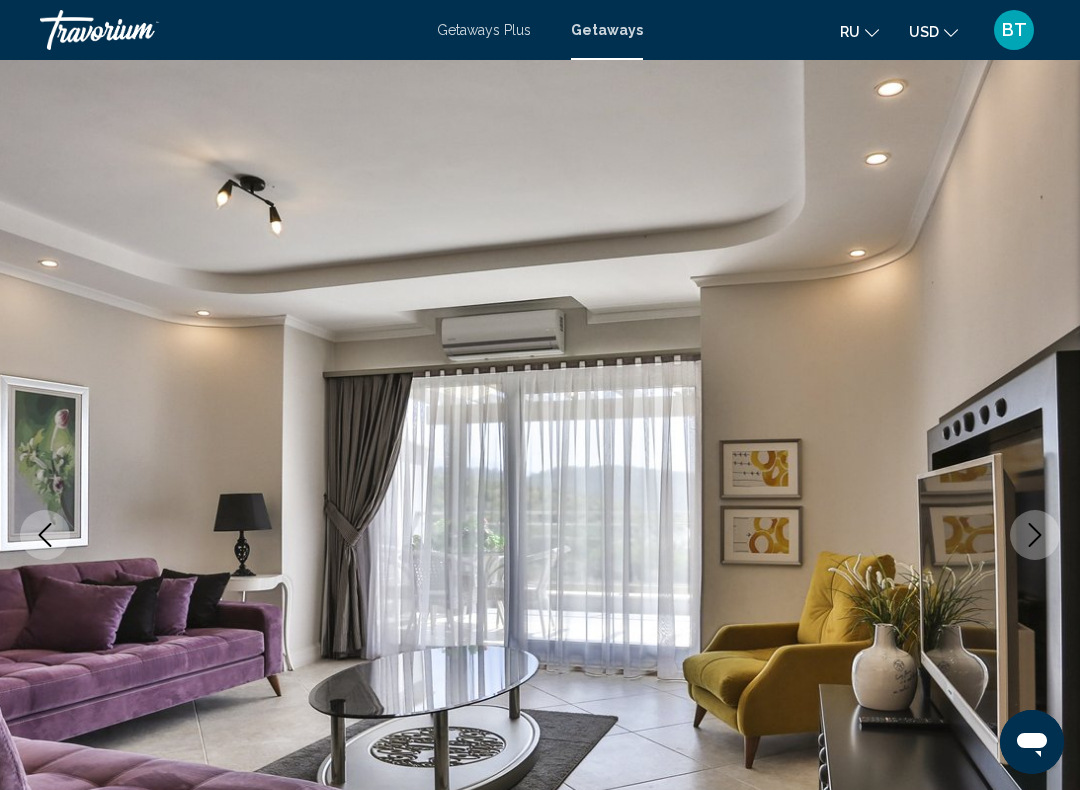 click 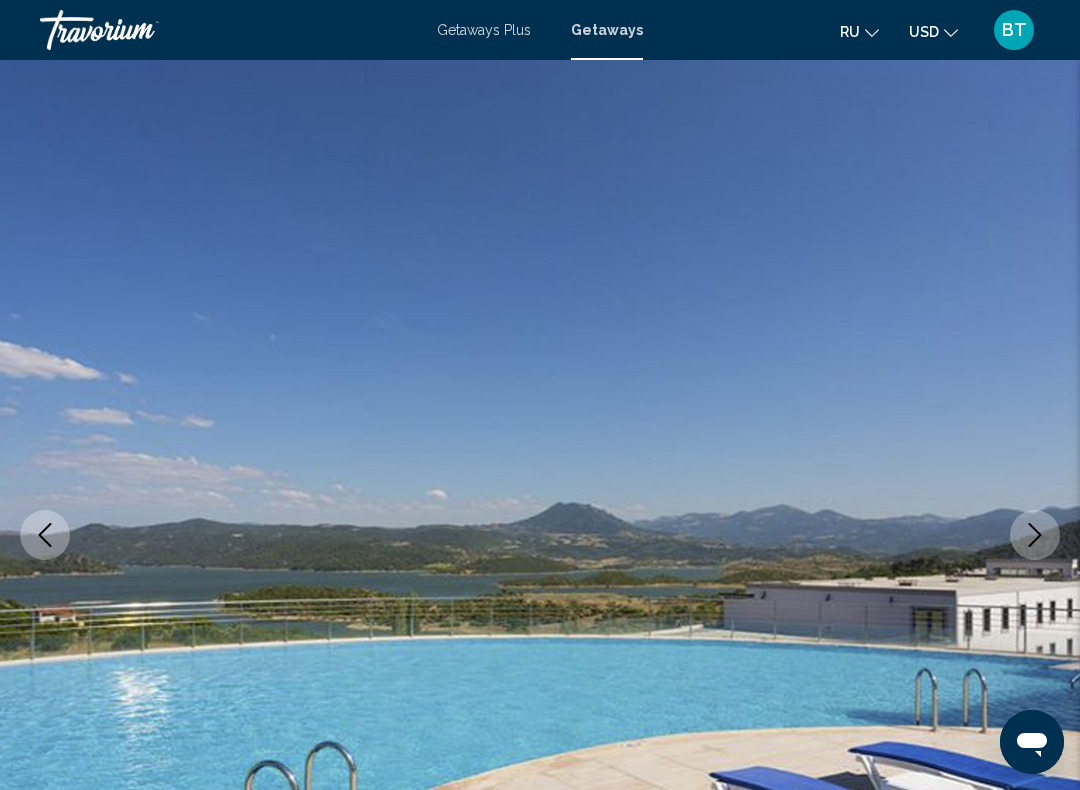click 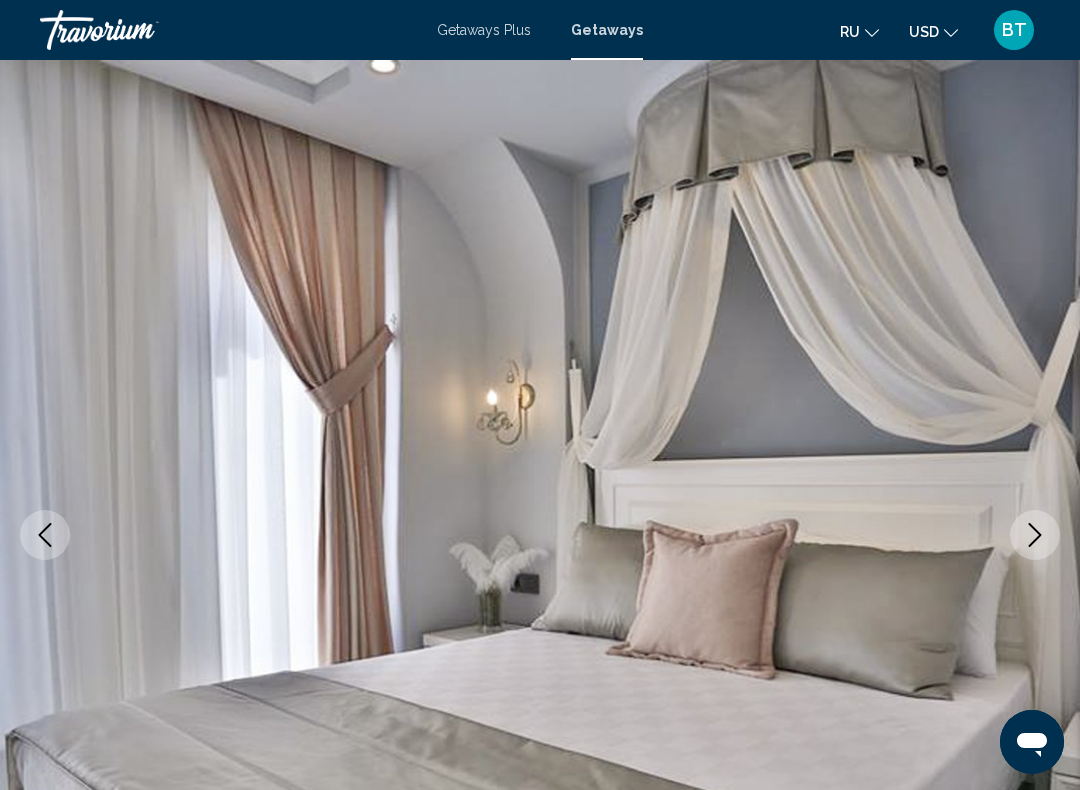click 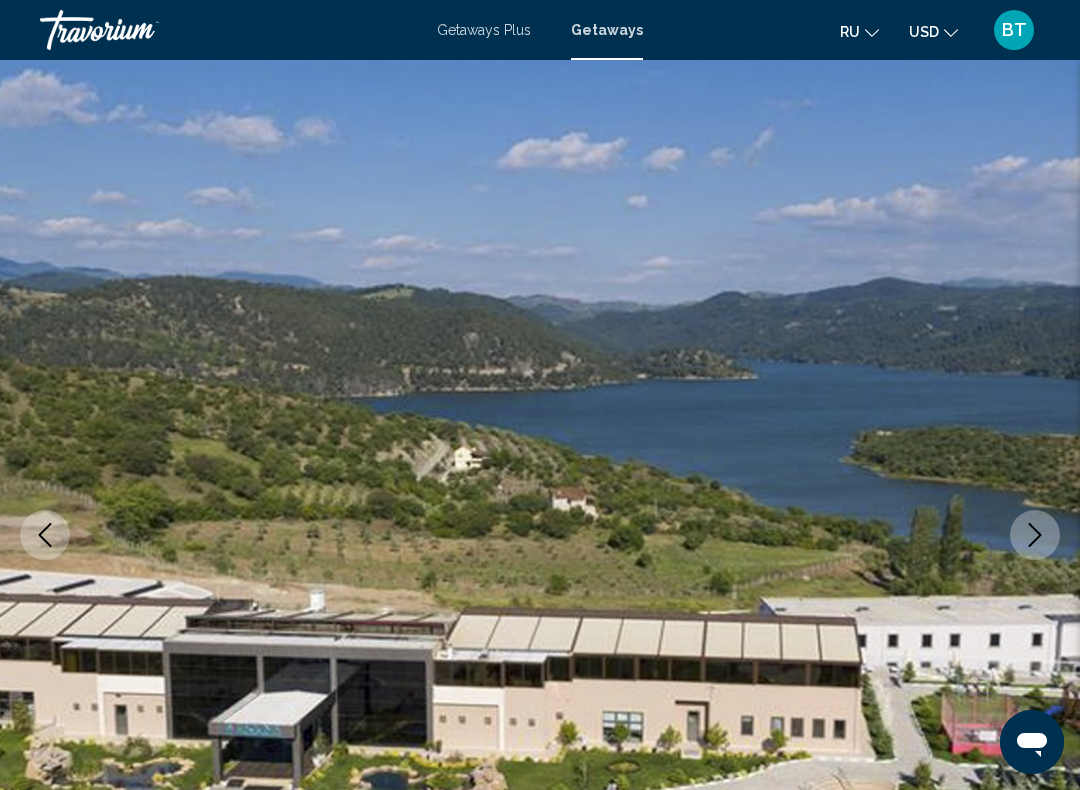 click 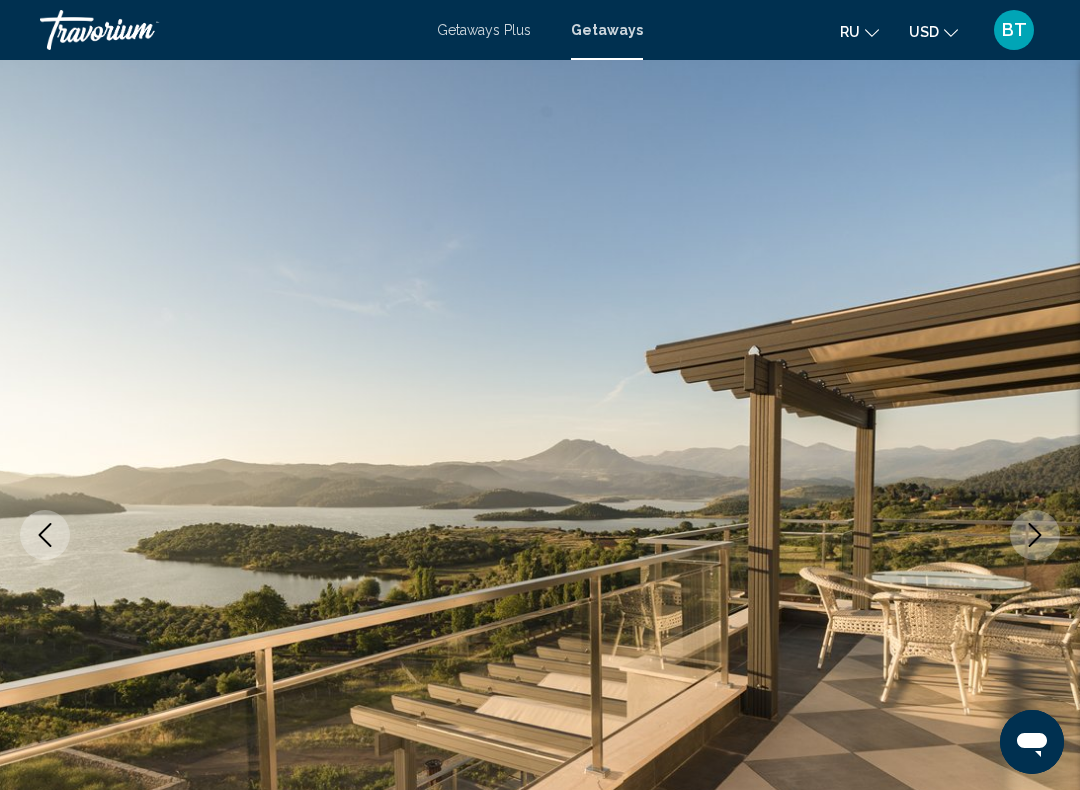 click 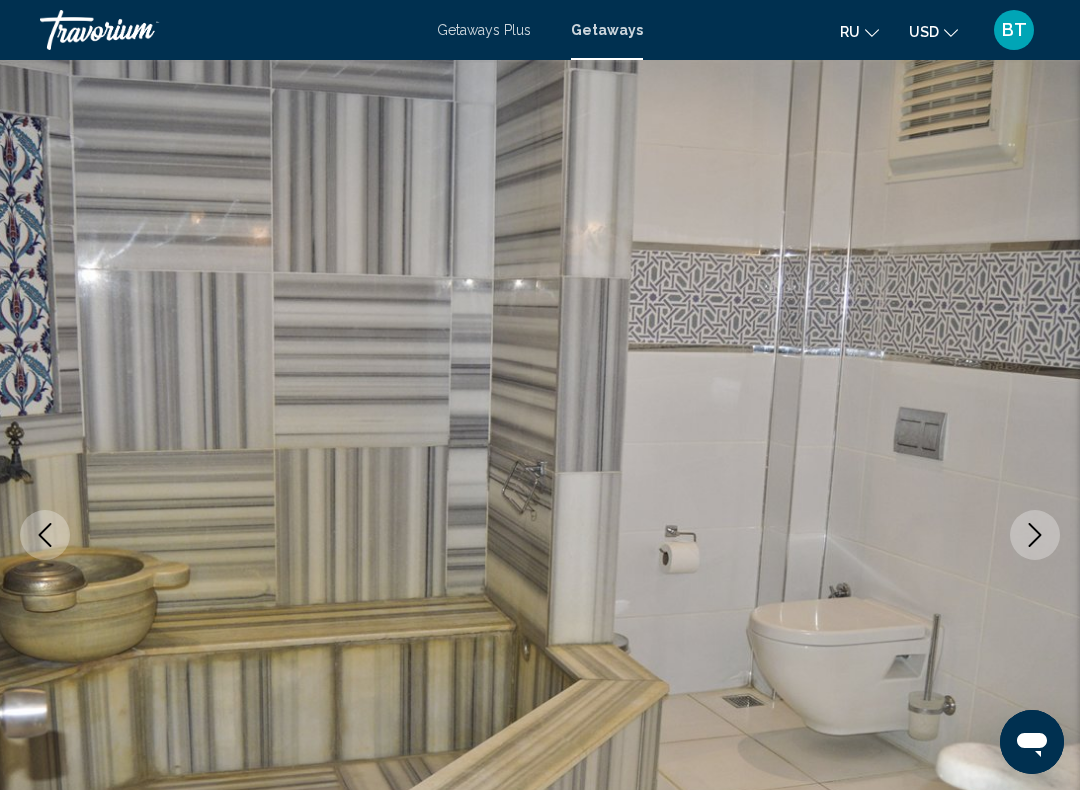 click 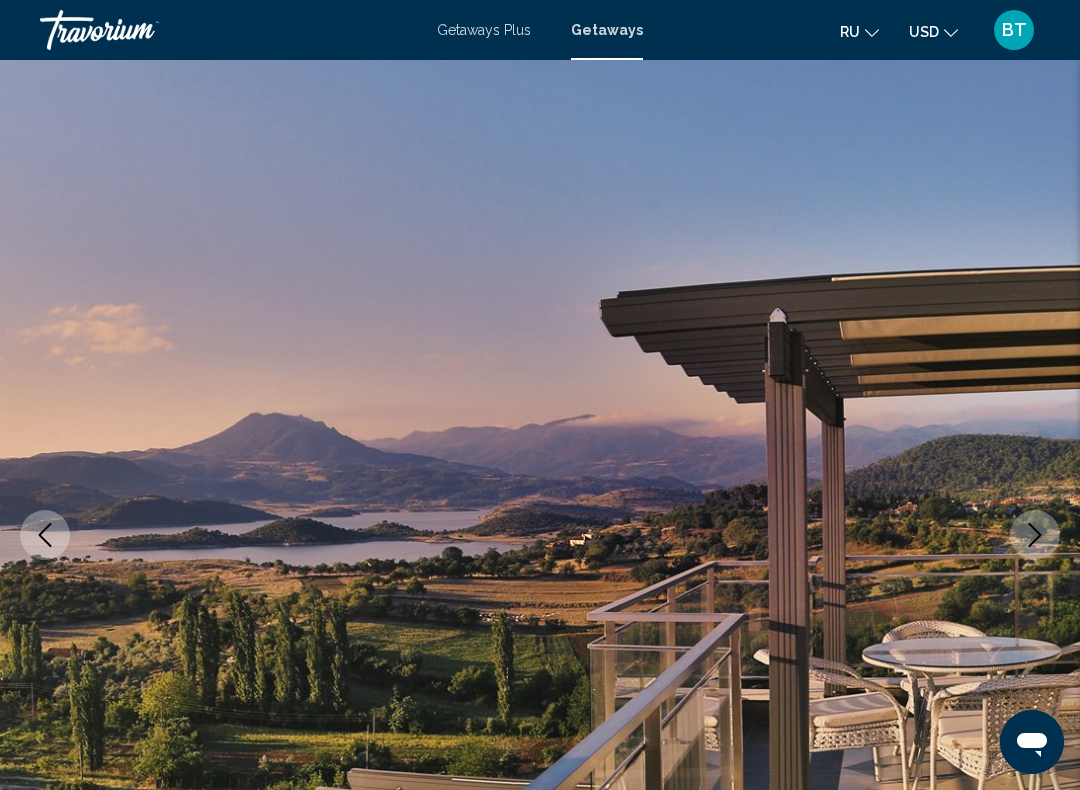 click 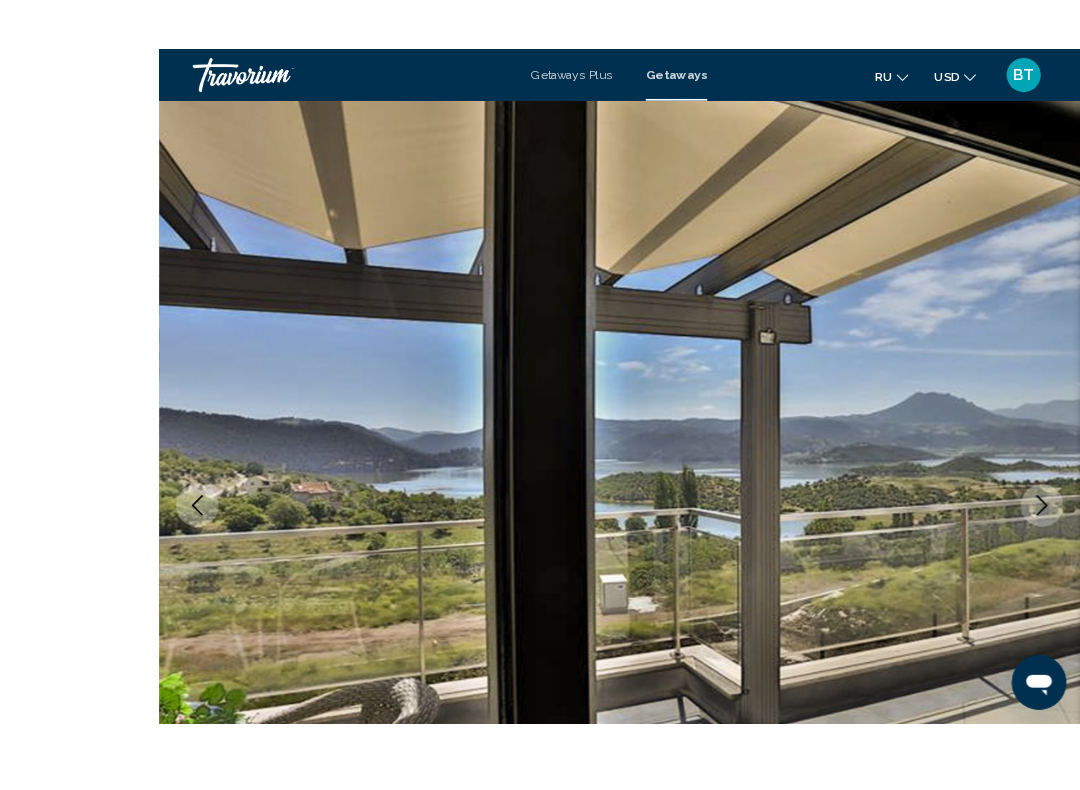 scroll, scrollTop: 97, scrollLeft: 0, axis: vertical 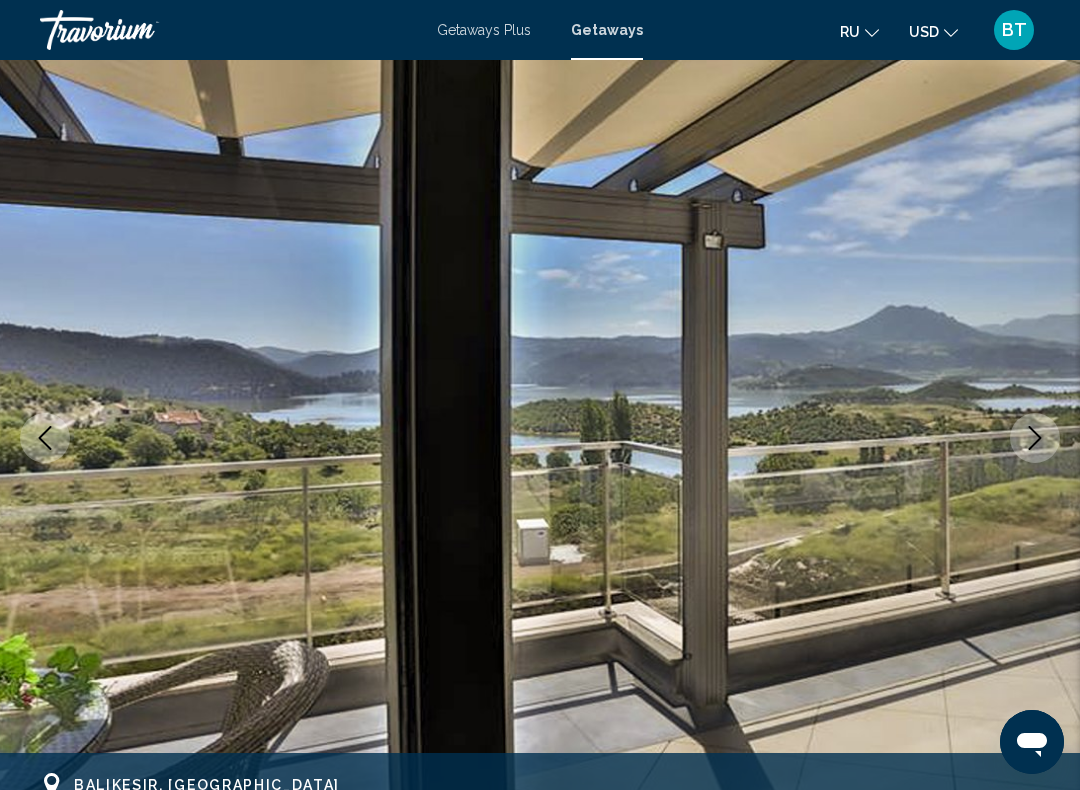 click at bounding box center [1035, 438] 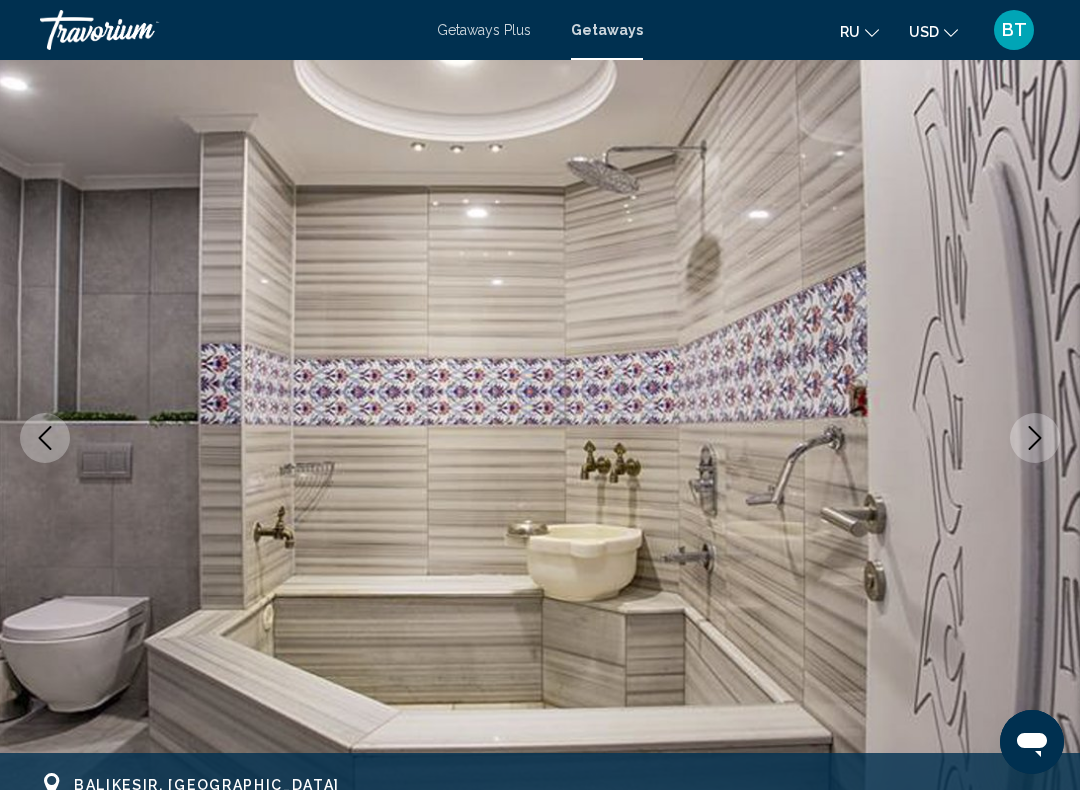 click 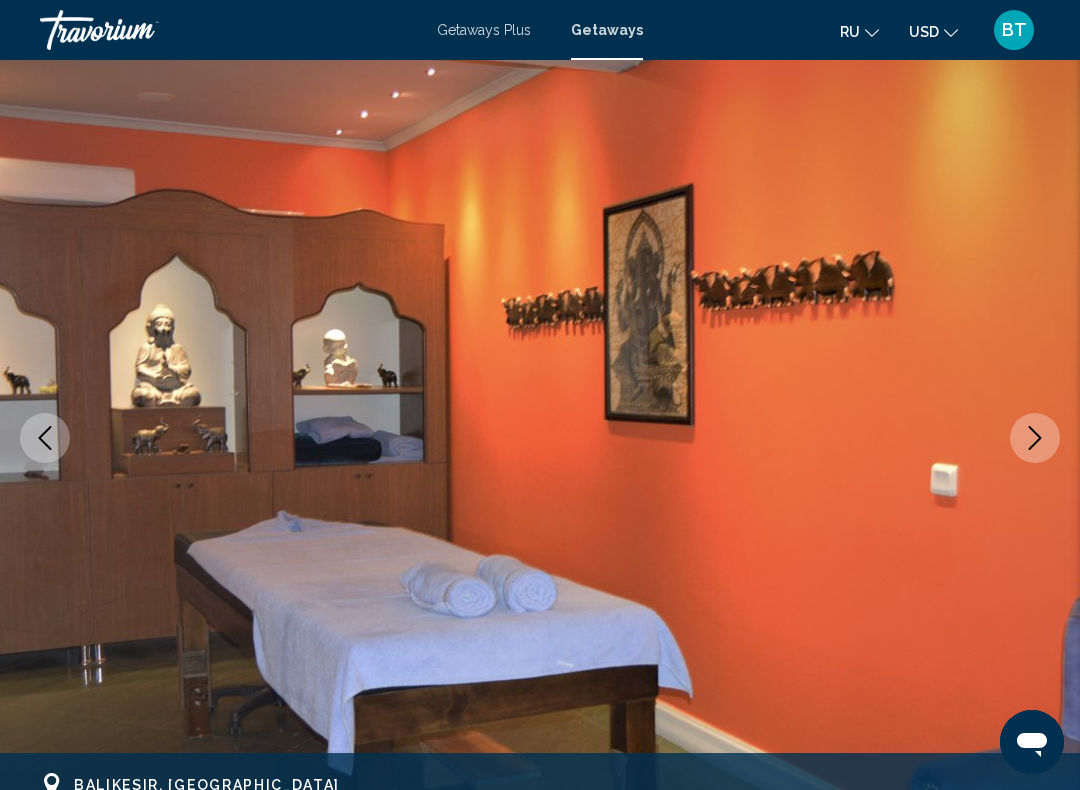 click 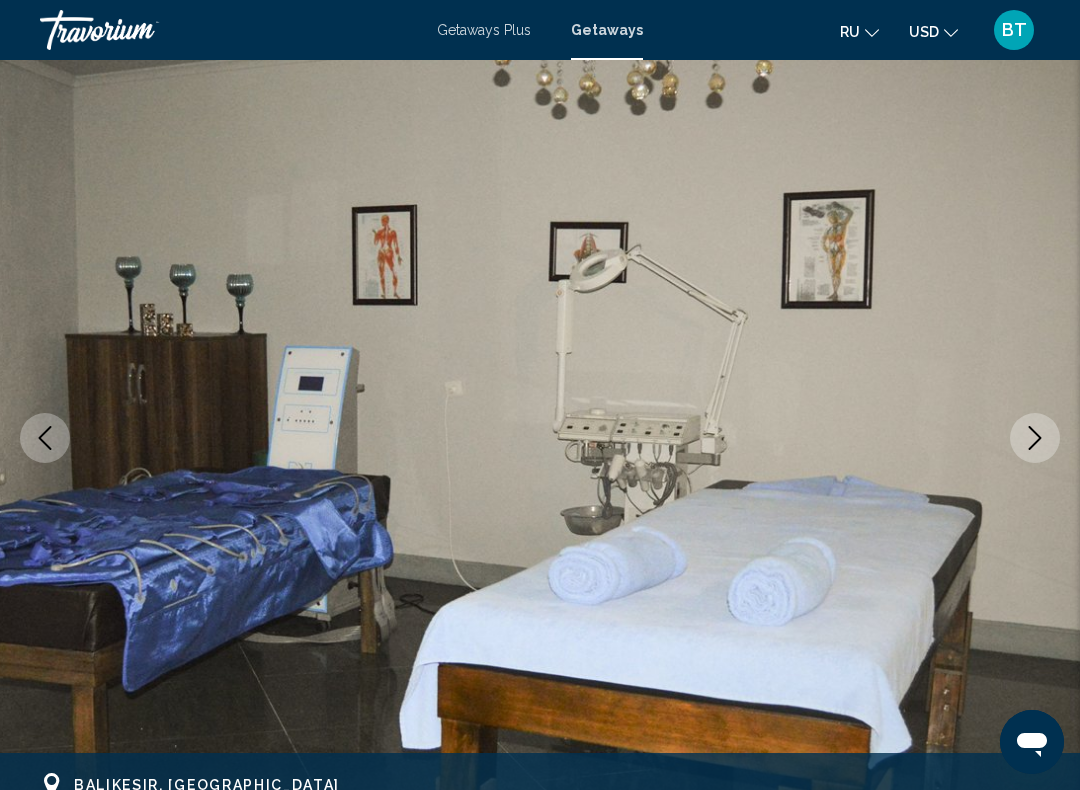 click 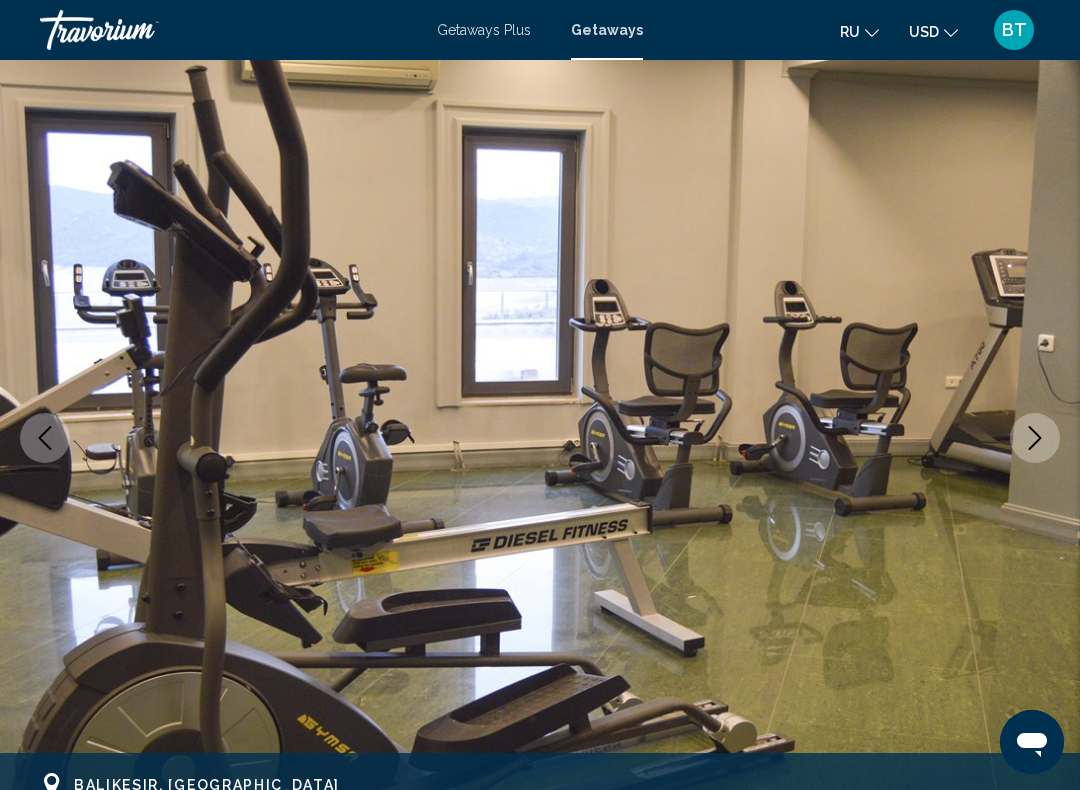 click 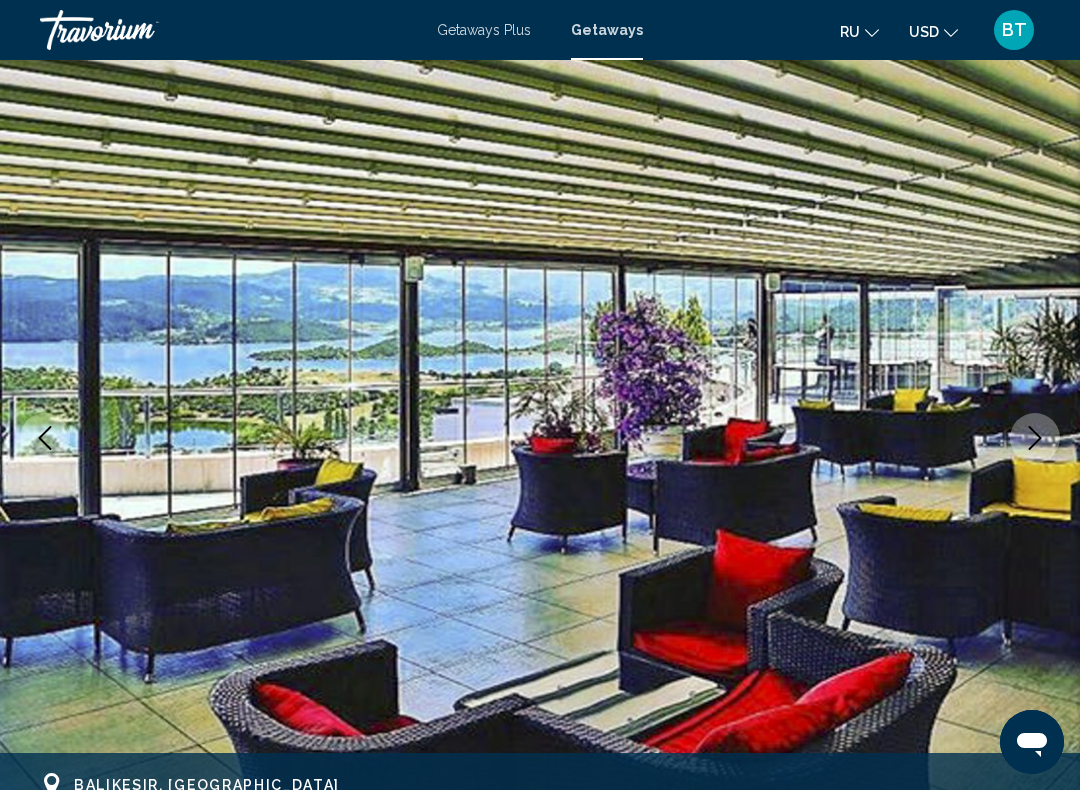 click 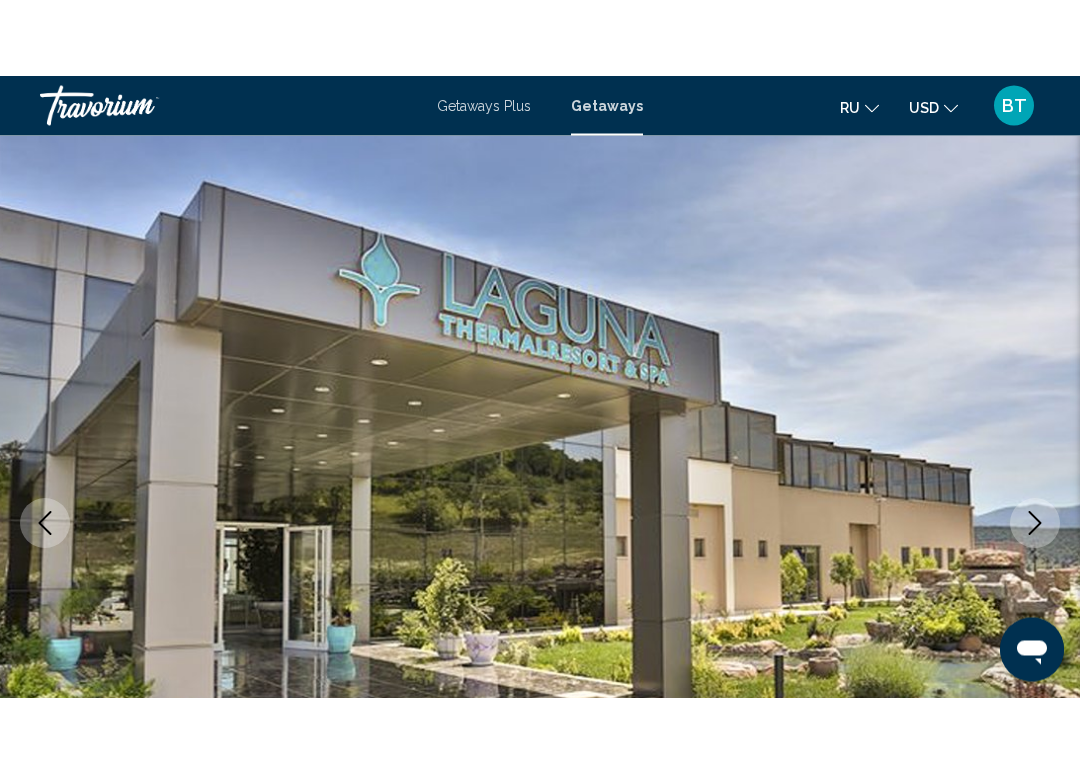 scroll, scrollTop: 0, scrollLeft: 0, axis: both 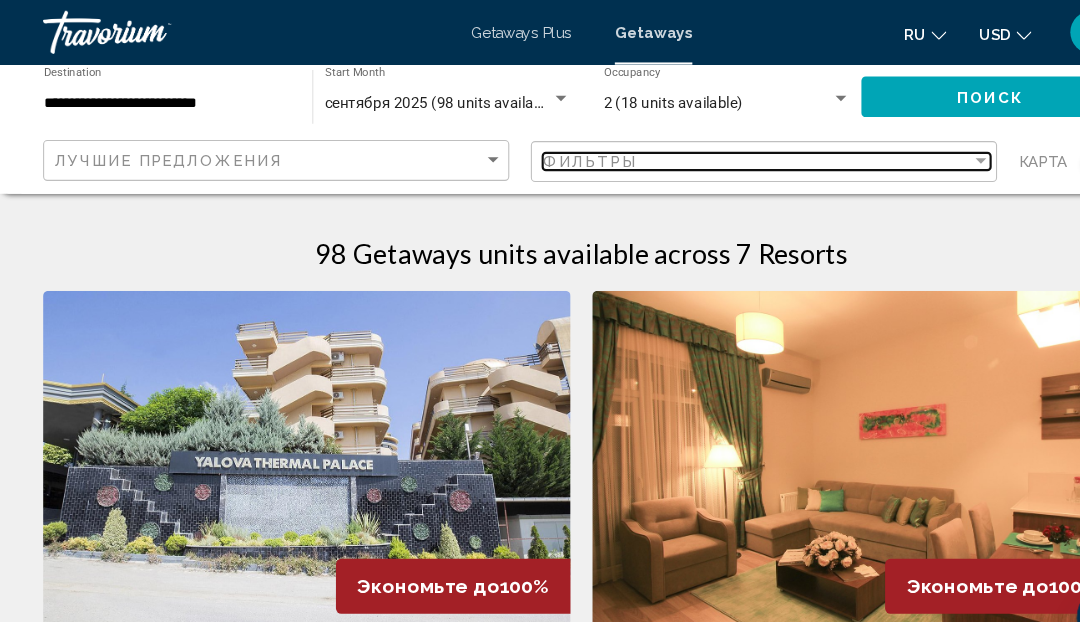 click at bounding box center (911, 149) 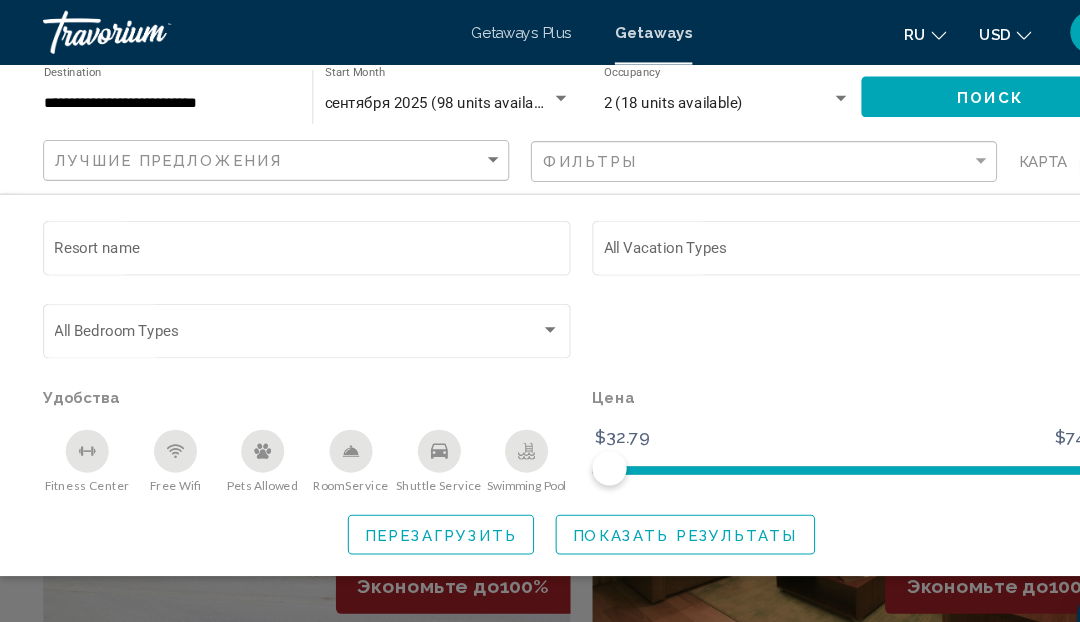 click at bounding box center (786, 234) 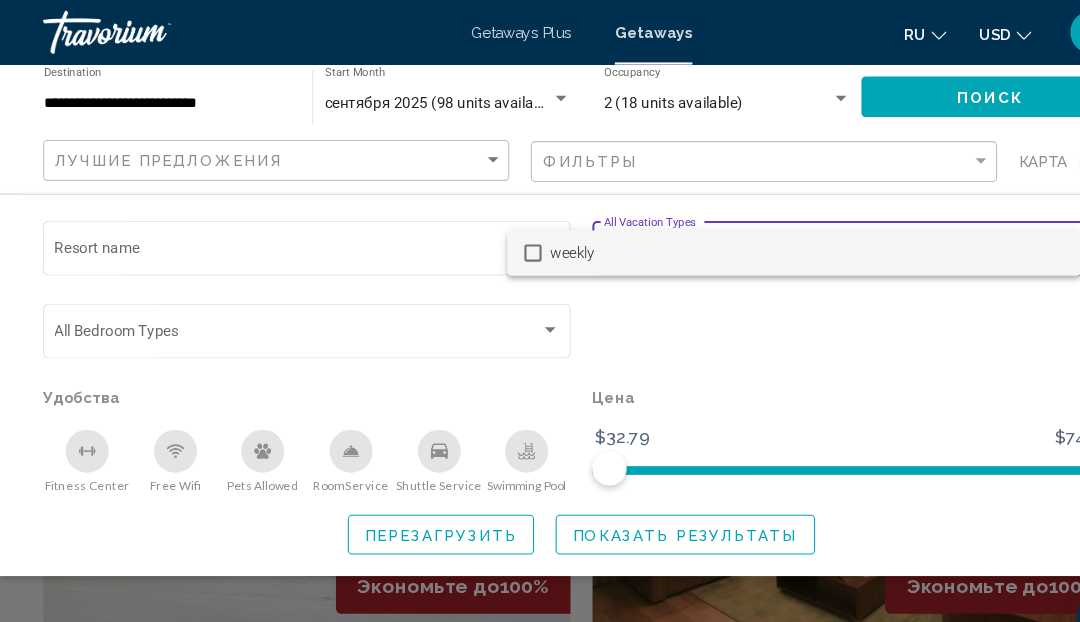 click at bounding box center [540, 311] 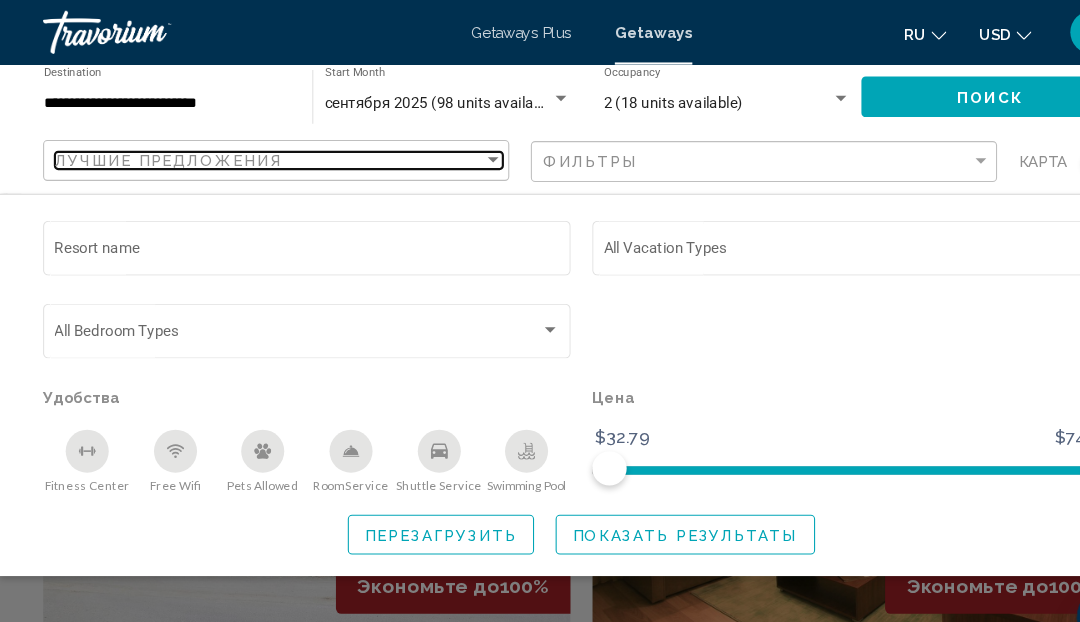 click on "Лучшие предложения" at bounding box center [156, 149] 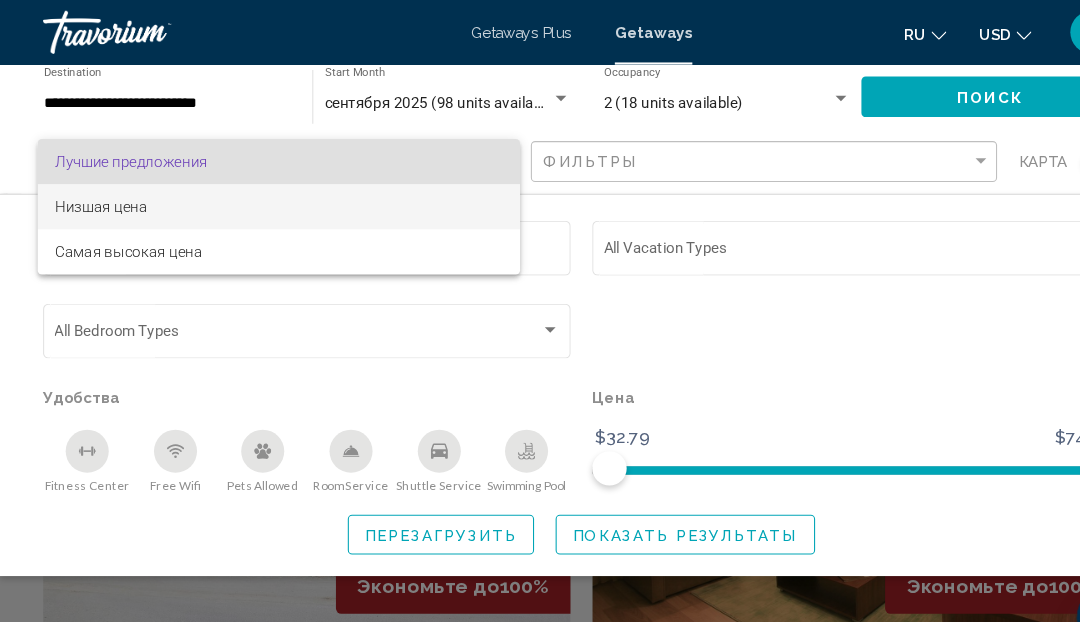 click on "Низшая цена" at bounding box center [94, 192] 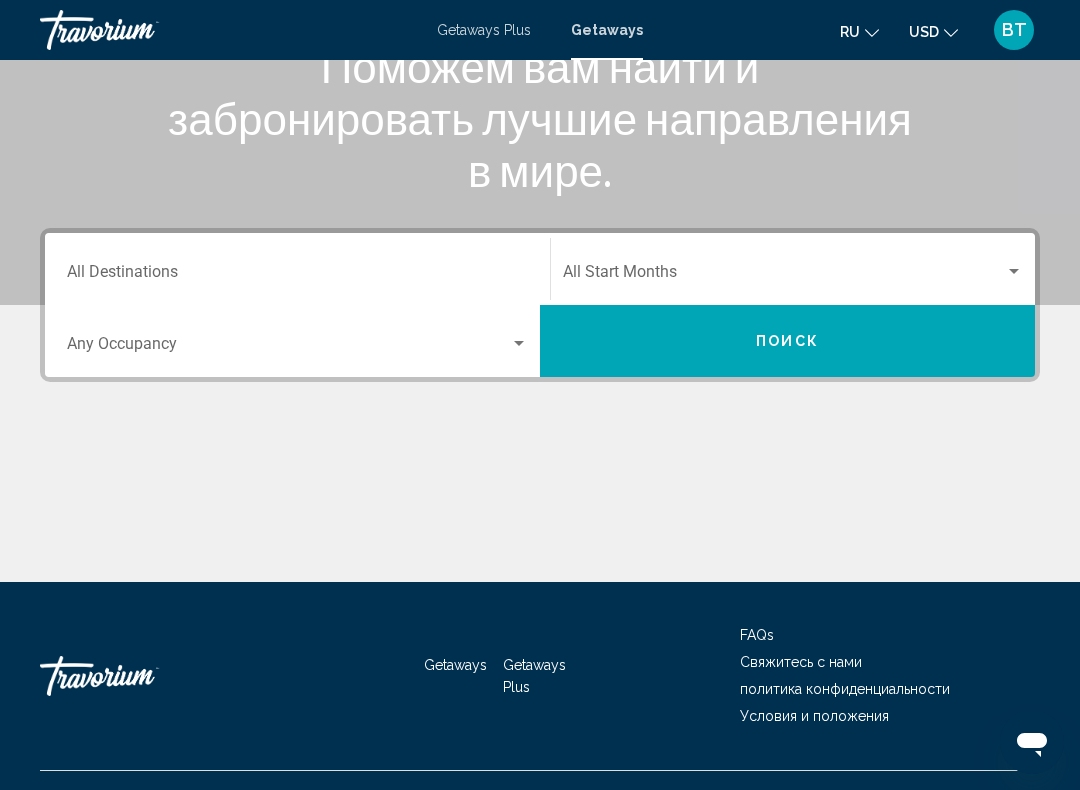 scroll, scrollTop: 298, scrollLeft: 0, axis: vertical 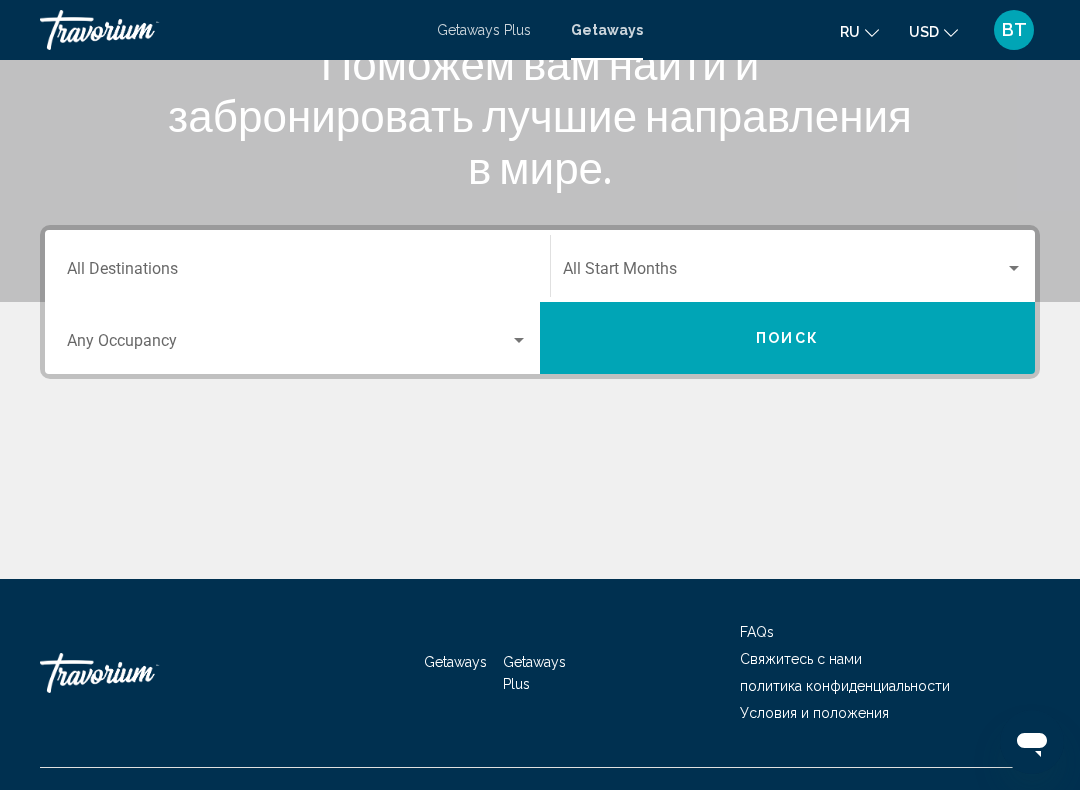 click at bounding box center [288, 345] 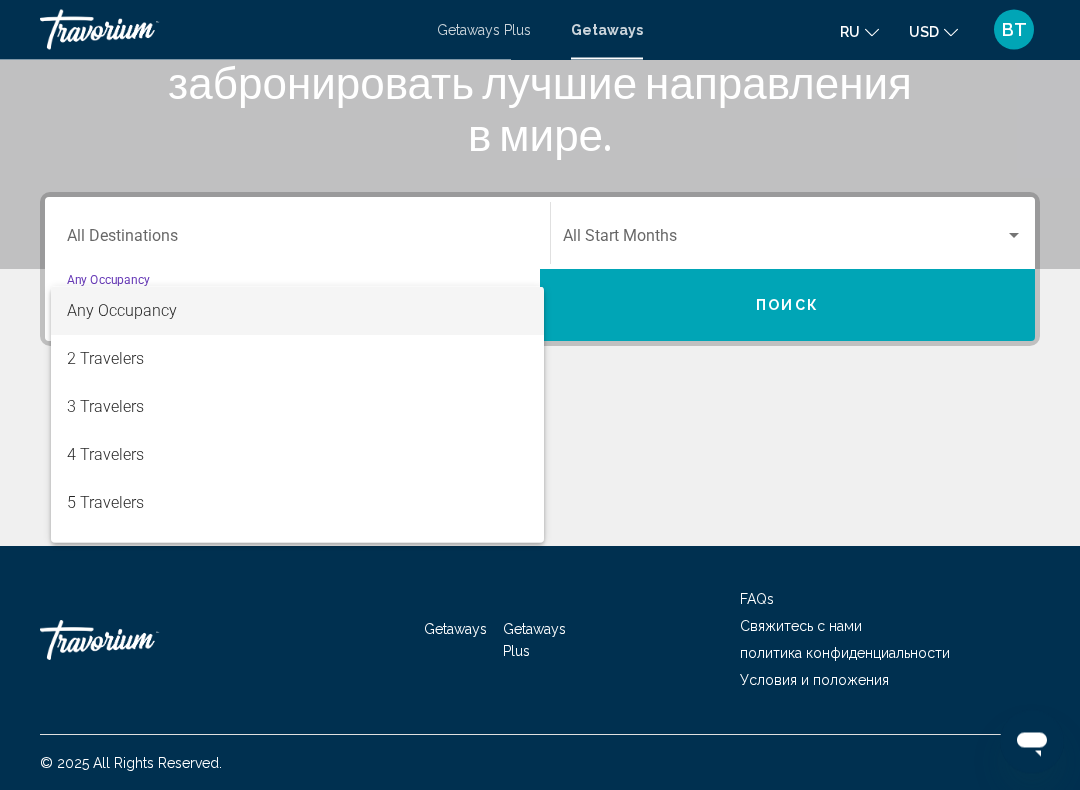 scroll, scrollTop: 332, scrollLeft: 0, axis: vertical 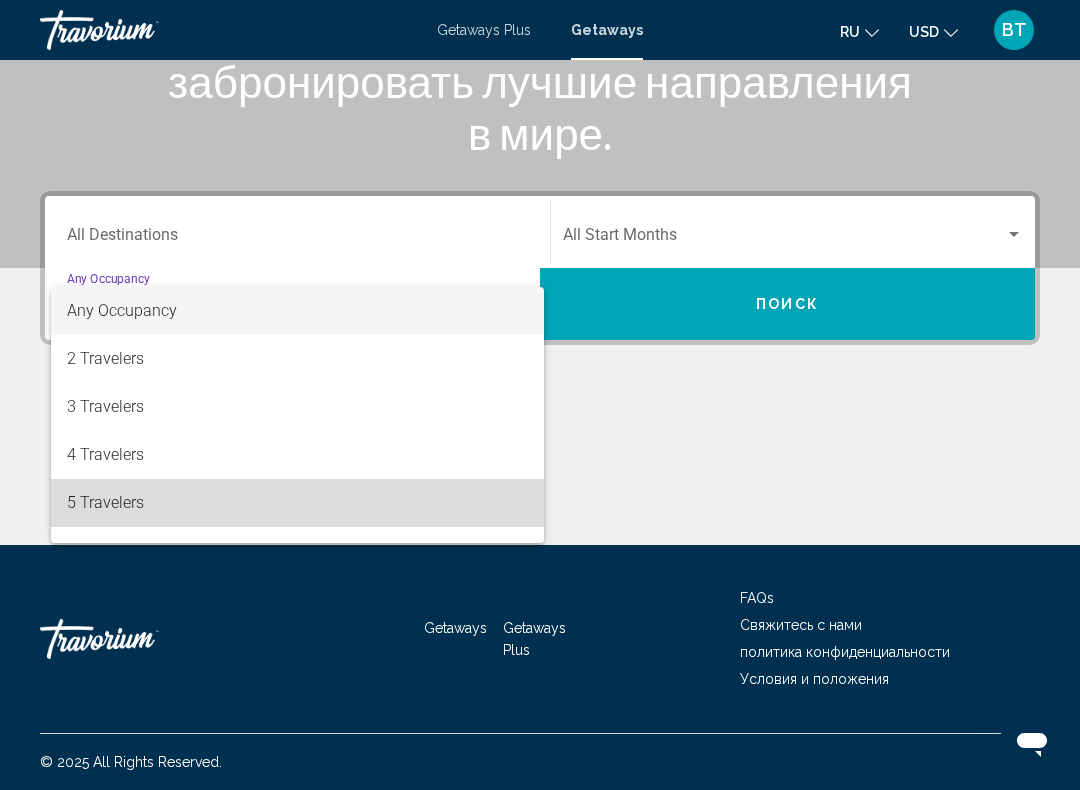 click on "5 Travelers" at bounding box center (297, 503) 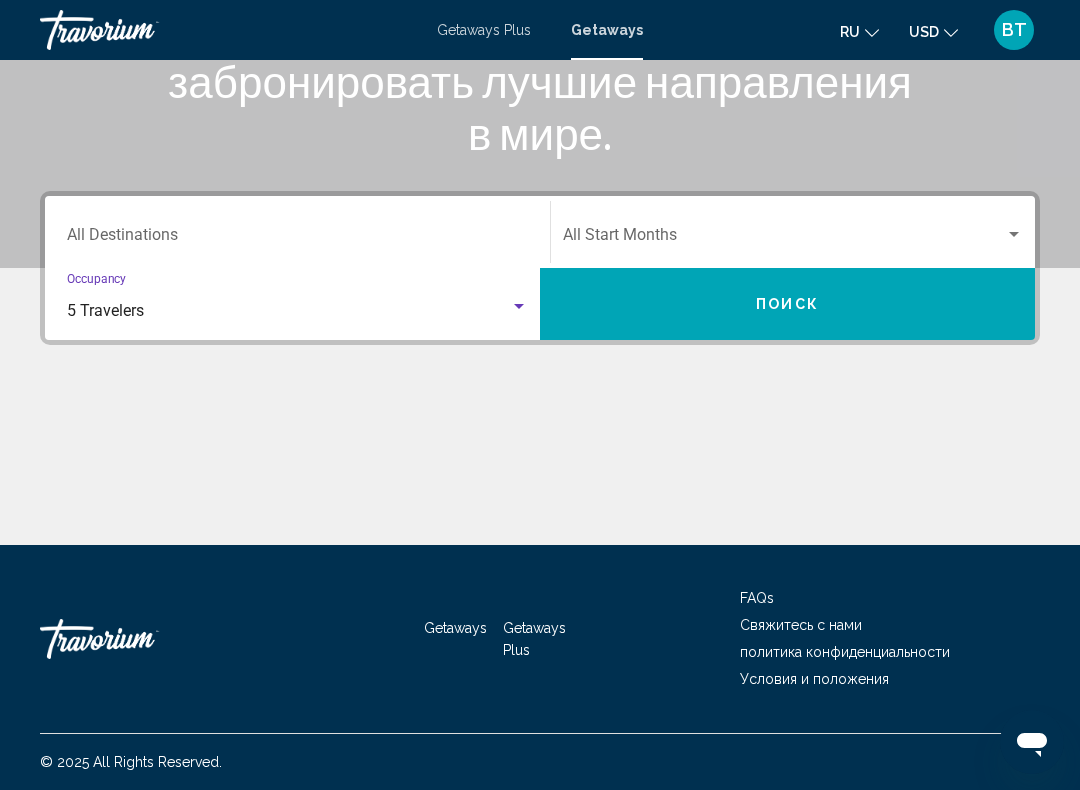 click on "Поиск" at bounding box center (787, 305) 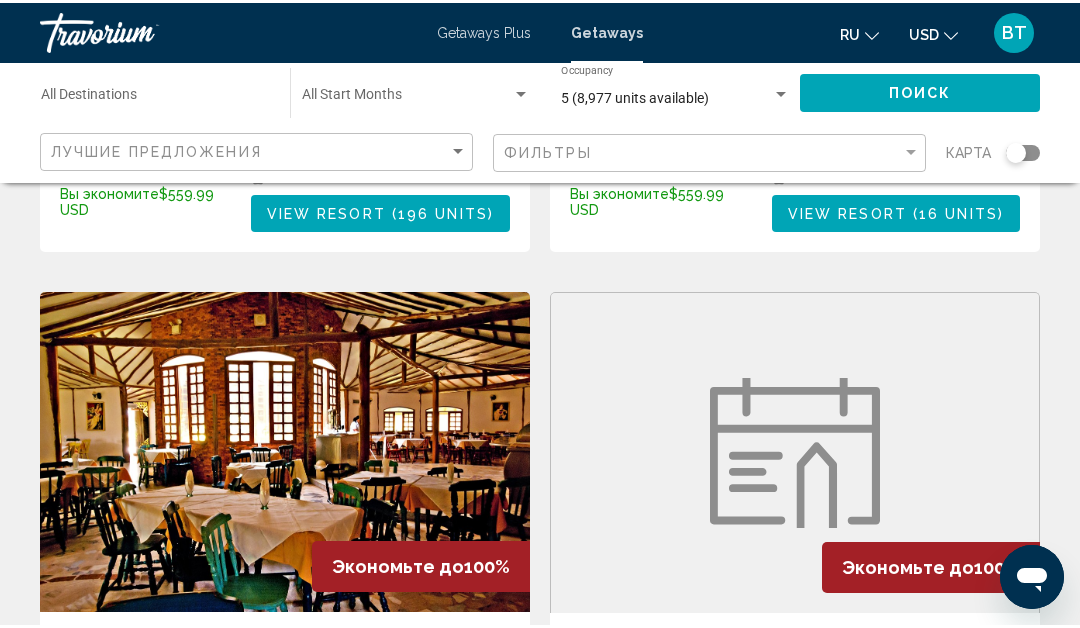 scroll, scrollTop: 2066, scrollLeft: 0, axis: vertical 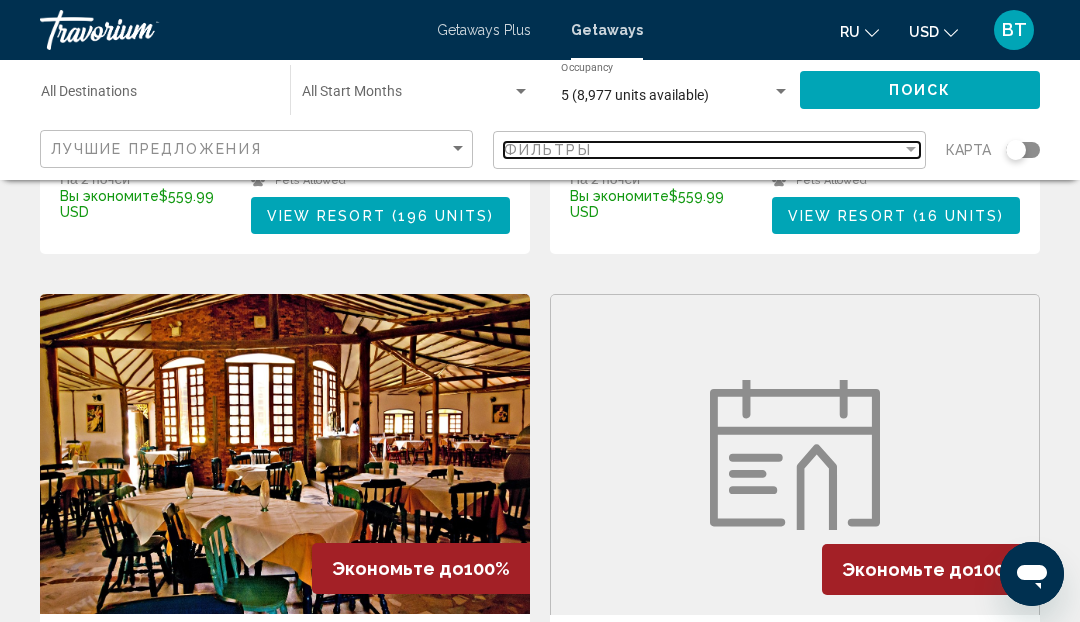 click at bounding box center (911, 150) 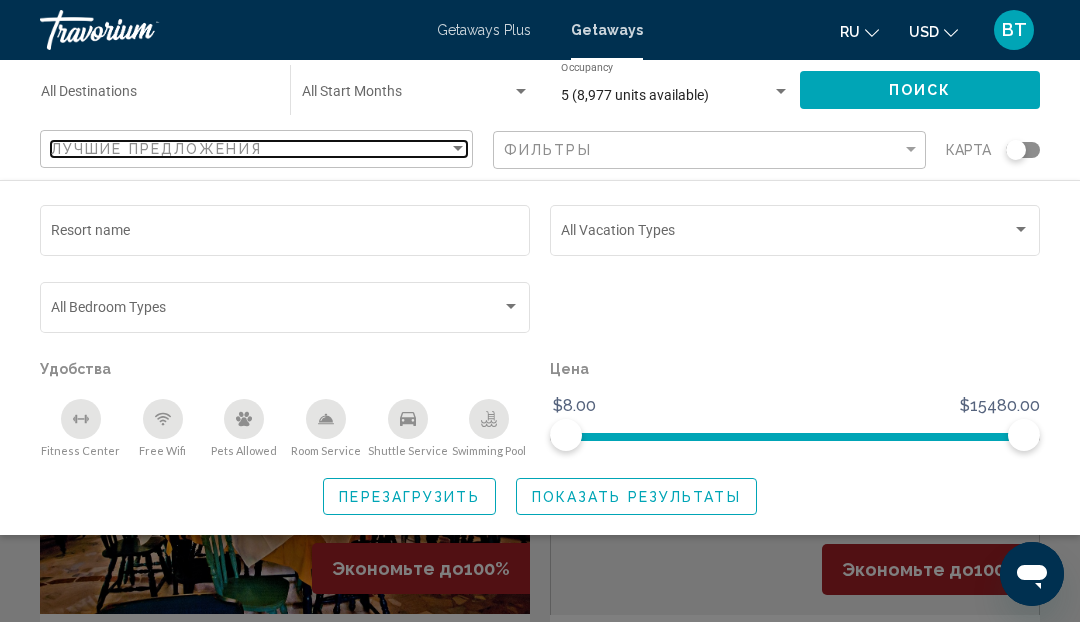 click on "Лучшие предложения" at bounding box center (156, 149) 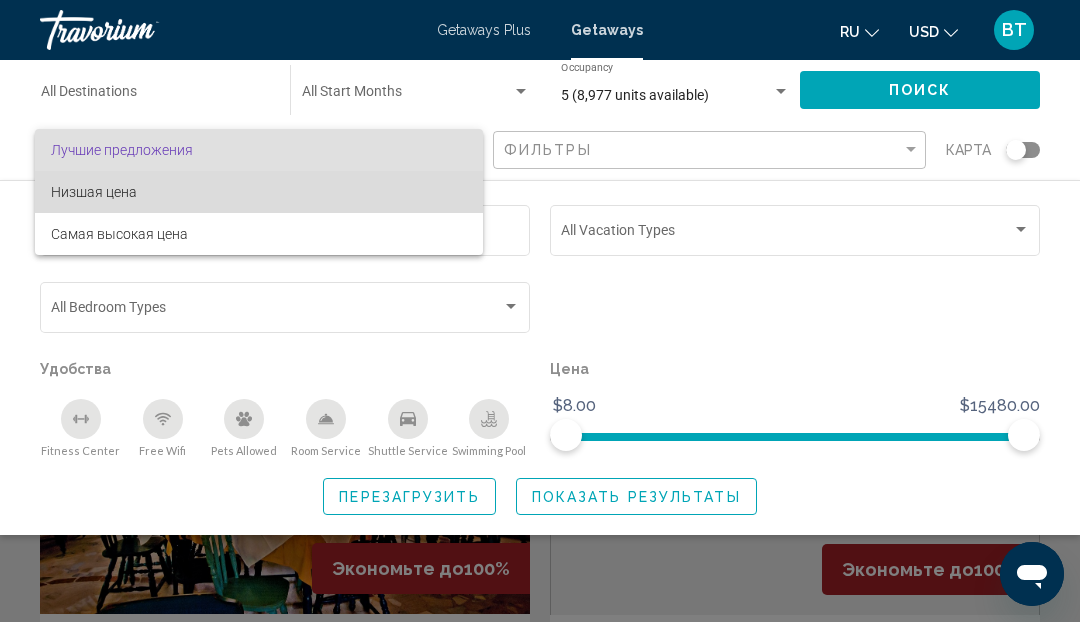 click on "Низшая цена" at bounding box center [94, 192] 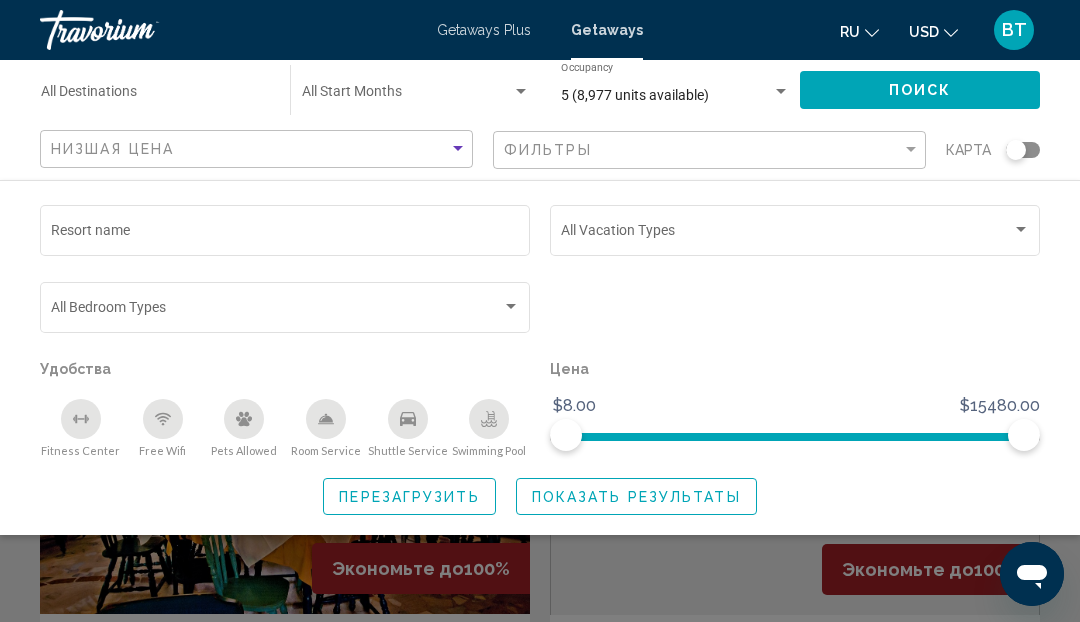 click on "Resort name" 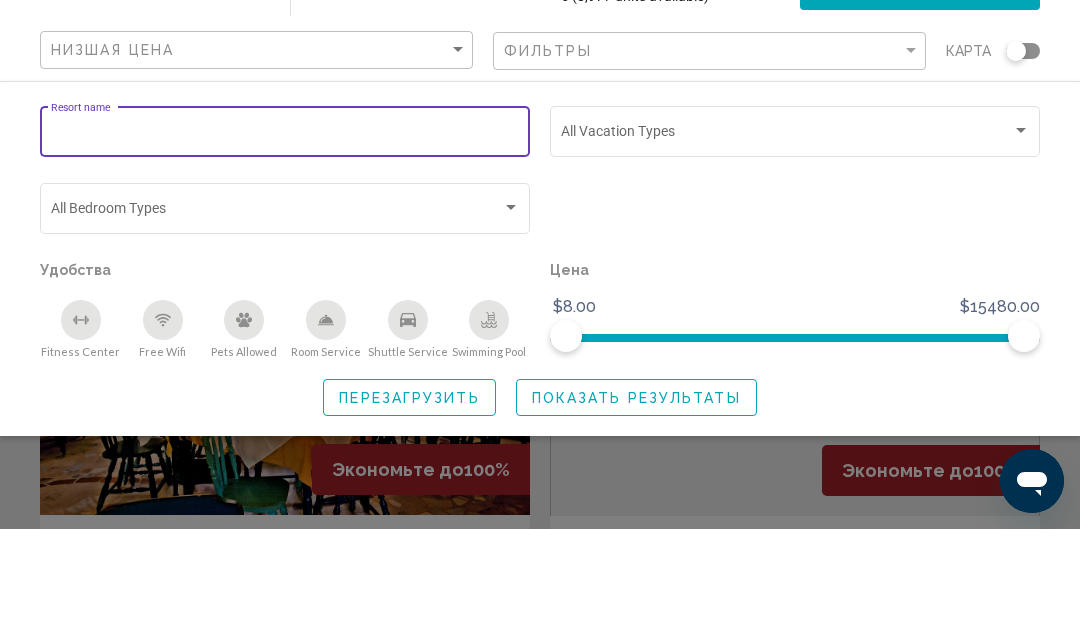 click 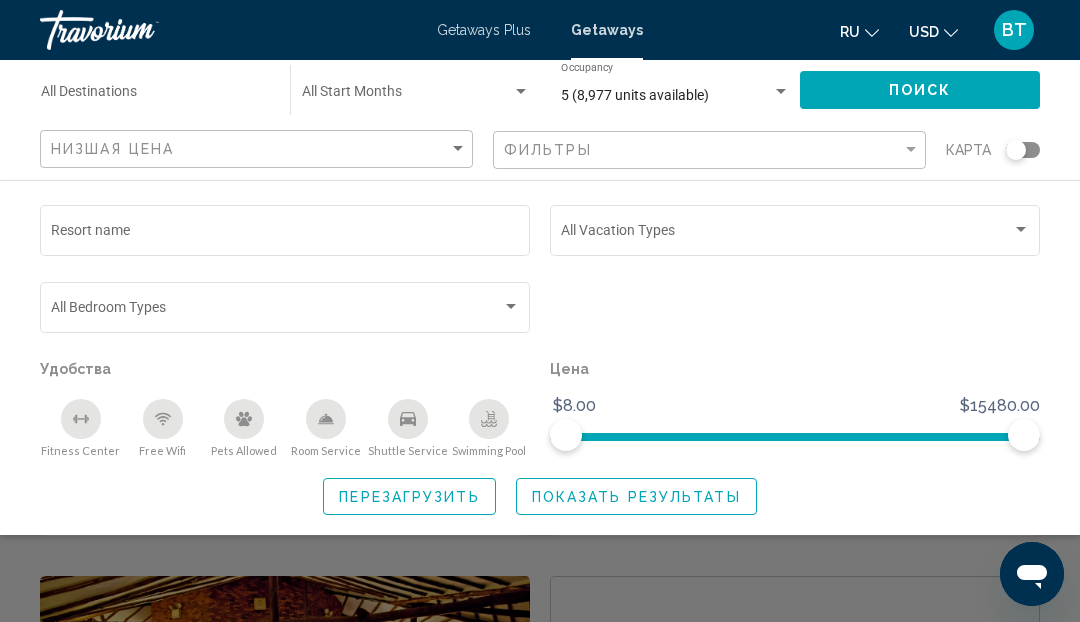 scroll, scrollTop: 1782, scrollLeft: 0, axis: vertical 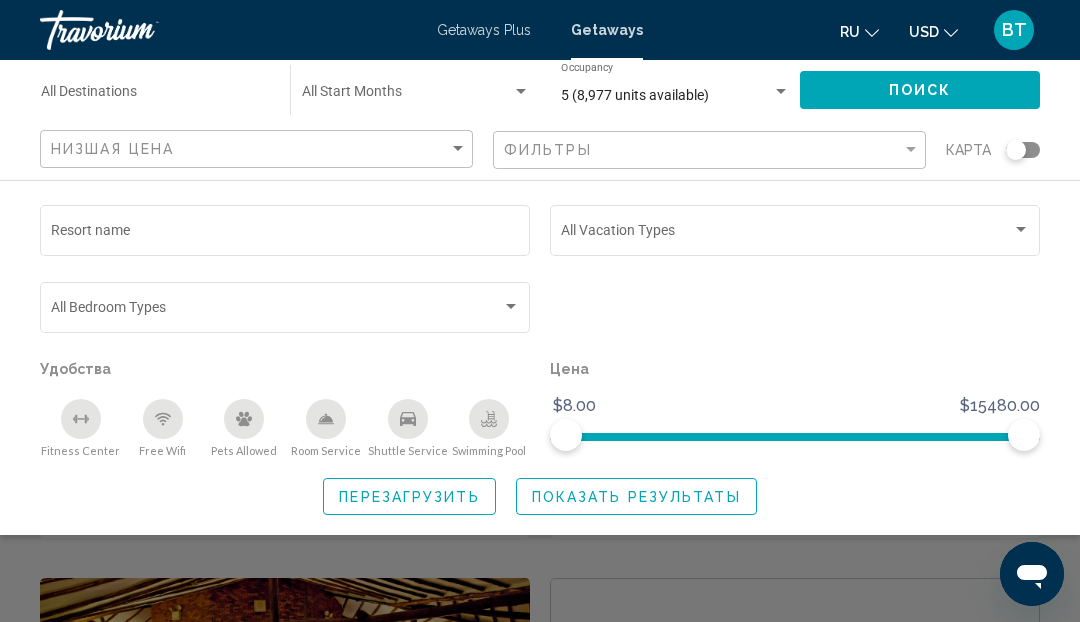click on "Destination All Destinations" at bounding box center (155, 96) 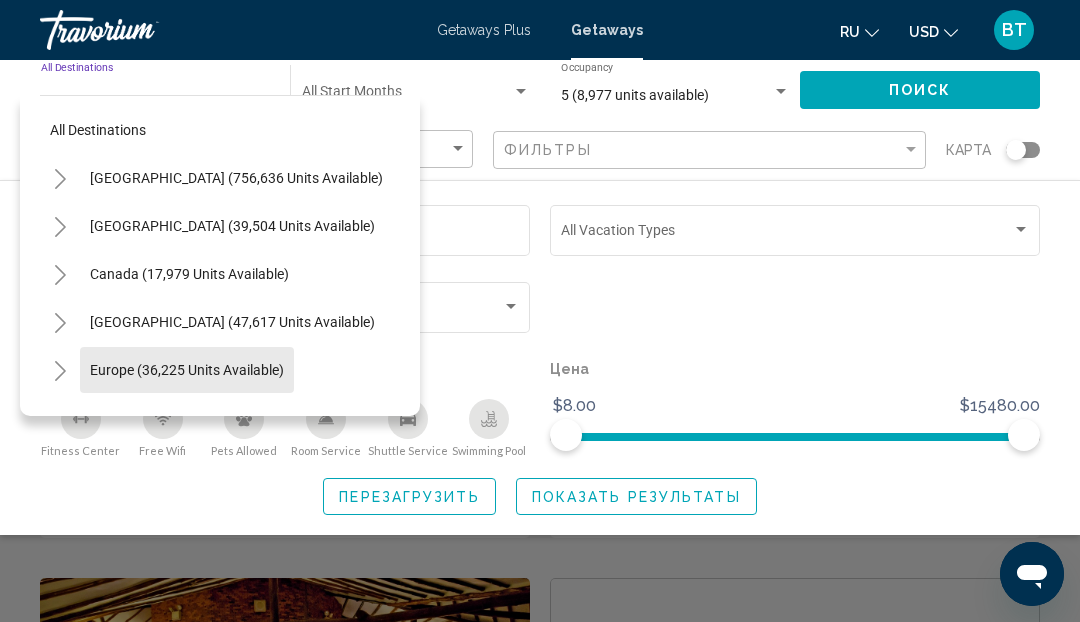click on "Europe (36,225 units available)" at bounding box center (189, 418) 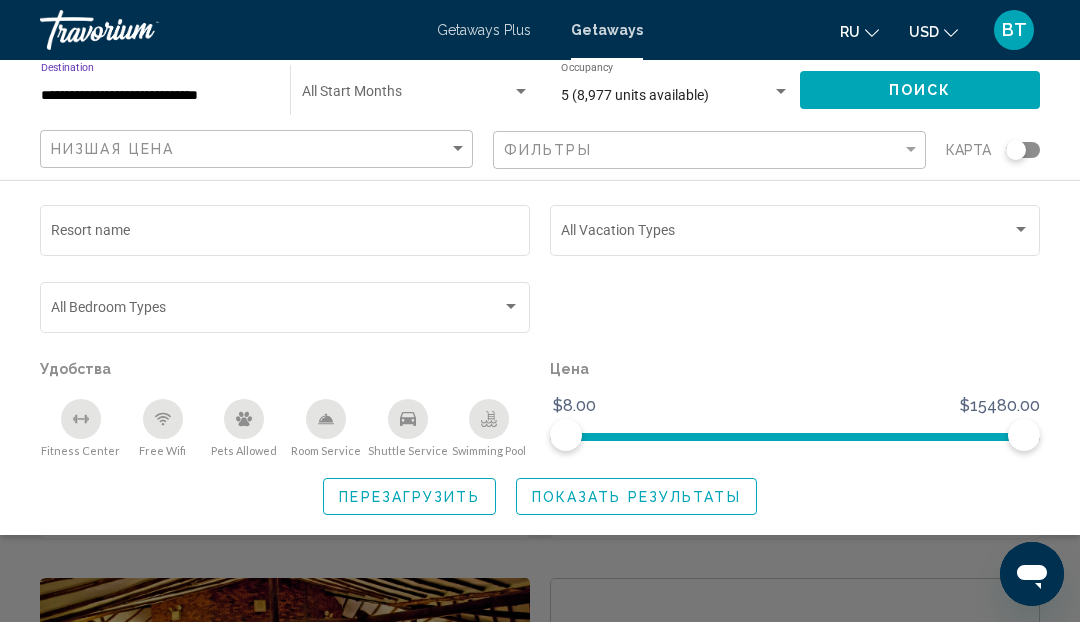 click on "Поиск" 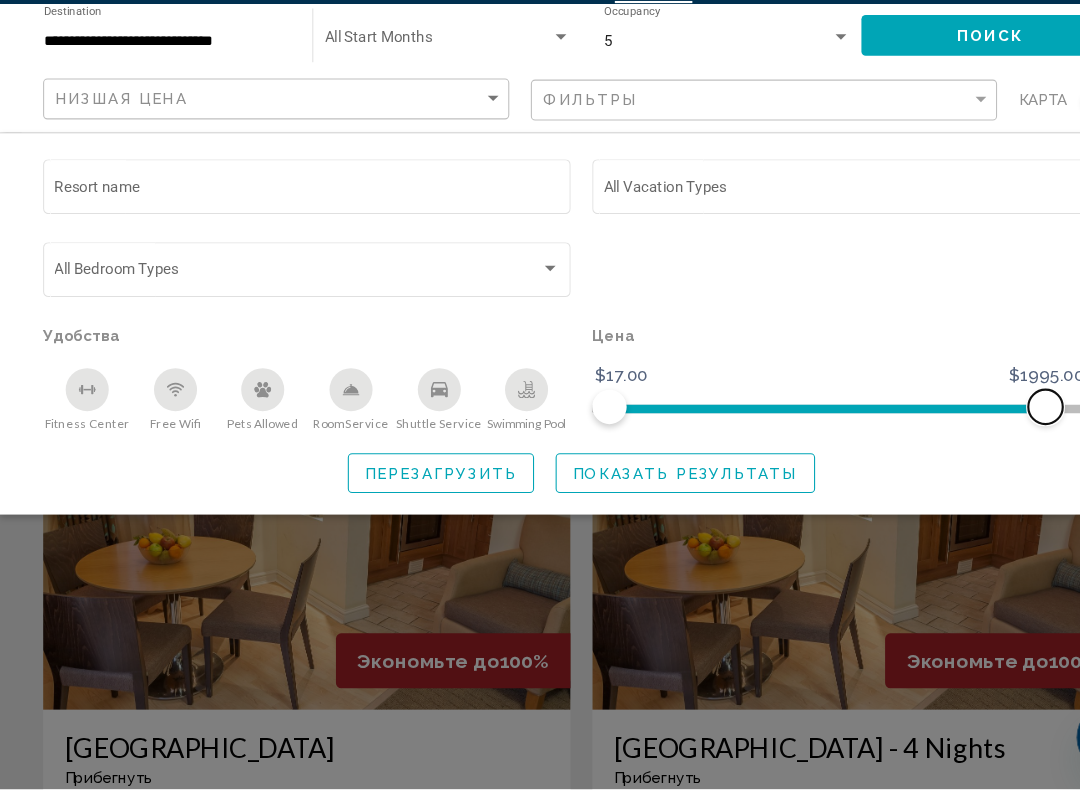 scroll, scrollTop: 520, scrollLeft: 0, axis: vertical 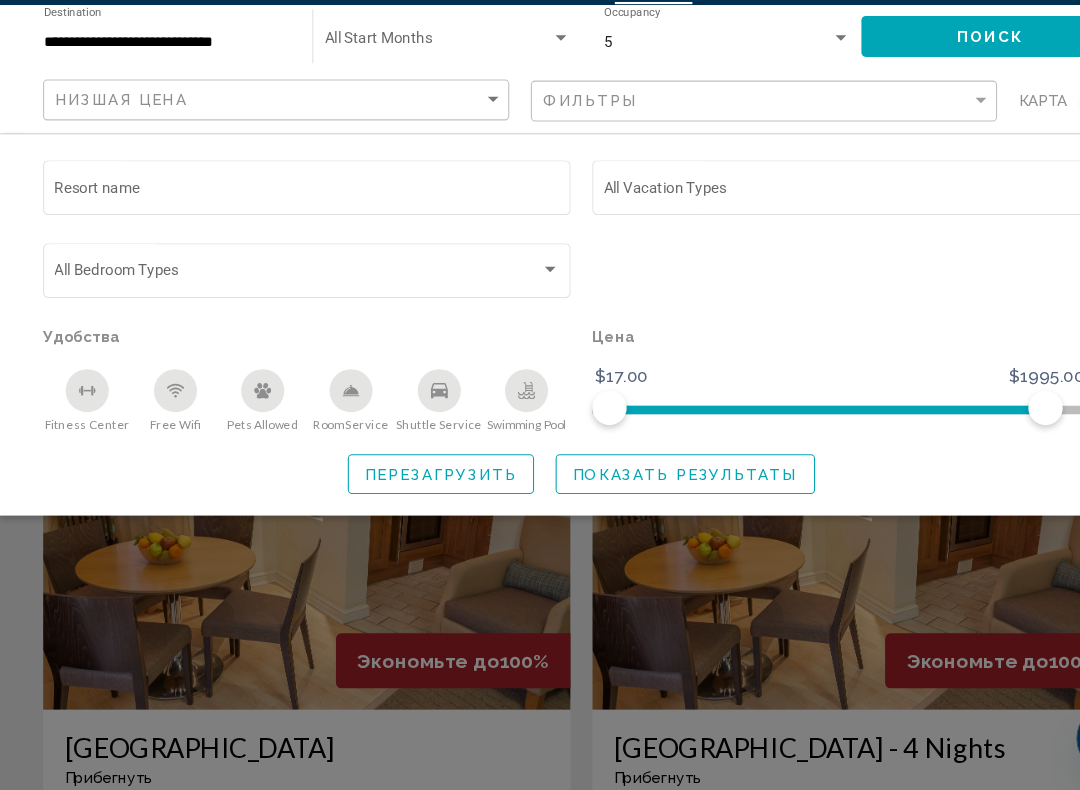 click 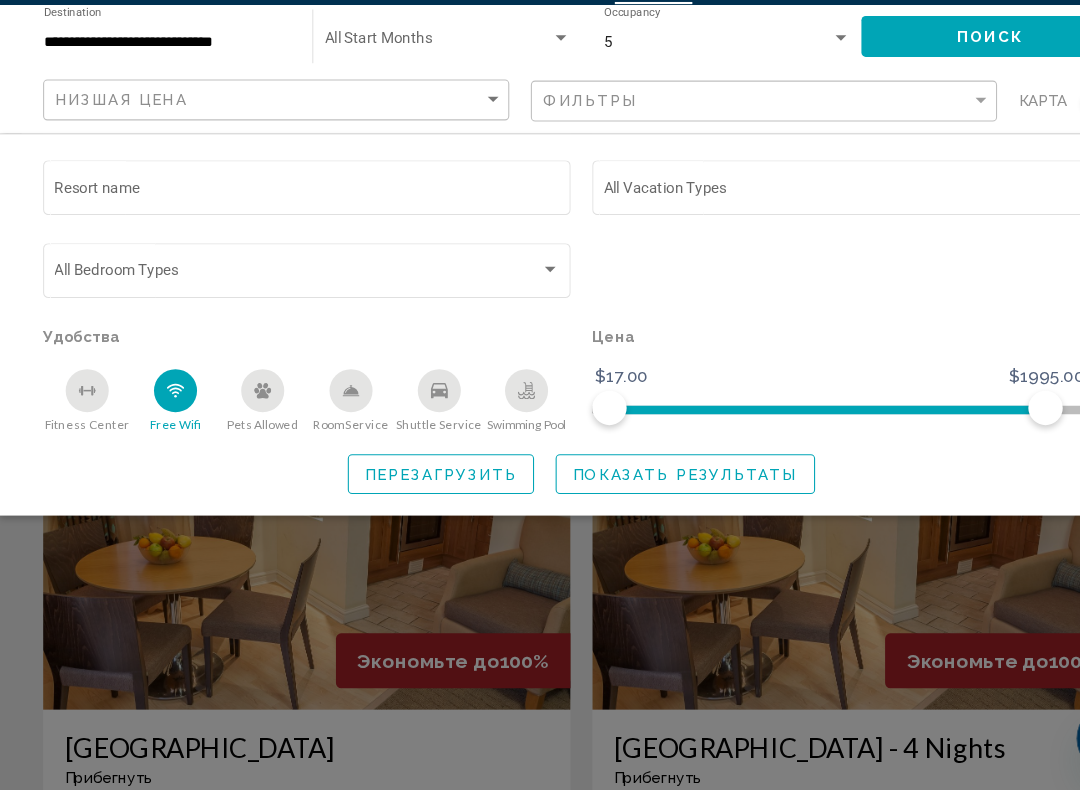 click 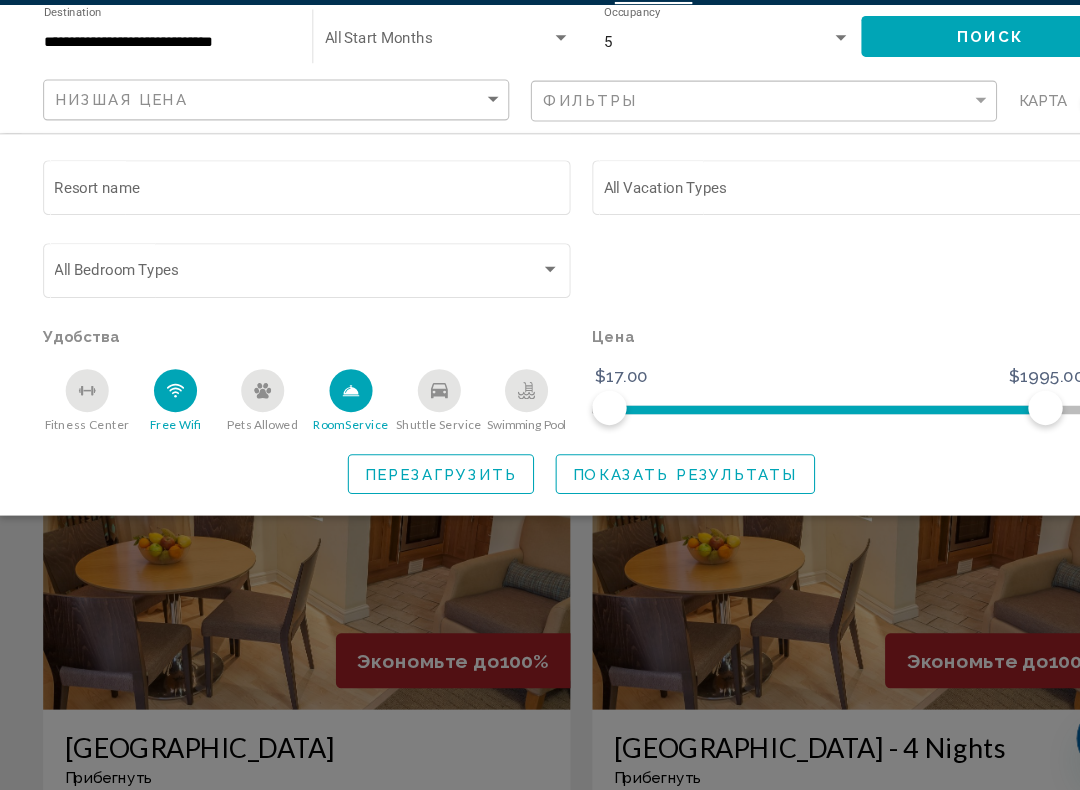 click 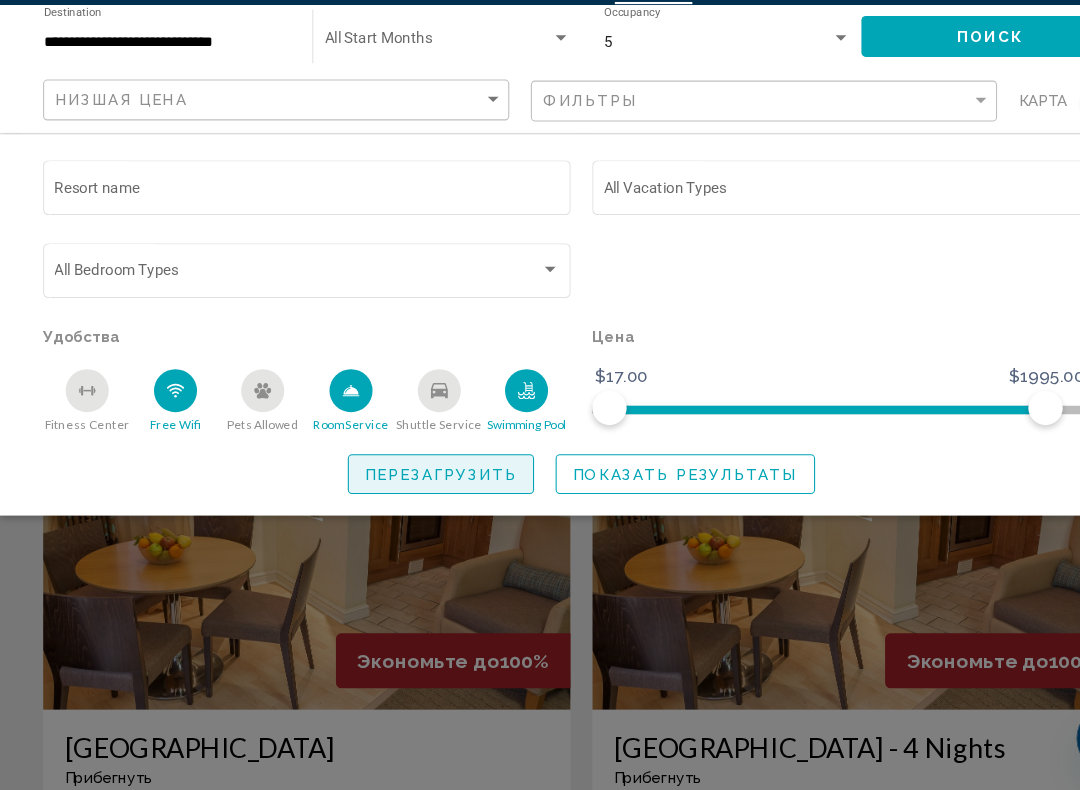 click on "Перезагрузить" 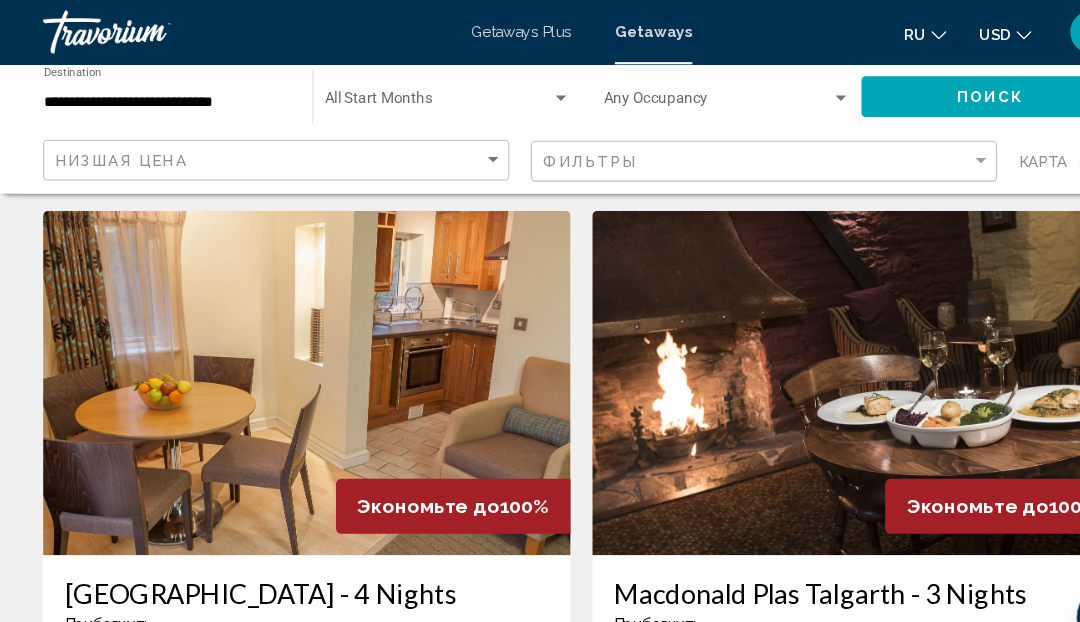 scroll, scrollTop: 58, scrollLeft: 0, axis: vertical 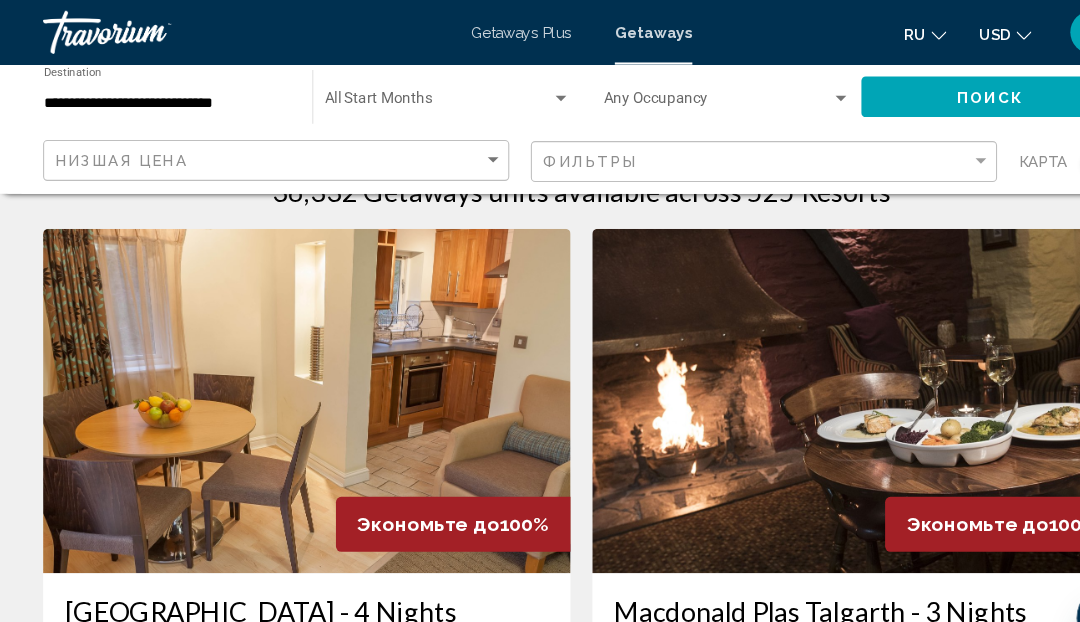 click on "карта" 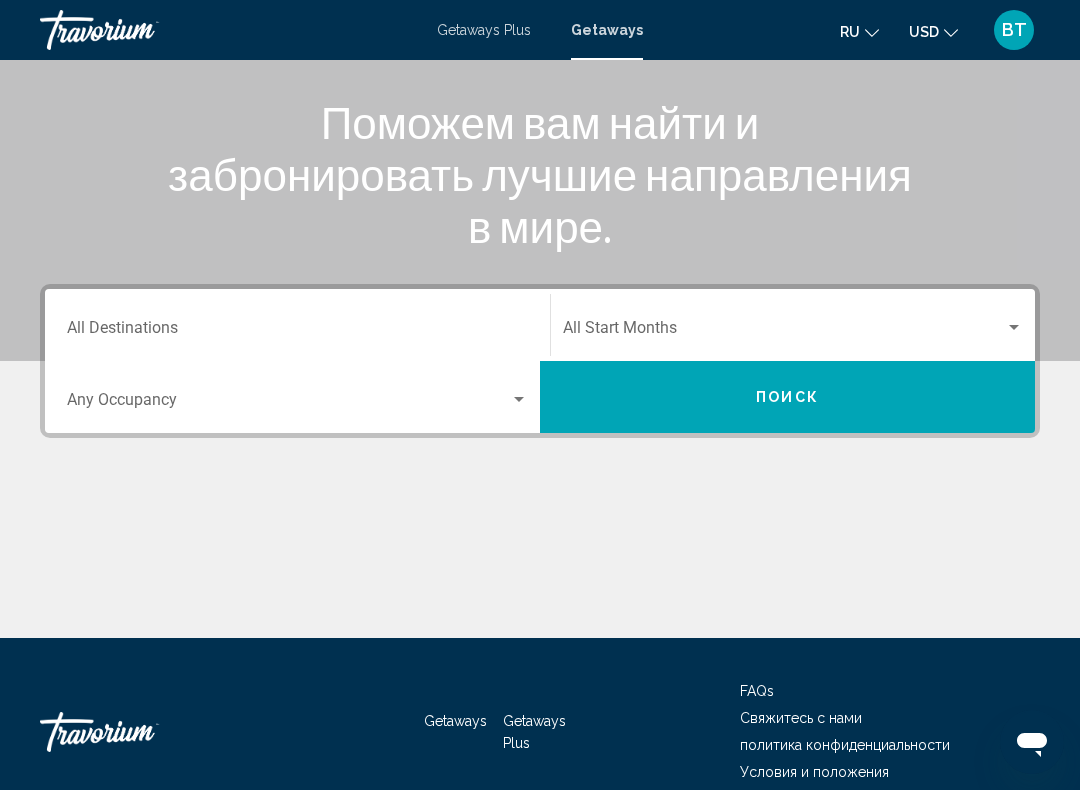 scroll, scrollTop: 238, scrollLeft: 0, axis: vertical 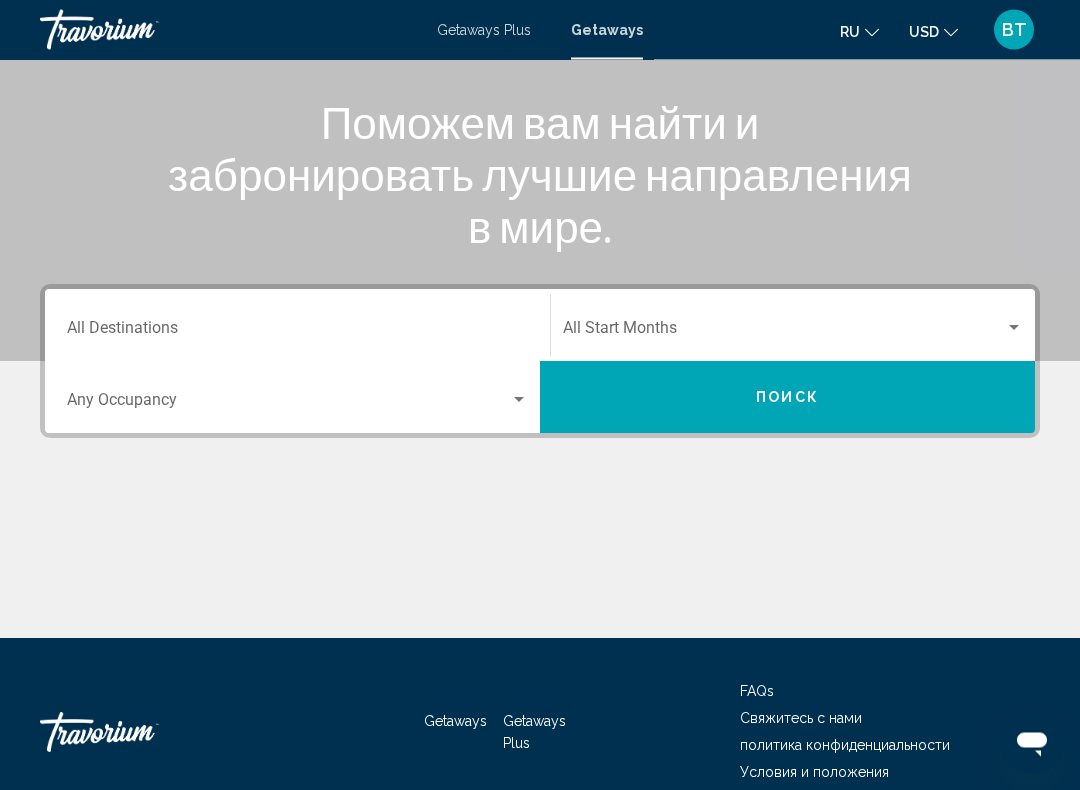 click on "Destination All Destinations" at bounding box center [297, 333] 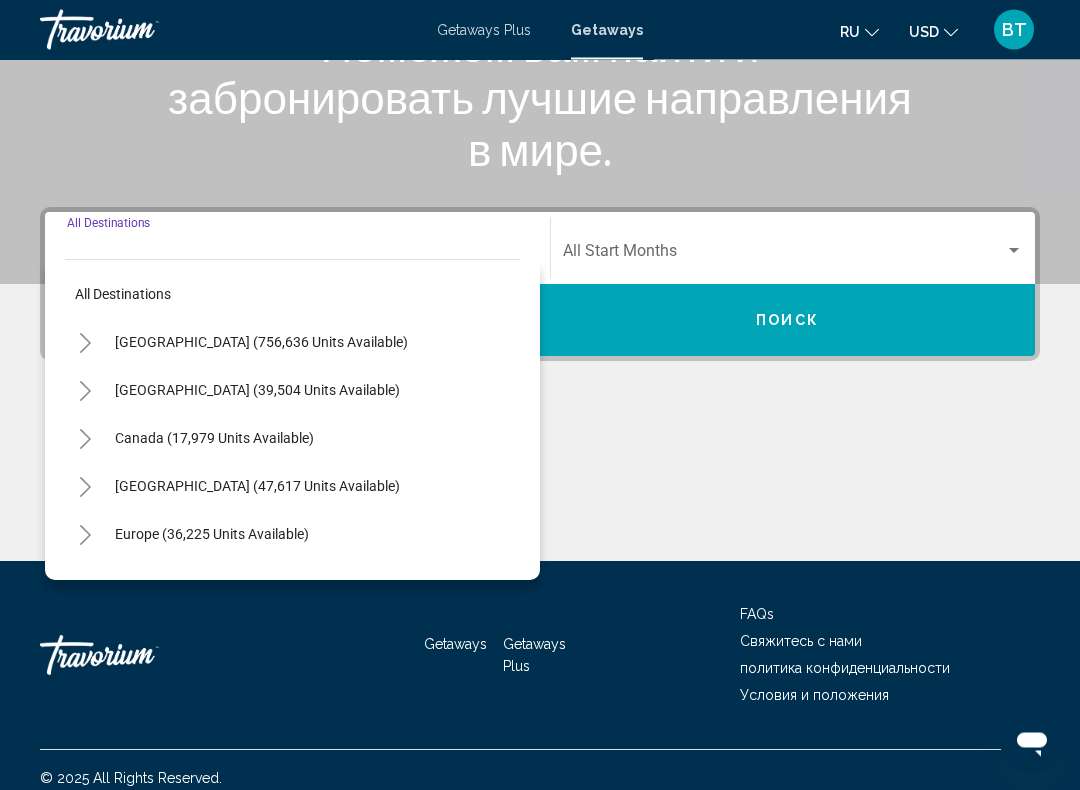scroll, scrollTop: 332, scrollLeft: 0, axis: vertical 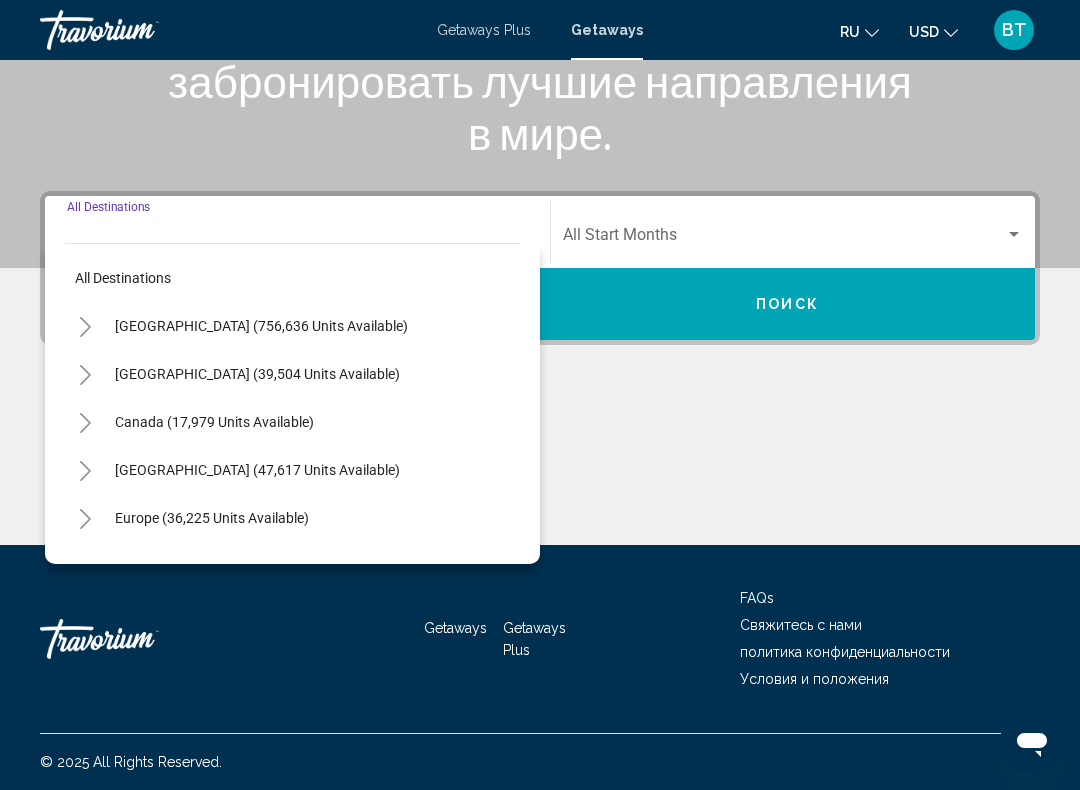 click on "Europe (36,225 units available)" at bounding box center [214, 566] 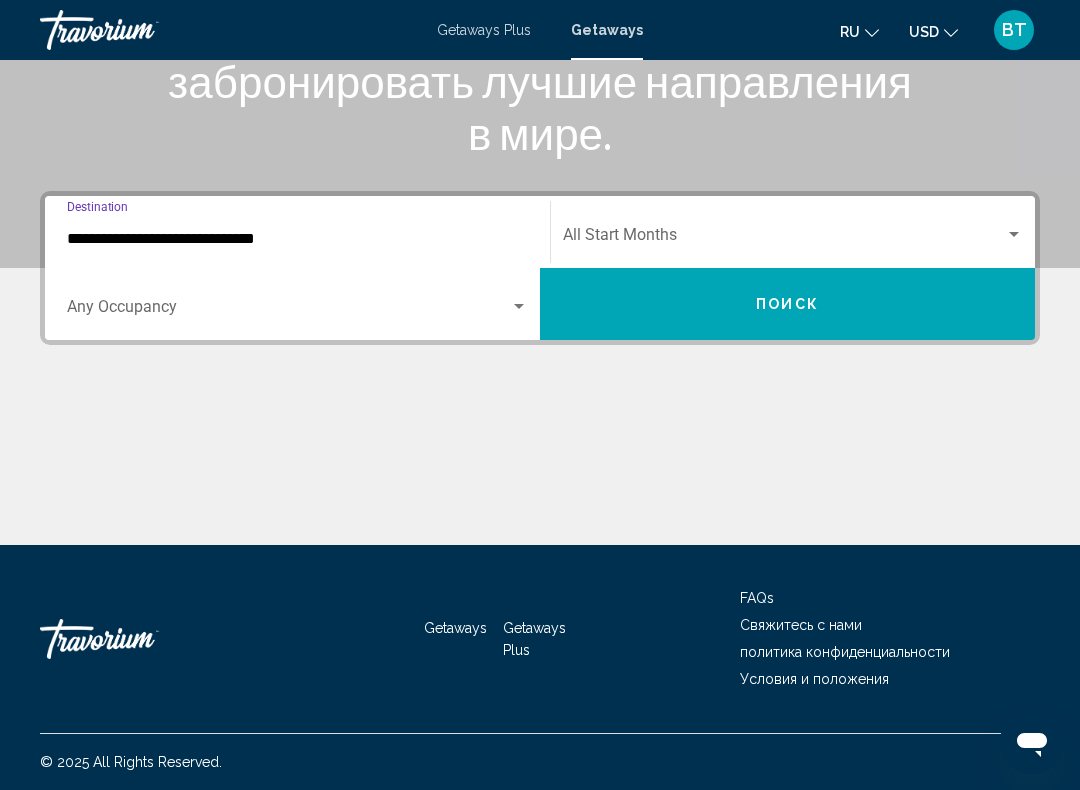 click on "Start Month All Start Months" 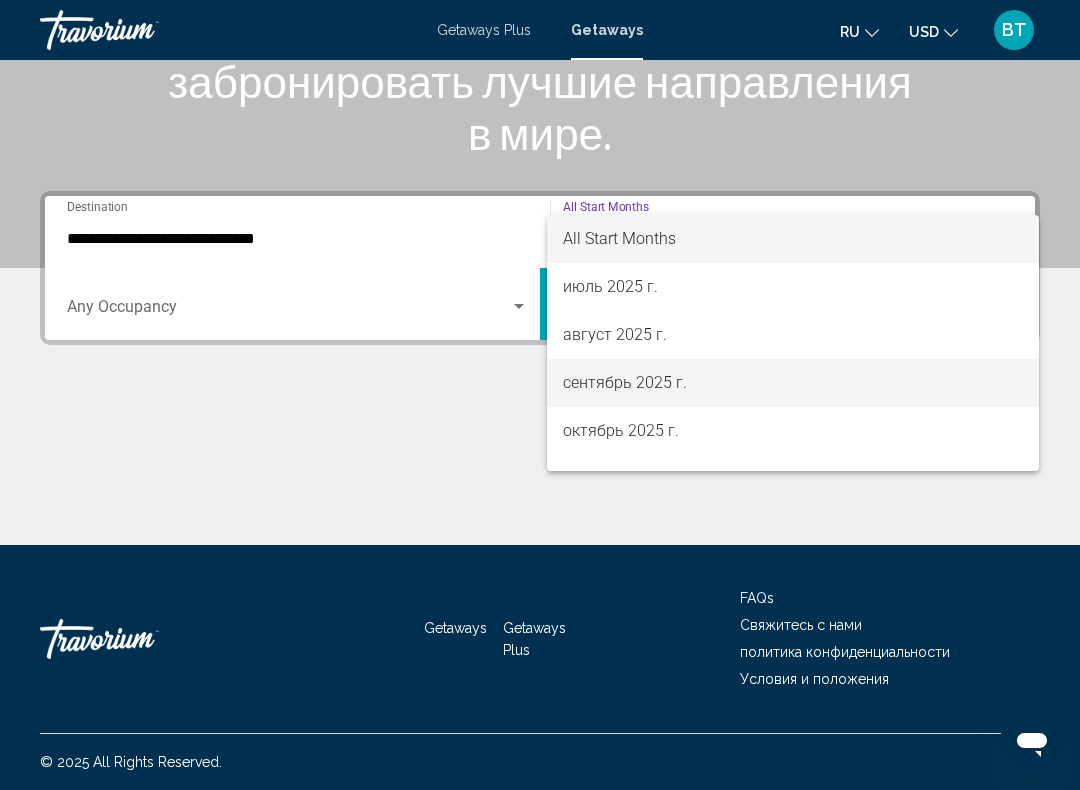 click on "сентябрь 2025 г." at bounding box center (793, 383) 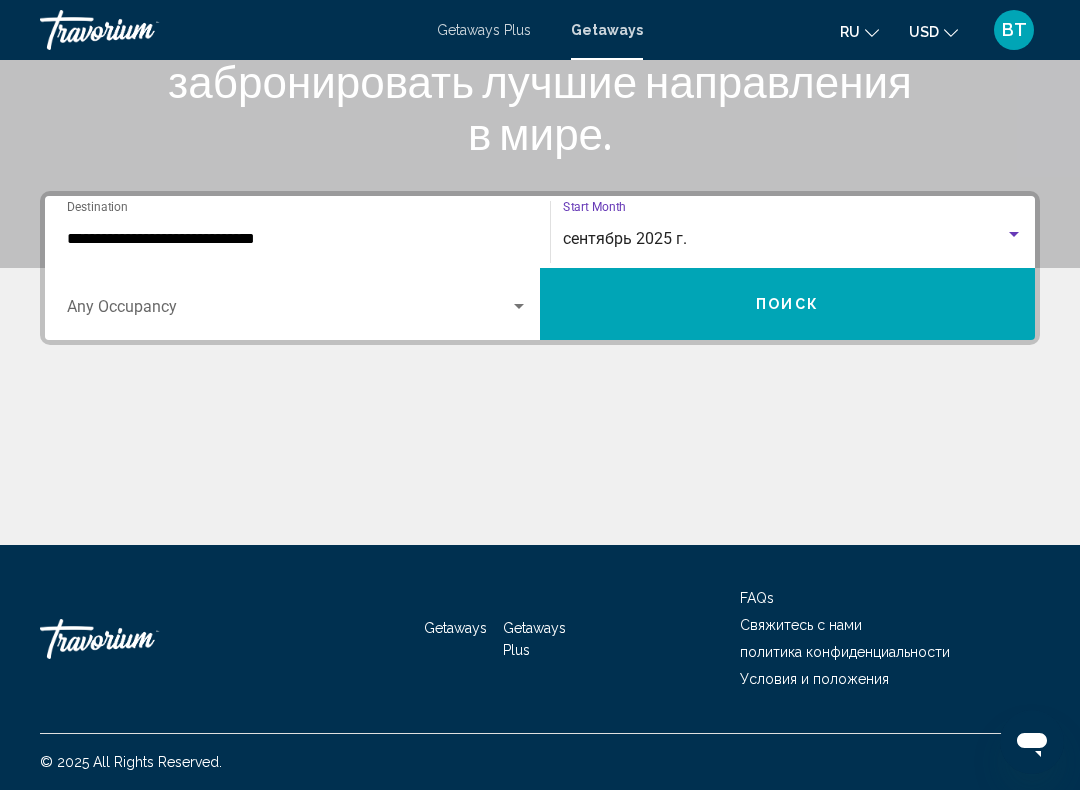 click at bounding box center (288, 311) 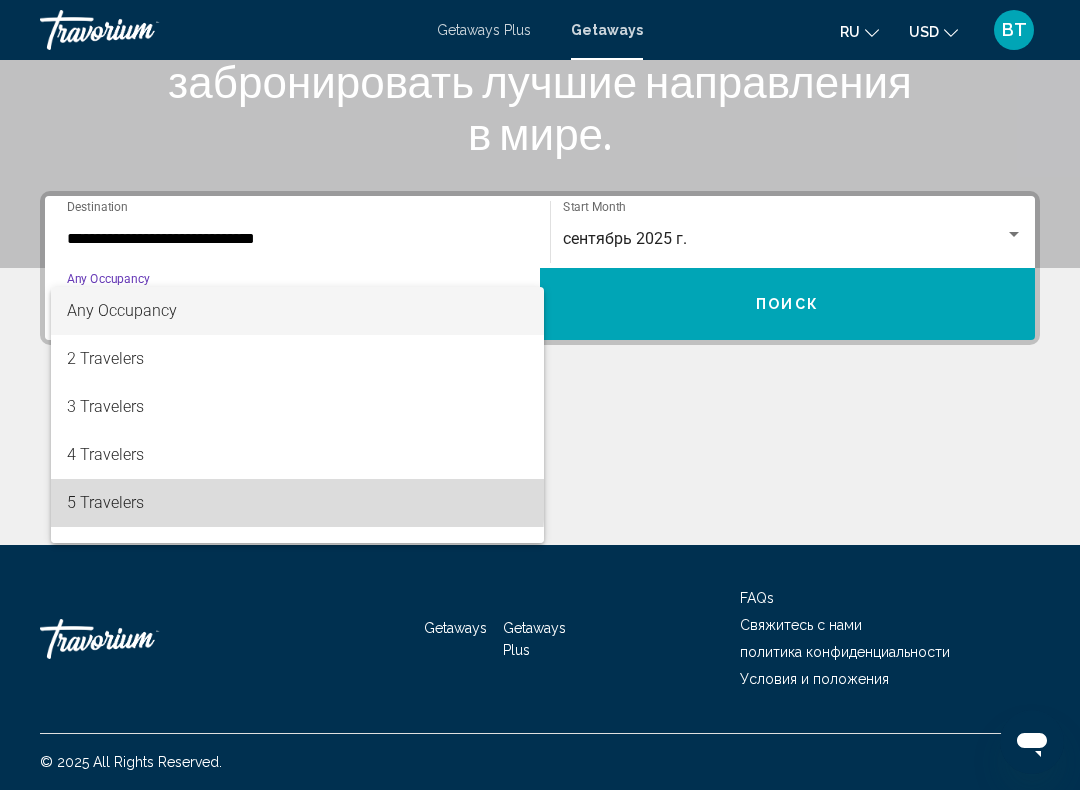 click on "5 Travelers" at bounding box center (297, 503) 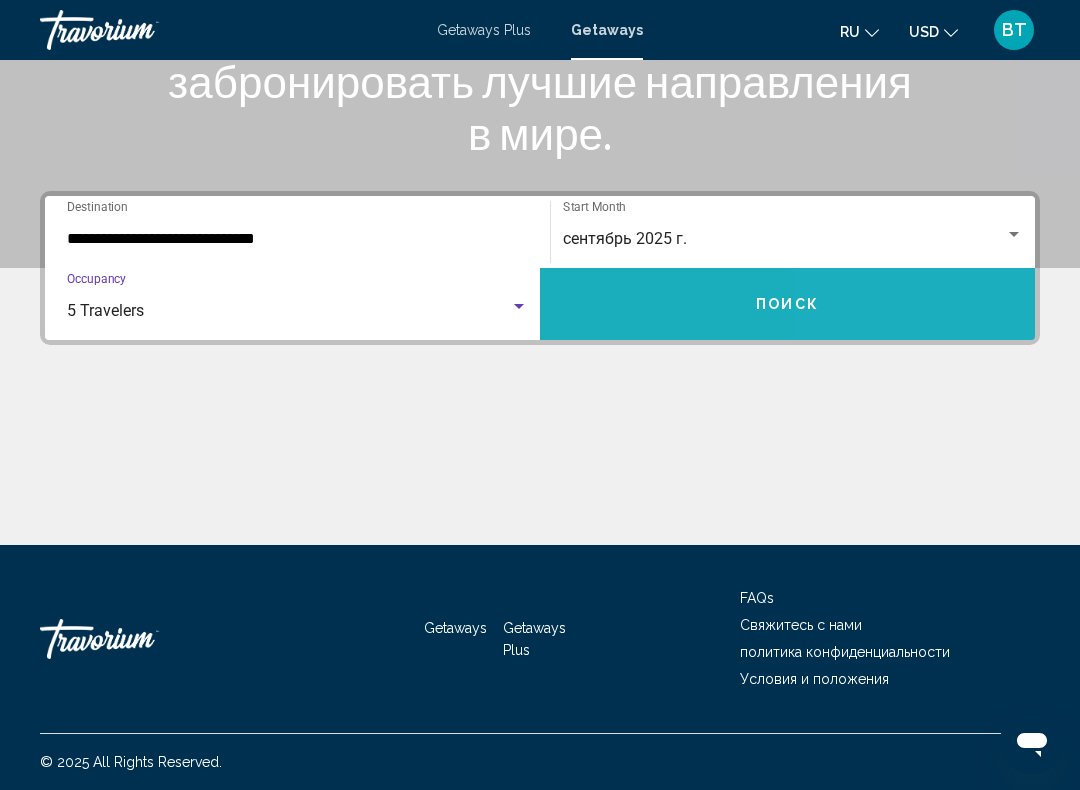 click on "Поиск" at bounding box center [787, 304] 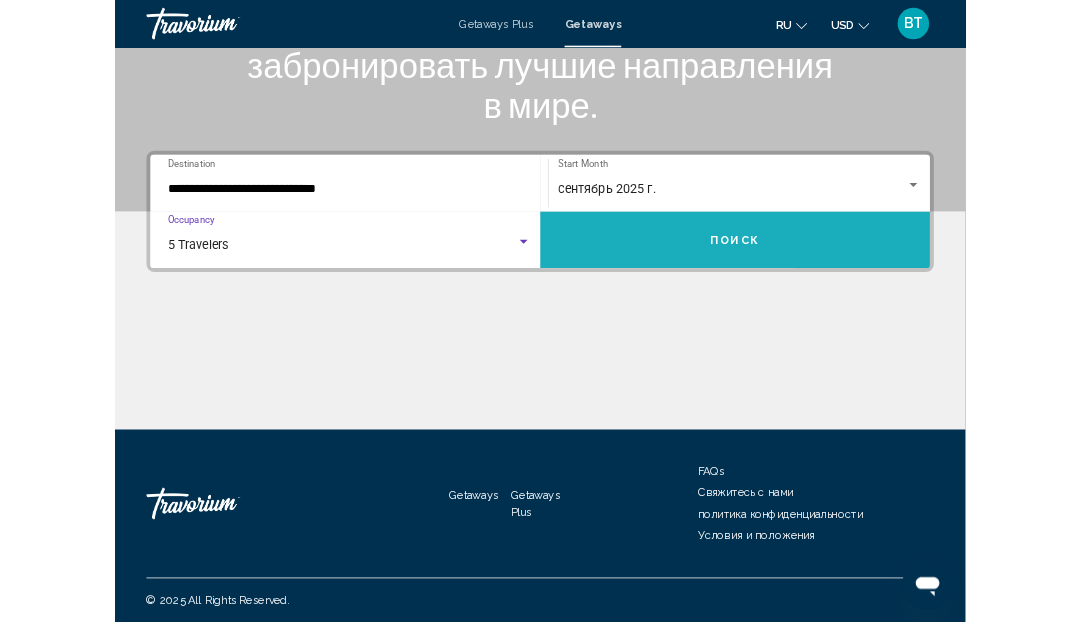 scroll, scrollTop: 0, scrollLeft: 0, axis: both 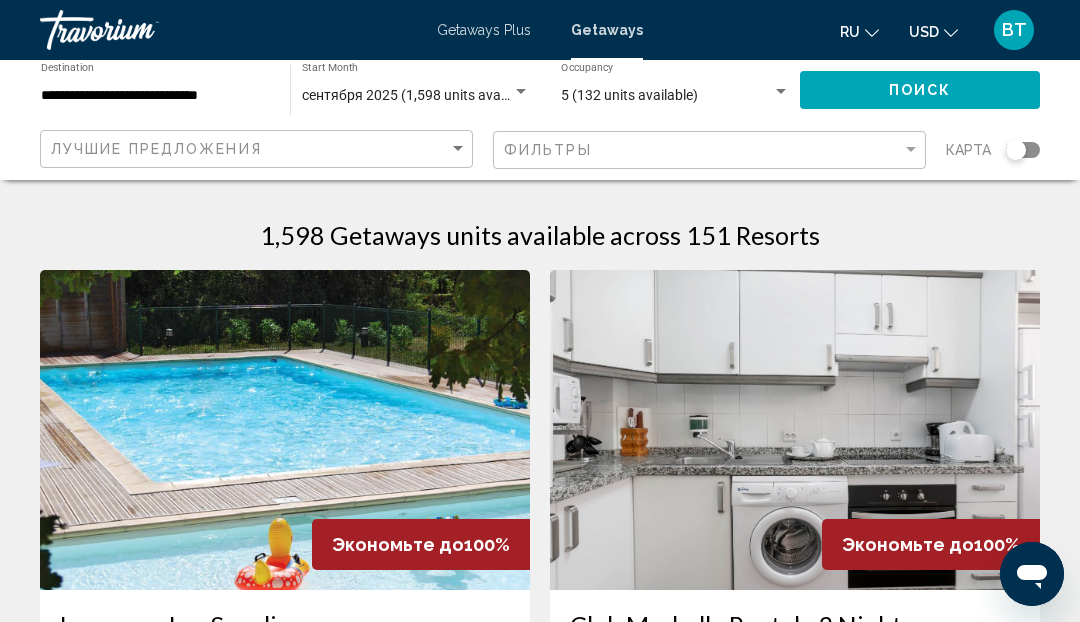 click 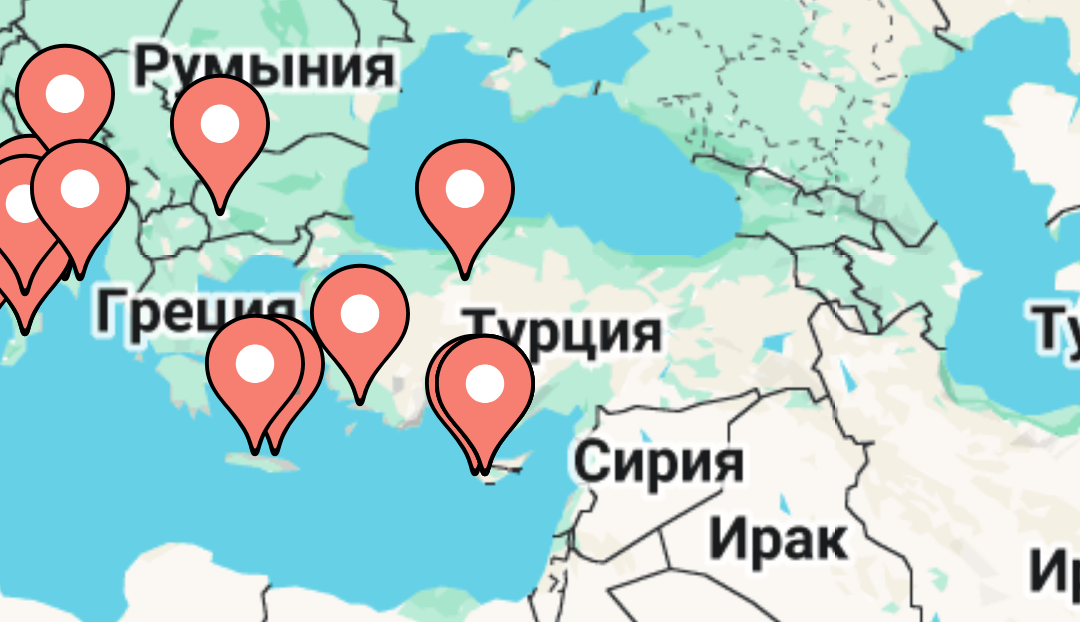 click on "Для навигации используйте клавиши со стрелками. Чтобы активировать перетаскивание с помощью клавиатуры, нажмите Alt + Ввод. После этого перемещайте маркер, используя клавиши со стрелками. Чтобы завершить перетаскивание, нажмите клавишу Ввод. Чтобы отменить действие, нажмите клавишу Esc." at bounding box center (540, 500) 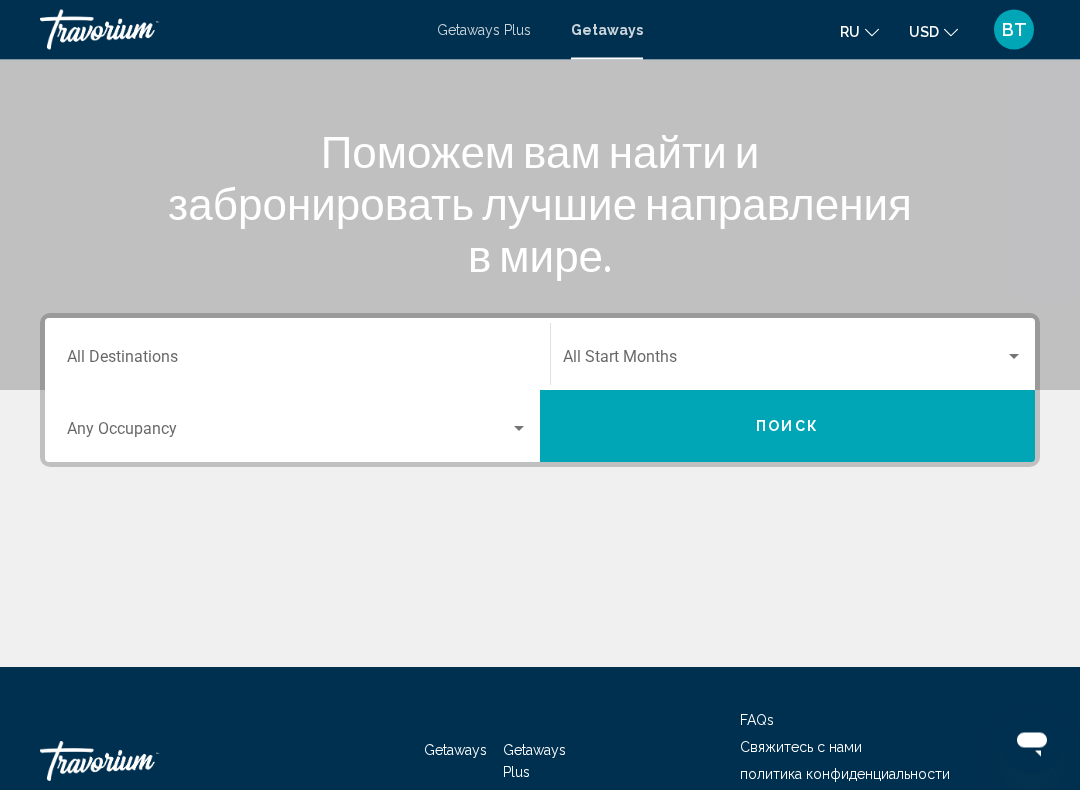 scroll, scrollTop: 262, scrollLeft: 0, axis: vertical 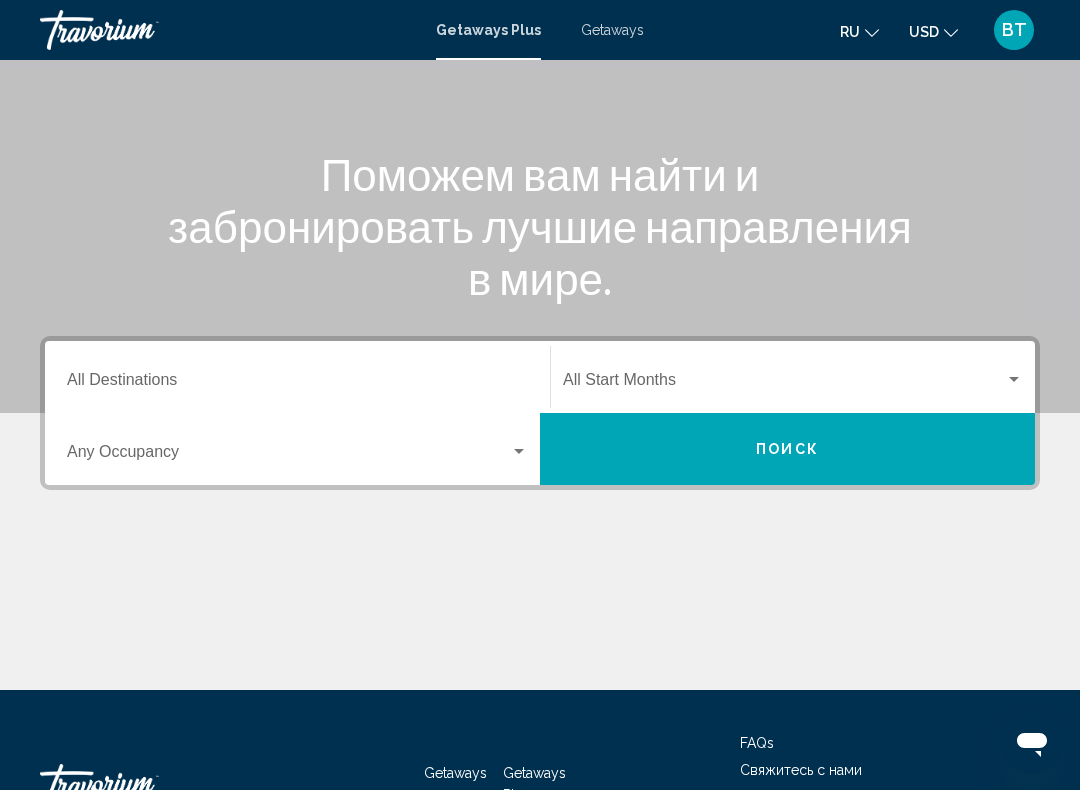 click on "Destination All Destinations" at bounding box center [297, 377] 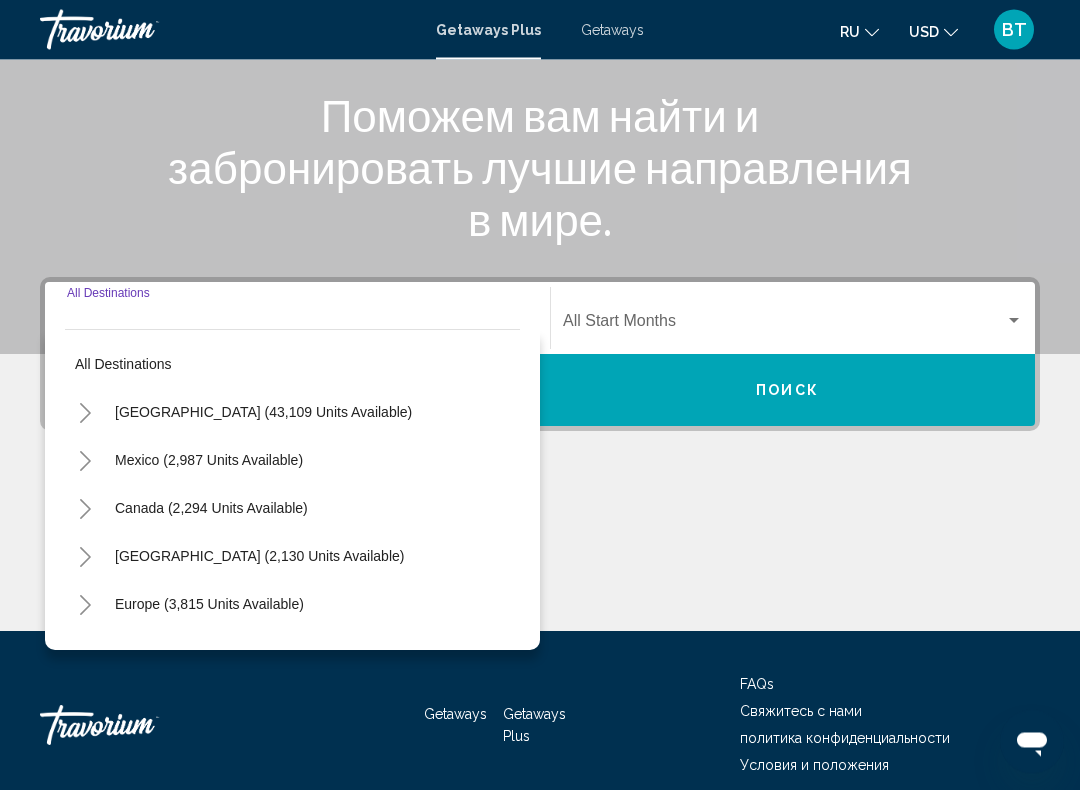 scroll, scrollTop: 332, scrollLeft: 0, axis: vertical 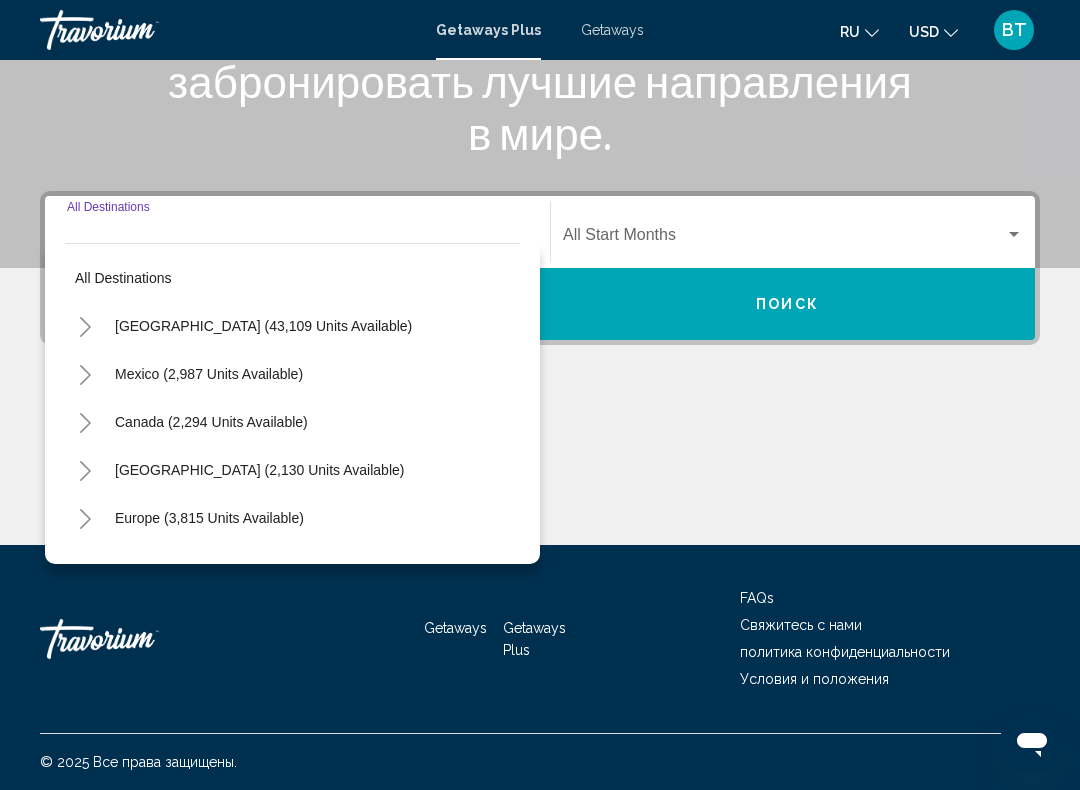 click on "Europe (3,815 units available)" at bounding box center [208, 566] 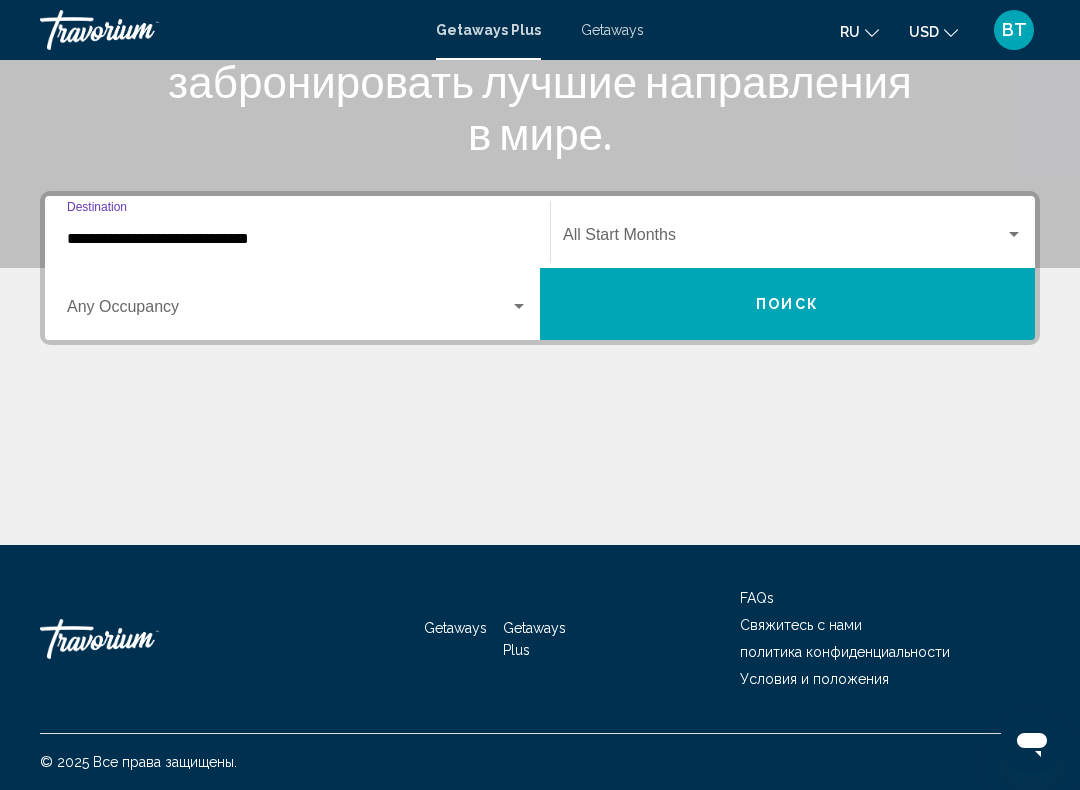 click at bounding box center [288, 311] 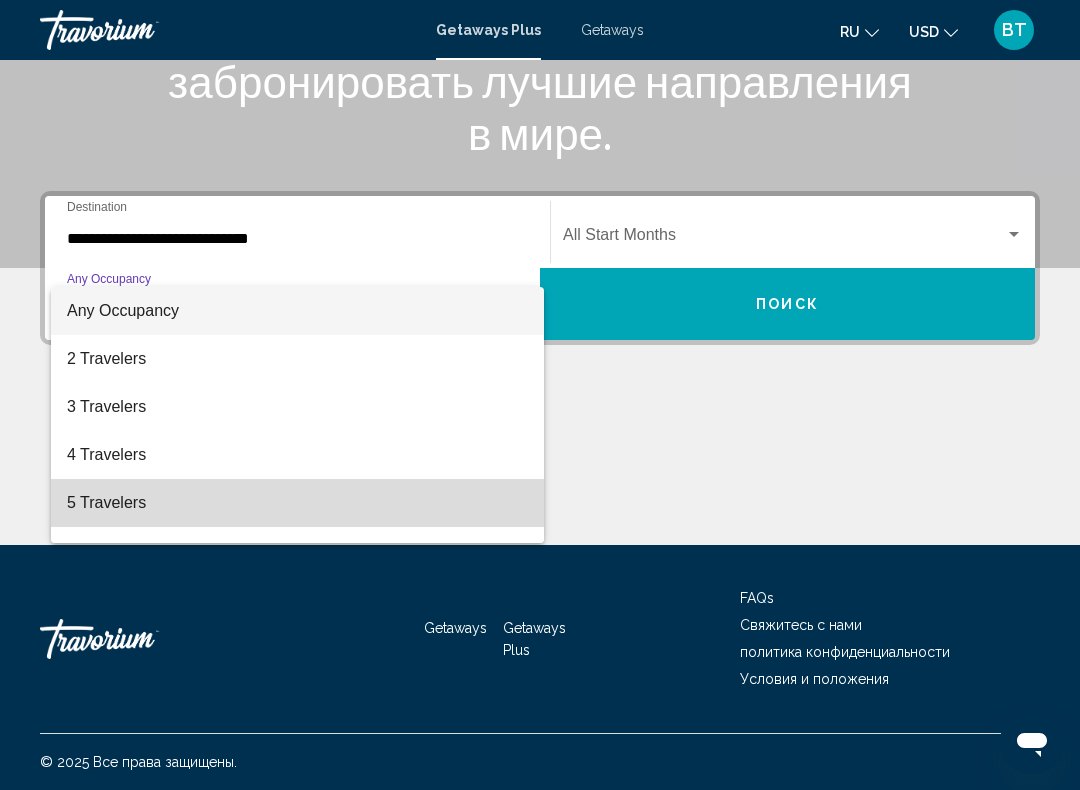 click on "5 Travelers" at bounding box center [297, 503] 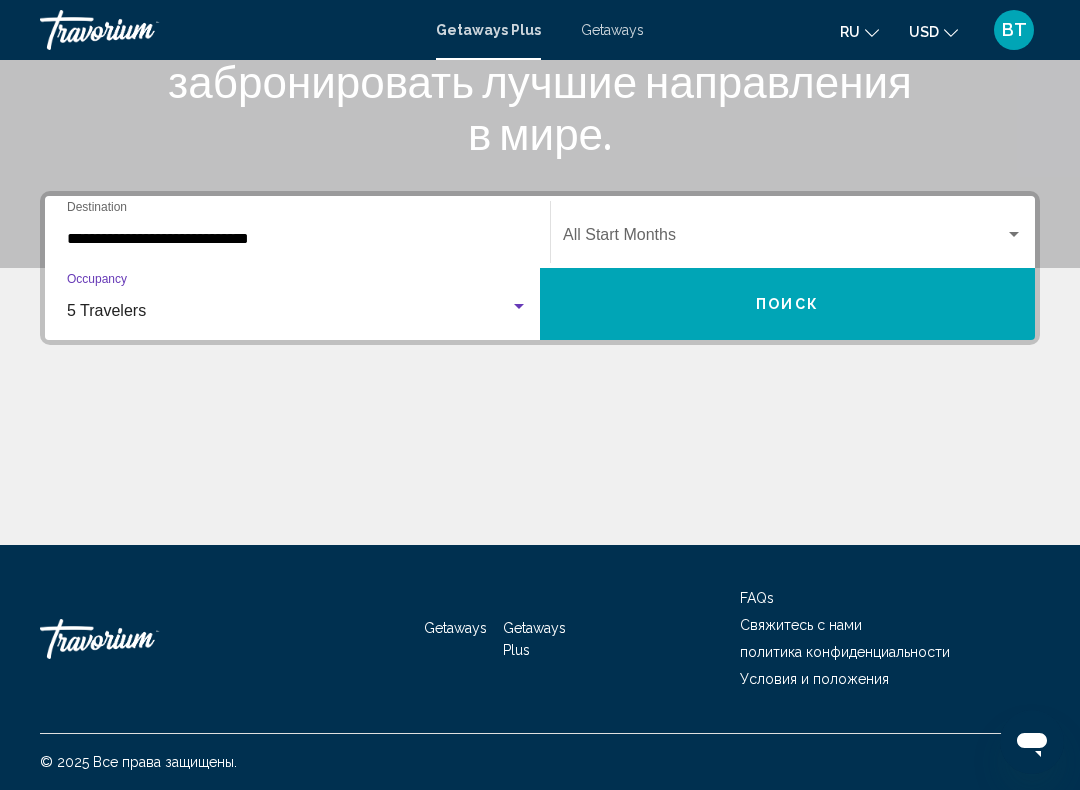 click at bounding box center [1014, 235] 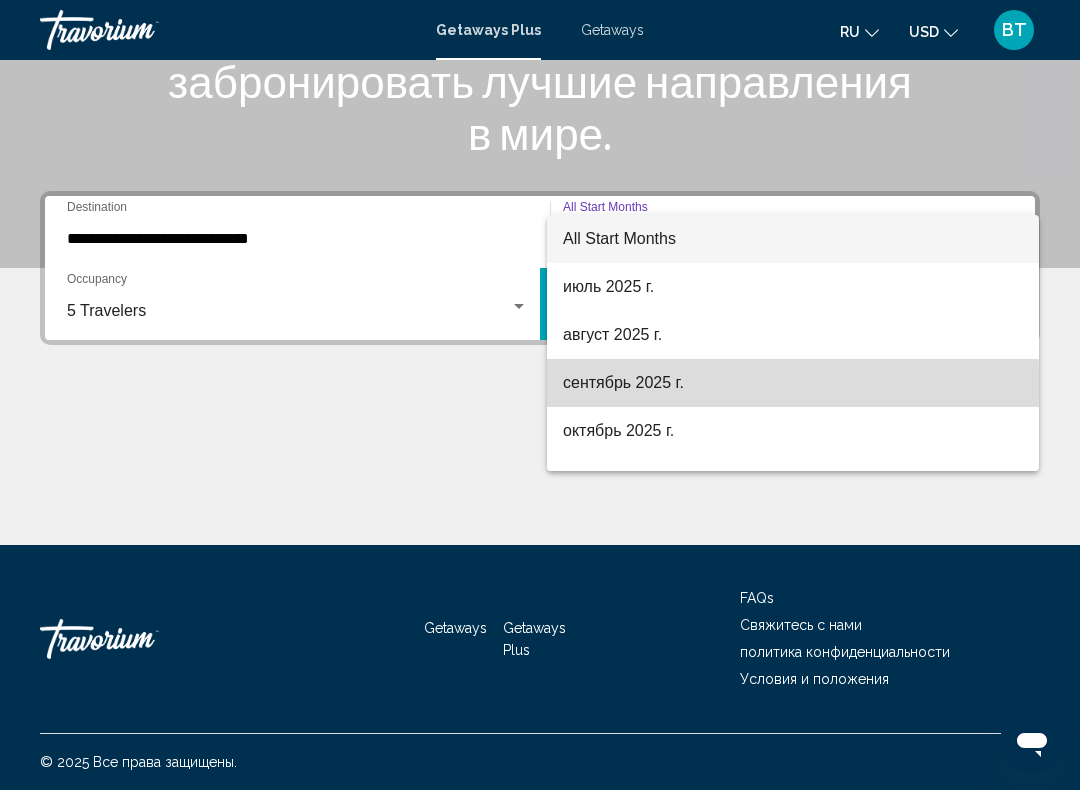 click on "сентябрь 2025 г." at bounding box center [793, 383] 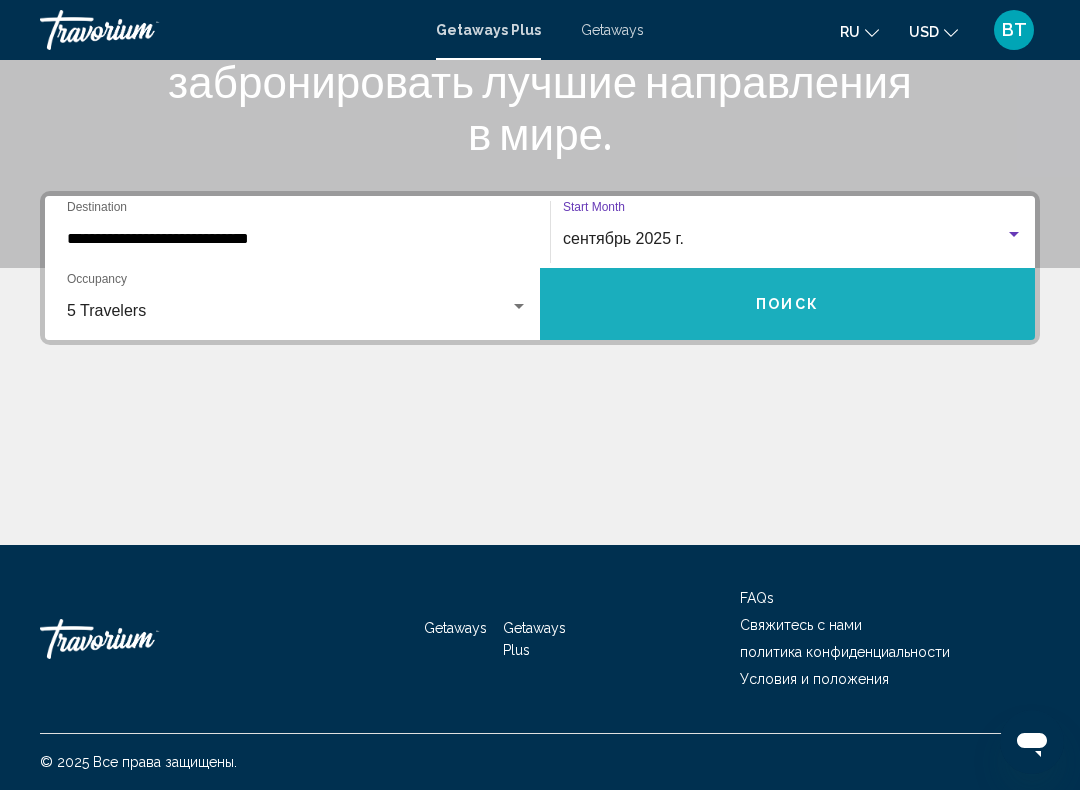 click on "Поиск" at bounding box center (787, 305) 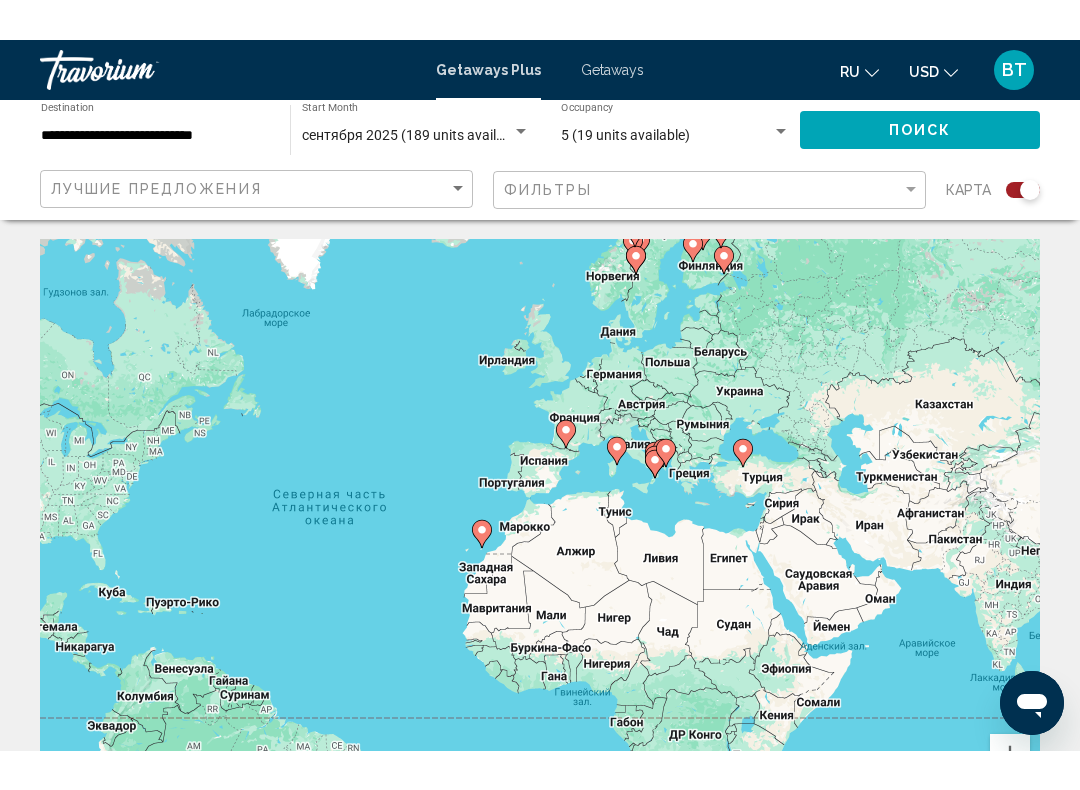 scroll, scrollTop: 0, scrollLeft: 0, axis: both 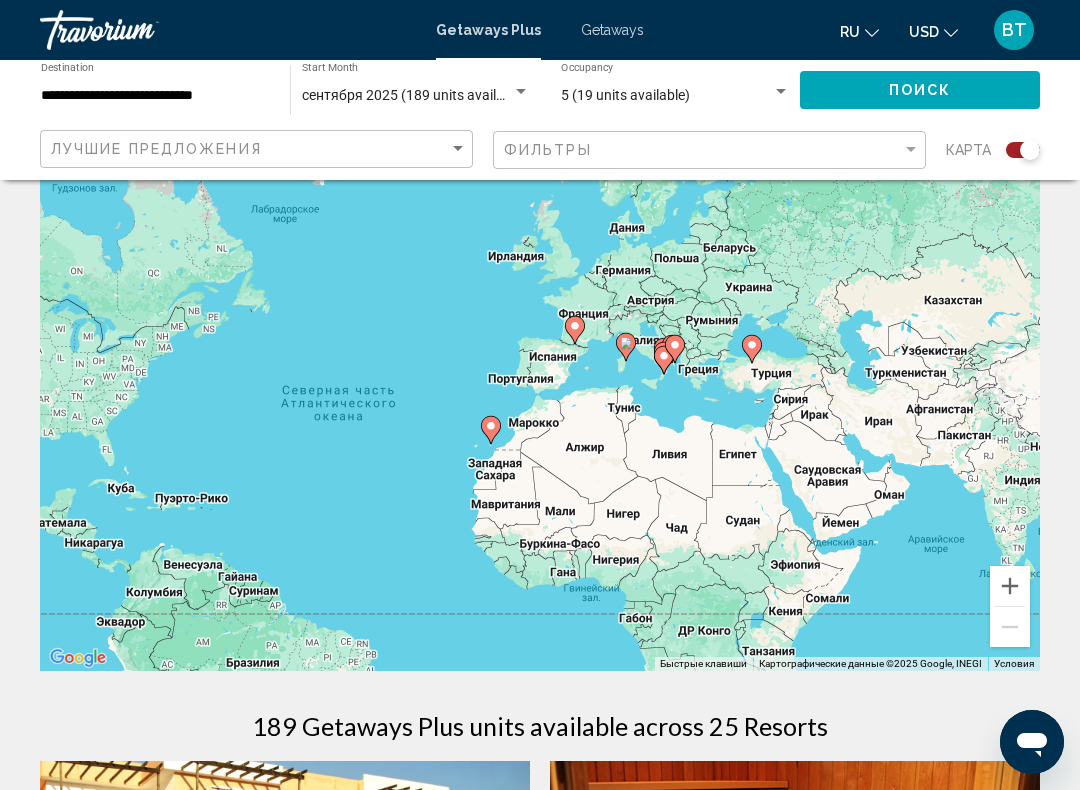 click on "Для навигации используйте клавиши со стрелками. Чтобы активировать перетаскивание с помощью клавиатуры, нажмите Alt + Ввод. После этого перемещайте маркер, используя клавиши со стрелками. Чтобы завершить перетаскивание, нажмите клавишу Ввод. Чтобы отменить действие, нажмите клавишу Esc." at bounding box center (540, 371) 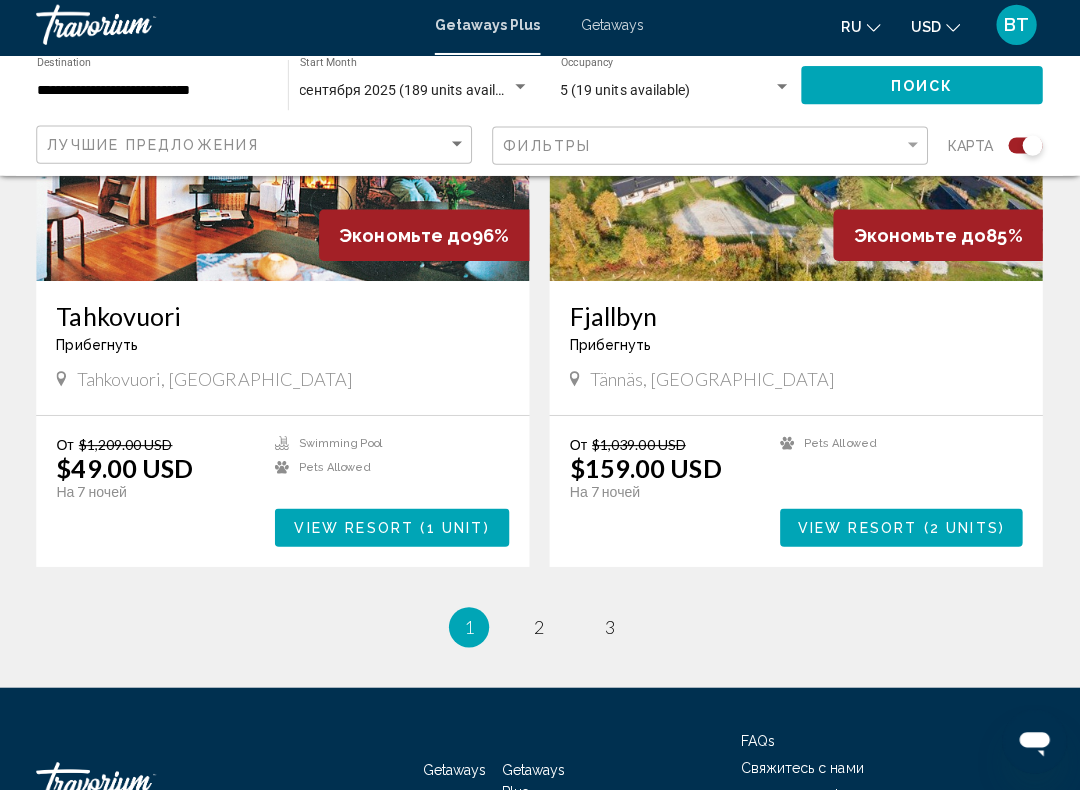 scroll, scrollTop: 4171, scrollLeft: 0, axis: vertical 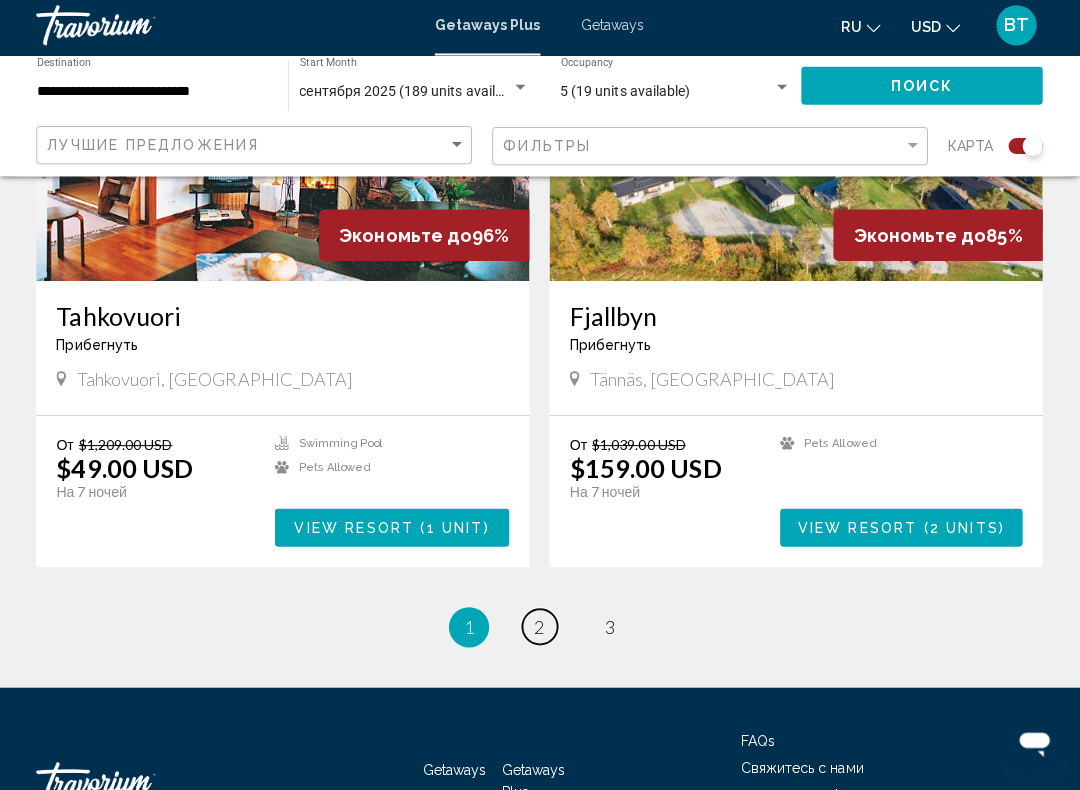 click on "2" at bounding box center [540, 628] 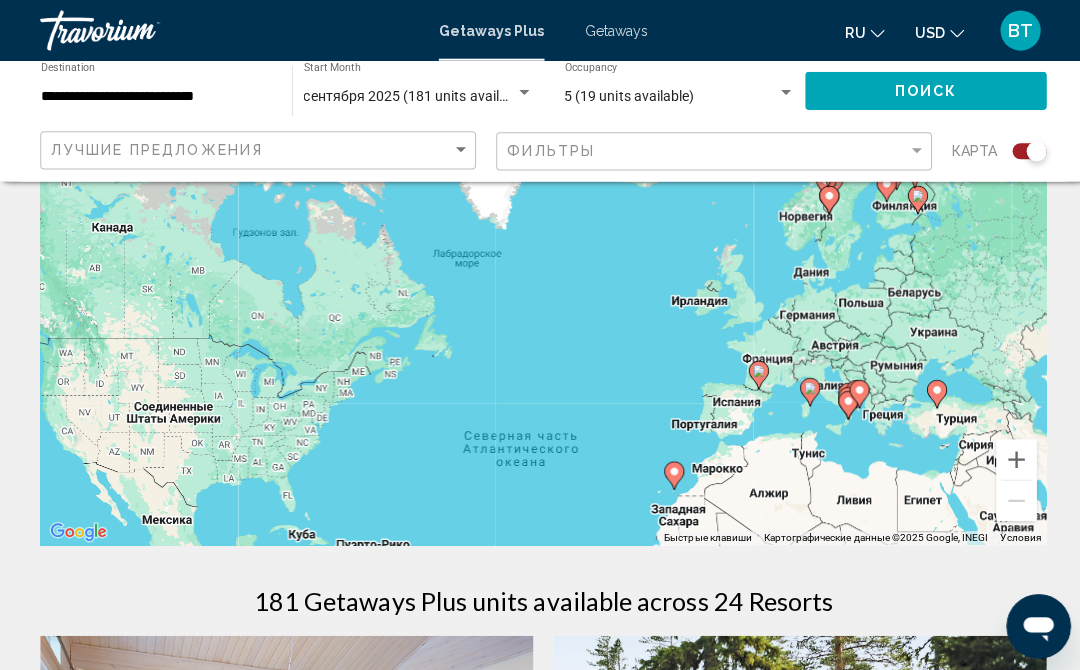 scroll, scrollTop: 258, scrollLeft: 0, axis: vertical 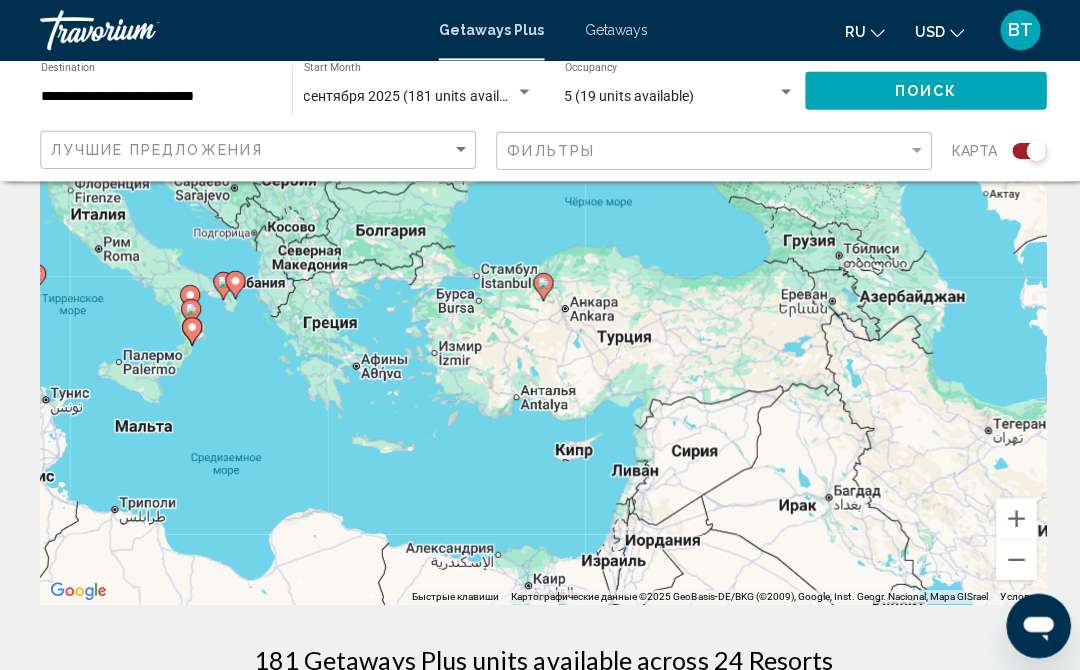 type on "**********" 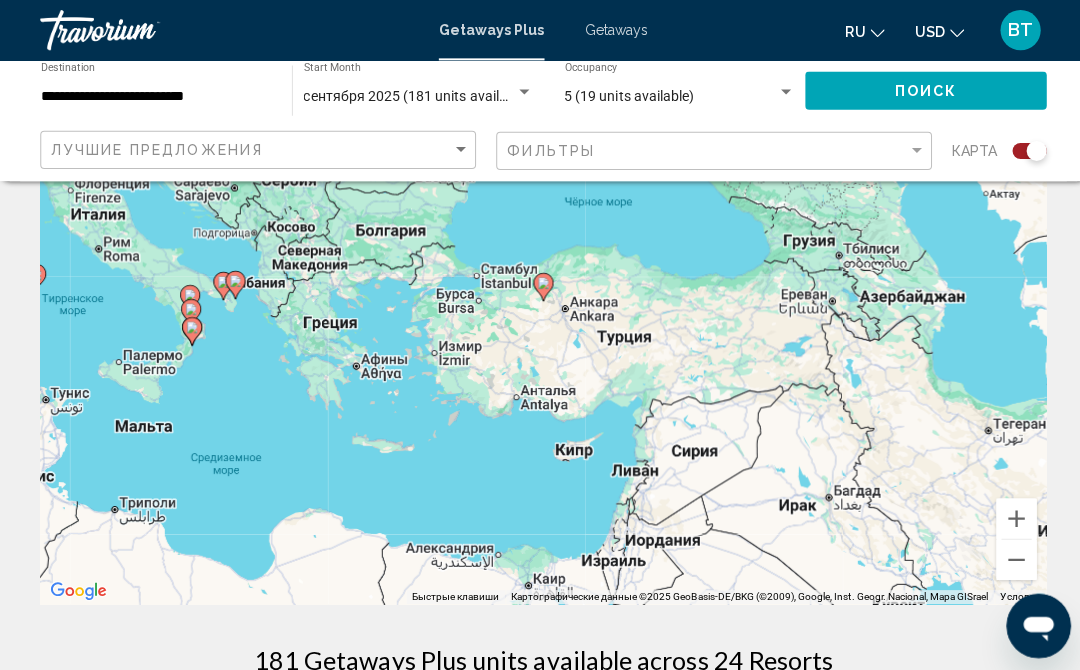 click 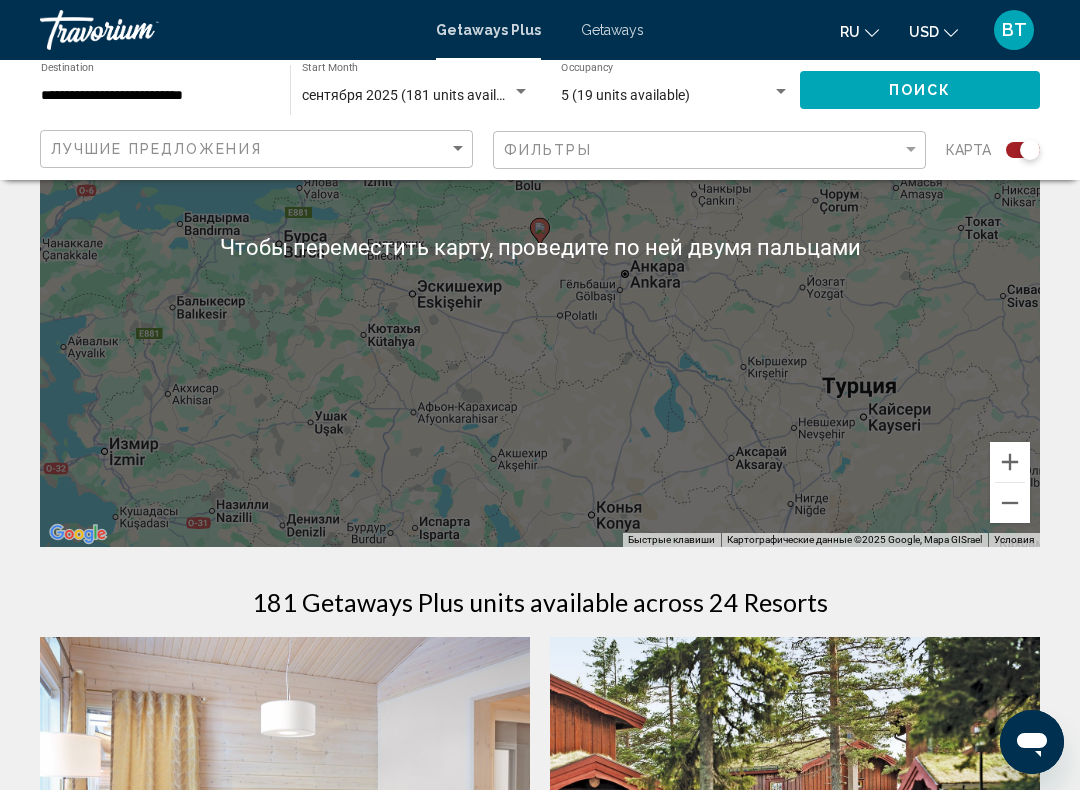 scroll, scrollTop: 258, scrollLeft: 0, axis: vertical 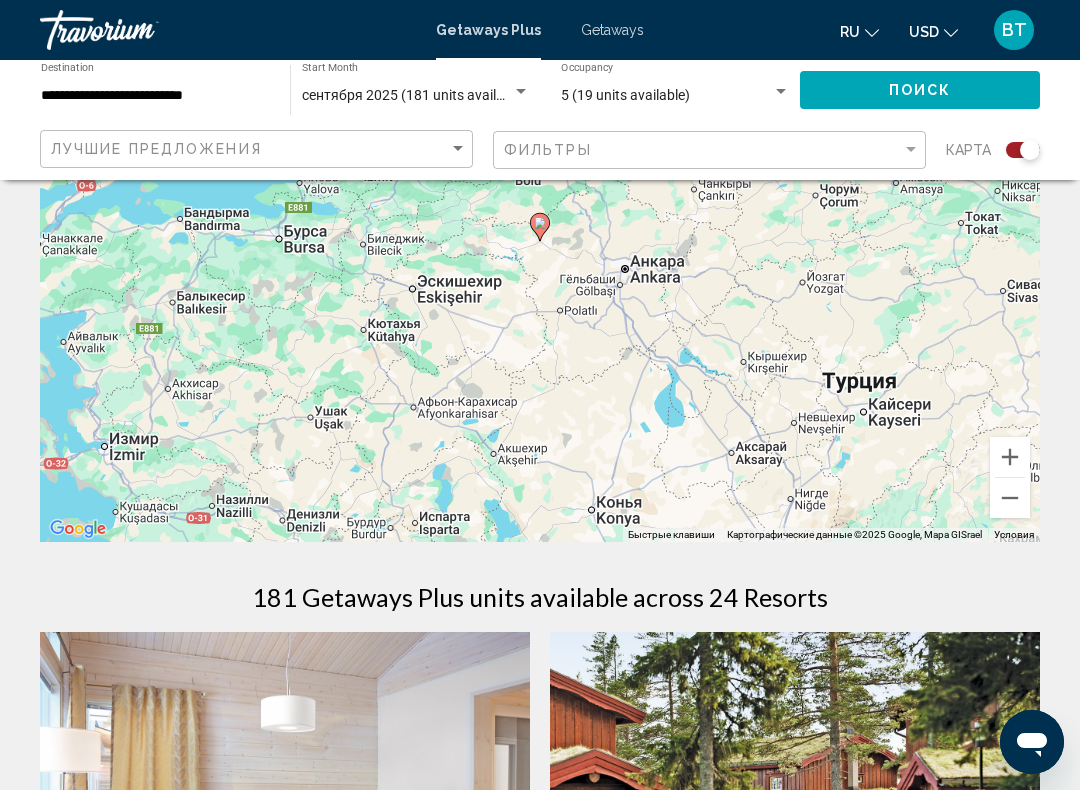 click on "Для навигации используйте клавиши со стрелками. Чтобы активировать перетаскивание с помощью клавиатуры, нажмите Alt + Ввод. После этого перемещайте маркер, используя клавиши со стрелками. Чтобы завершить перетаскивание, нажмите клавишу Ввод. Чтобы отменить действие, нажмите клавишу Esc." at bounding box center [540, 242] 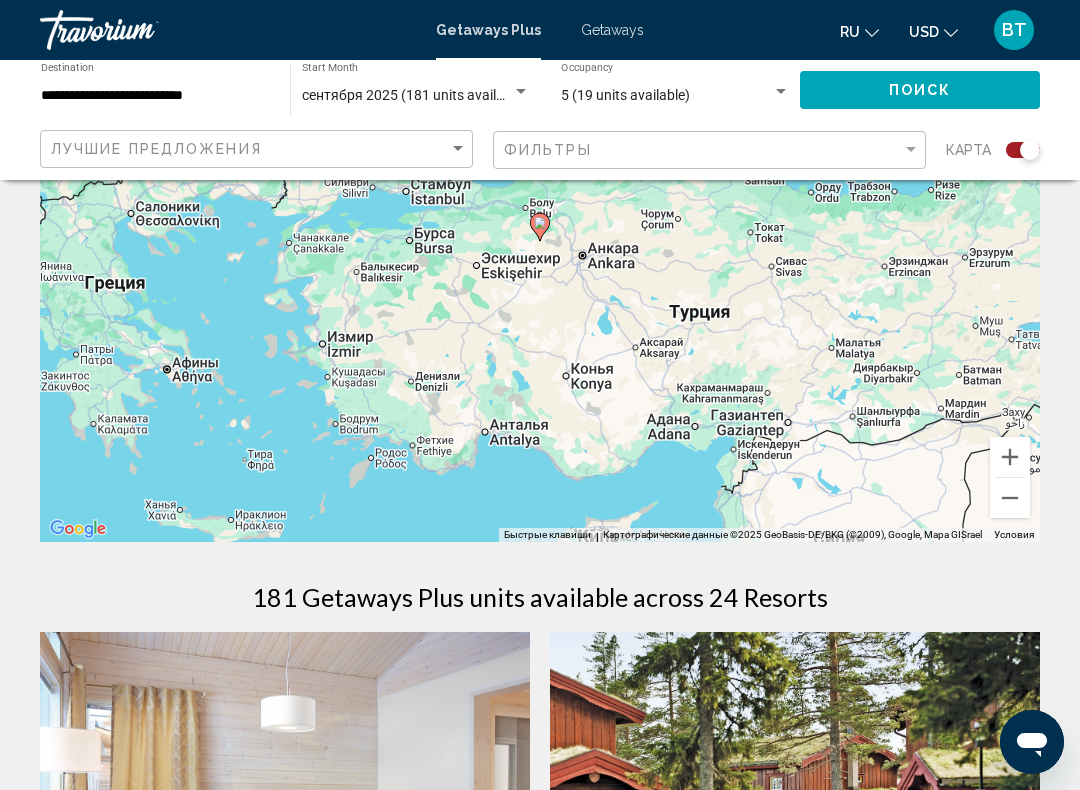 click on "Для навигации используйте клавиши со стрелками. Чтобы активировать перетаскивание с помощью клавиатуры, нажмите Alt + Ввод. После этого перемещайте маркер, используя клавиши со стрелками. Чтобы завершить перетаскивание, нажмите клавишу Ввод. Чтобы отменить действие, нажмите клавишу Esc." at bounding box center [540, 242] 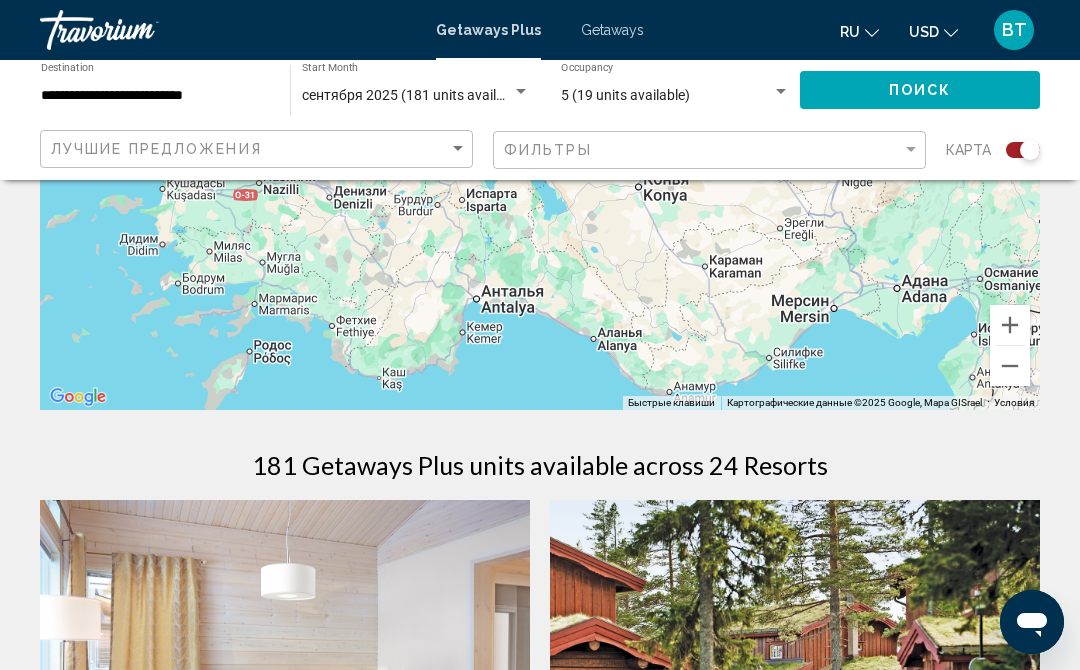 scroll, scrollTop: 389, scrollLeft: 0, axis: vertical 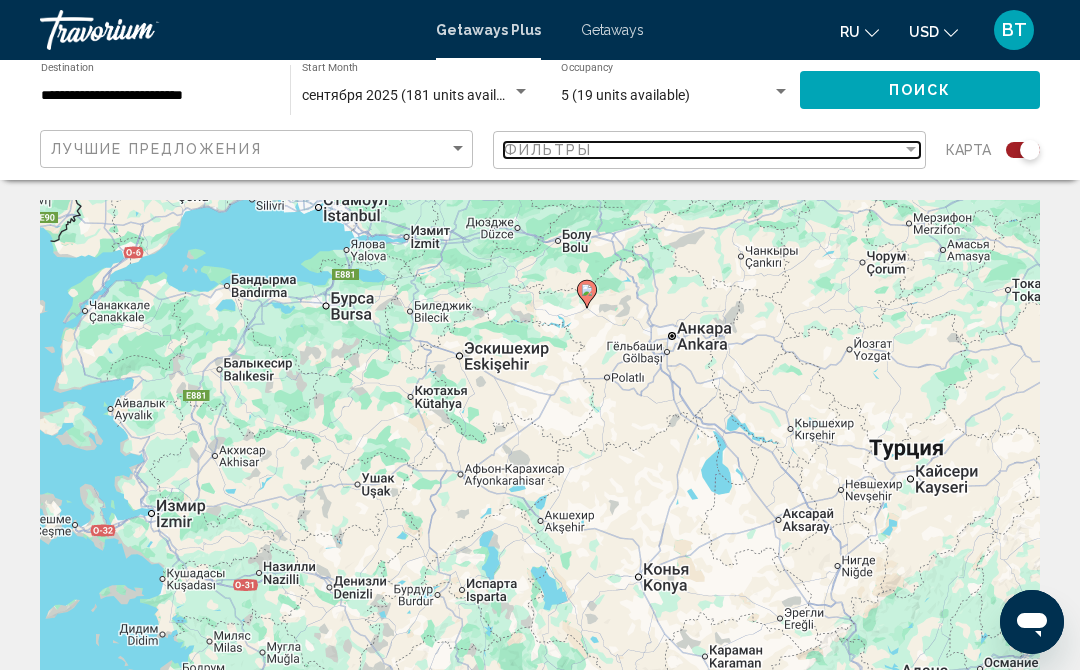 click on "Фильтры" at bounding box center (703, 150) 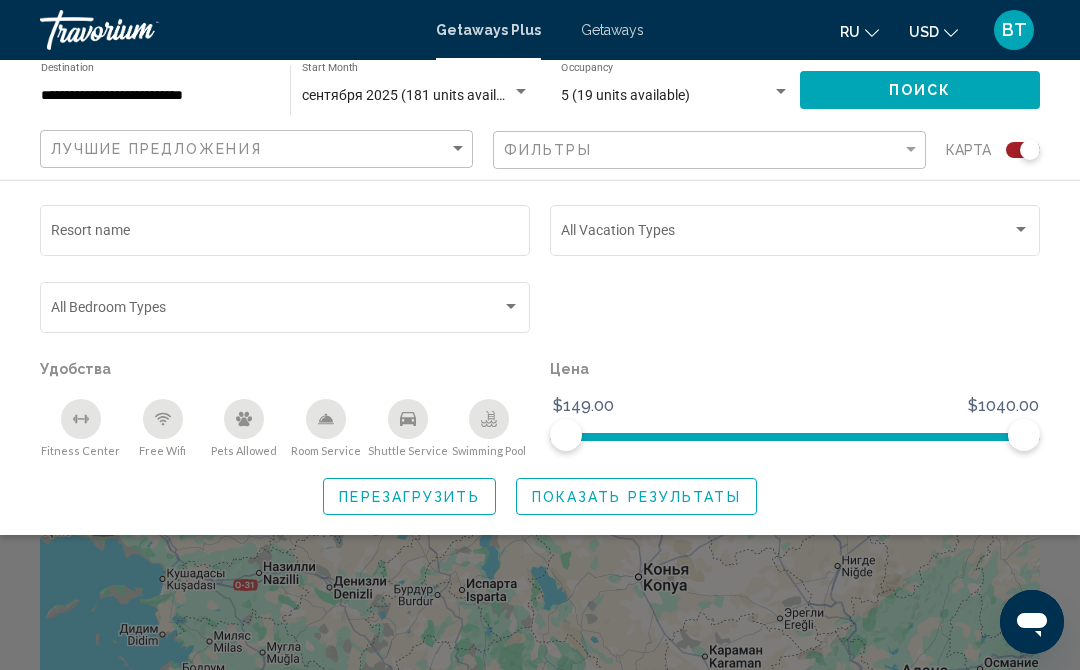 click on "Resort name" at bounding box center (285, 234) 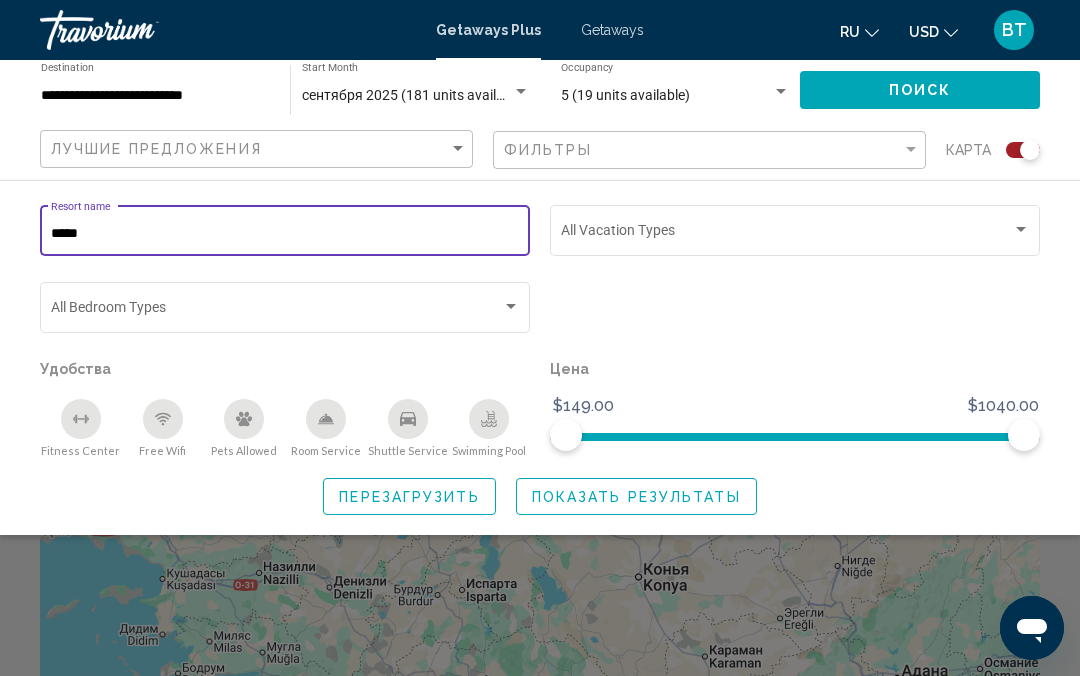 type on "*****" 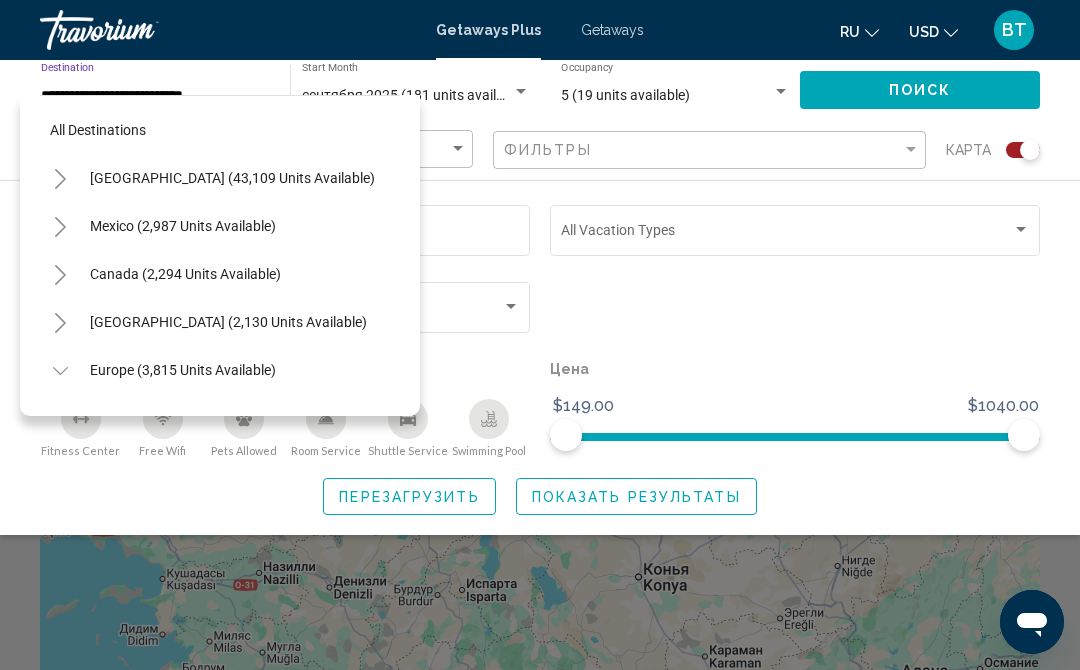 scroll, scrollTop: 791, scrollLeft: 0, axis: vertical 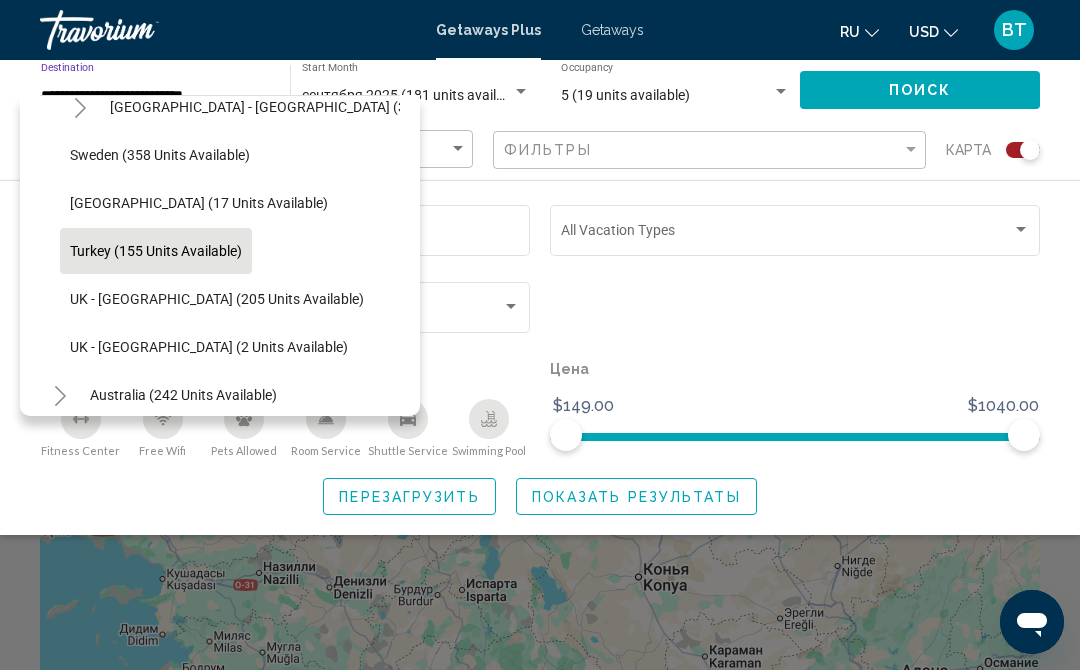 click on "Turkey (155 units available)" 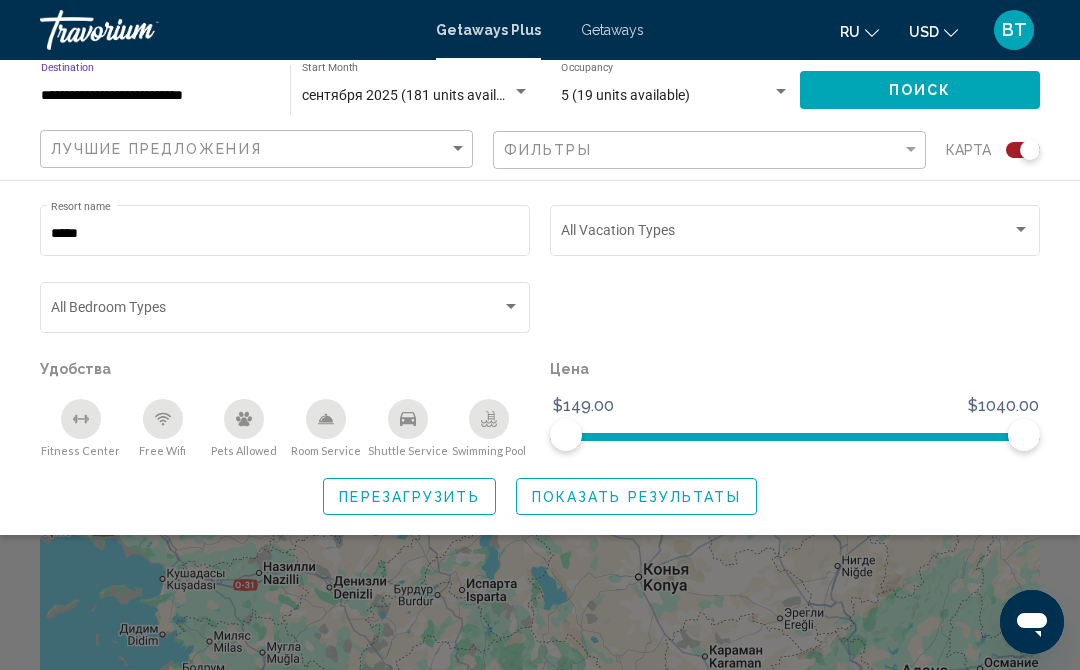 click on "Поиск" 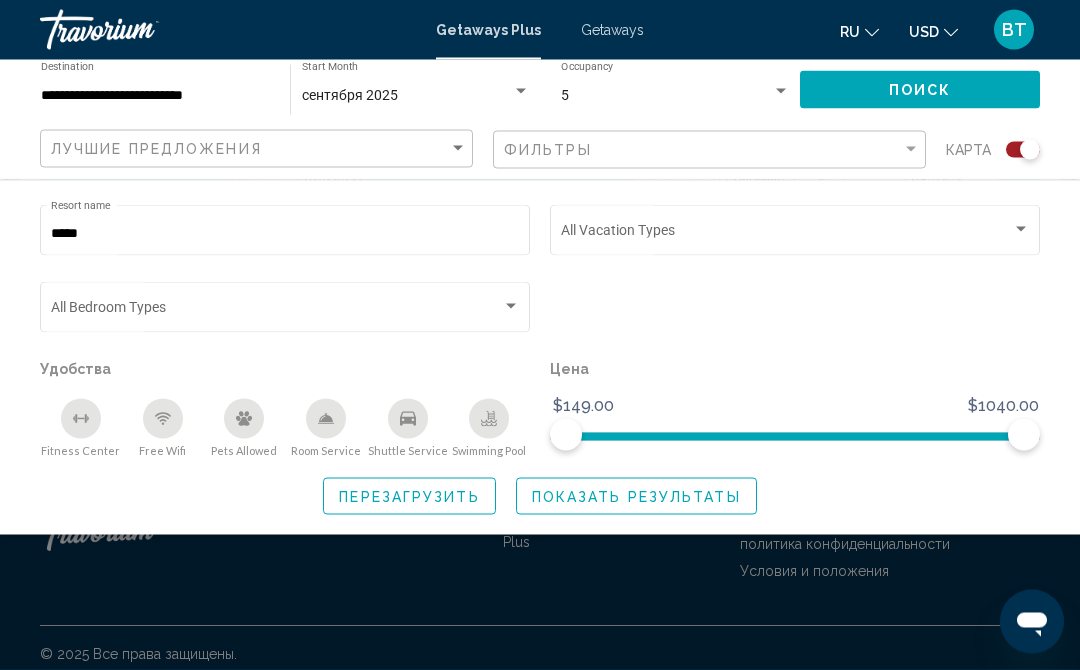 scroll, scrollTop: 460, scrollLeft: 0, axis: vertical 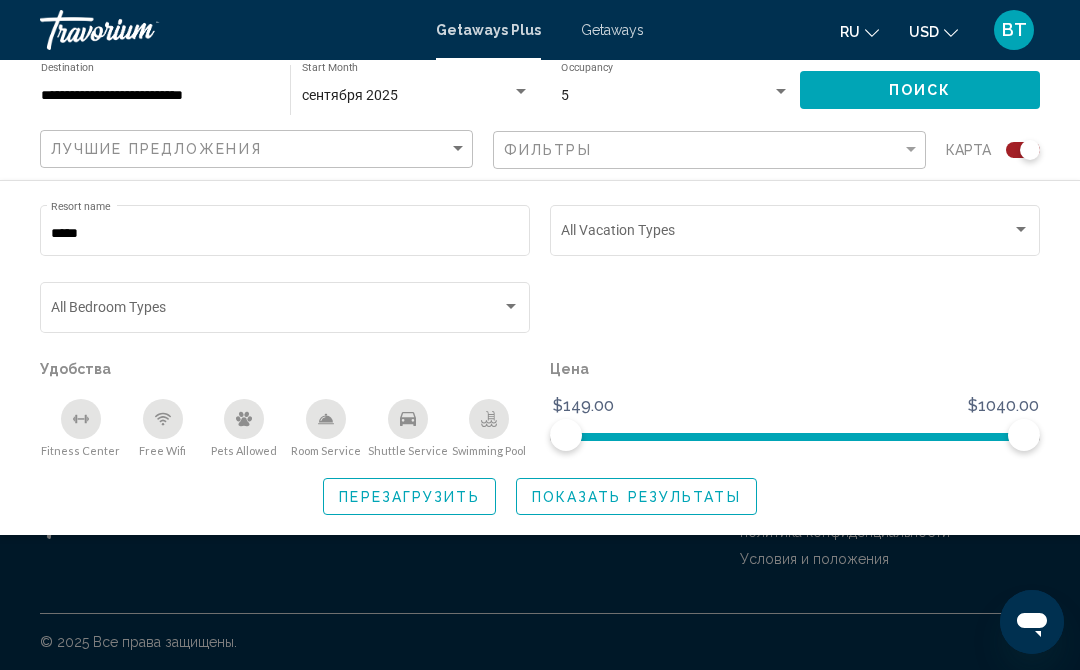 click on "Показать результаты" 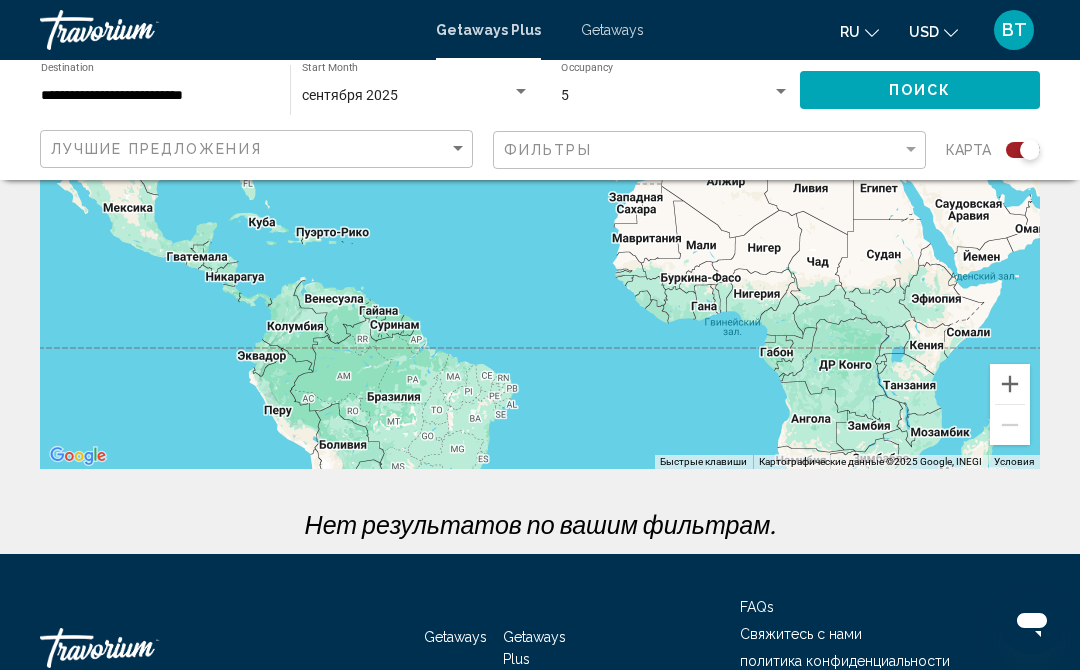scroll, scrollTop: 0, scrollLeft: 0, axis: both 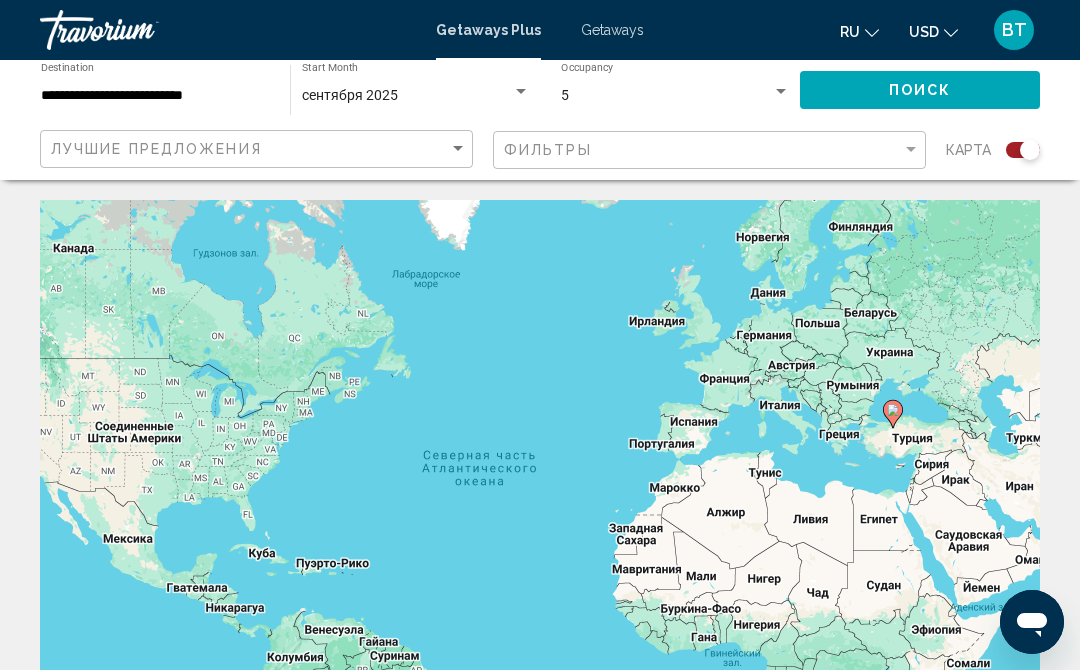 click at bounding box center (781, 92) 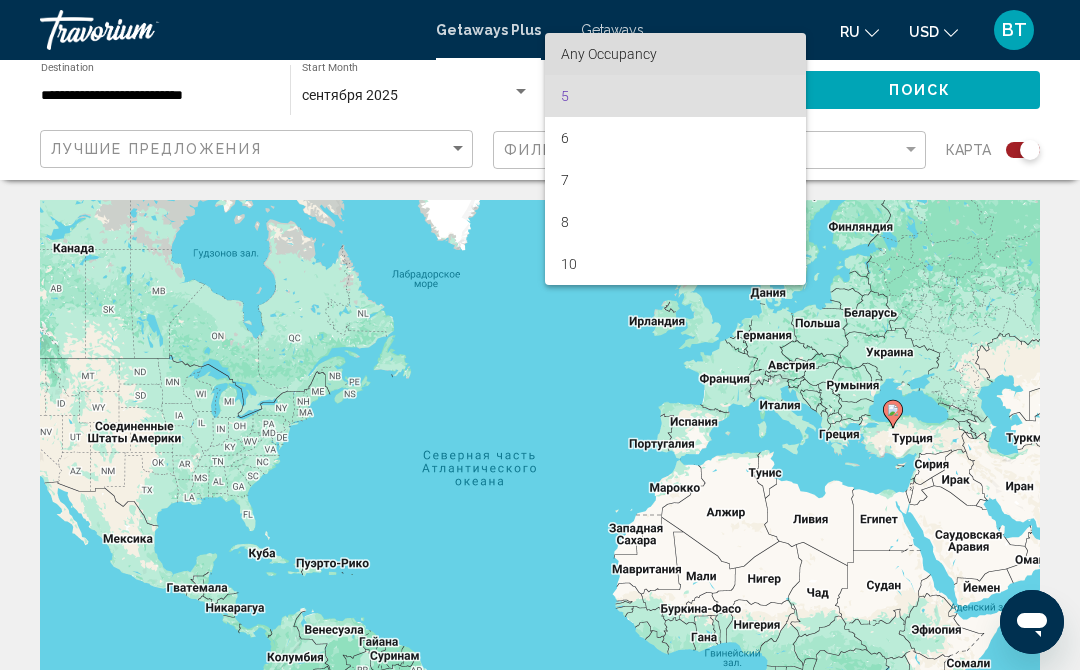 click on "Any Occupancy" at bounding box center (609, 54) 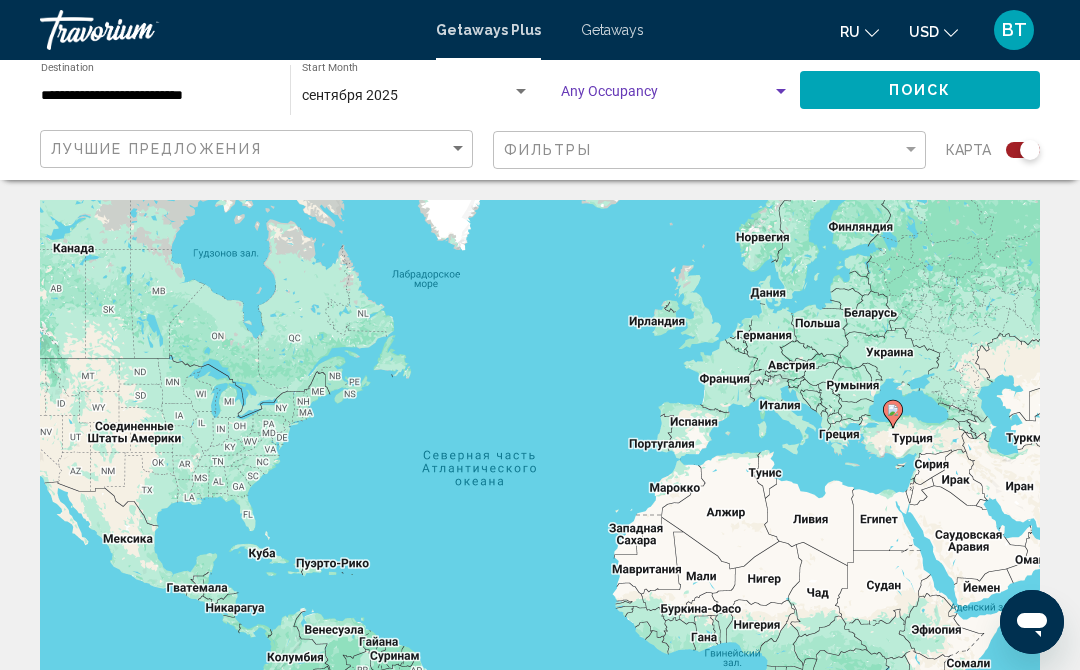 click on "Поиск" 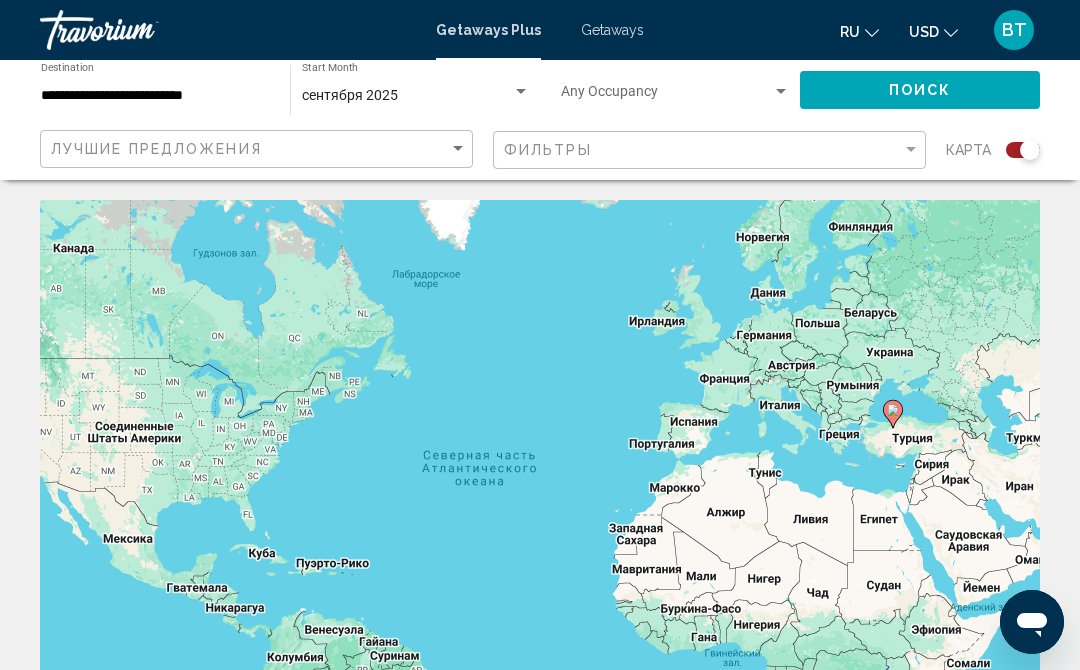 click on "Поиск" 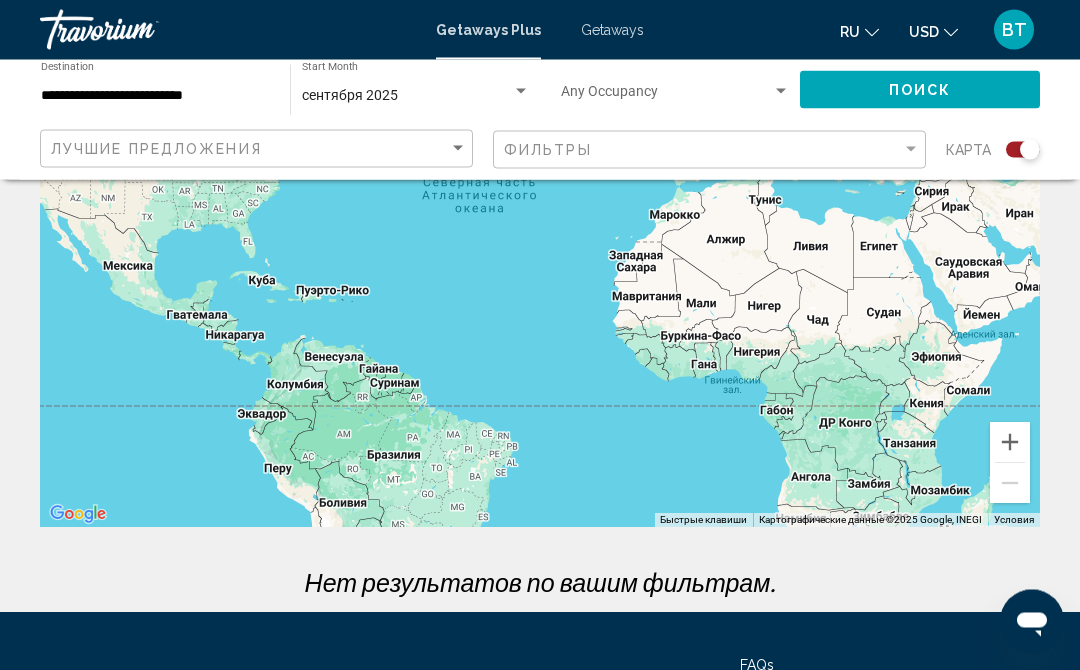 scroll, scrollTop: 0, scrollLeft: 0, axis: both 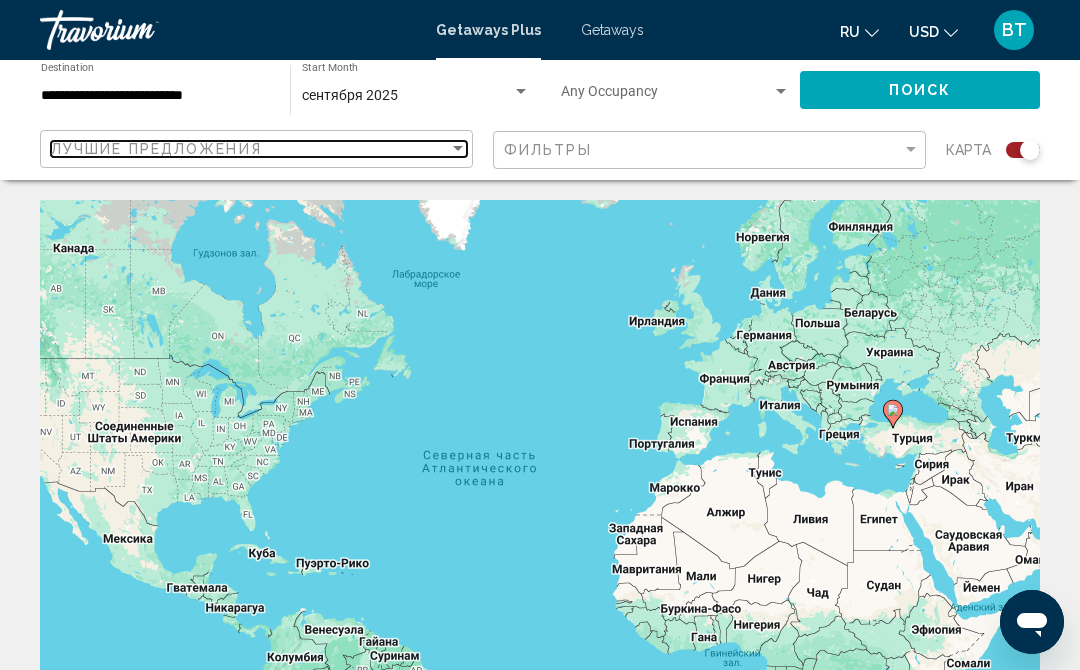 click at bounding box center (458, 149) 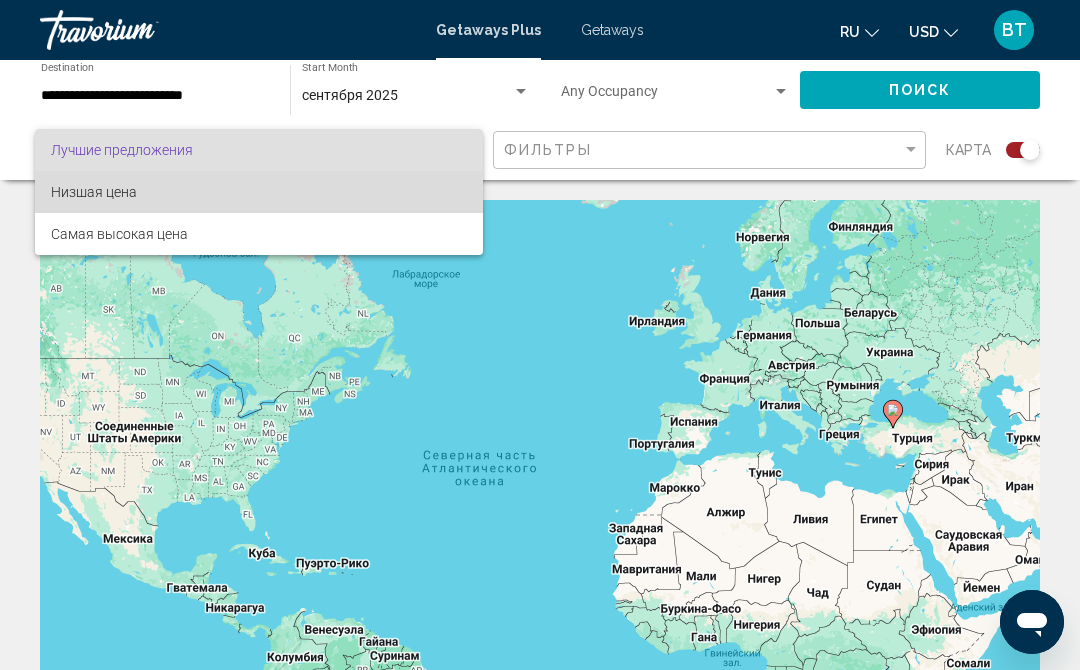 click on "Низшая цена" at bounding box center (94, 192) 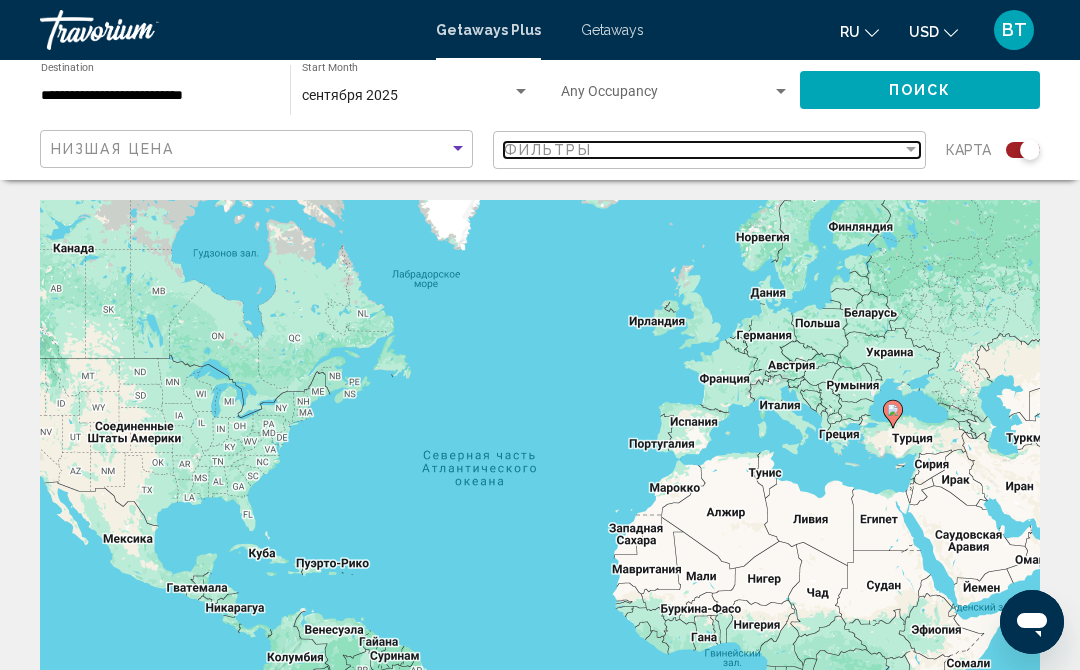 click at bounding box center (911, 150) 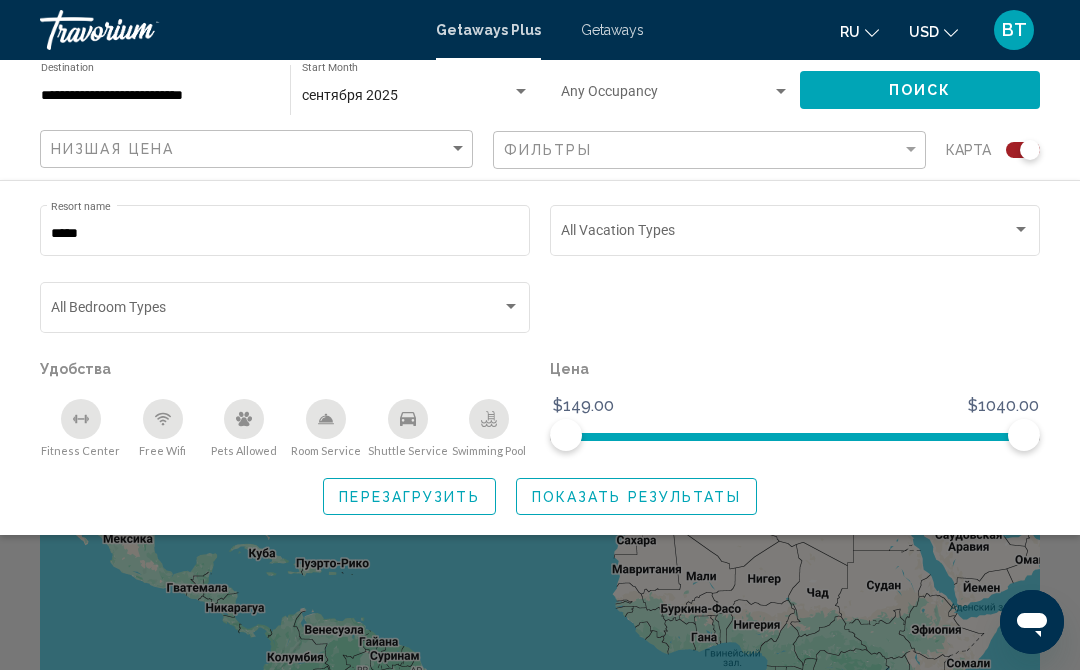click on "*****" at bounding box center [285, 234] 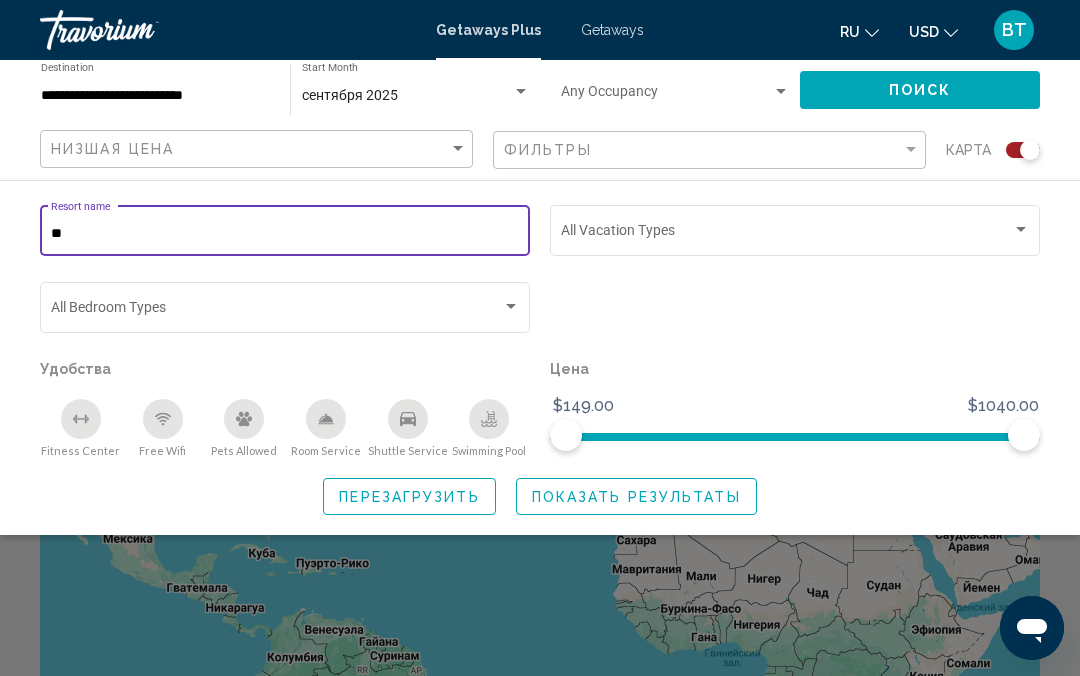 type on "*" 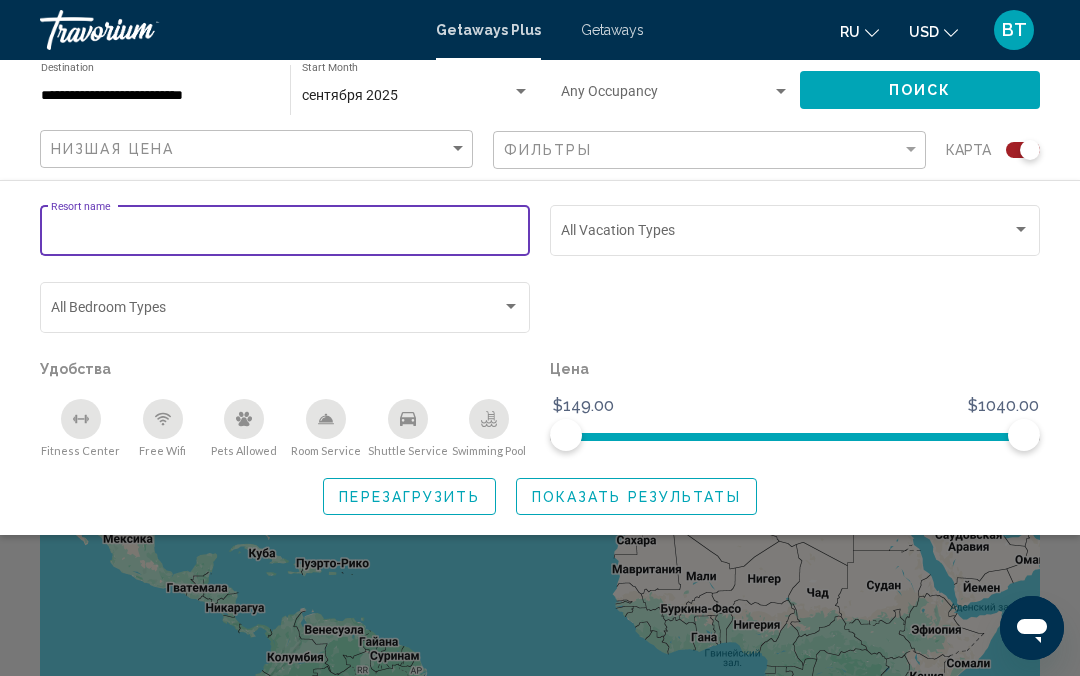 type 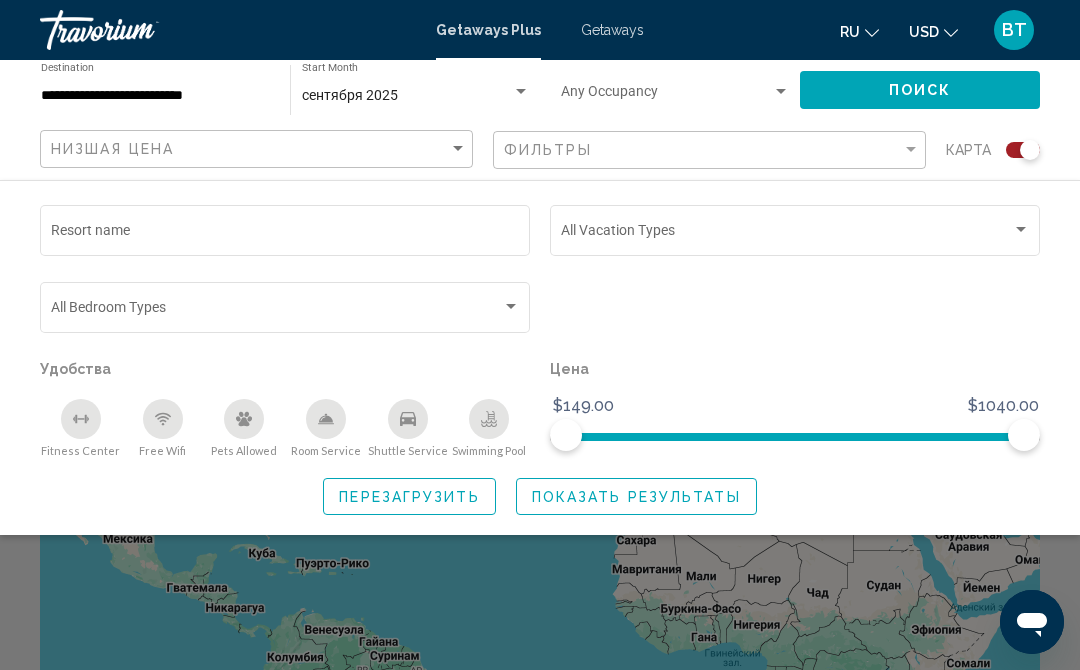 click on "Показать результаты" 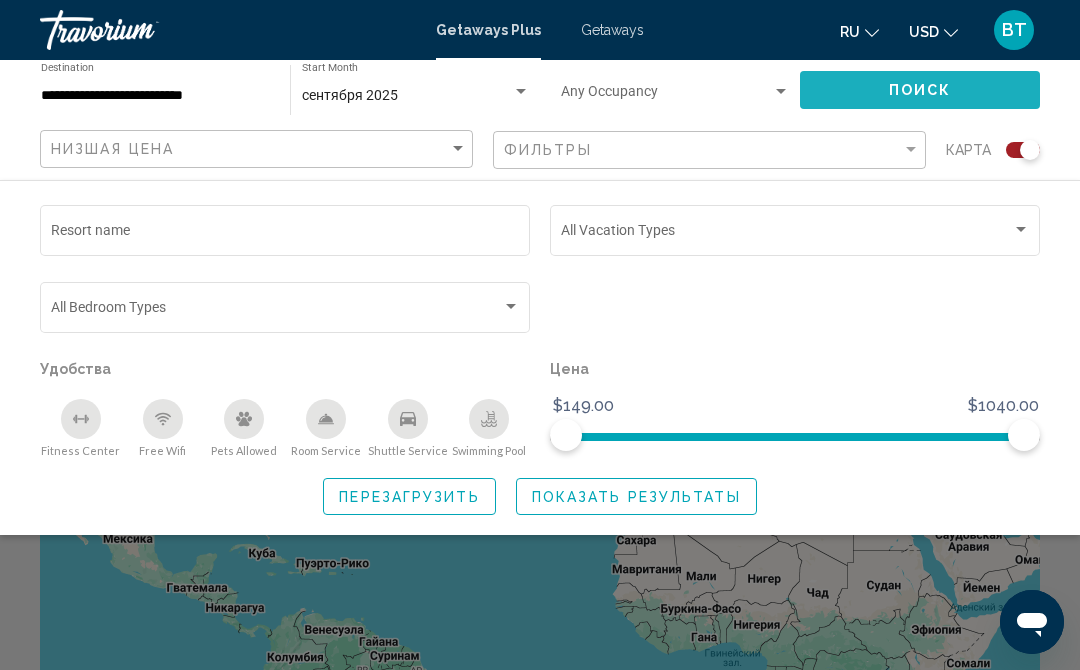 click on "Поиск" 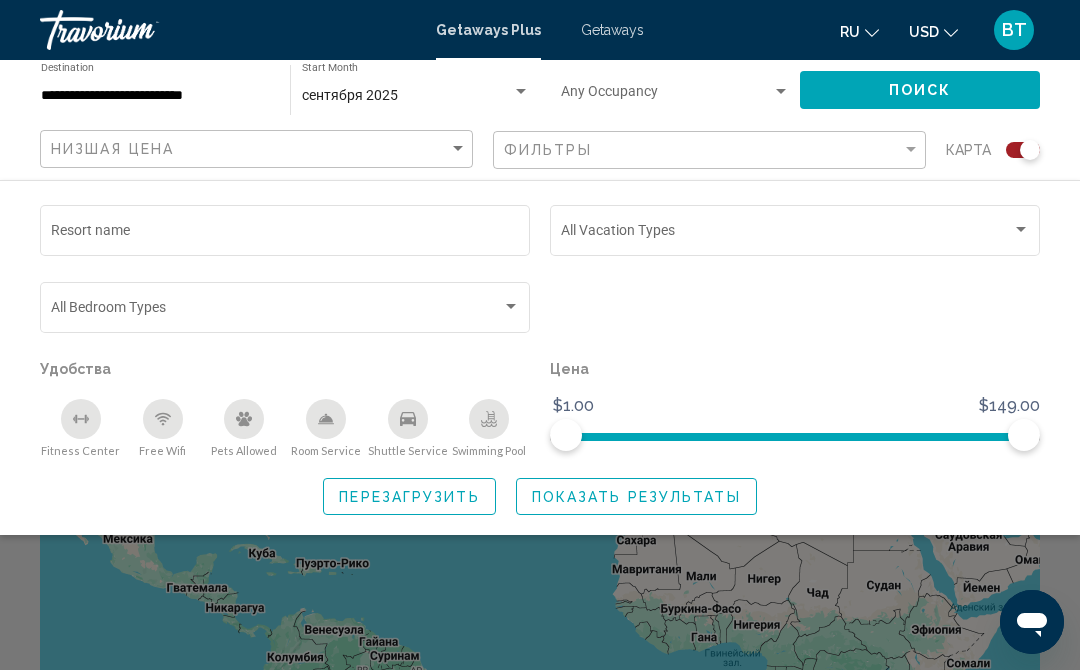 click on "Показать результаты" 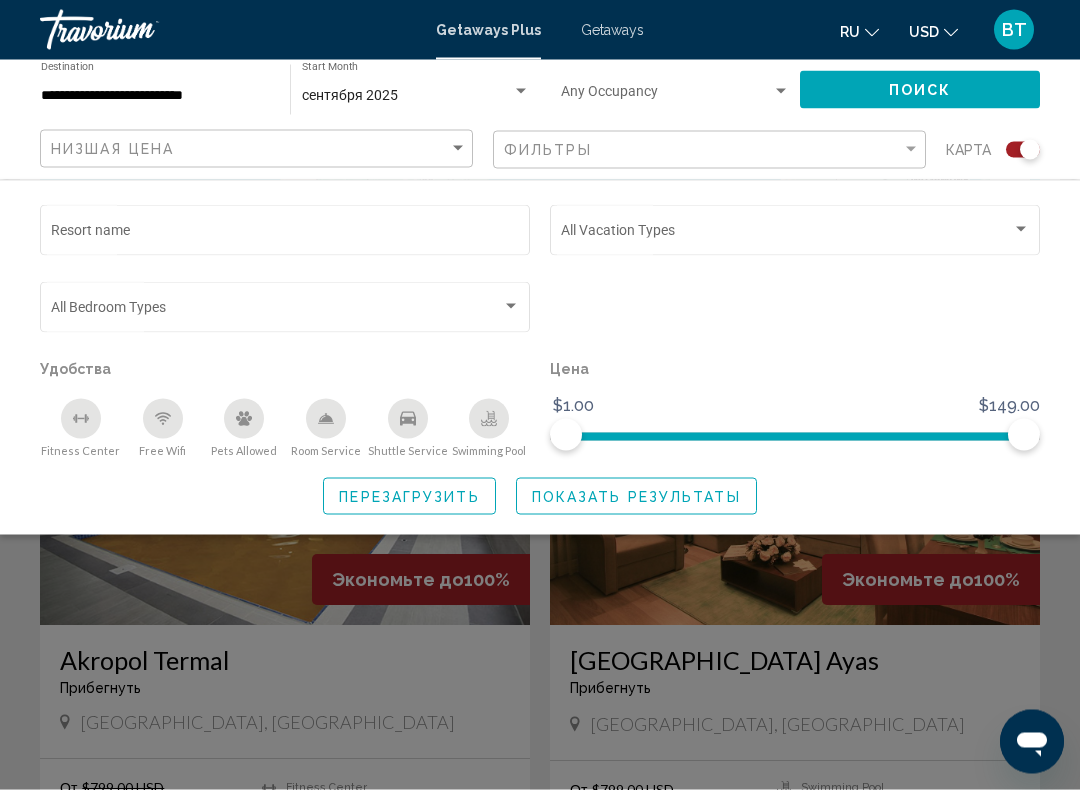 scroll, scrollTop: 585, scrollLeft: 0, axis: vertical 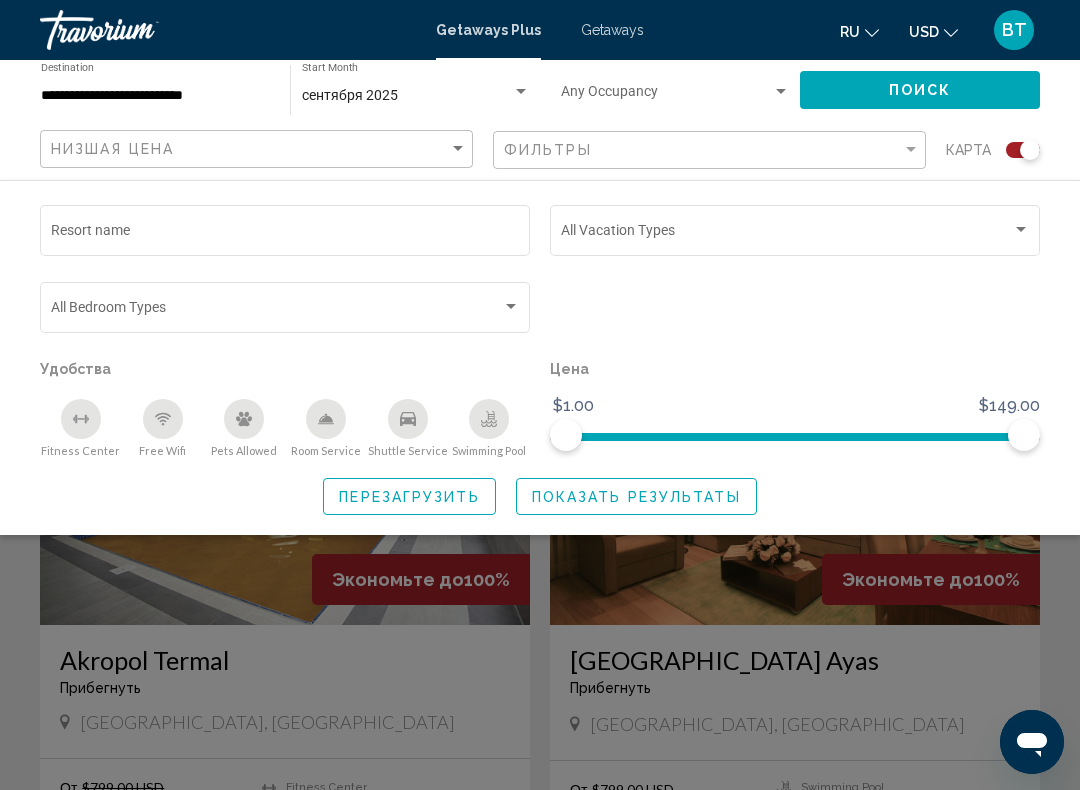 click 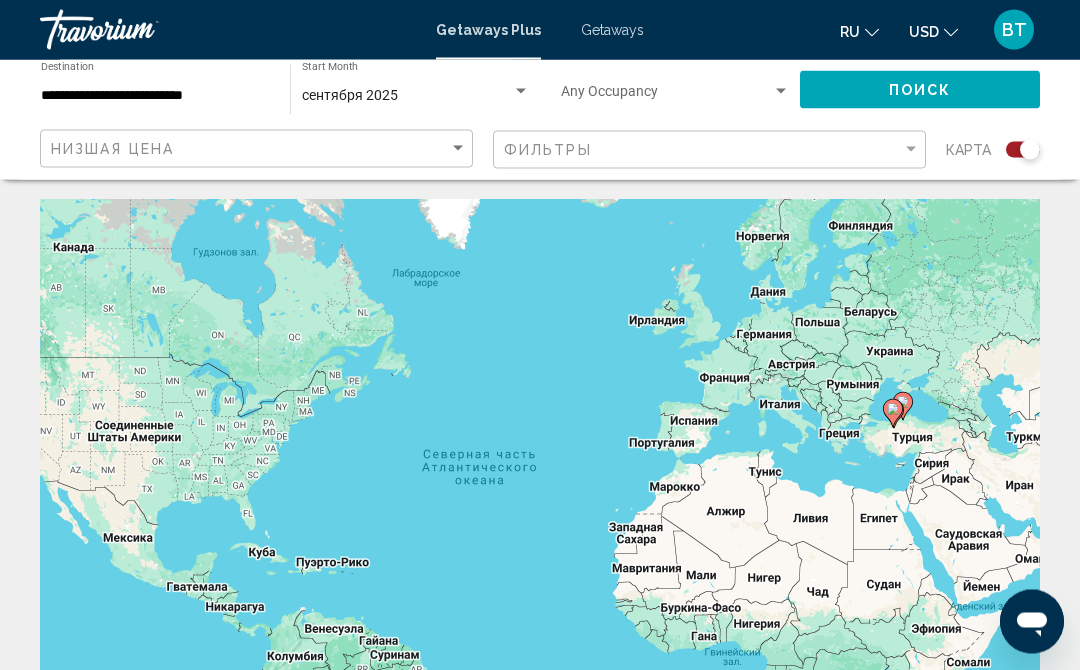 scroll, scrollTop: 0, scrollLeft: 0, axis: both 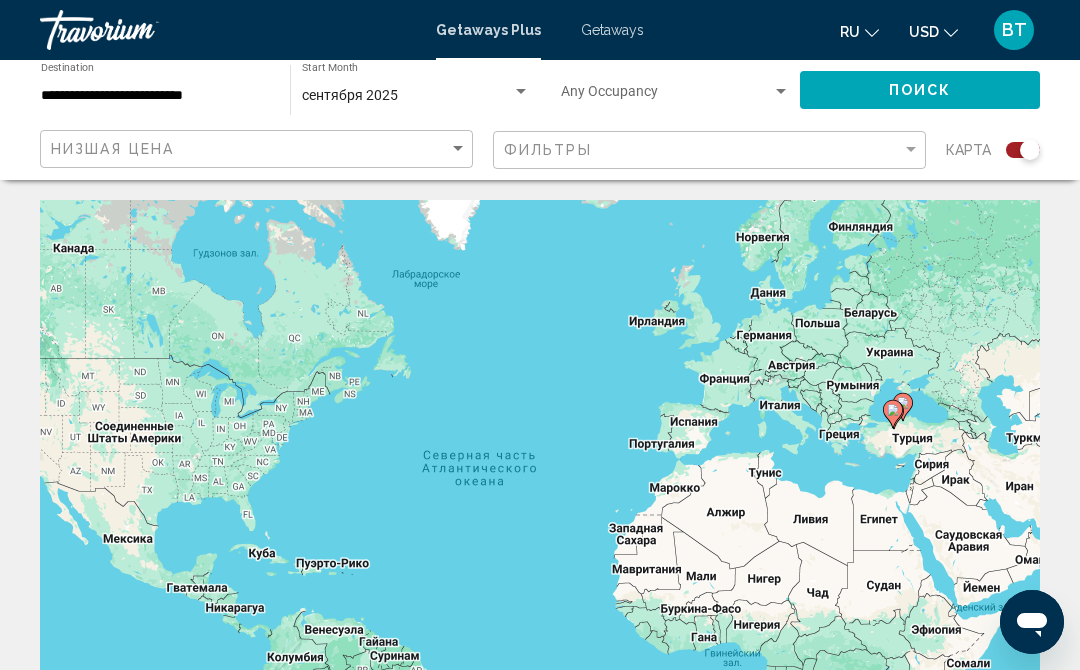 click on "Getaways" at bounding box center (612, 30) 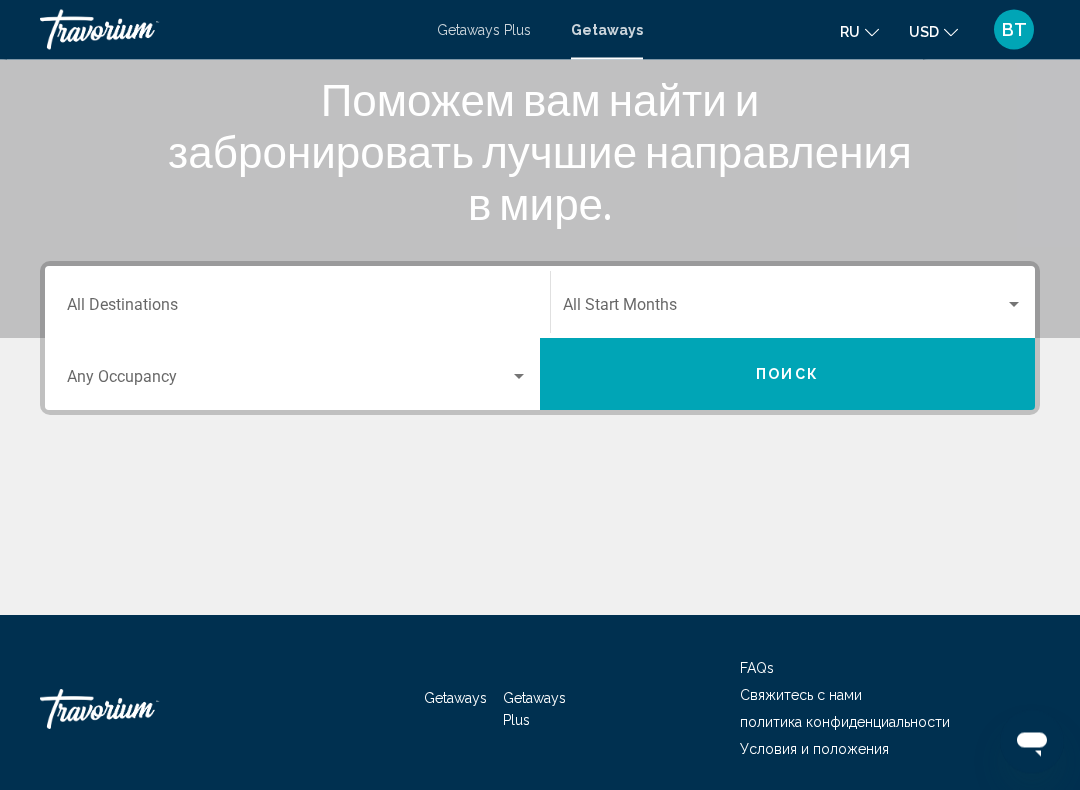 scroll, scrollTop: 280, scrollLeft: 0, axis: vertical 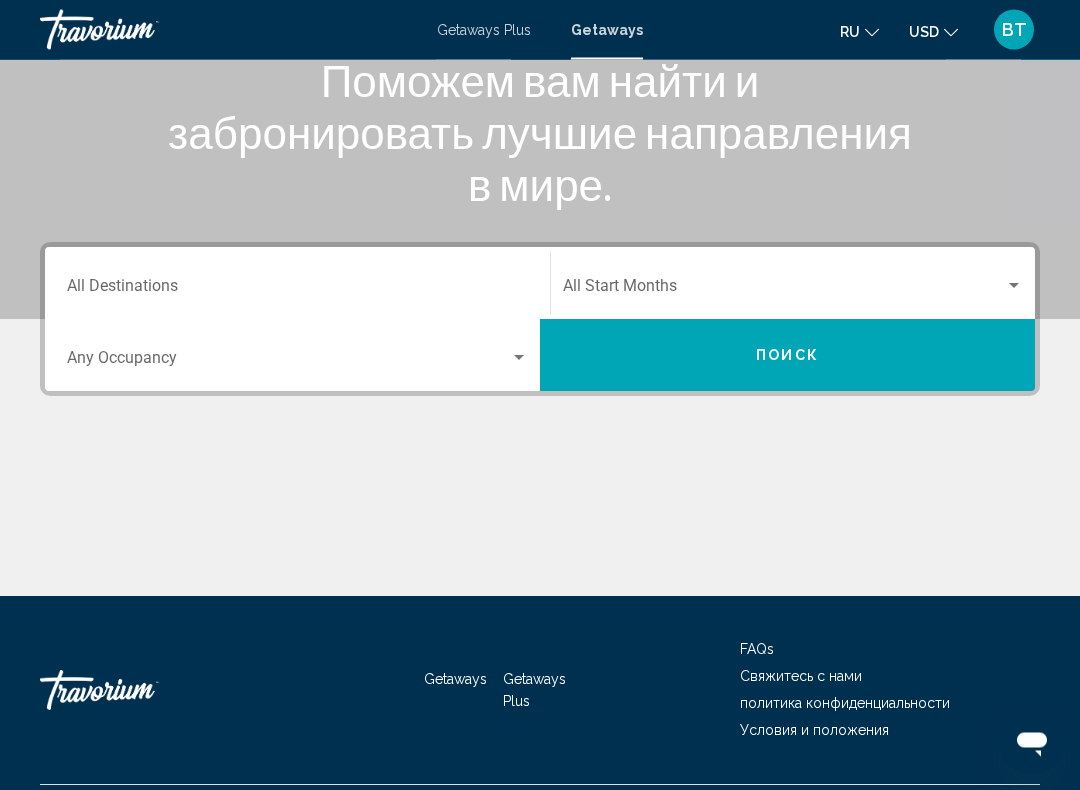 click on "Destination All Destinations" at bounding box center (297, 291) 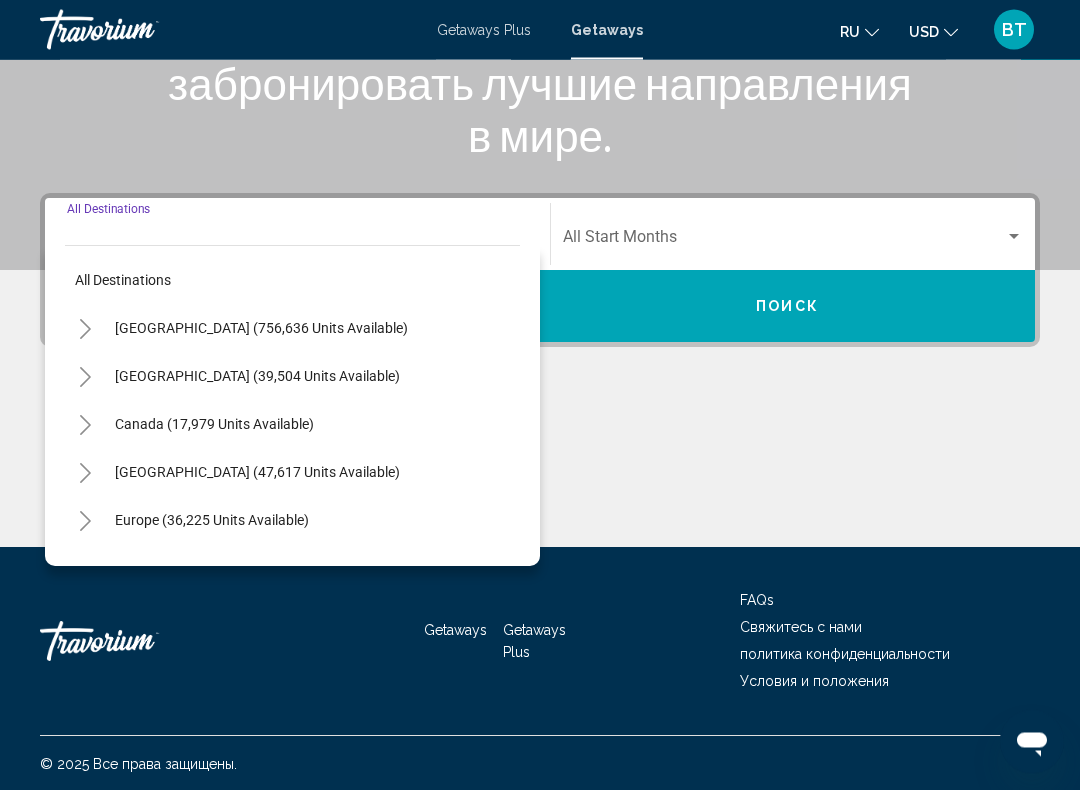 scroll, scrollTop: 332, scrollLeft: 0, axis: vertical 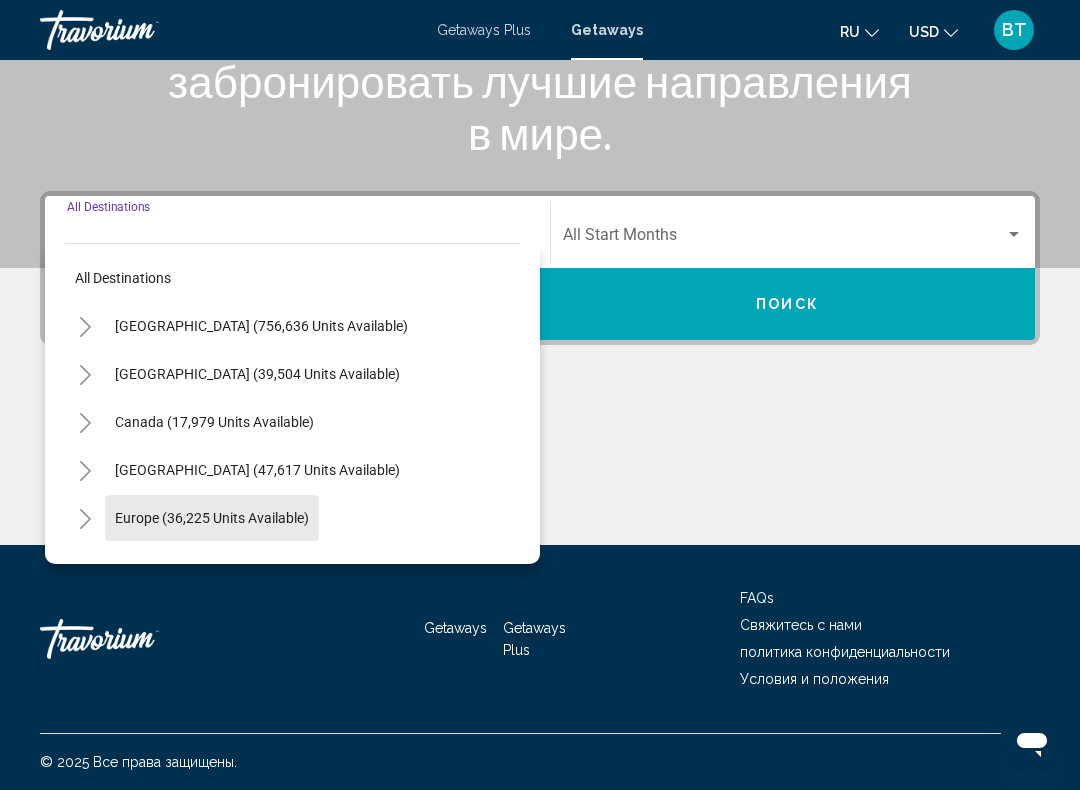 click on "Europe (36,225 units available)" at bounding box center (214, 566) 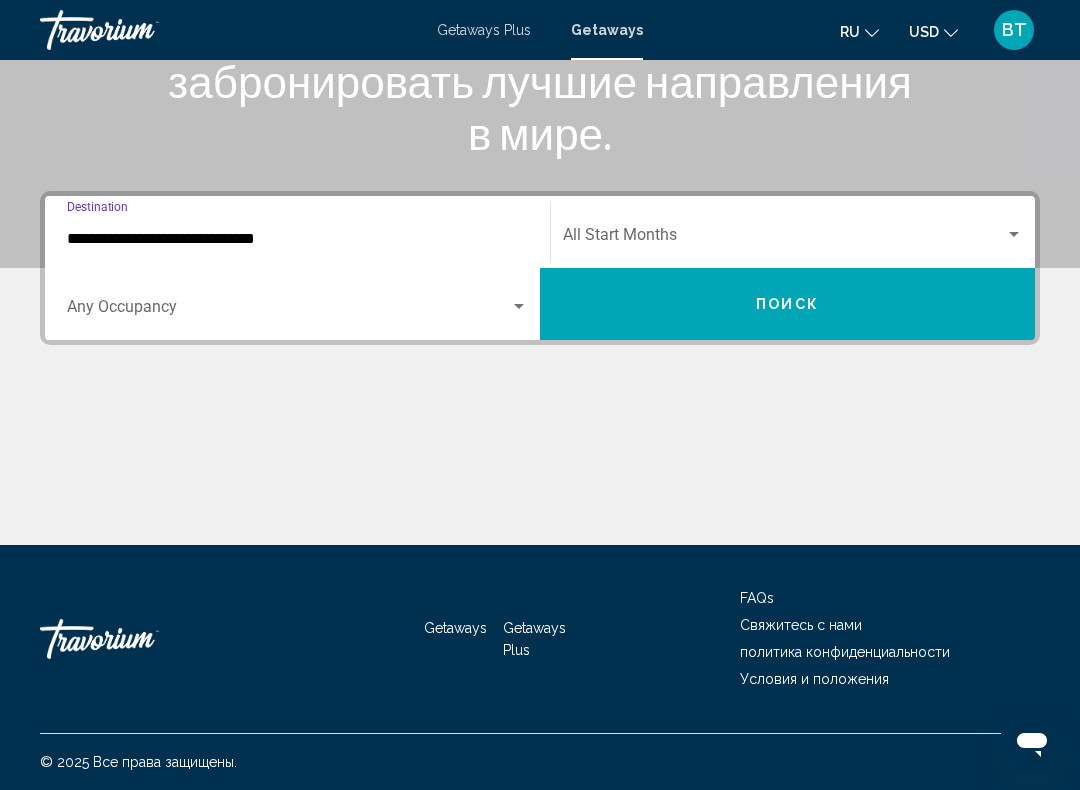 click at bounding box center (1014, 235) 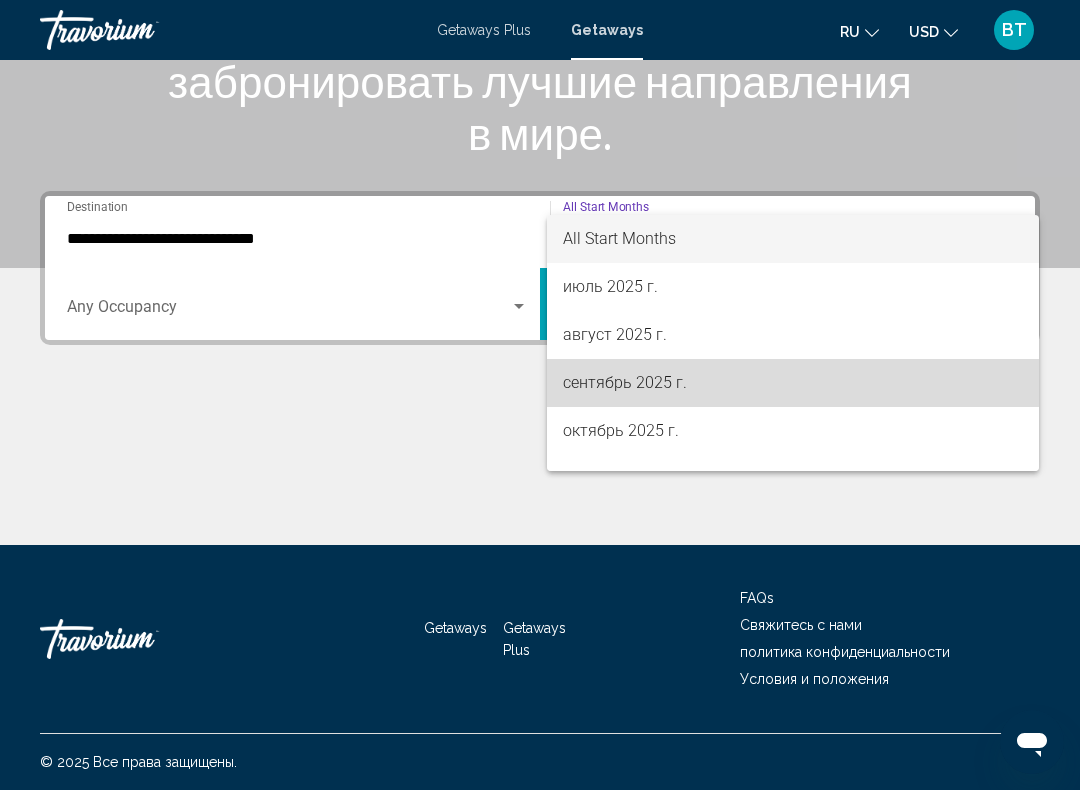 click on "сентябрь 2025 г." at bounding box center [793, 383] 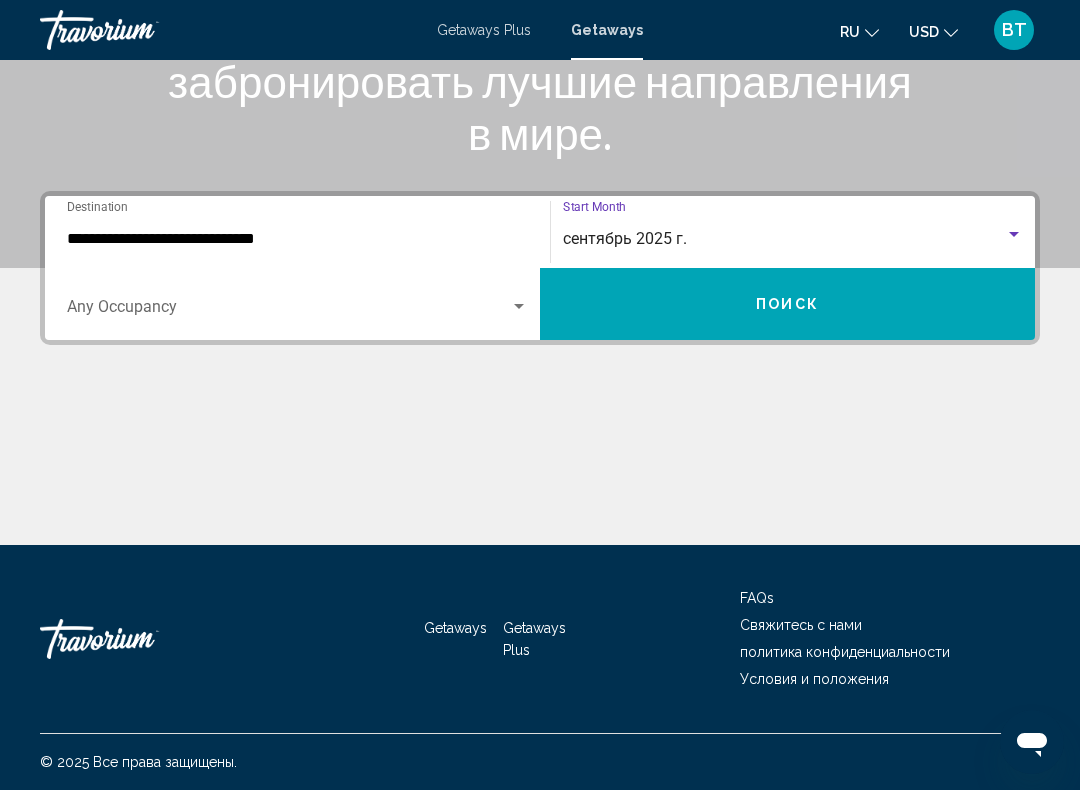 click at bounding box center (288, 311) 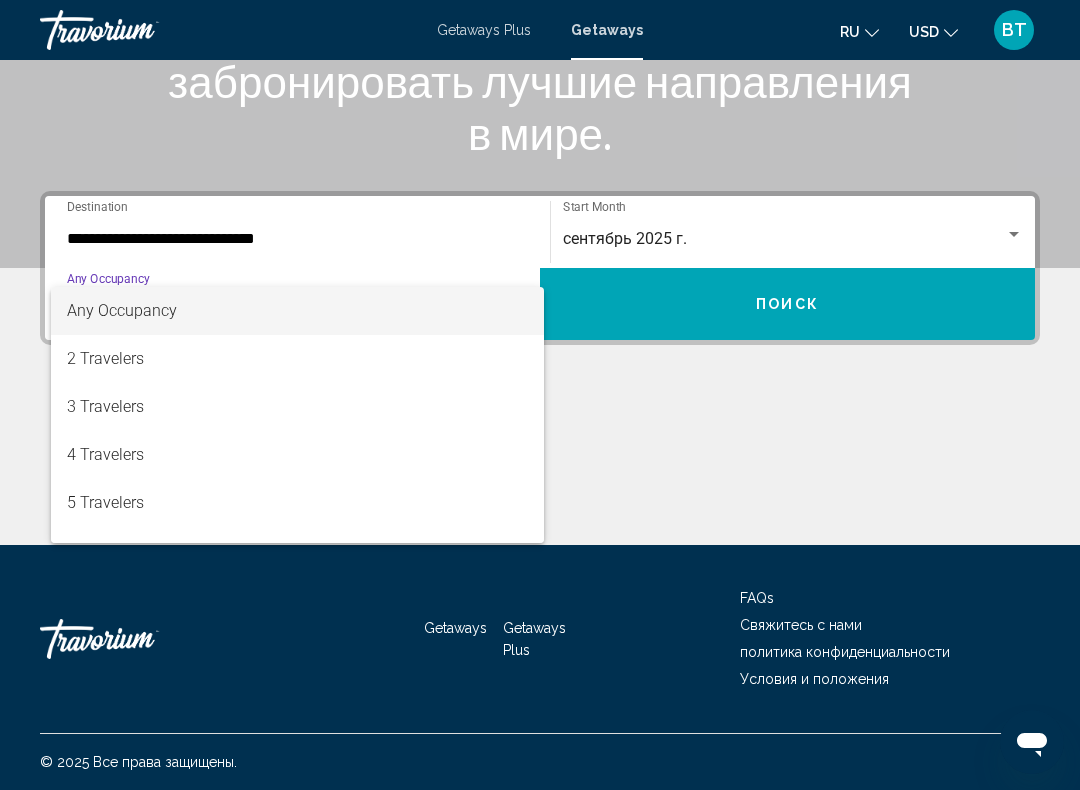 click at bounding box center [540, 395] 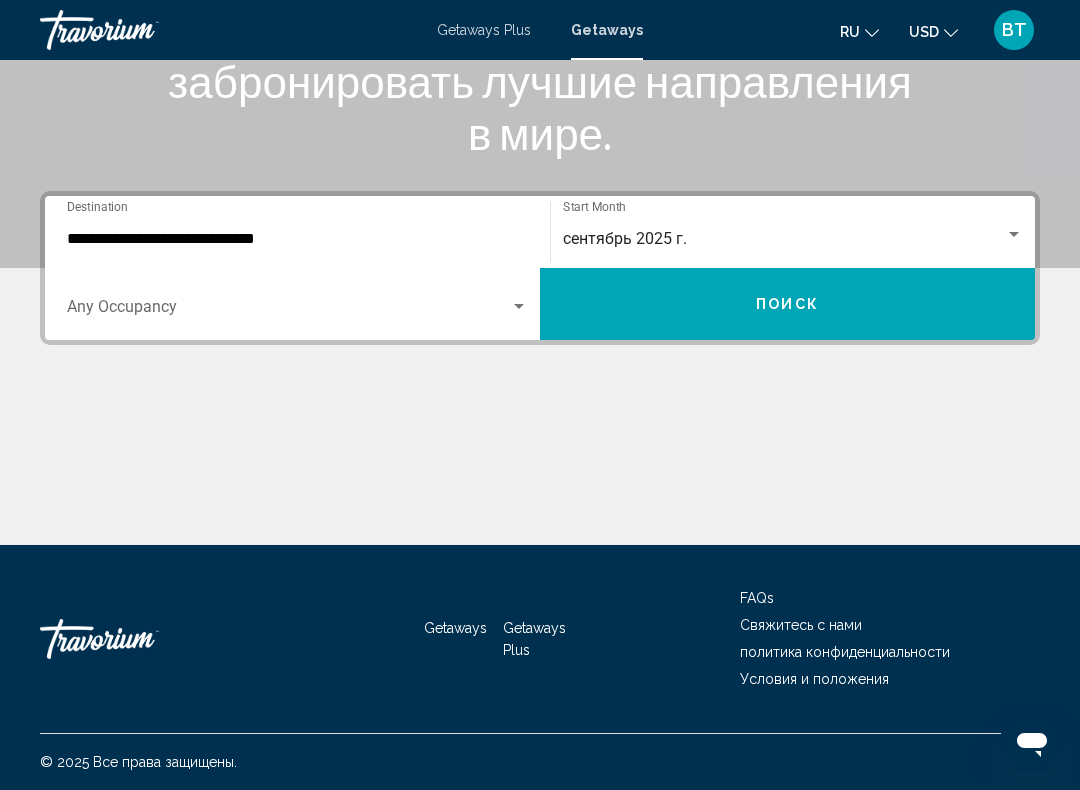 click on "Поиск" at bounding box center [787, 305] 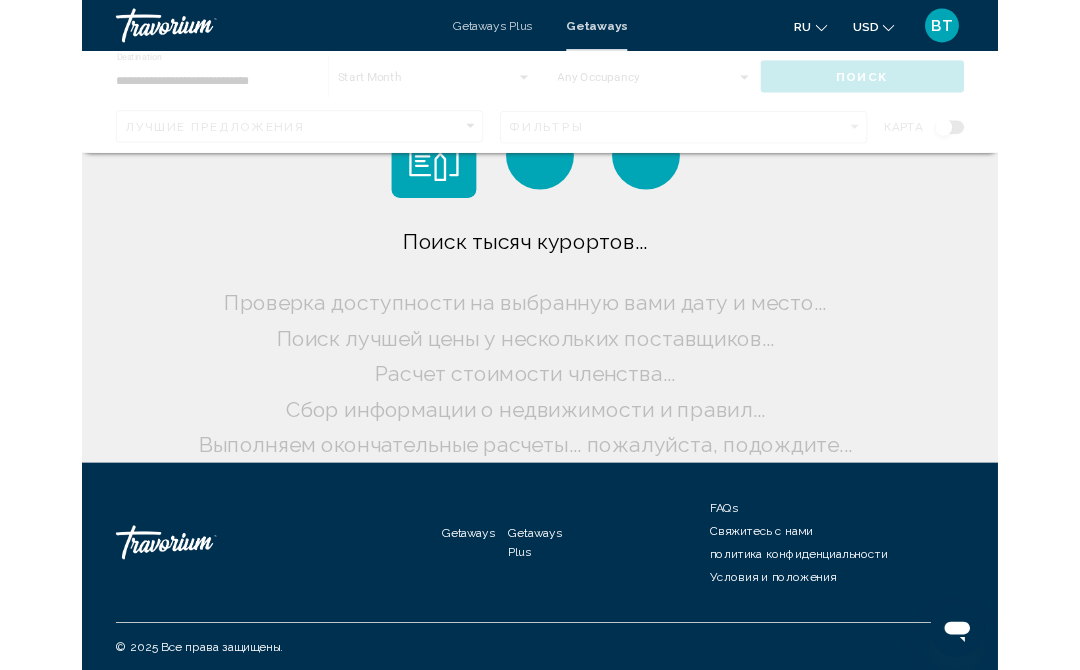 scroll, scrollTop: 0, scrollLeft: 0, axis: both 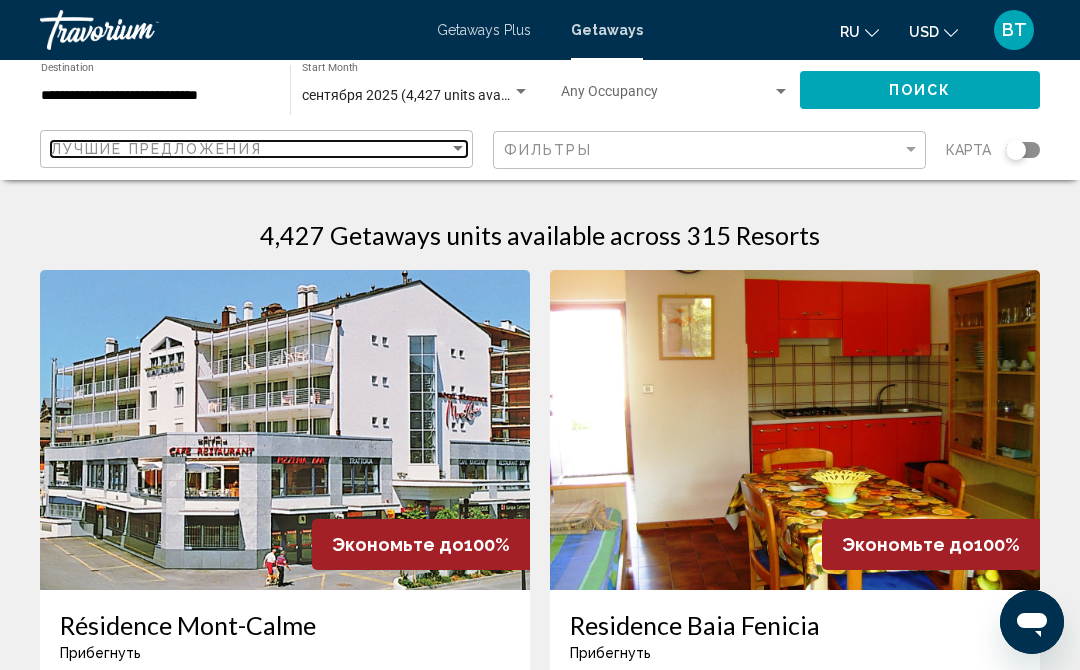 click at bounding box center [458, 149] 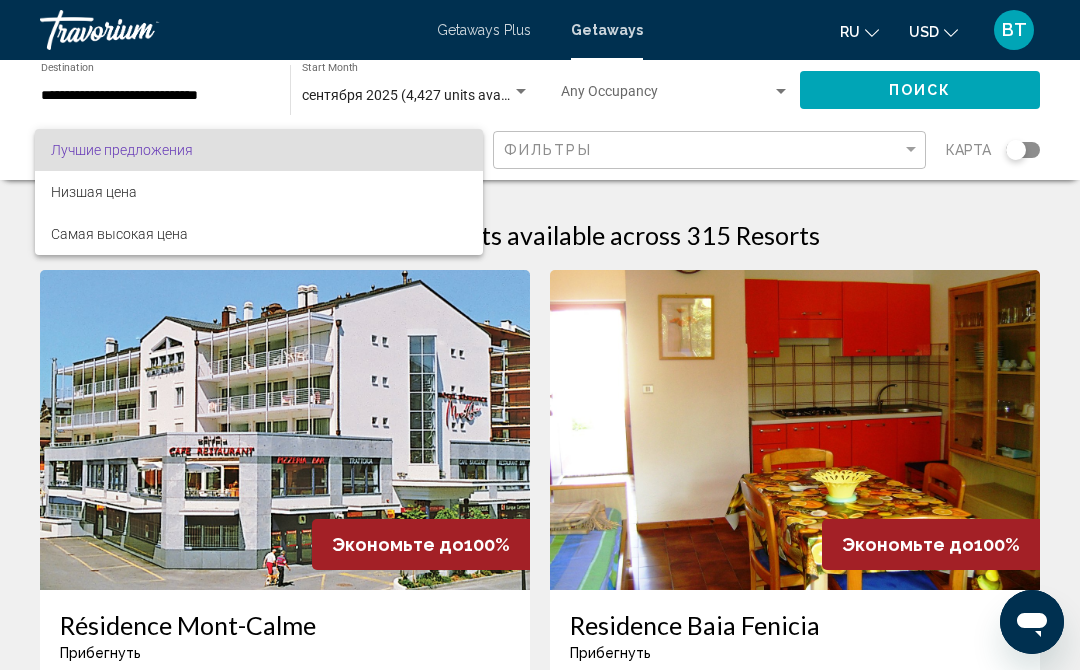 click at bounding box center (540, 335) 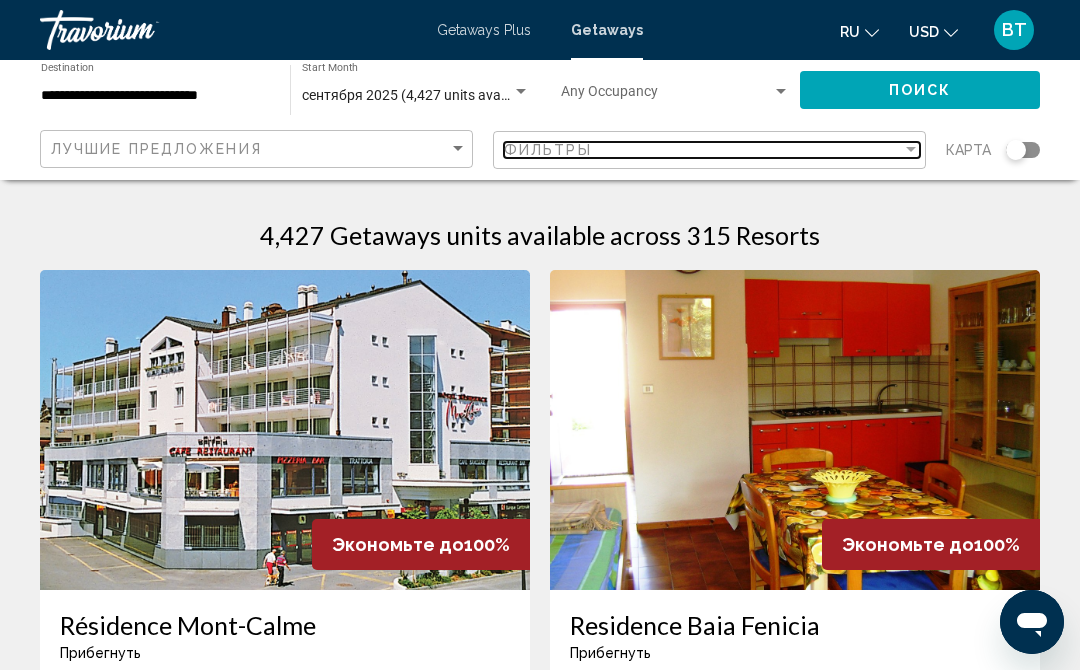 click at bounding box center [911, 149] 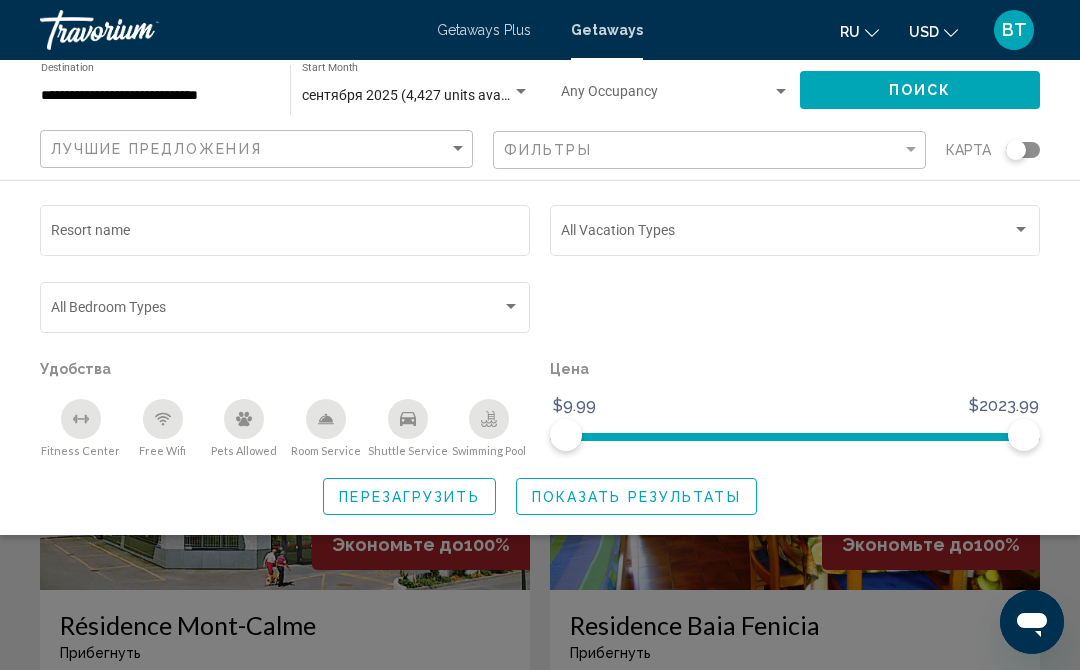 click on "**********" at bounding box center (155, 96) 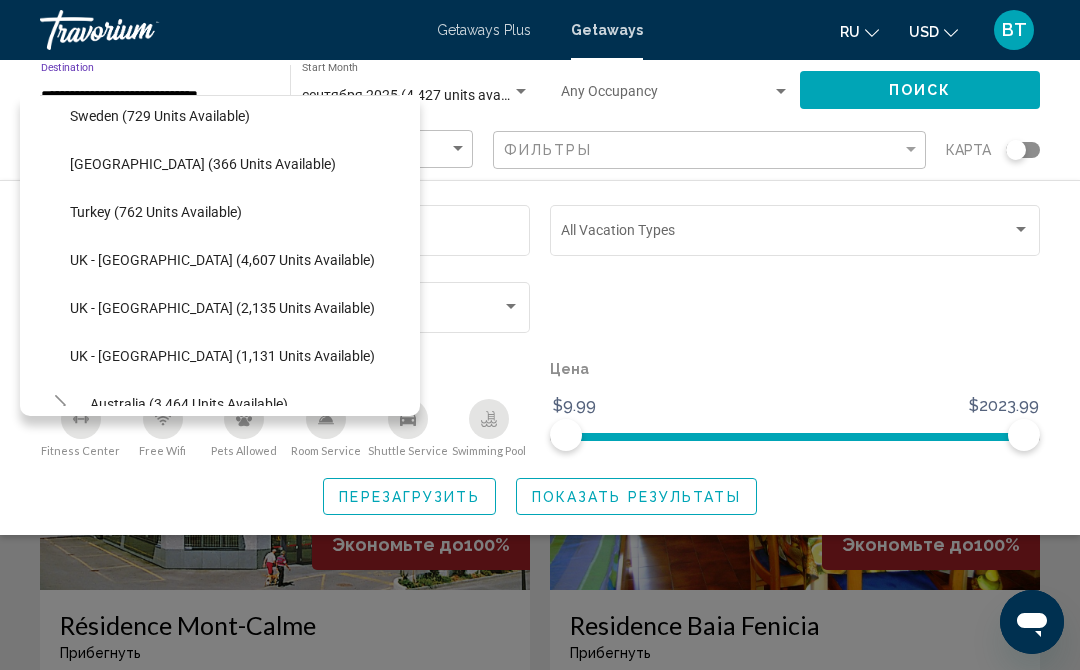 scroll, scrollTop: 1121, scrollLeft: 0, axis: vertical 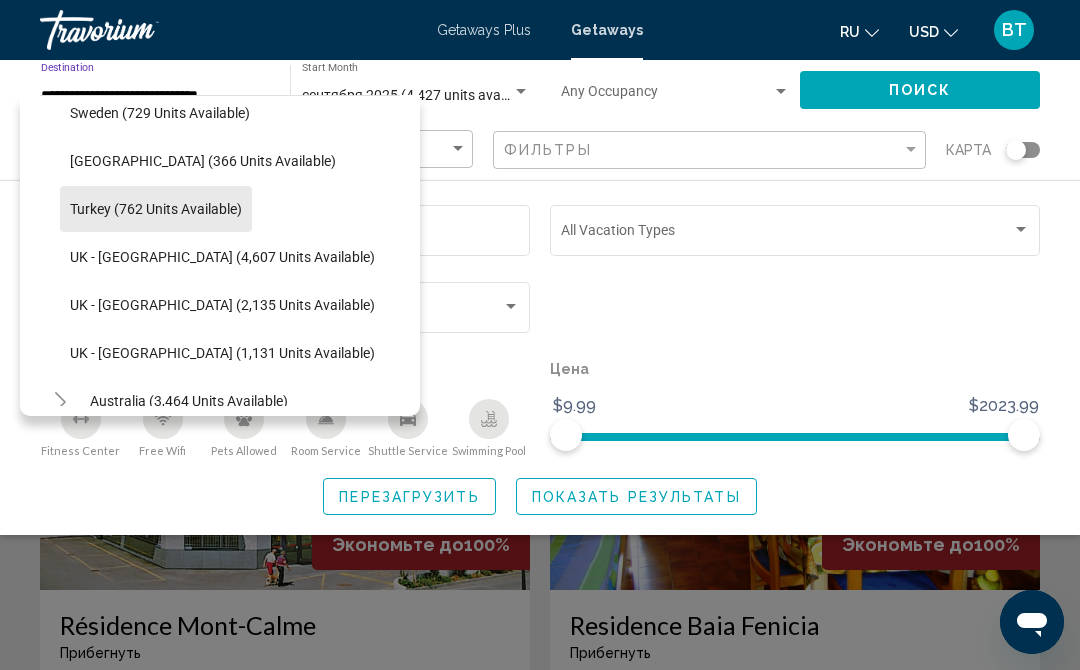 click on "Turkey (762 units available)" 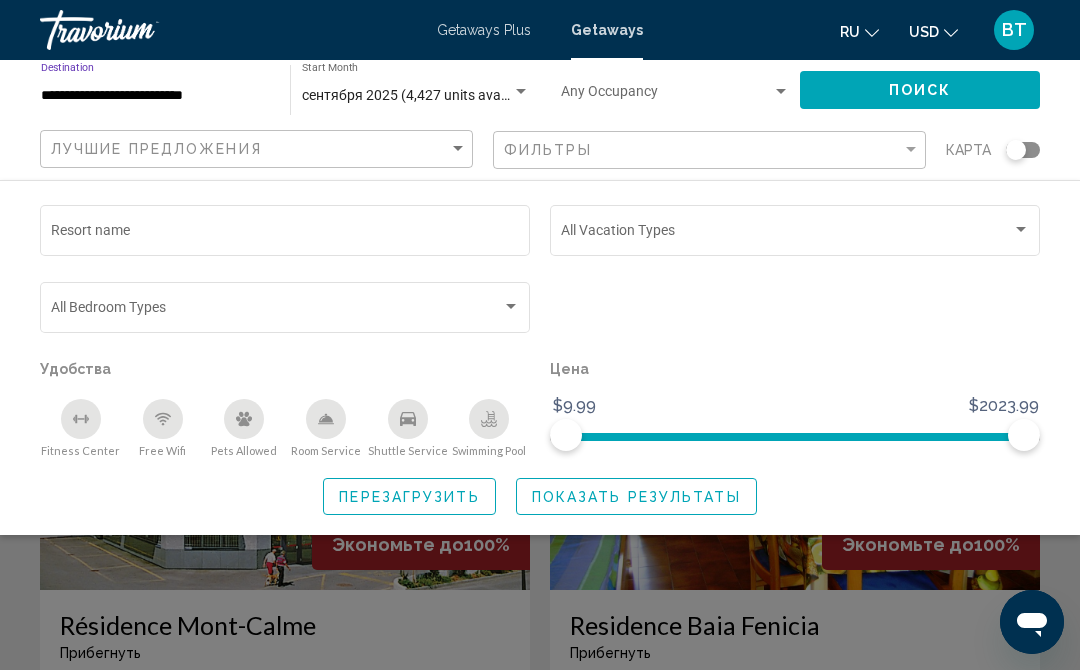 click on "Поиск" 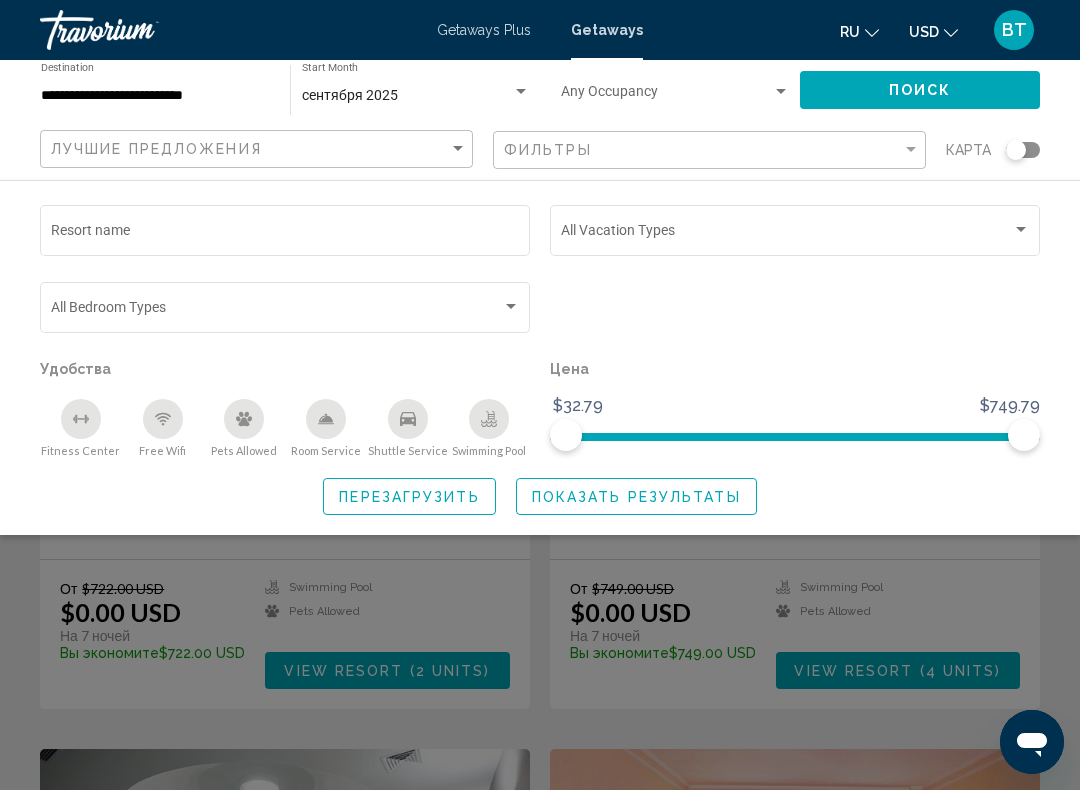 scroll, scrollTop: 165, scrollLeft: 0, axis: vertical 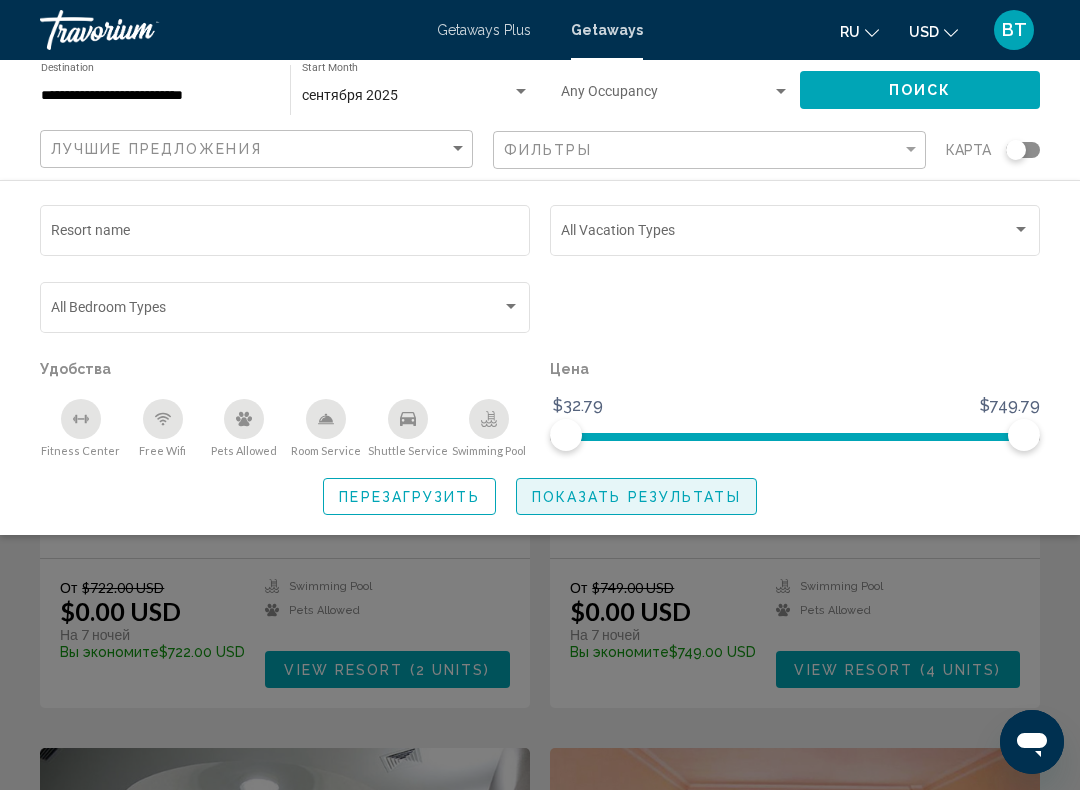 click on "Показать результаты" 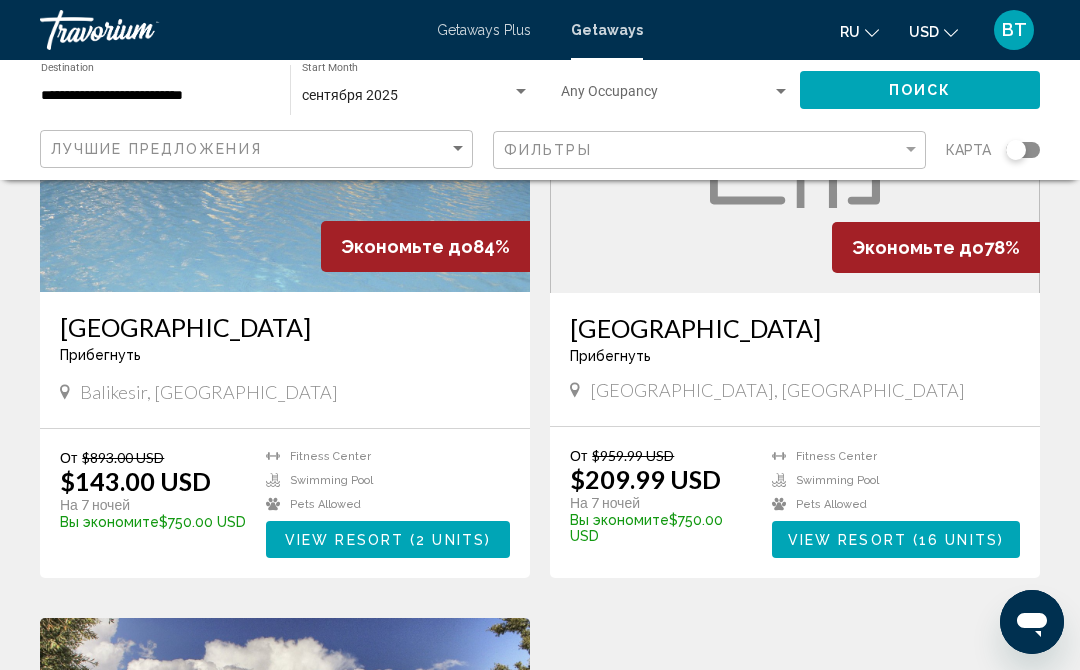 scroll, scrollTop: 1585, scrollLeft: 0, axis: vertical 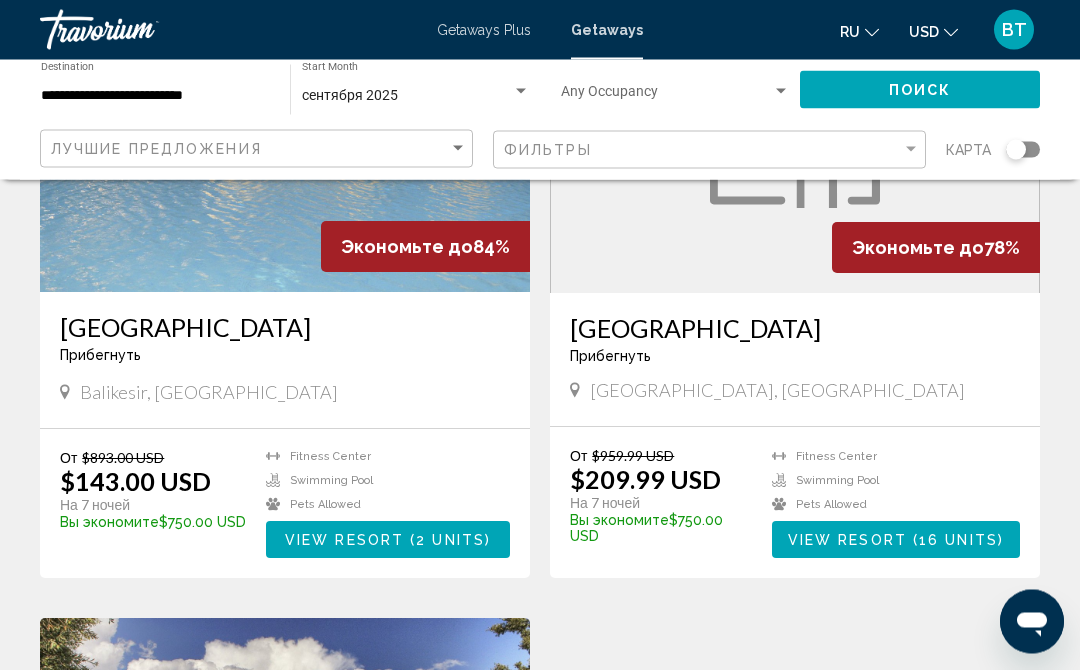 click on "( 16 units )" at bounding box center (955, 541) 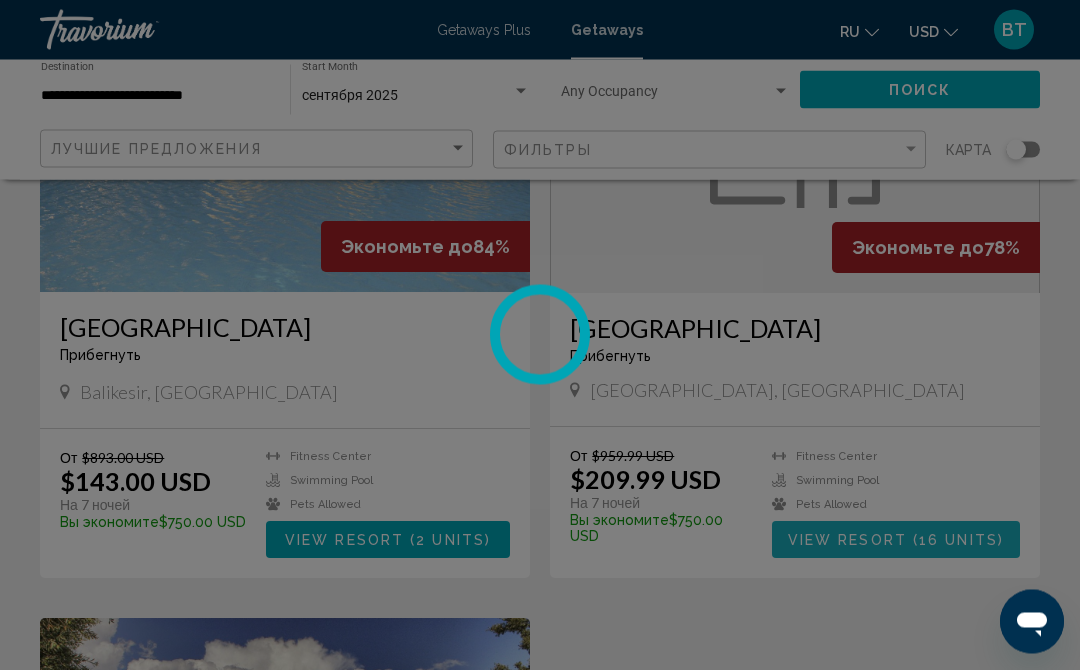 scroll, scrollTop: 1586, scrollLeft: 0, axis: vertical 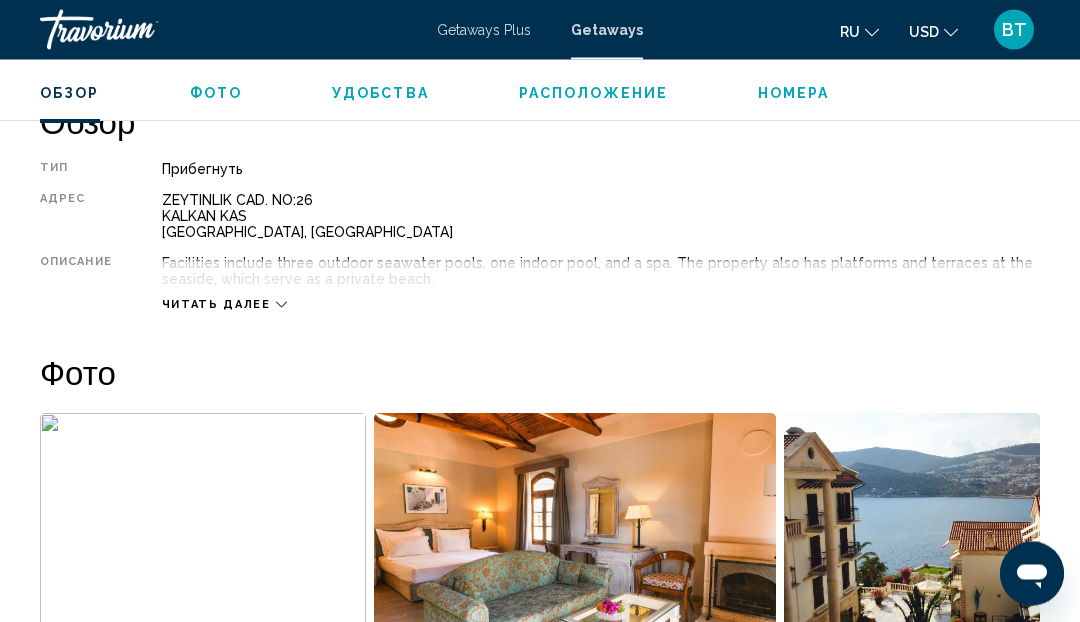 click 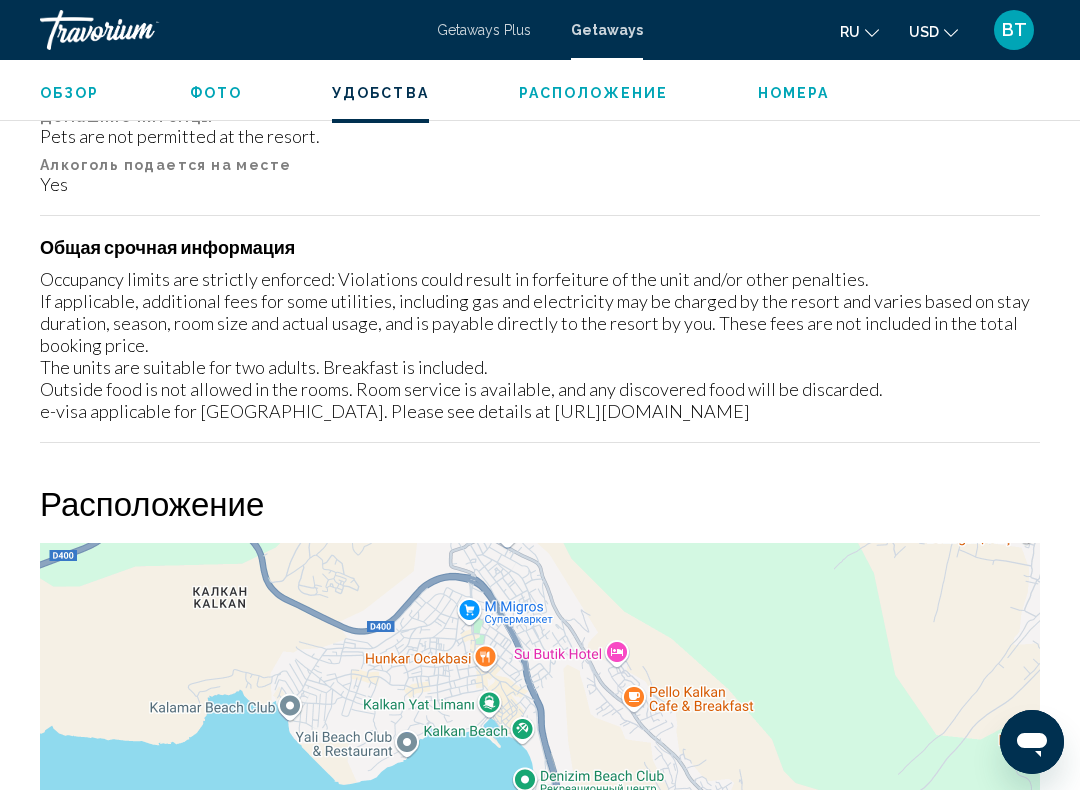 scroll, scrollTop: 2057, scrollLeft: 0, axis: vertical 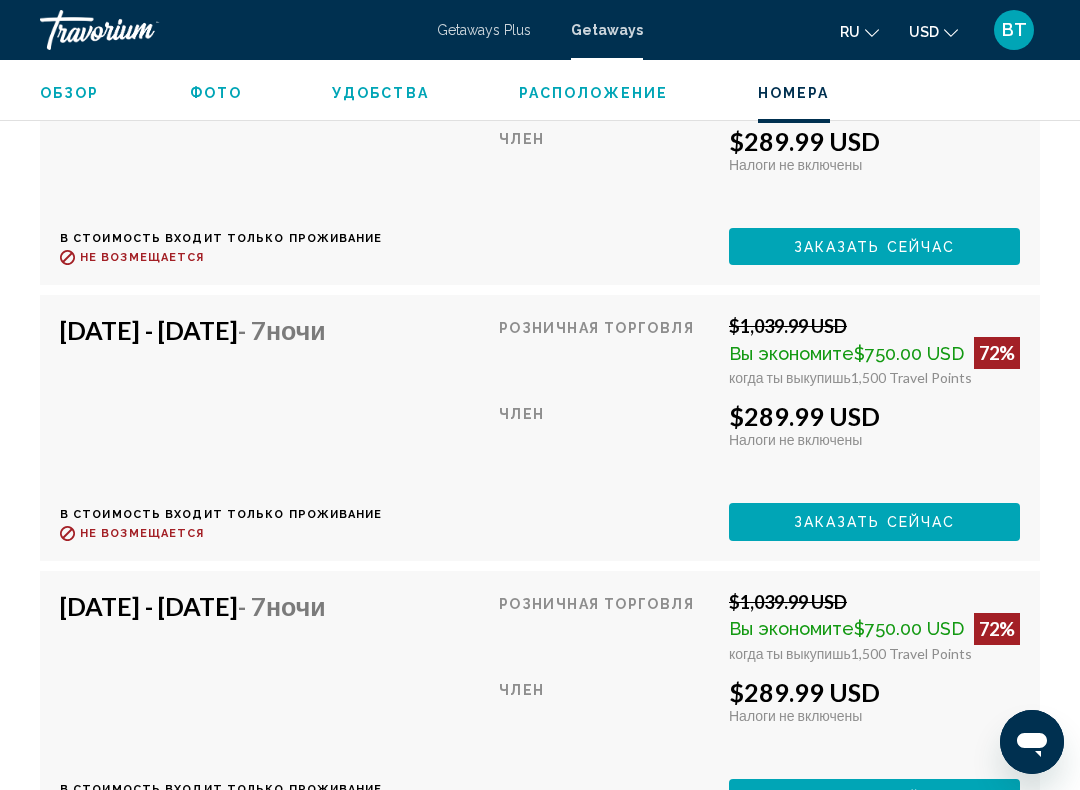click on "Член" at bounding box center [606, 169] 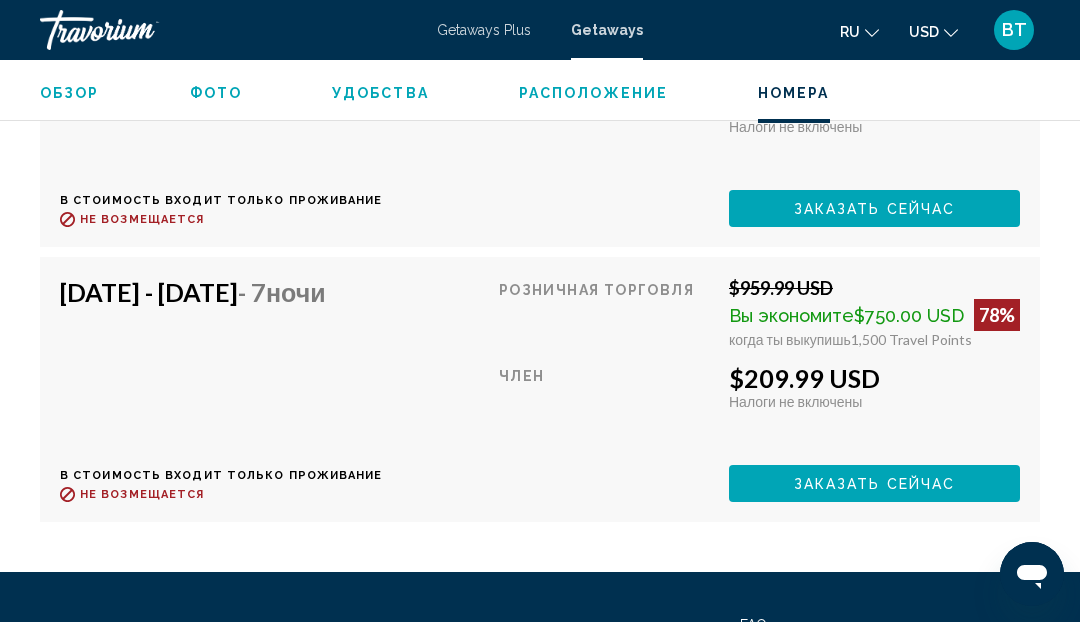 scroll, scrollTop: 4053, scrollLeft: 0, axis: vertical 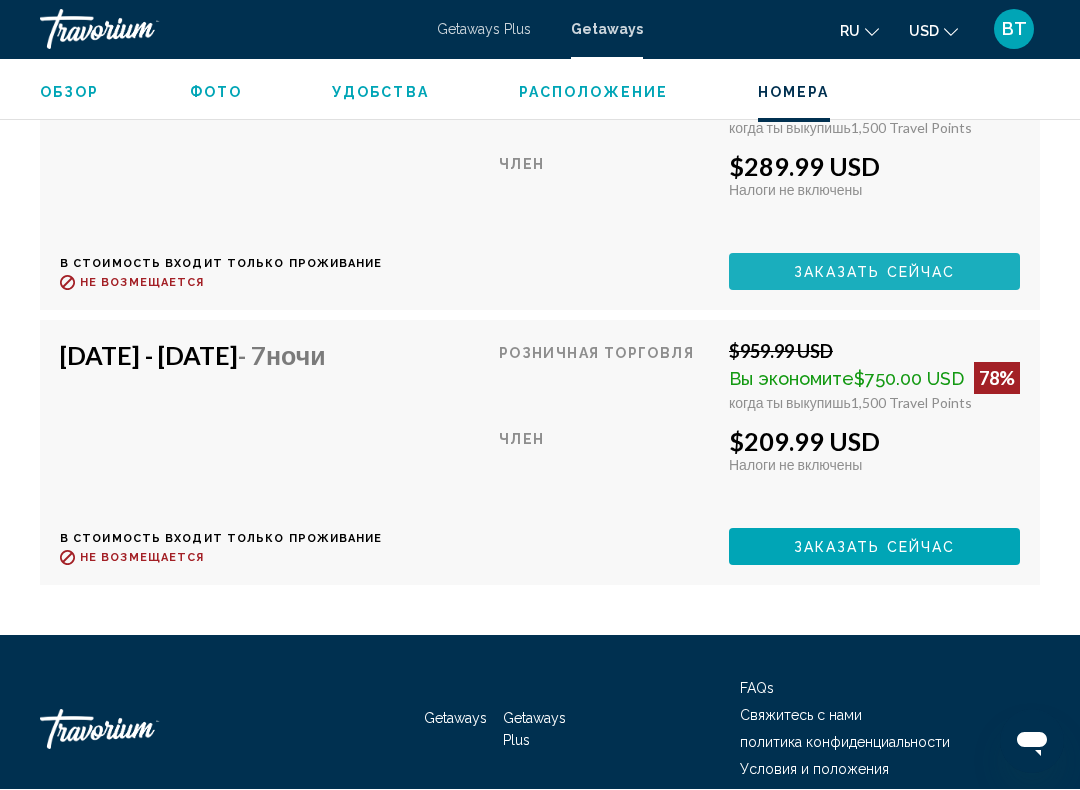 click on "Заказать сейчас" at bounding box center [875, -278] 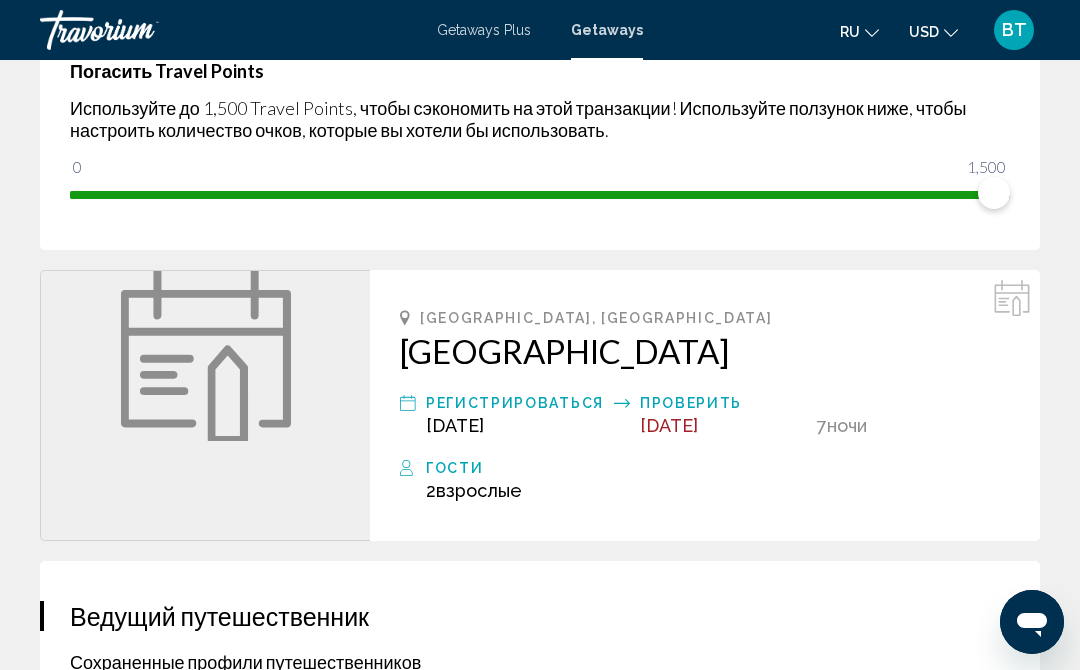 scroll, scrollTop: 0, scrollLeft: 0, axis: both 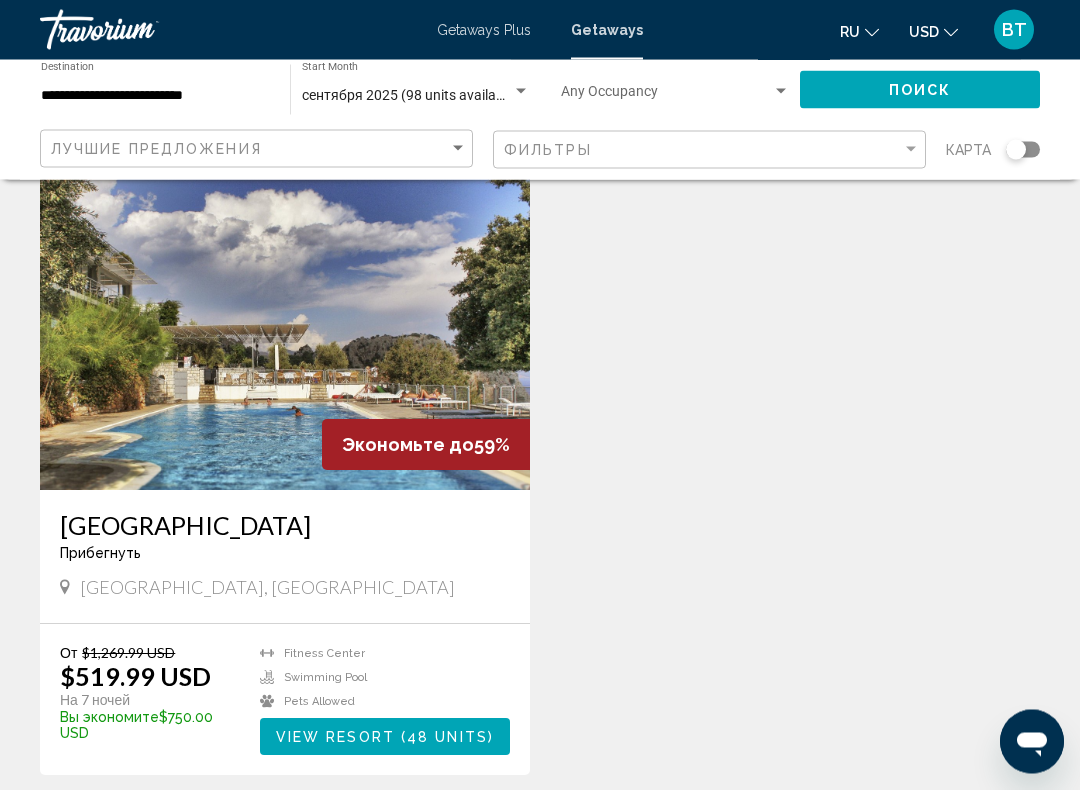 click on "View Resort    ( 48 units )" at bounding box center [385, 737] 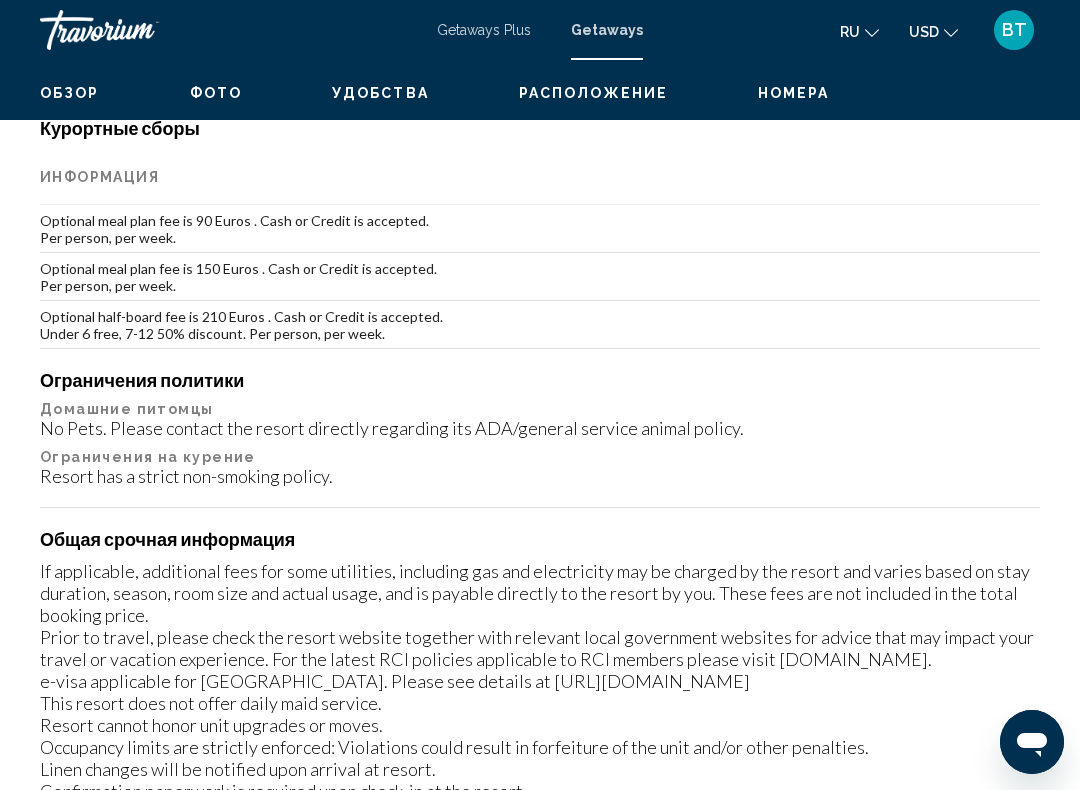 scroll, scrollTop: 0, scrollLeft: 0, axis: both 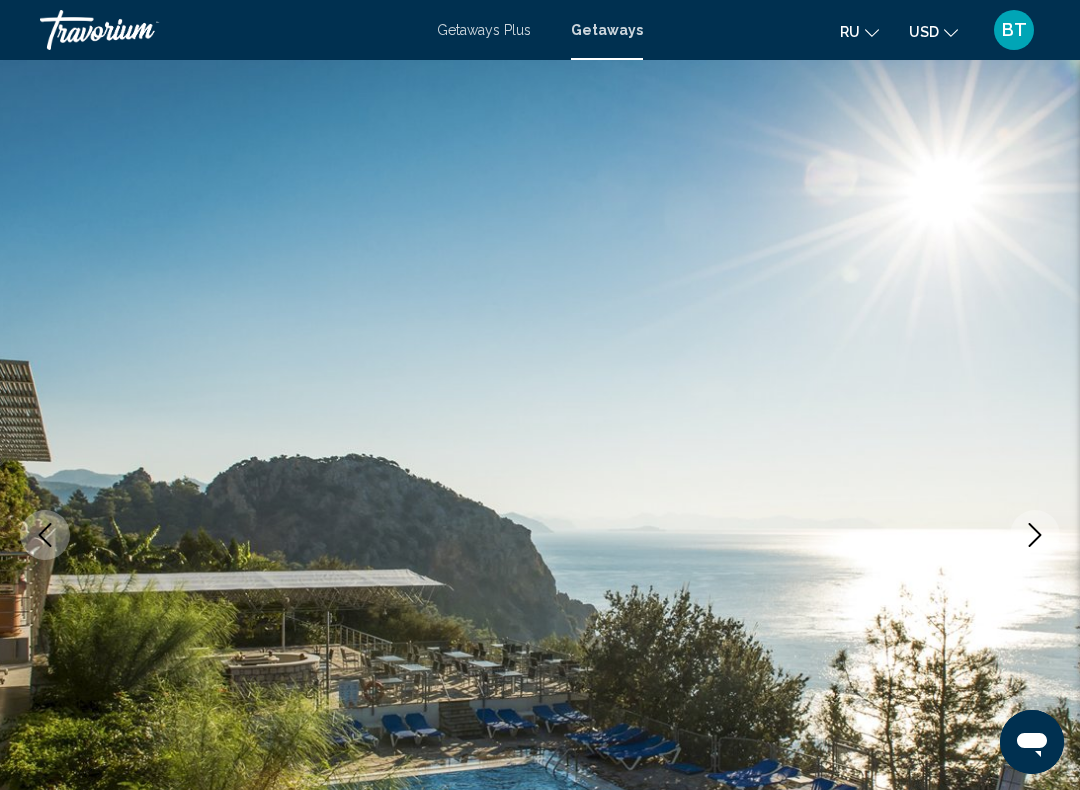 click 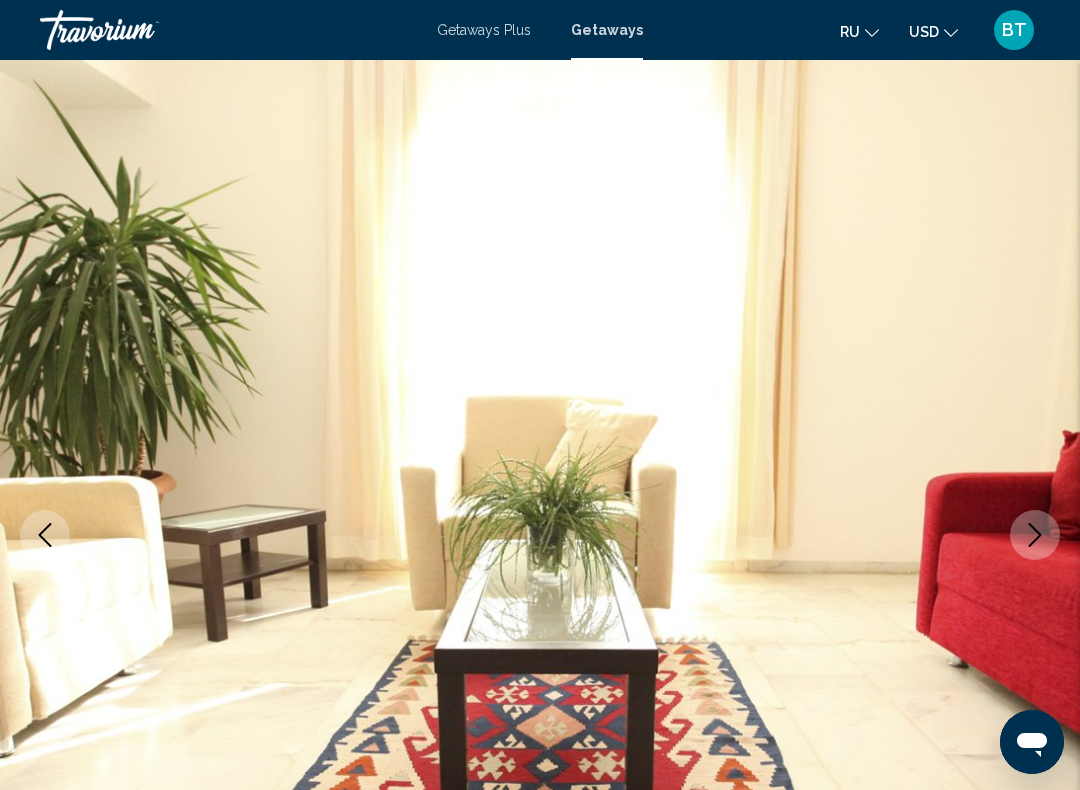 click 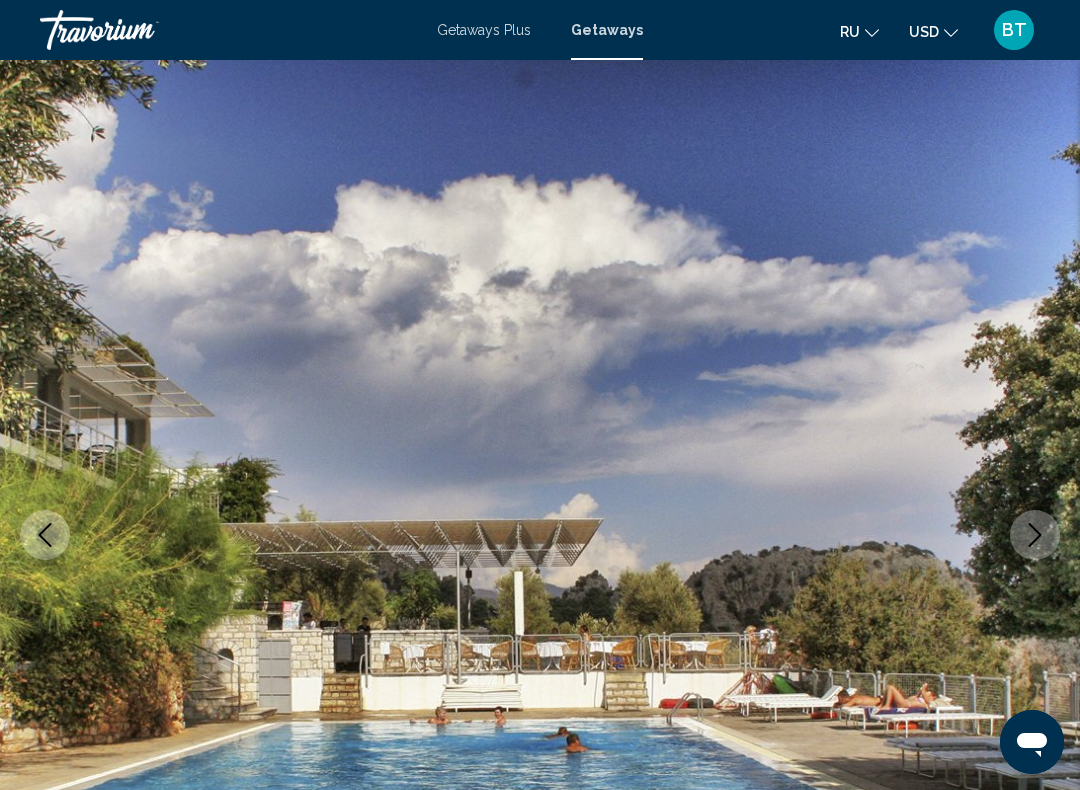 click 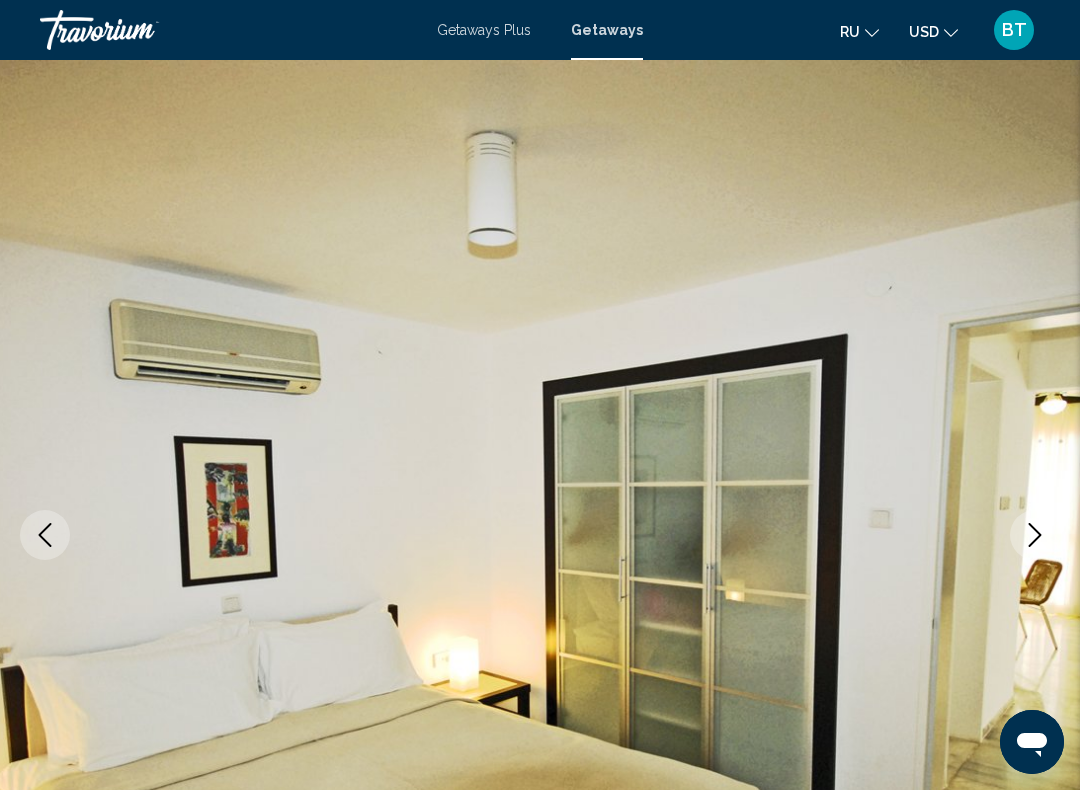 click 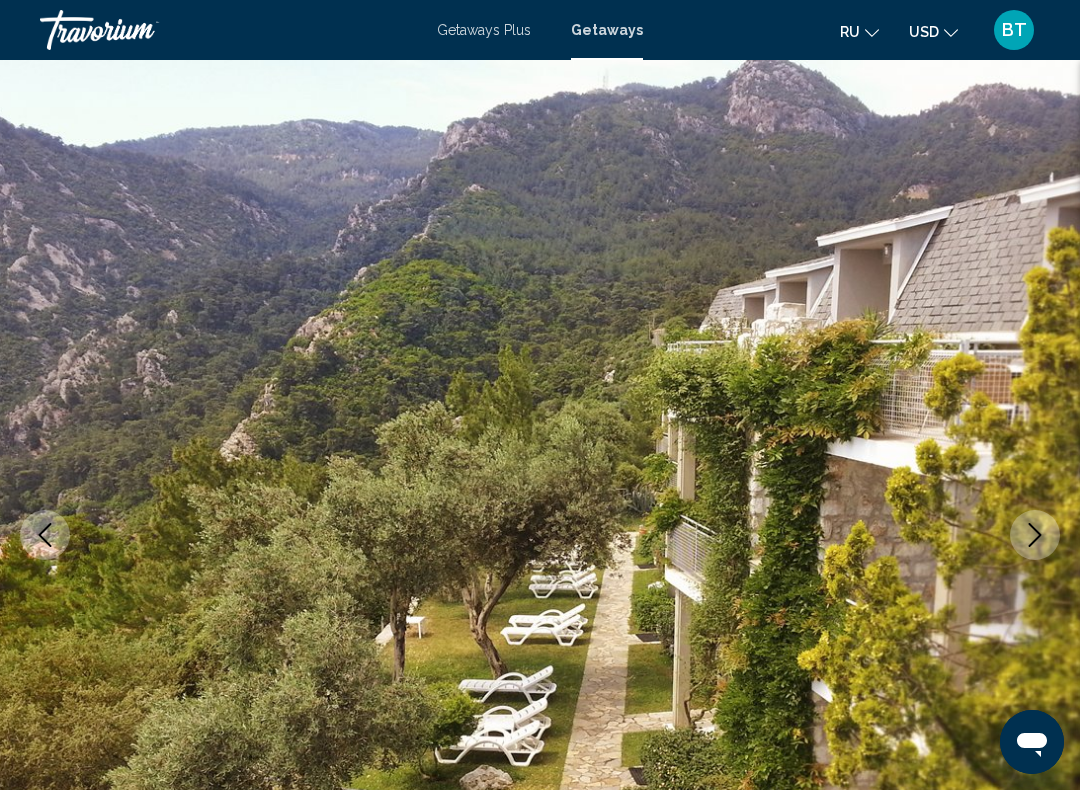 click 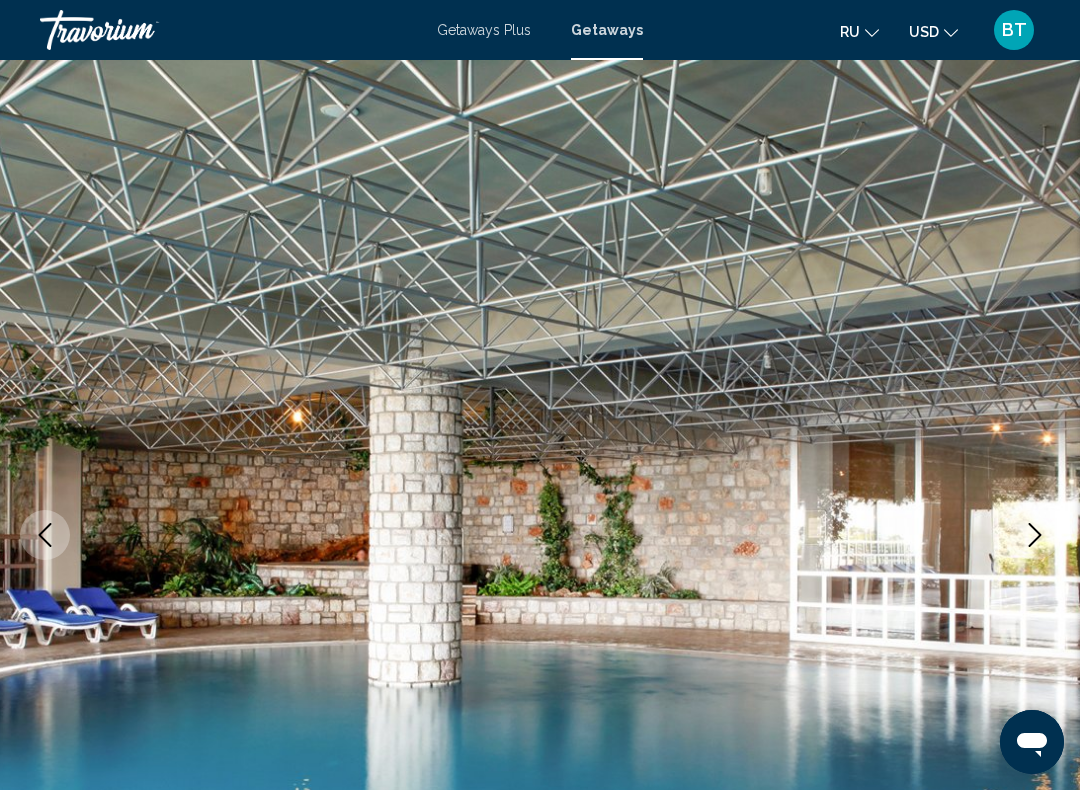 click 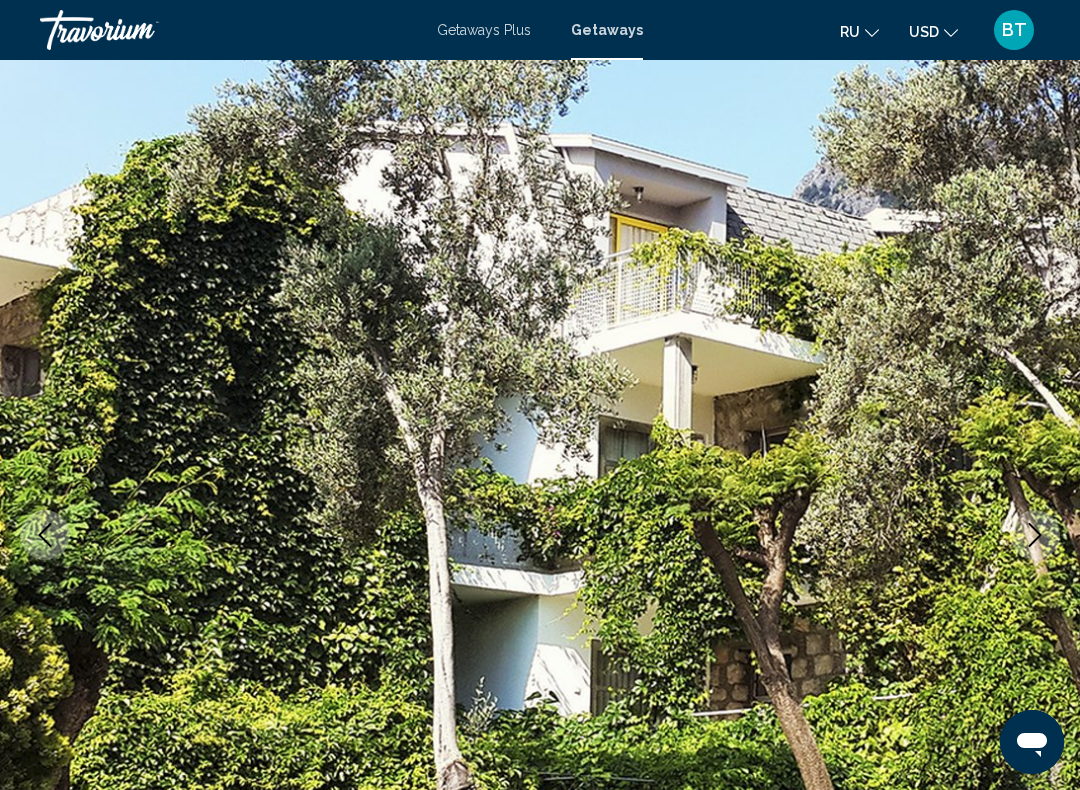 click 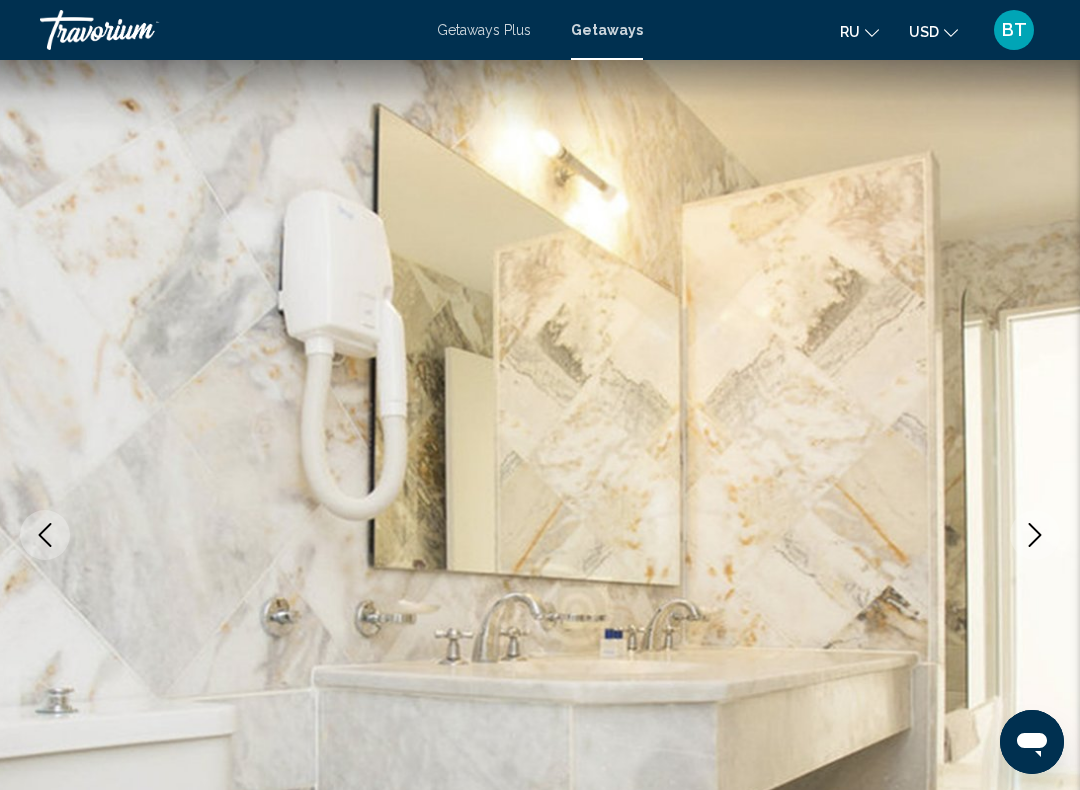 click 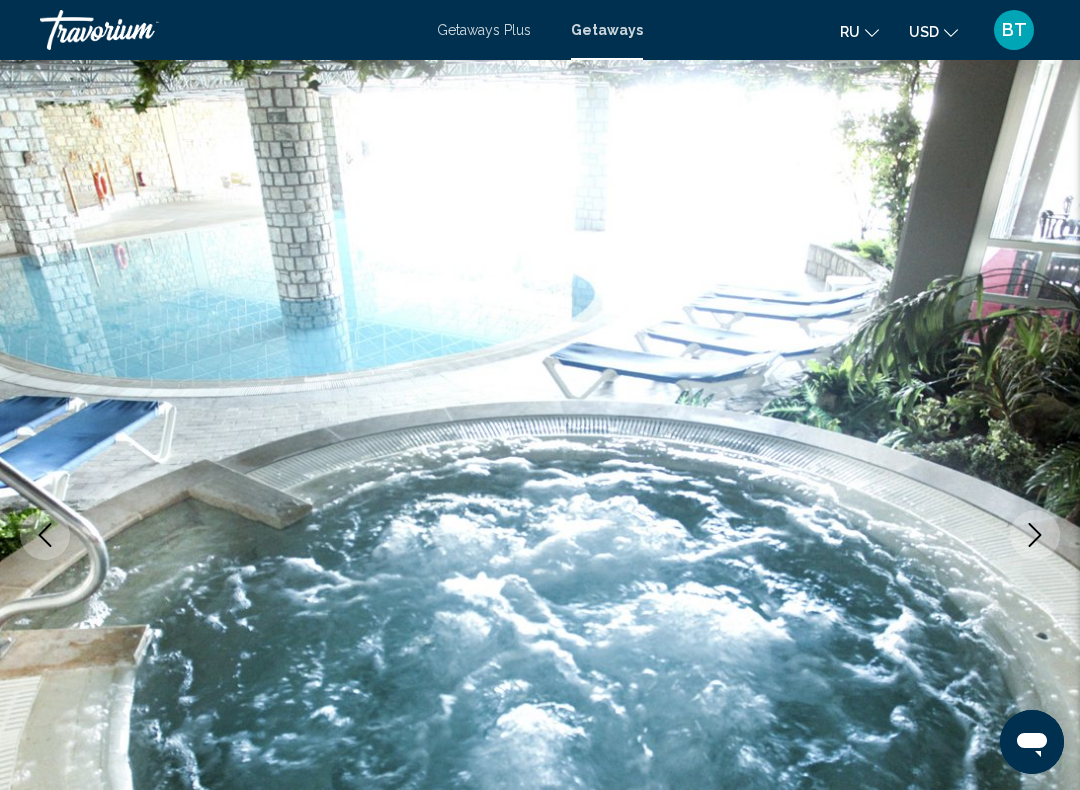 click 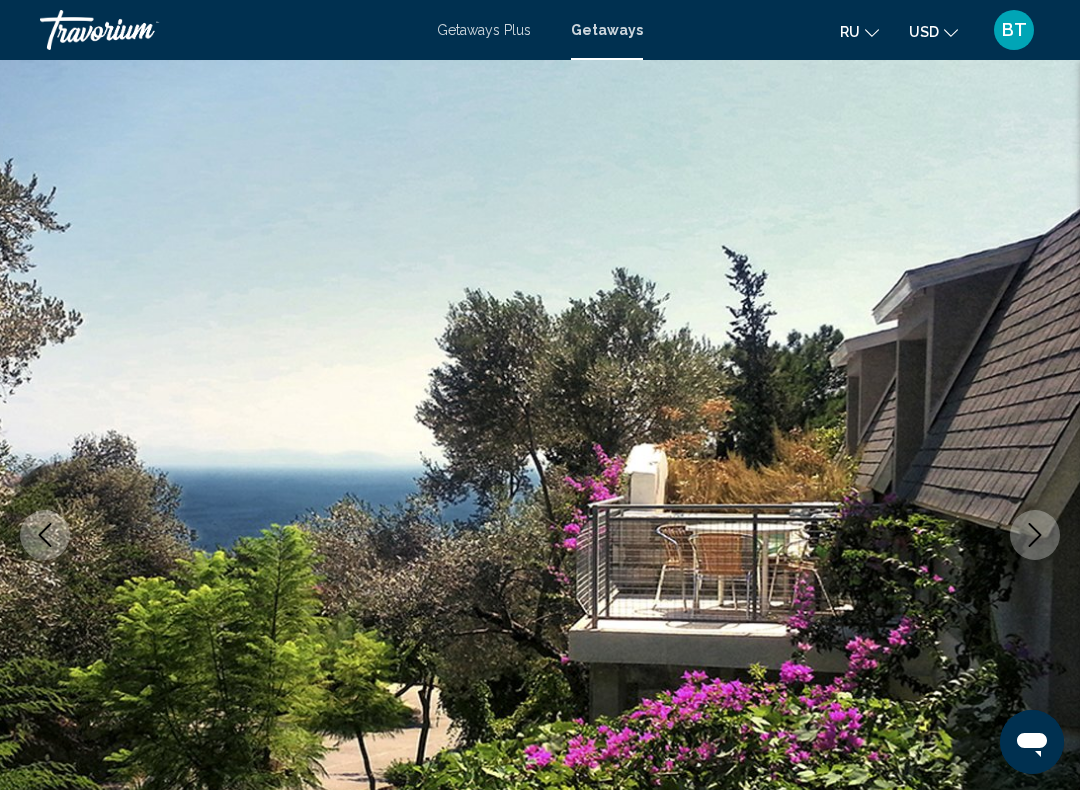 click at bounding box center (1035, 535) 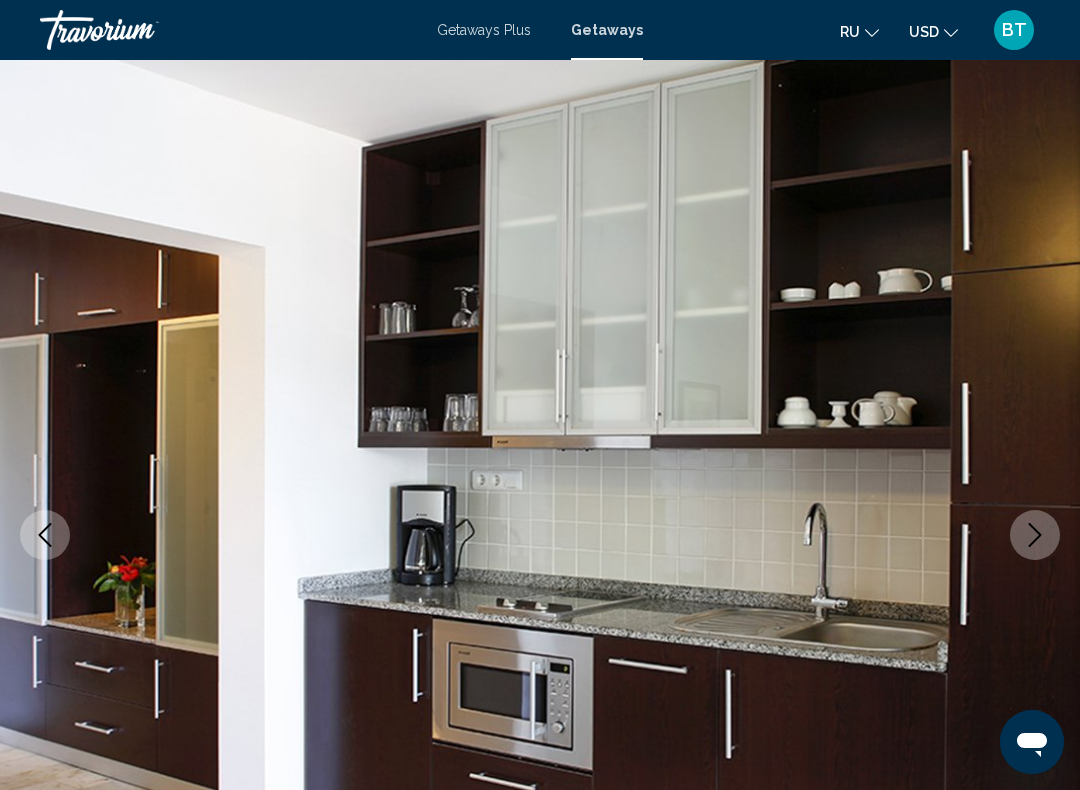 click at bounding box center (1035, 535) 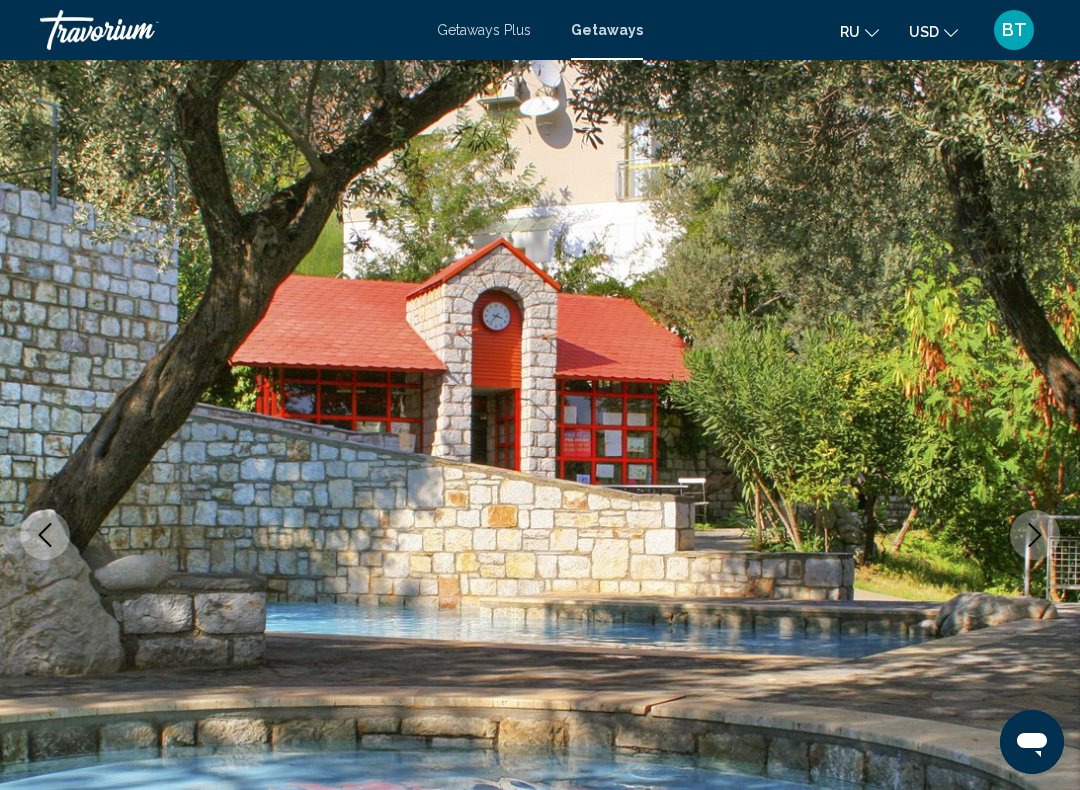 click at bounding box center (1035, 535) 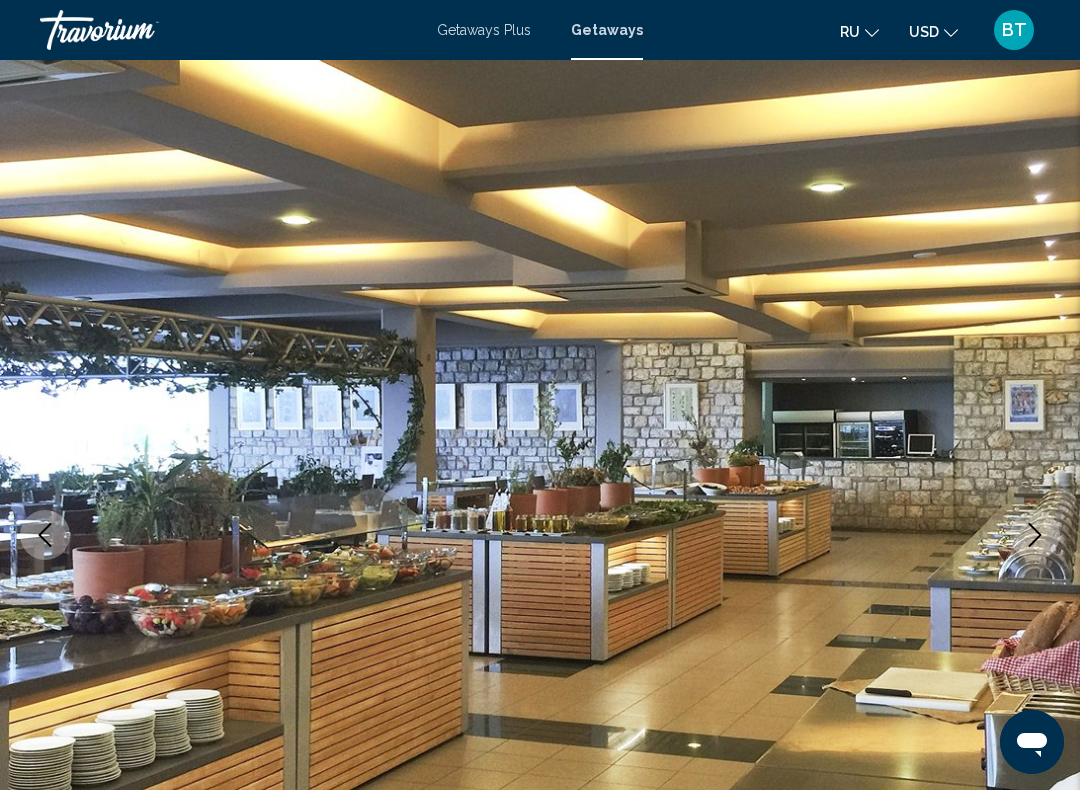 click at bounding box center [1035, 535] 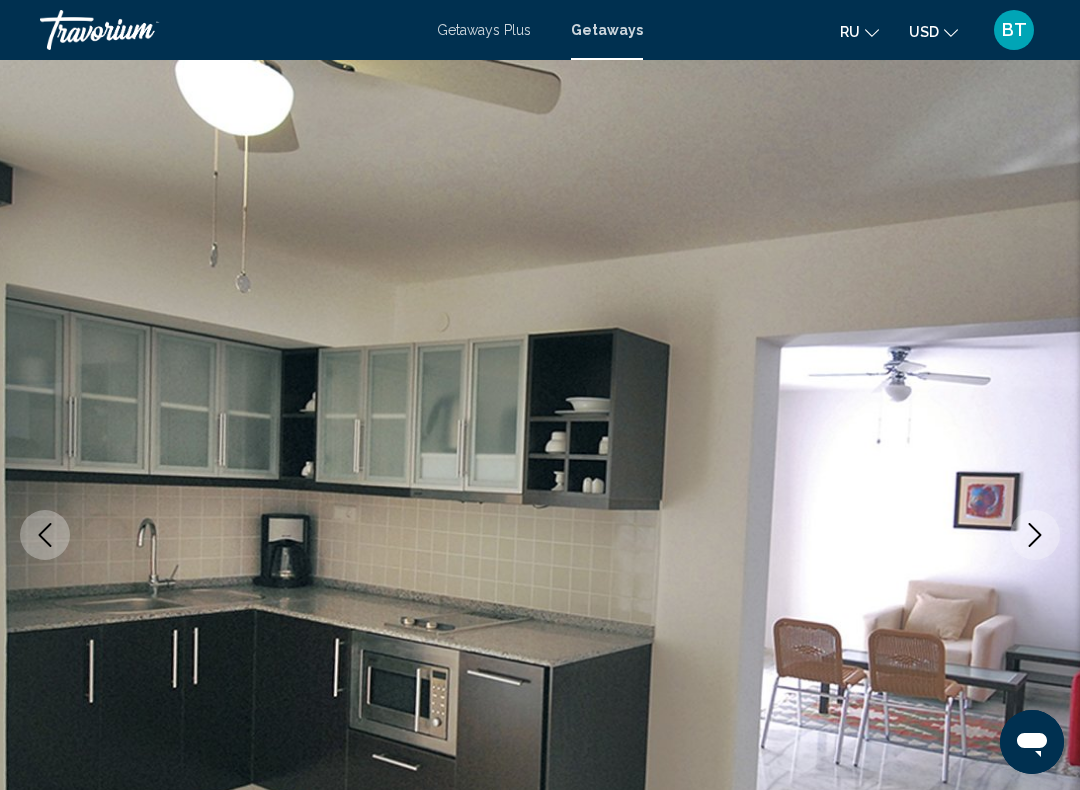 click at bounding box center (1035, 535) 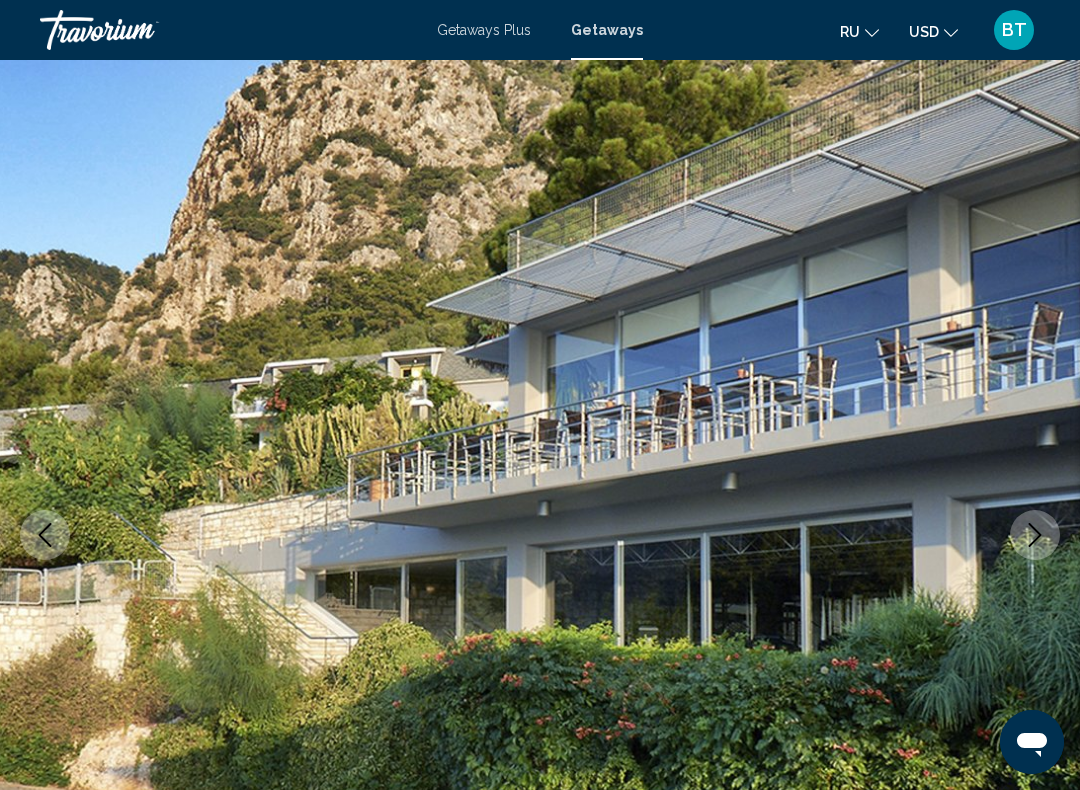click at bounding box center (45, 535) 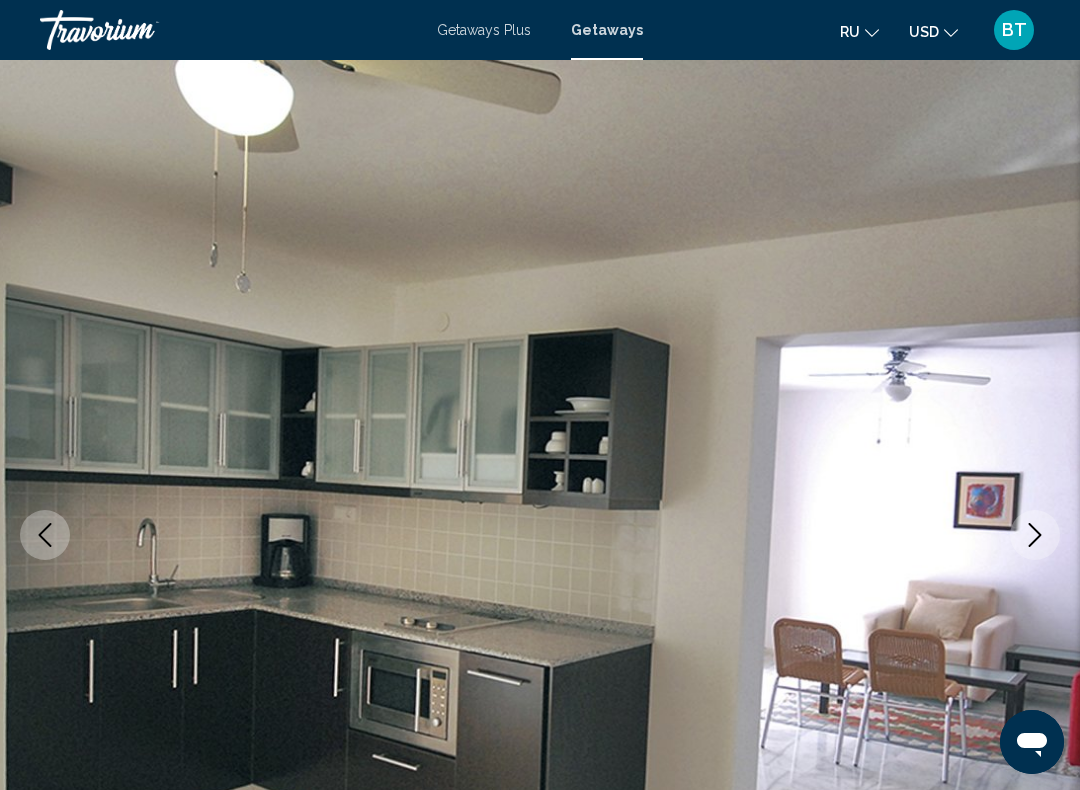 click 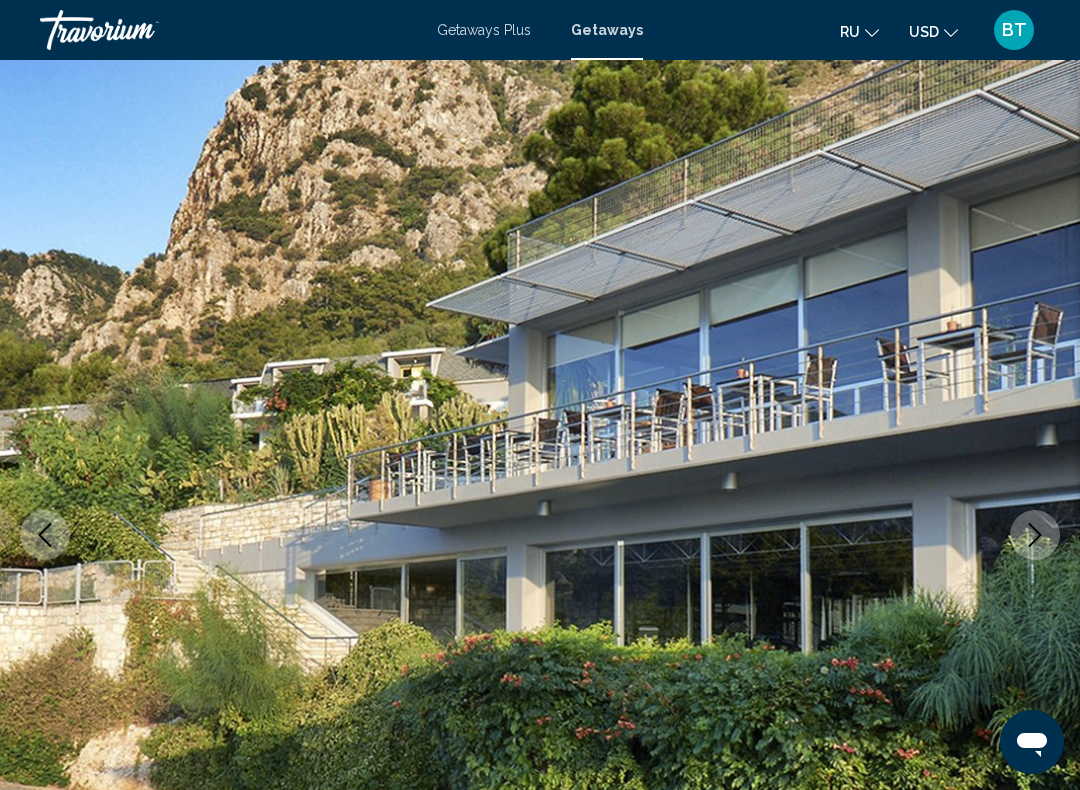 click at bounding box center [540, 535] 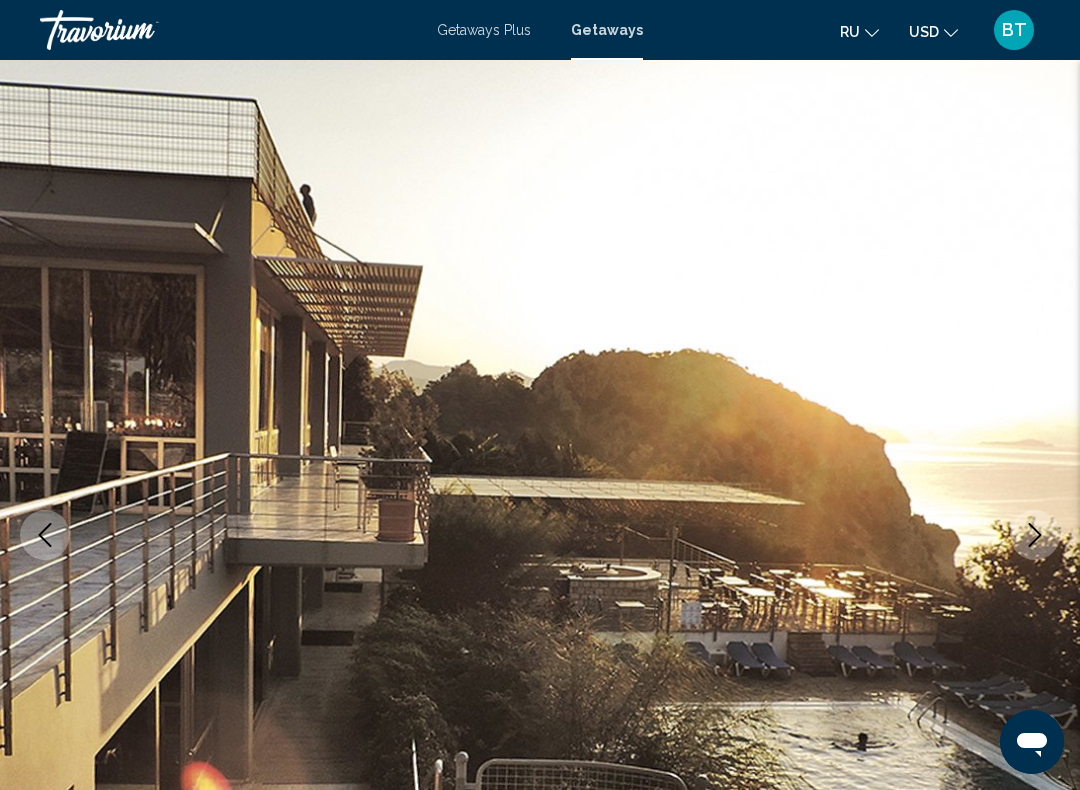 click 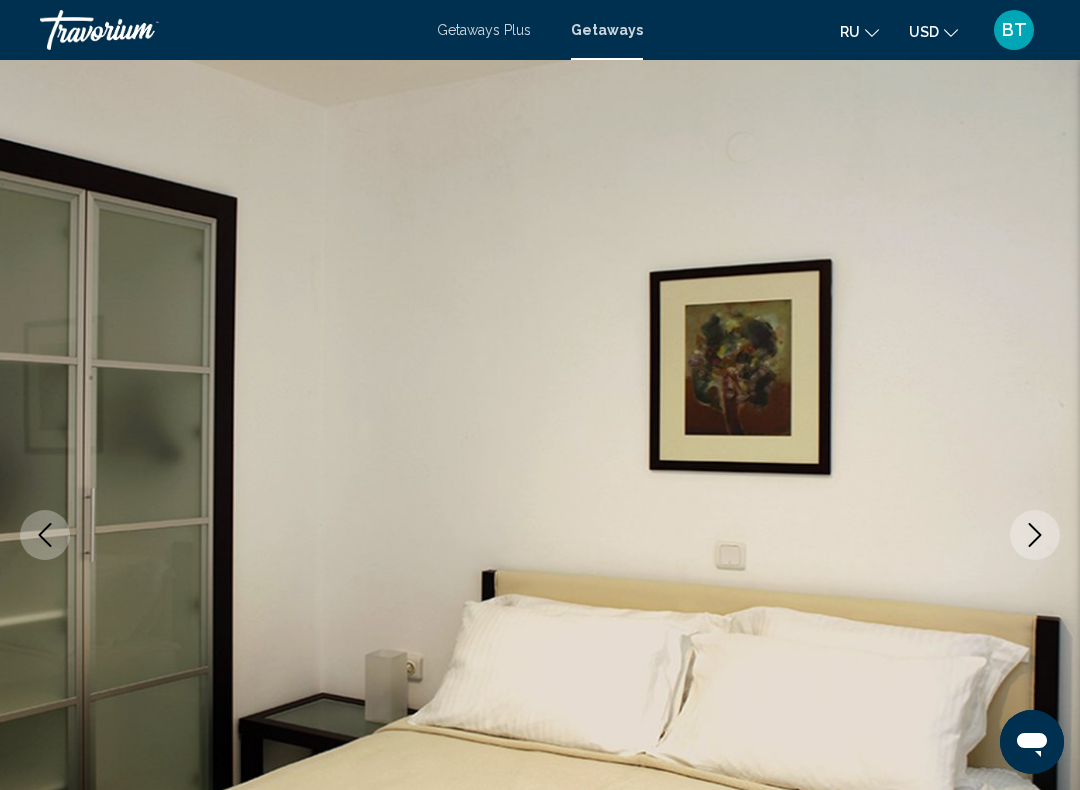 click 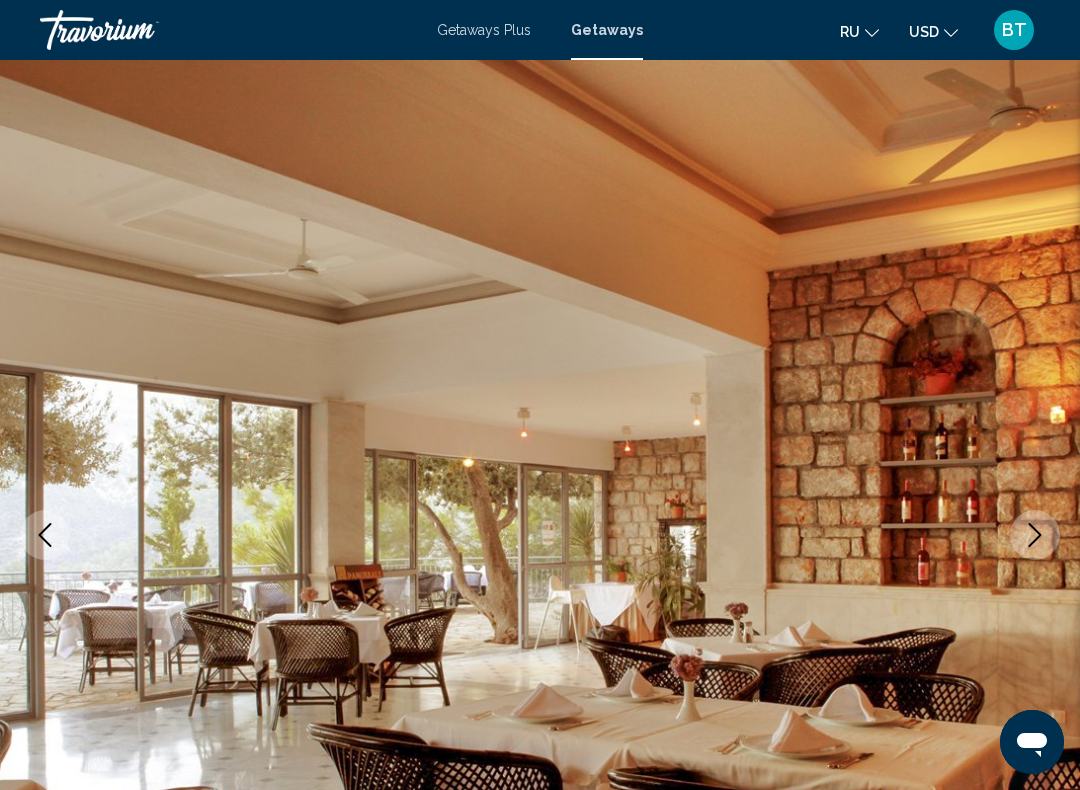 click 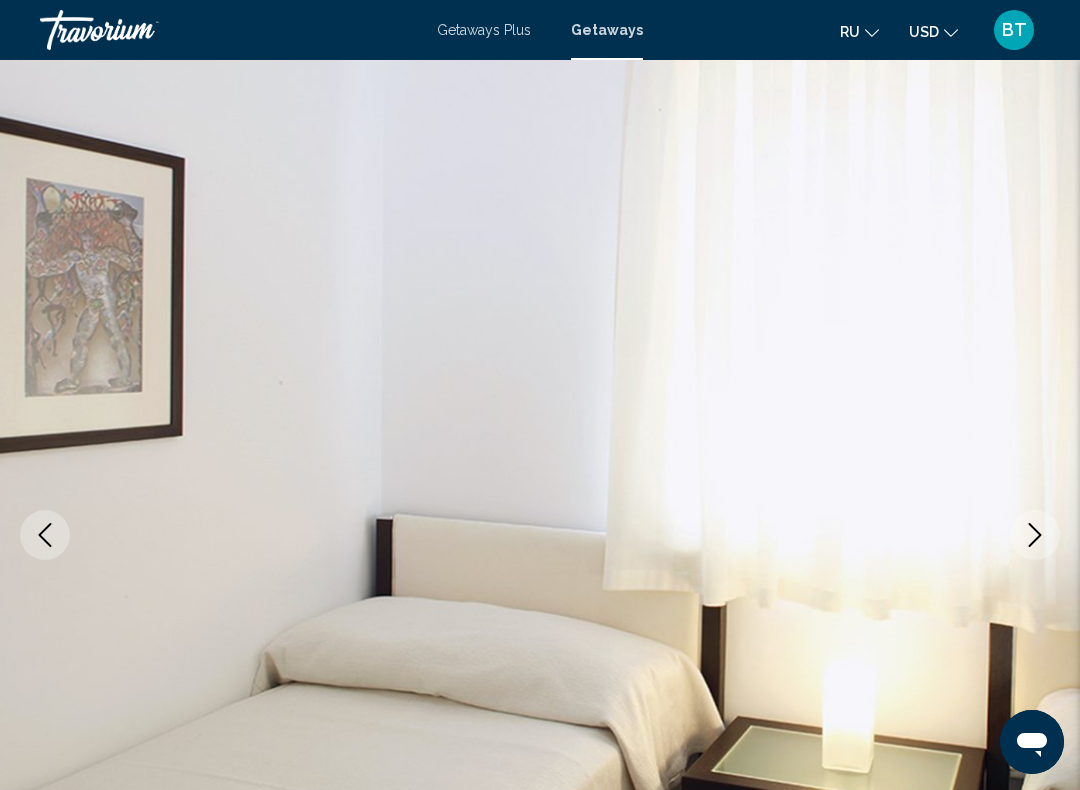 click 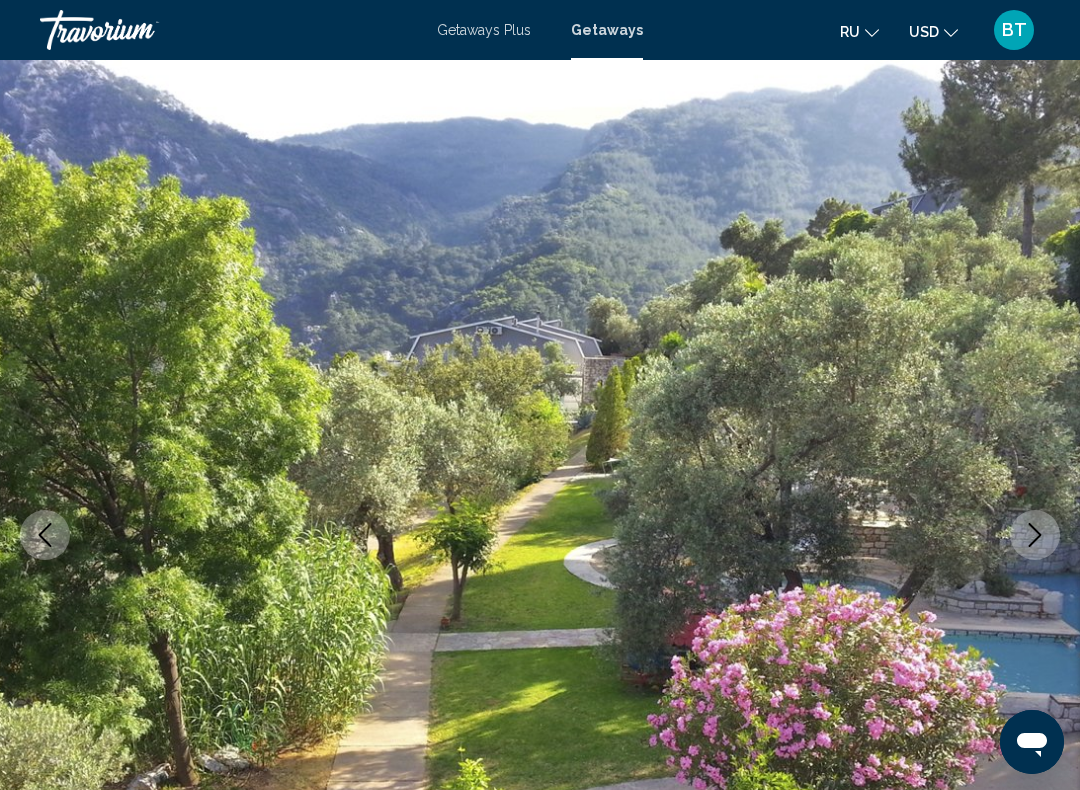 click 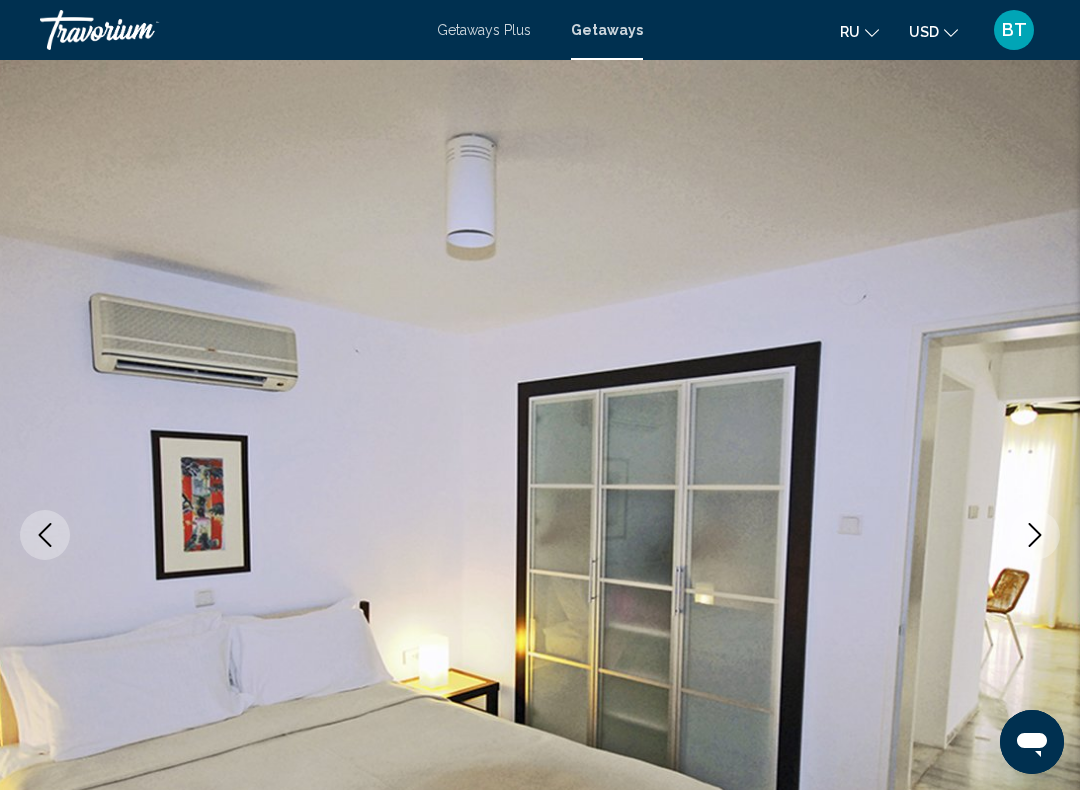 click 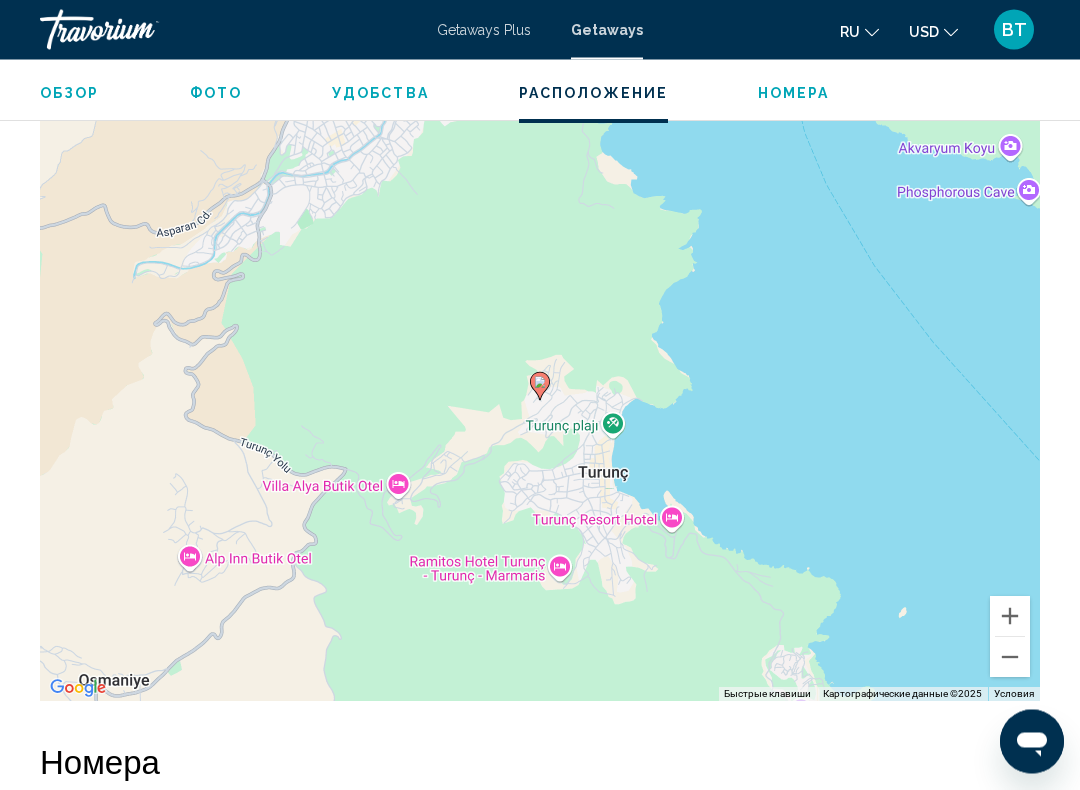 scroll, scrollTop: 2902, scrollLeft: 0, axis: vertical 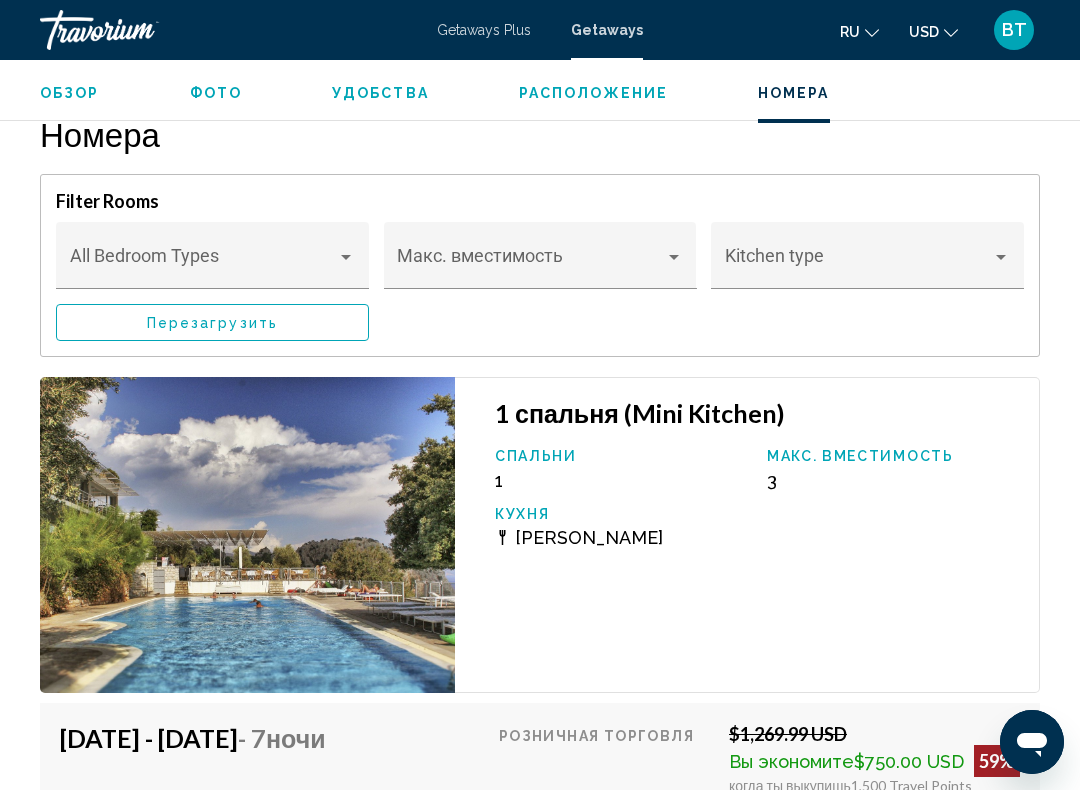click at bounding box center (346, 257) 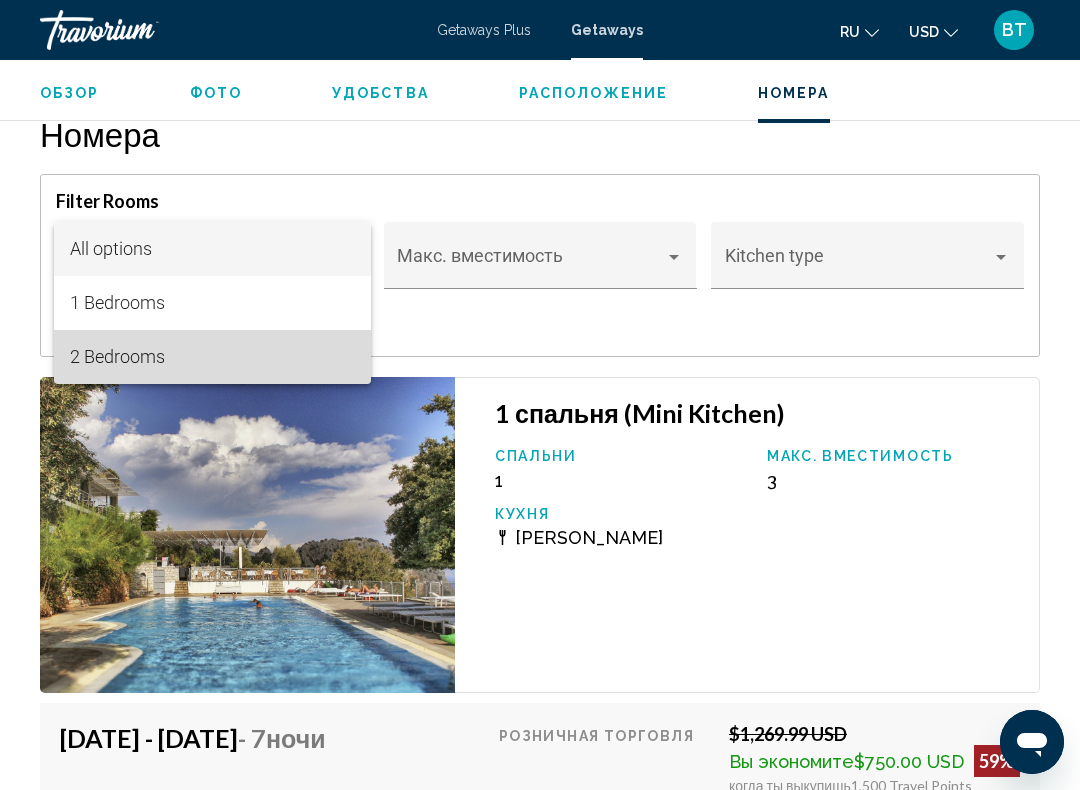 click on "2 Bedrooms" at bounding box center (213, 357) 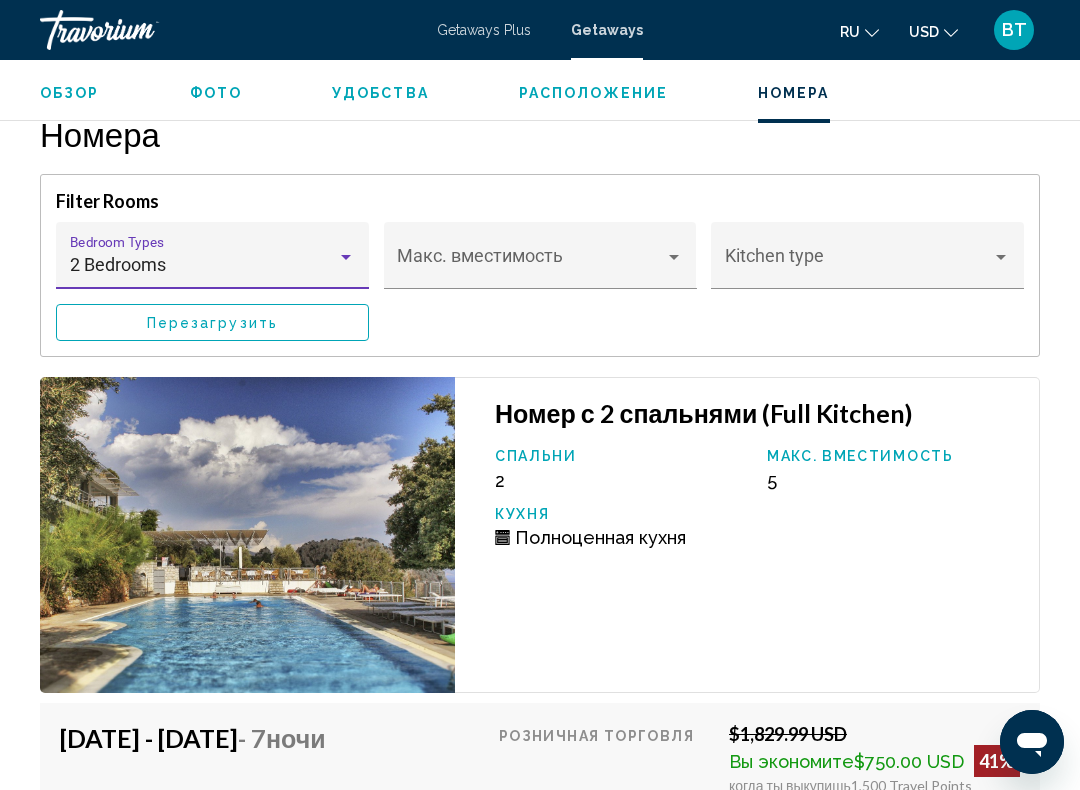 click at bounding box center (1001, 257) 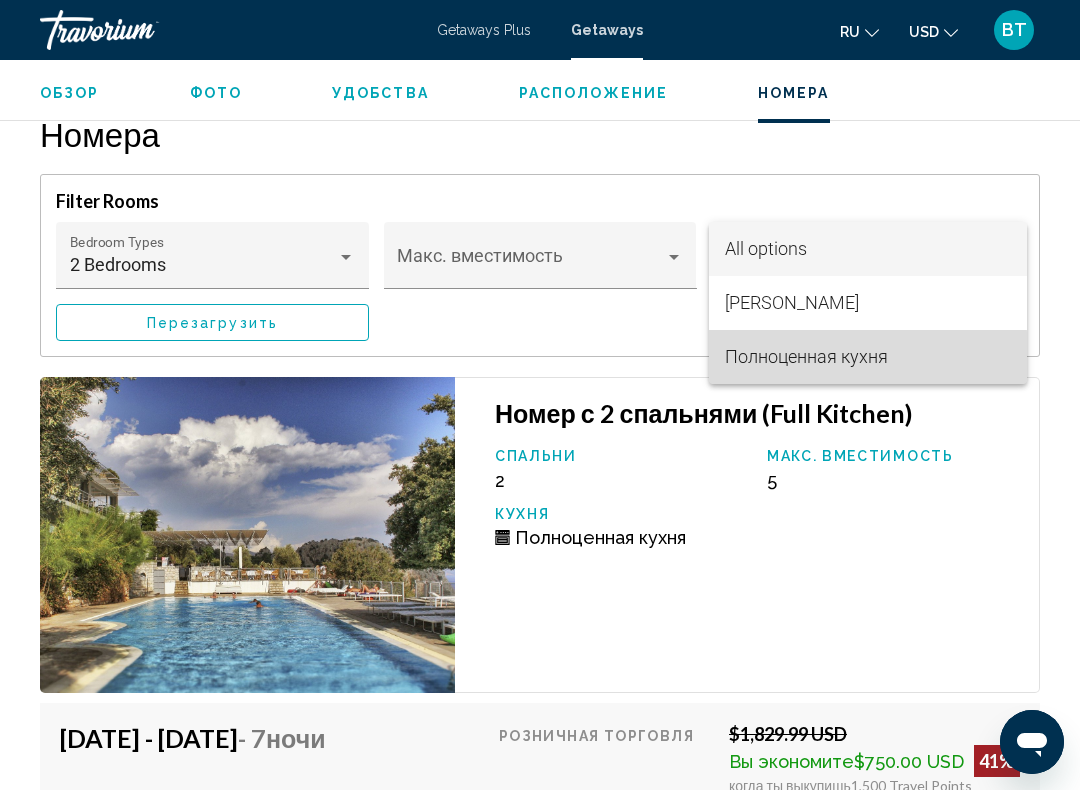 click on "Полноценная кухня" at bounding box center [806, 356] 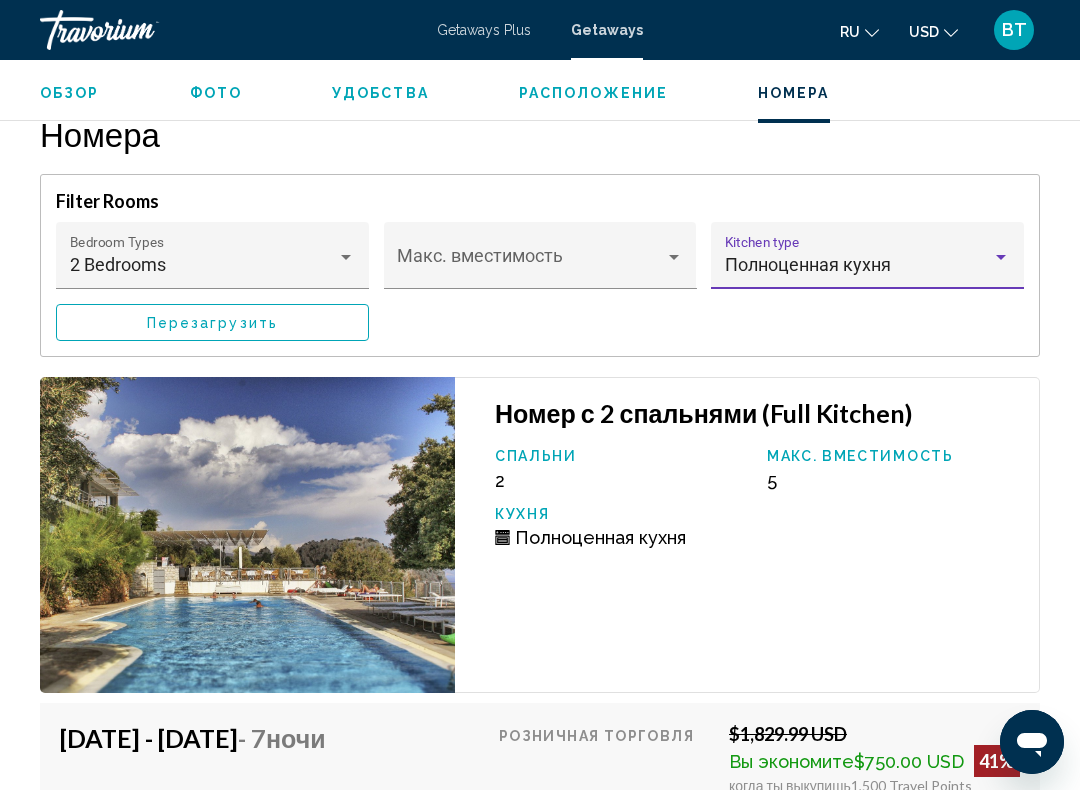 click at bounding box center [1001, 257] 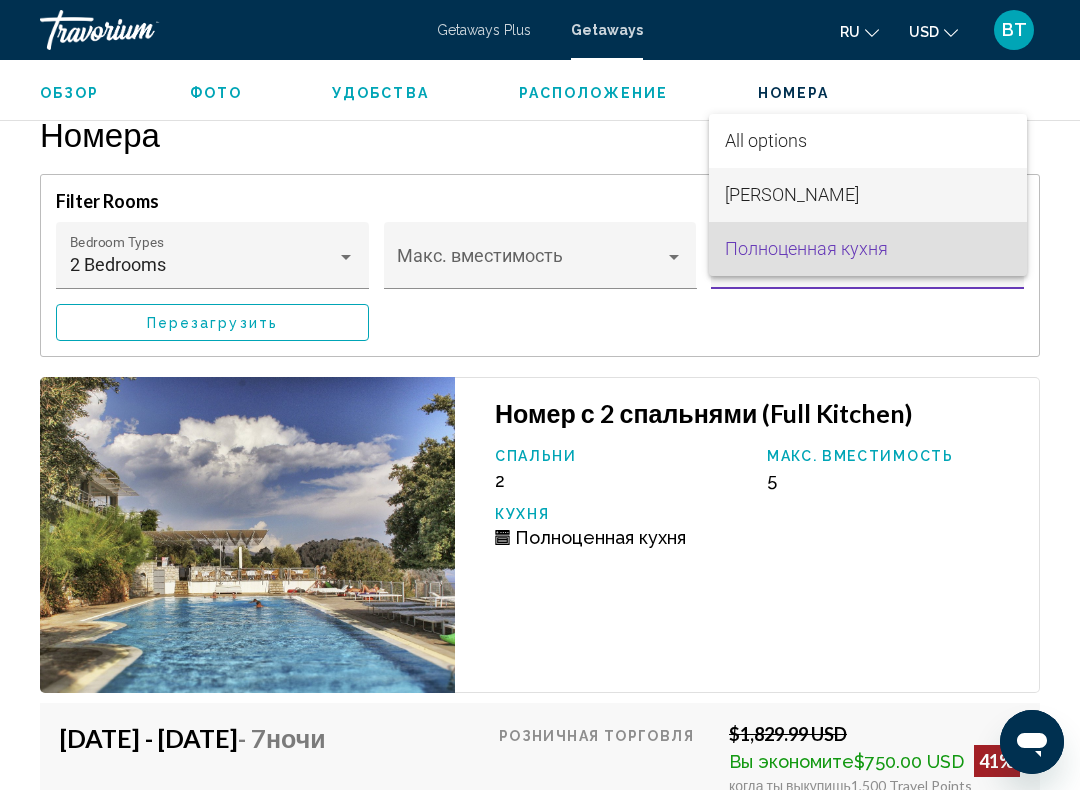 click on "Мини Кухня" at bounding box center [868, 195] 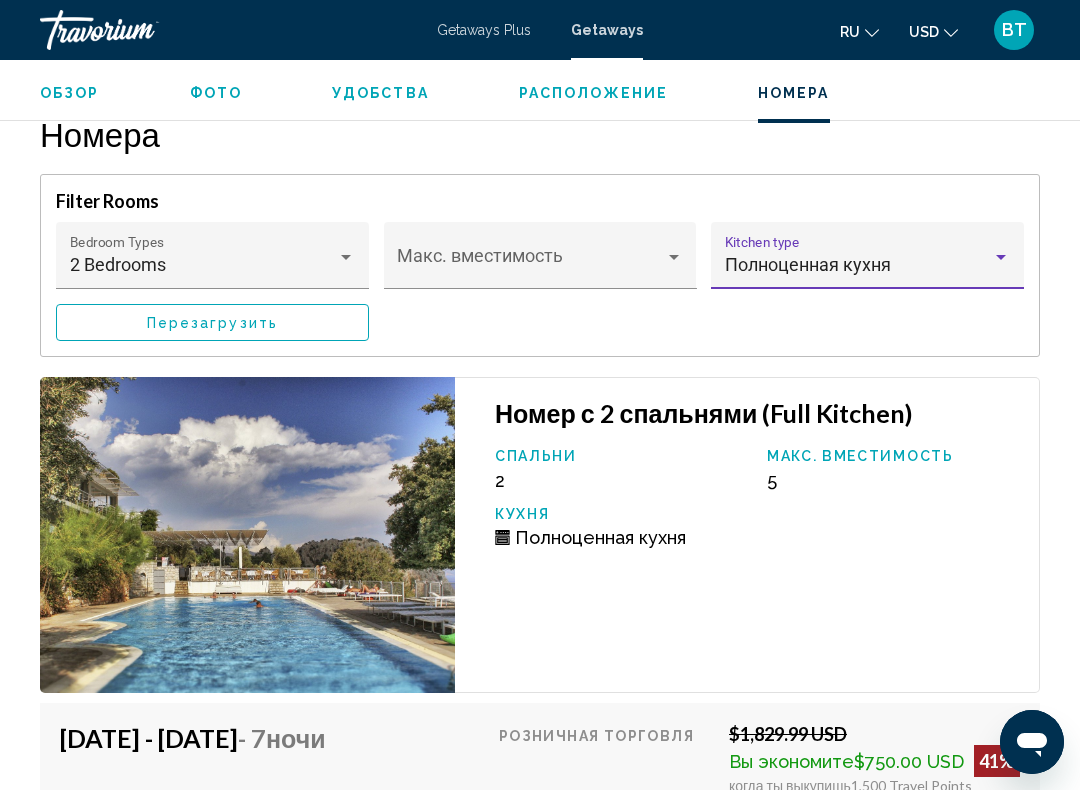 scroll, scrollTop: 3405, scrollLeft: 0, axis: vertical 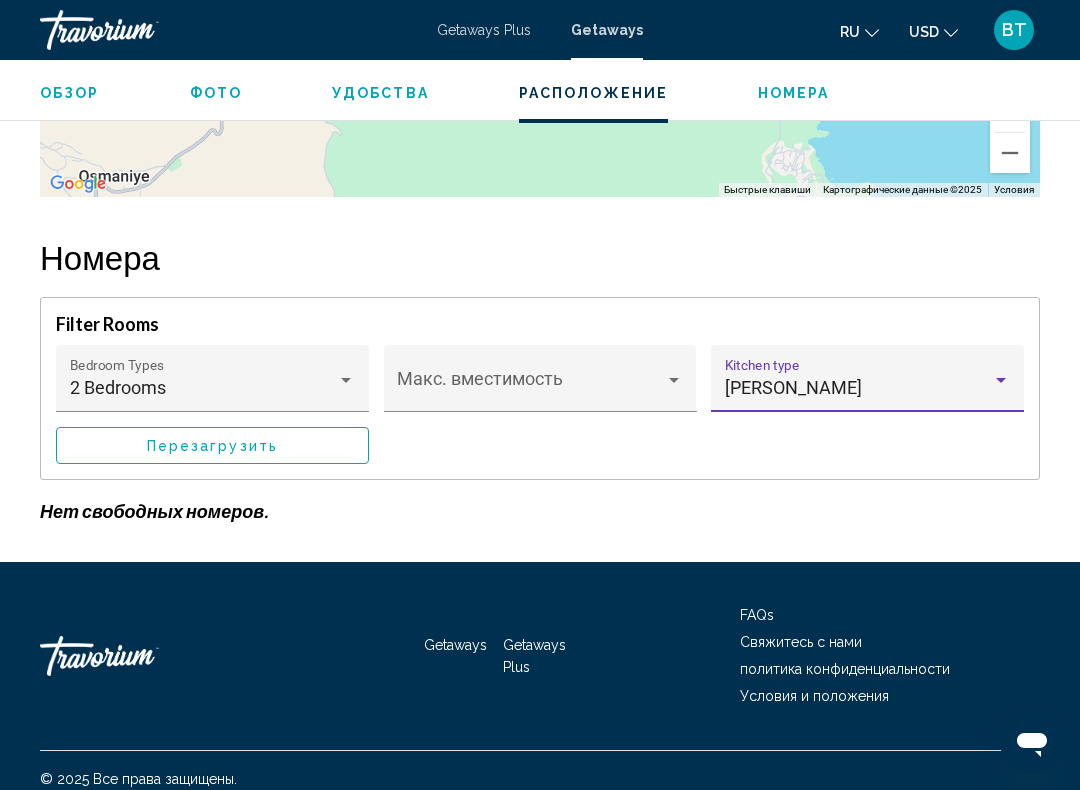 click on "Перезагрузить" at bounding box center [212, 446] 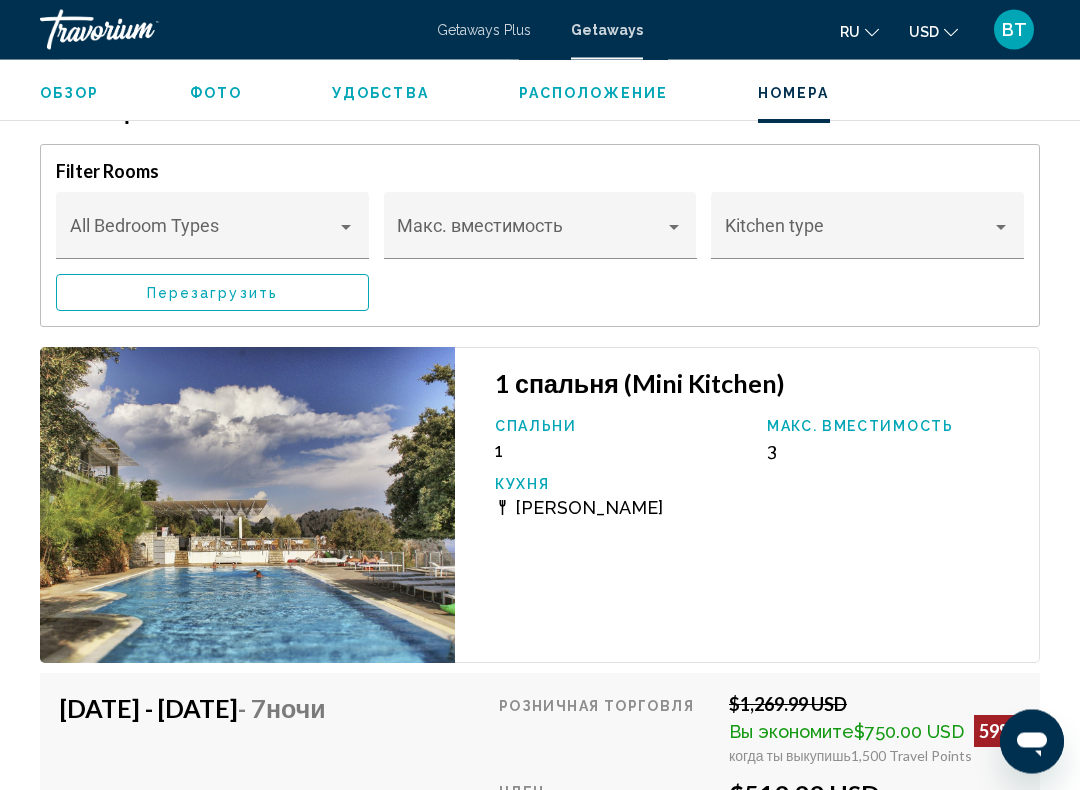 scroll, scrollTop: 3558, scrollLeft: 0, axis: vertical 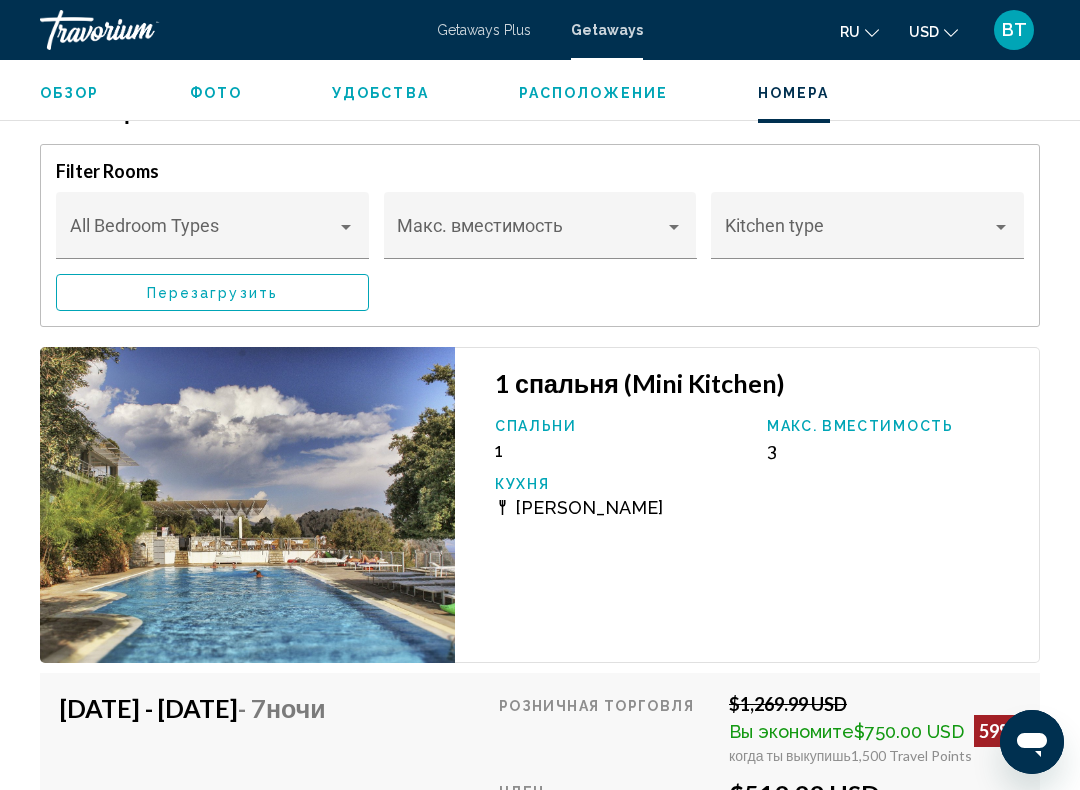 click at bounding box center (204, 235) 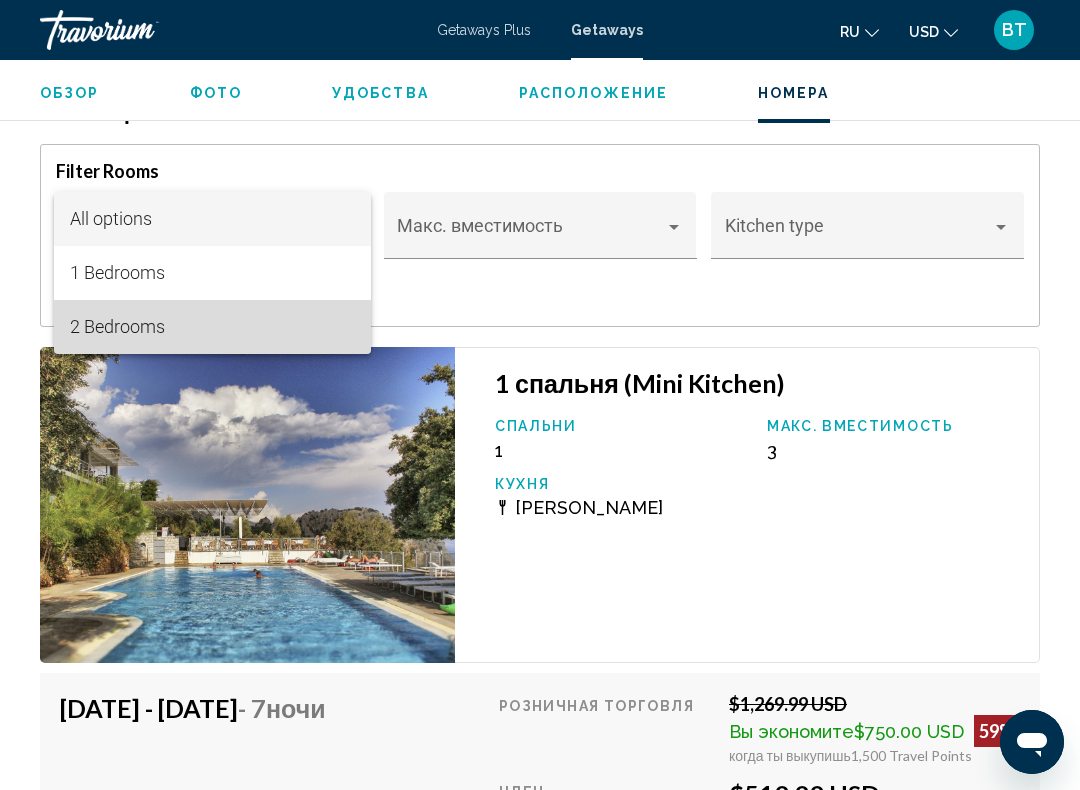 click on "2 Bedrooms" at bounding box center (213, 327) 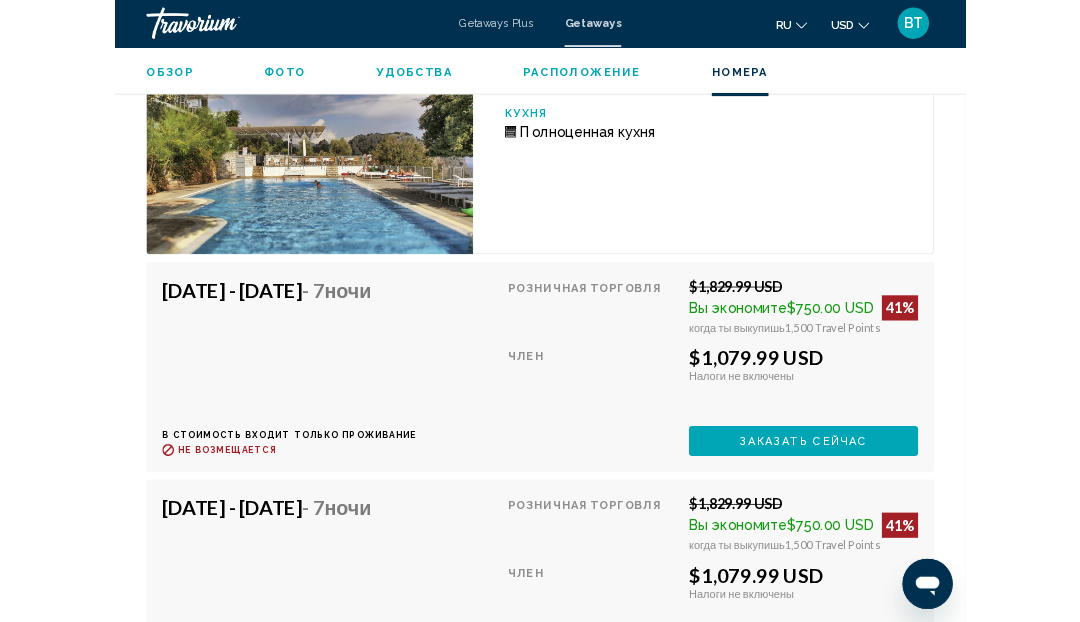 scroll, scrollTop: 3894, scrollLeft: 0, axis: vertical 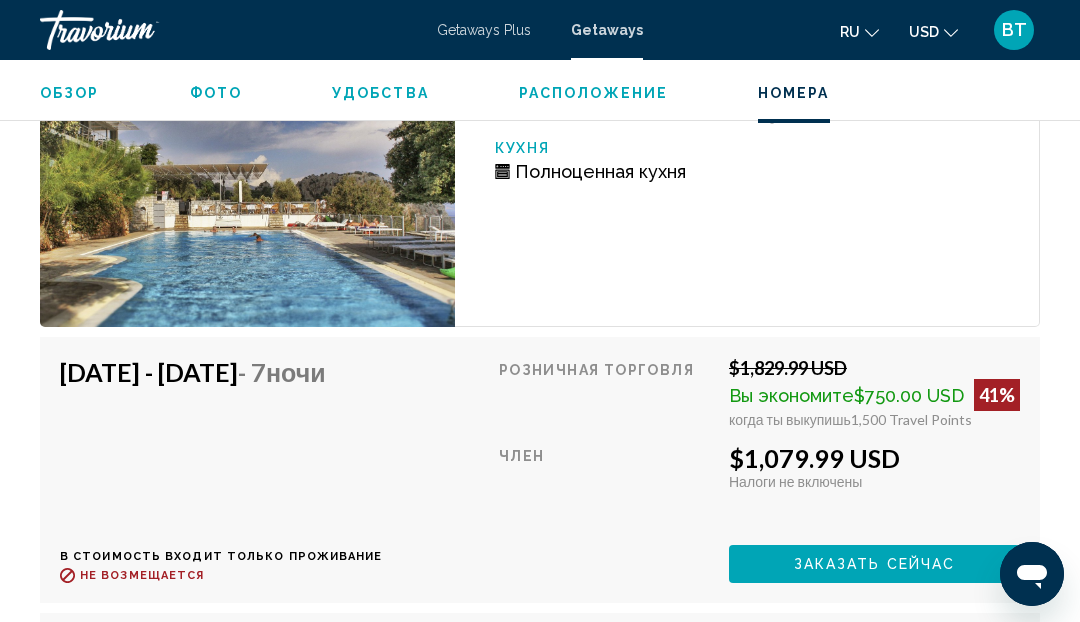 click on "Заказать сейчас" at bounding box center [874, 563] 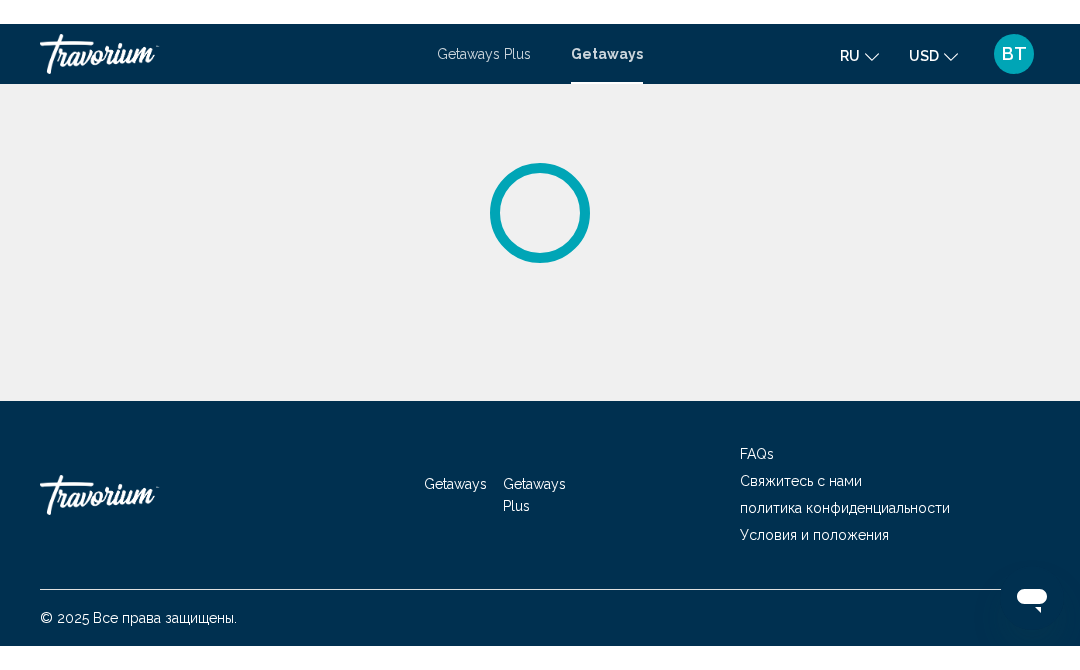 scroll, scrollTop: 0, scrollLeft: 0, axis: both 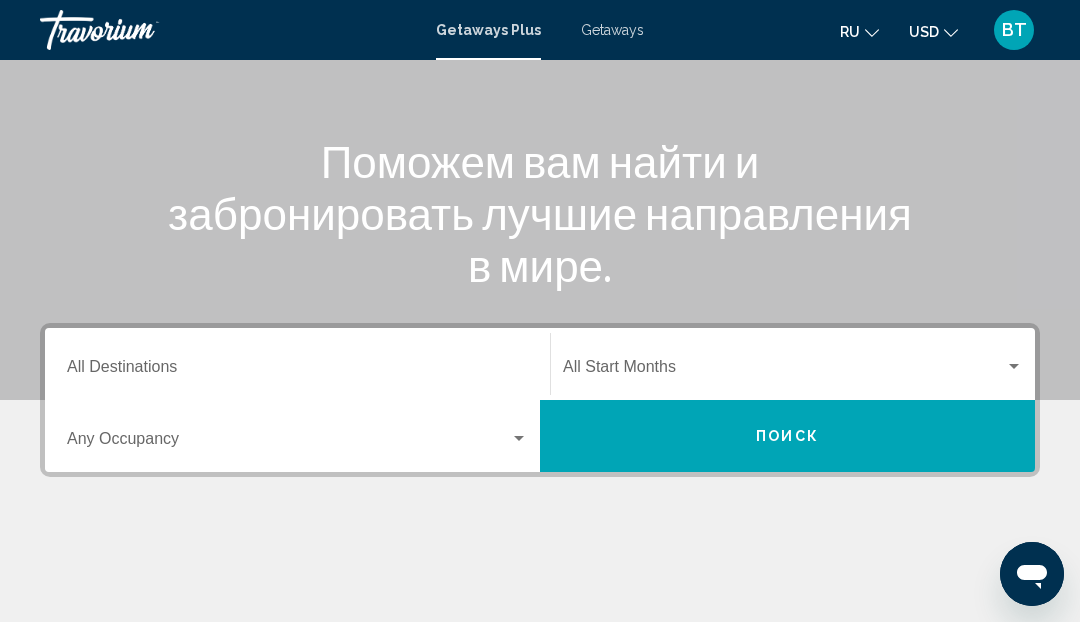 click on "Destination All Destinations" at bounding box center (297, 371) 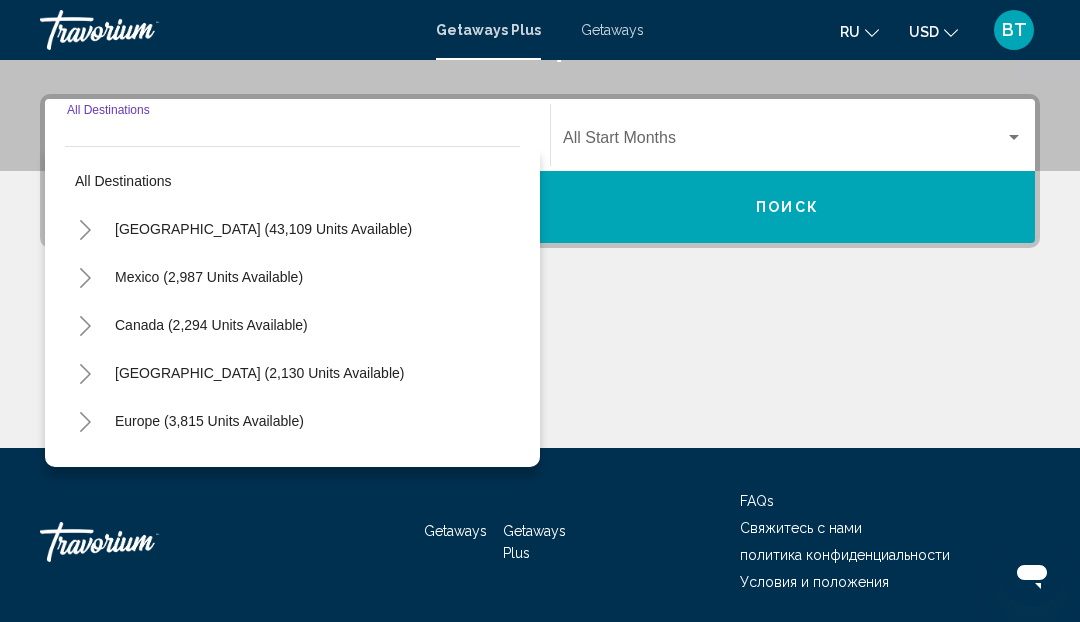 scroll, scrollTop: 458, scrollLeft: 0, axis: vertical 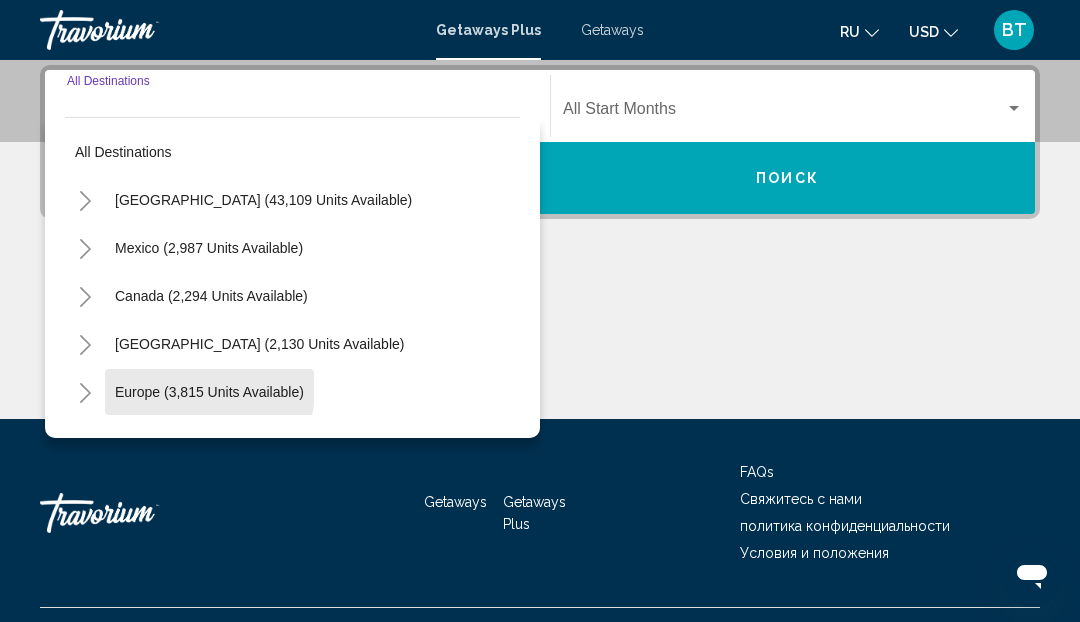 click on "Europe (3,815 units available)" at bounding box center (208, 440) 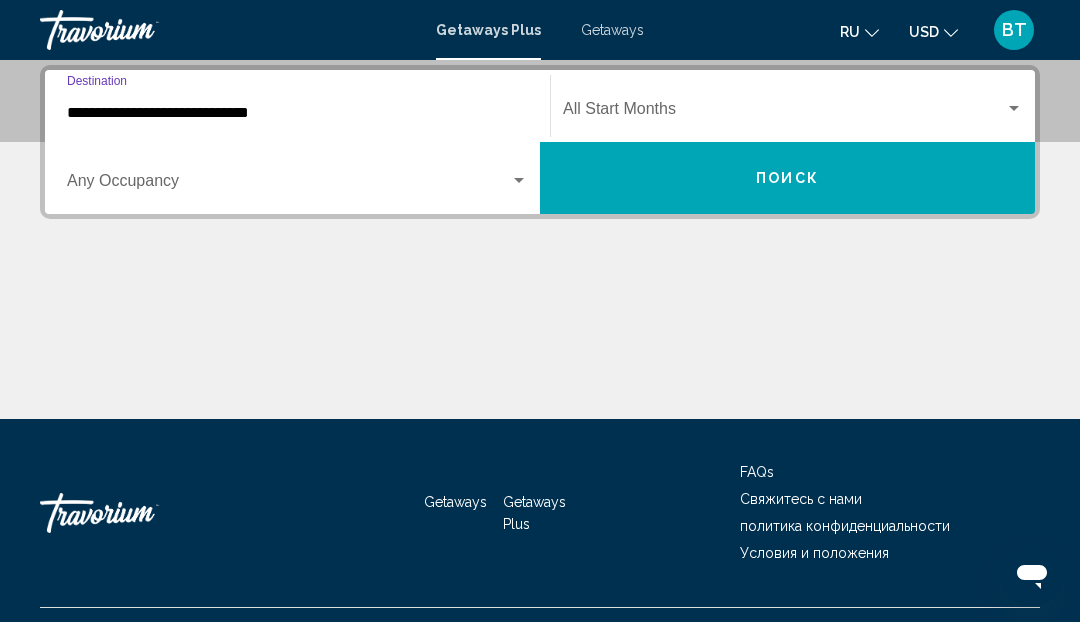 click on "**********" at bounding box center (297, 113) 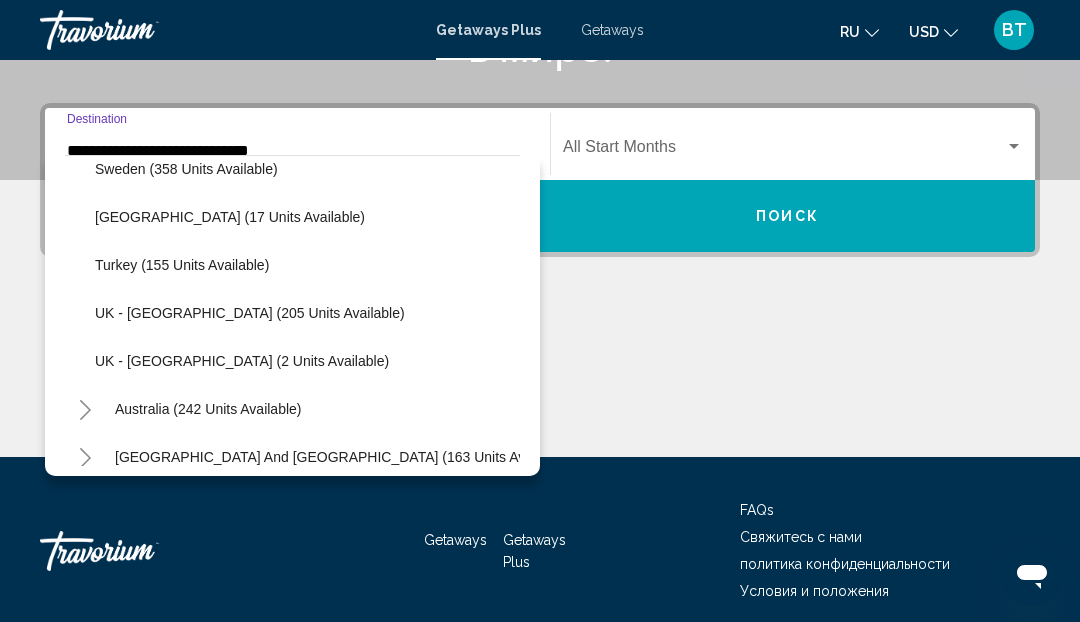 scroll, scrollTop: 830, scrollLeft: 0, axis: vertical 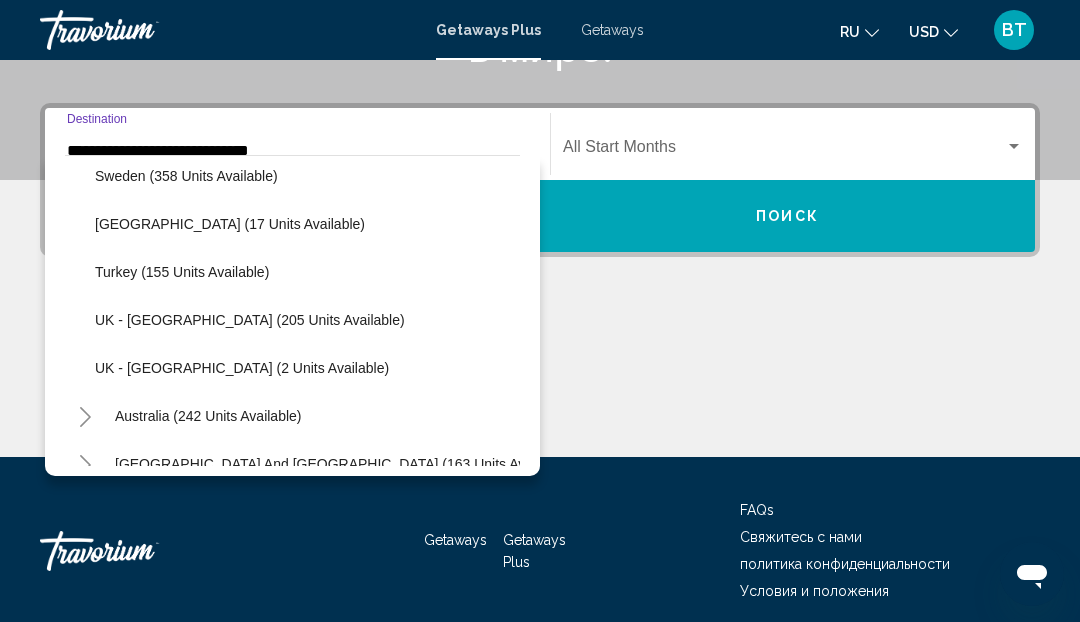 click on "Turkey (155 units available)" 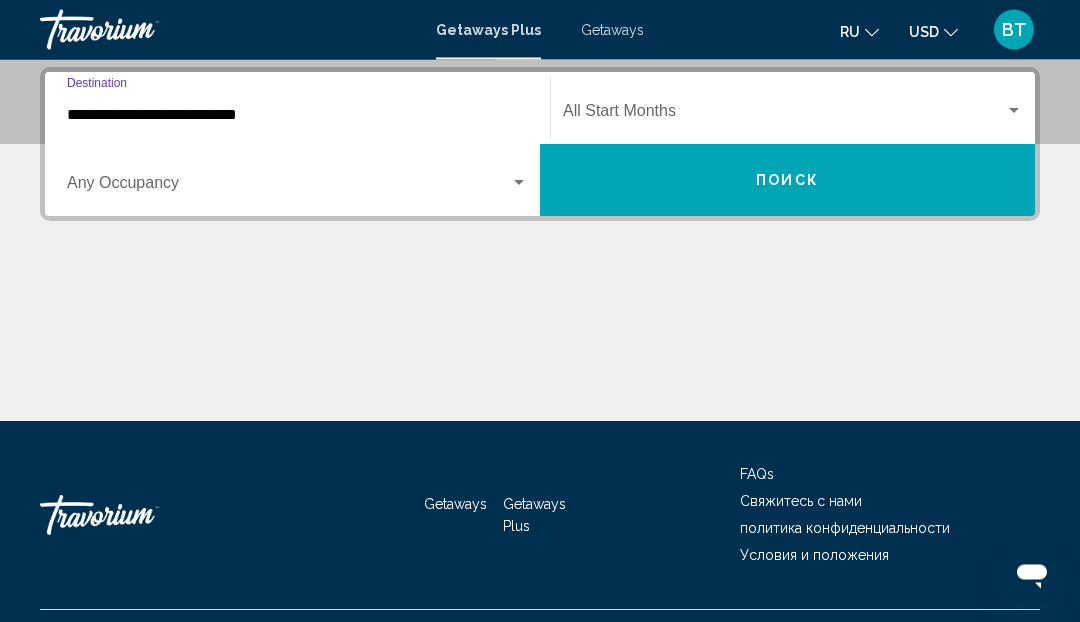 scroll, scrollTop: 458, scrollLeft: 0, axis: vertical 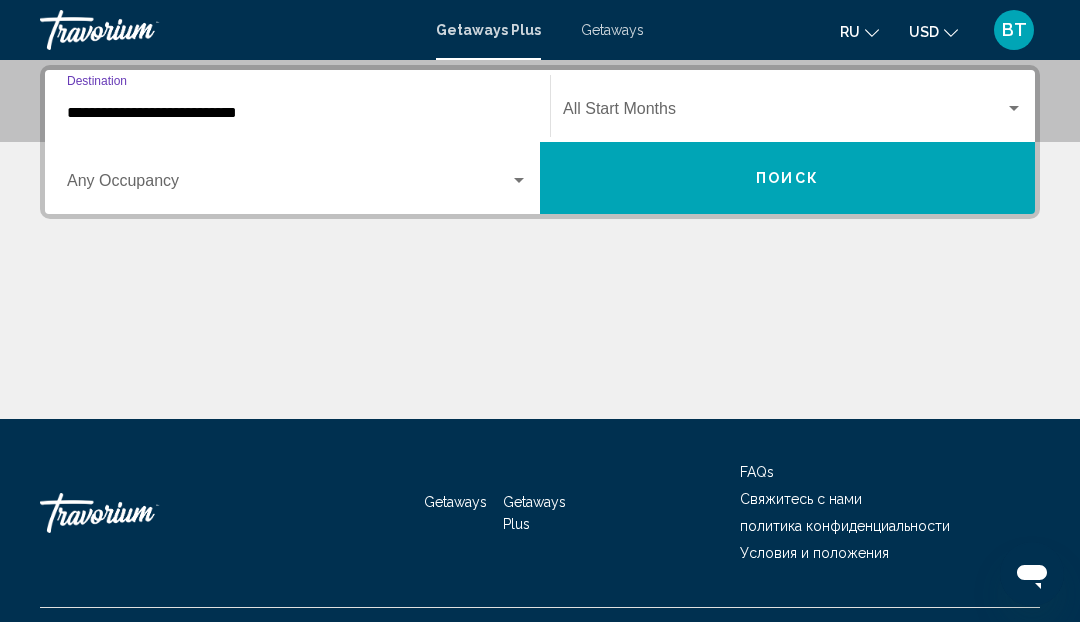 click at bounding box center [288, 185] 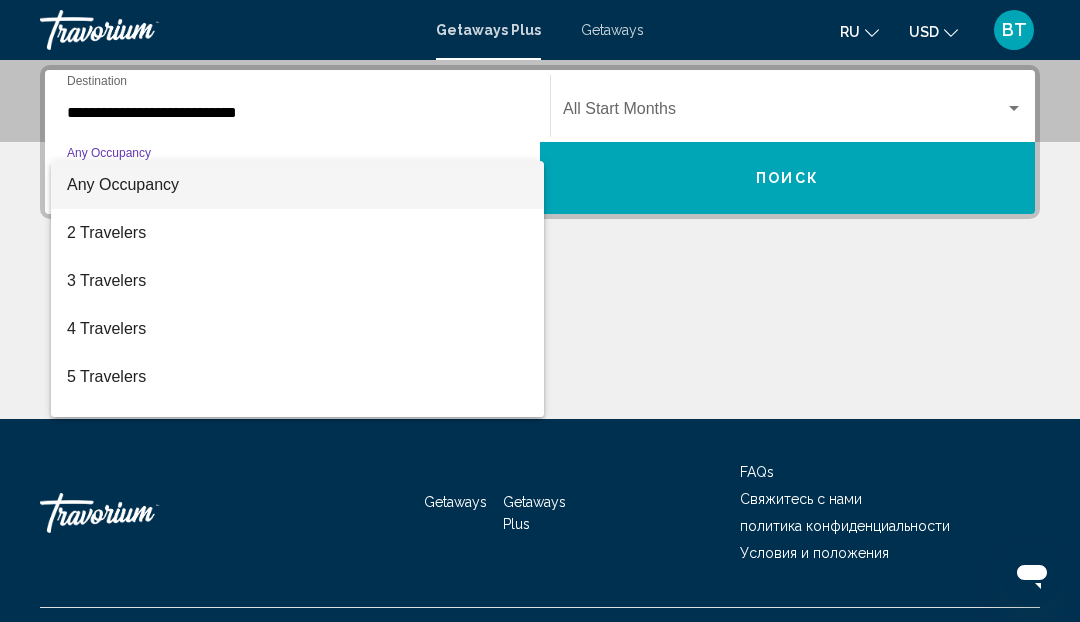 click at bounding box center (540, 311) 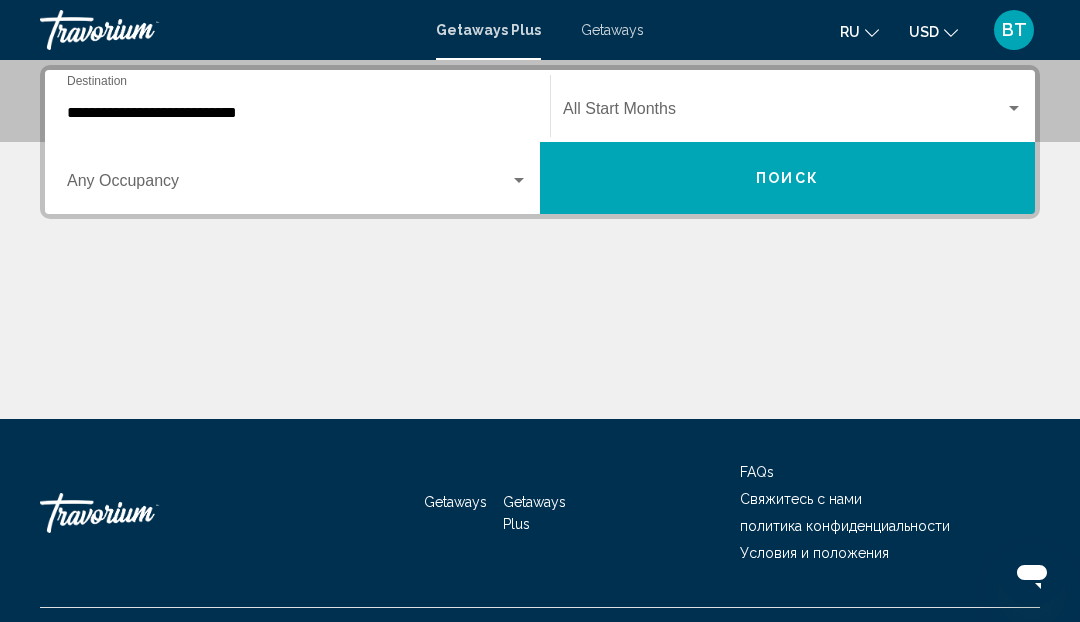 click at bounding box center [784, 113] 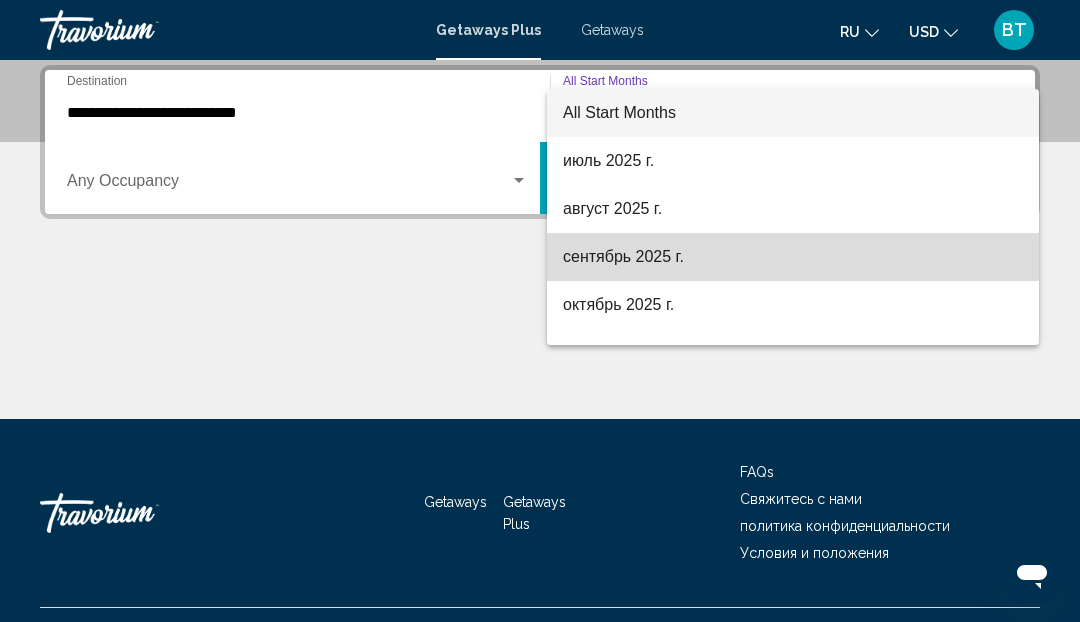 click on "сентябрь 2025 г." at bounding box center [793, 257] 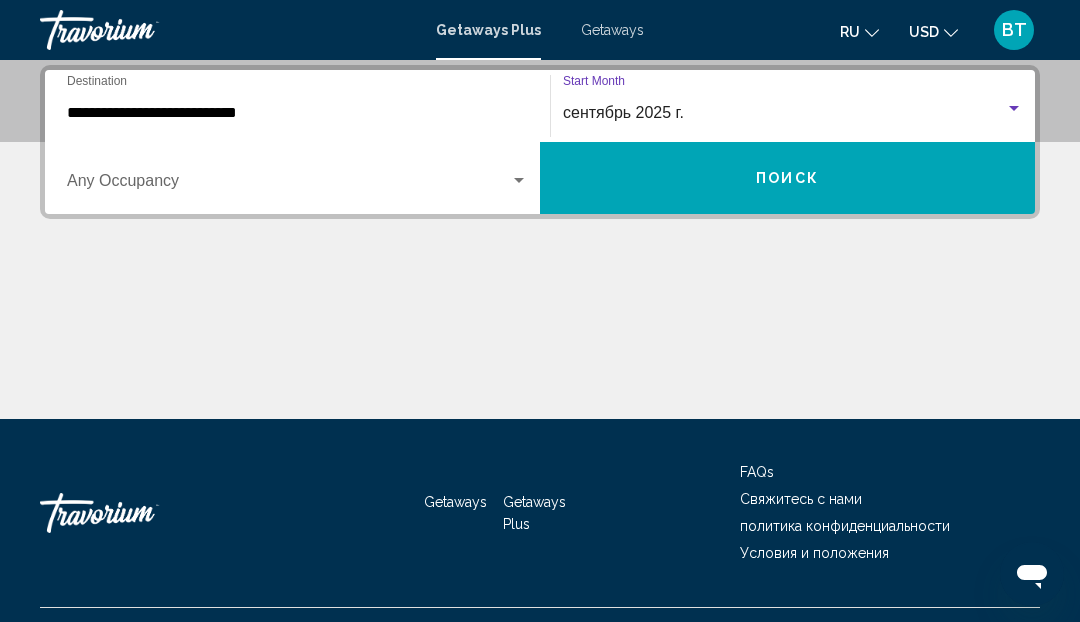 click on "Поиск" at bounding box center [787, 178] 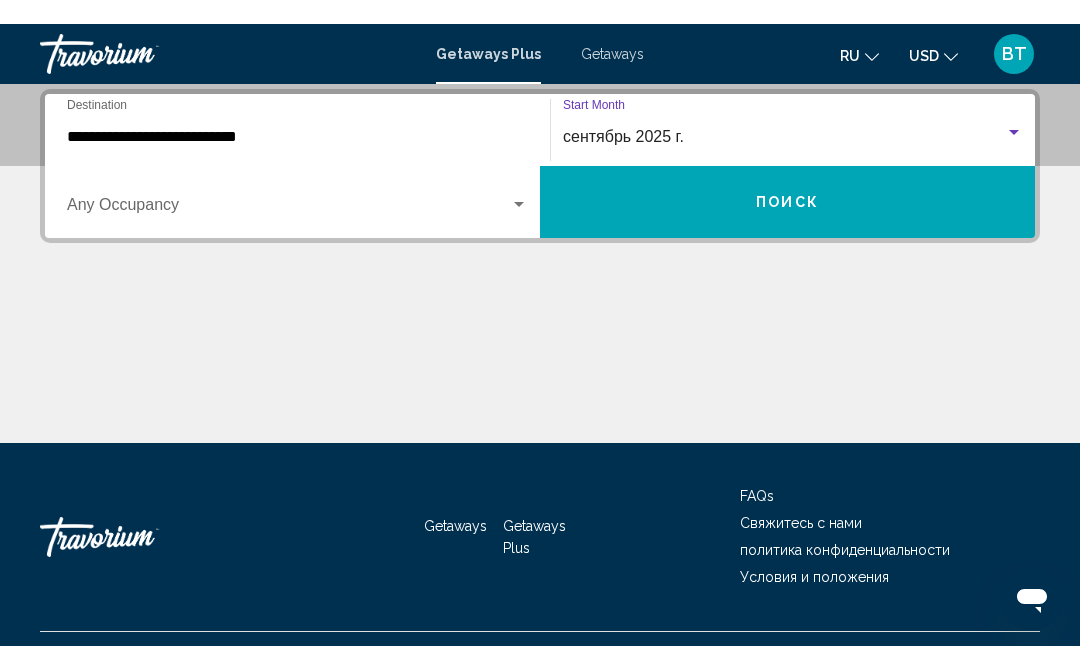 scroll, scrollTop: 0, scrollLeft: 0, axis: both 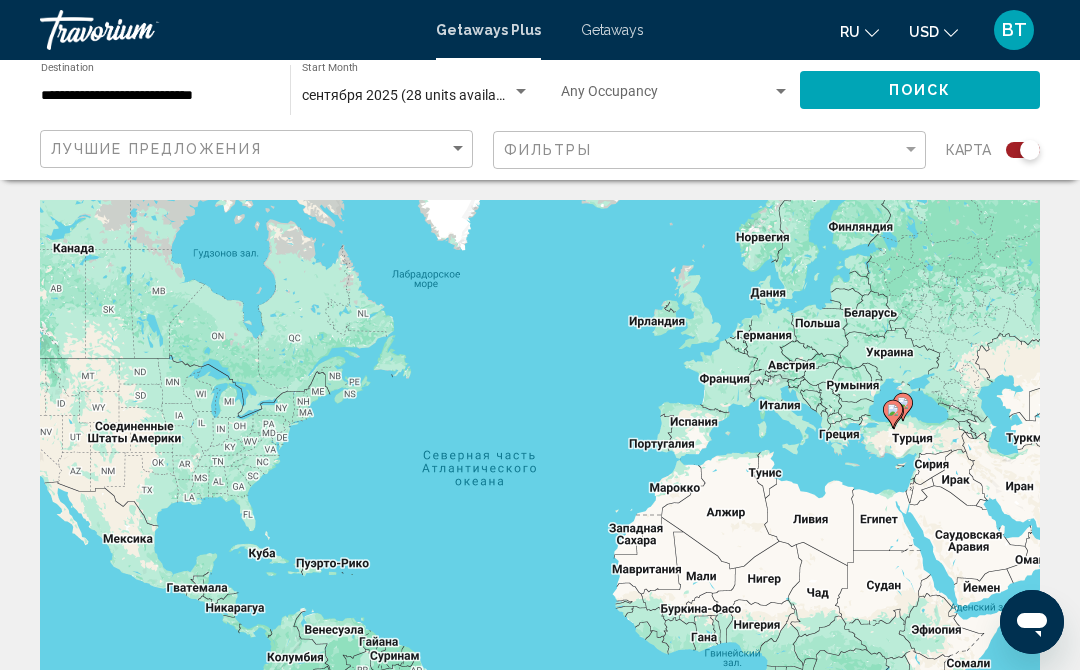 click at bounding box center (894, 415) 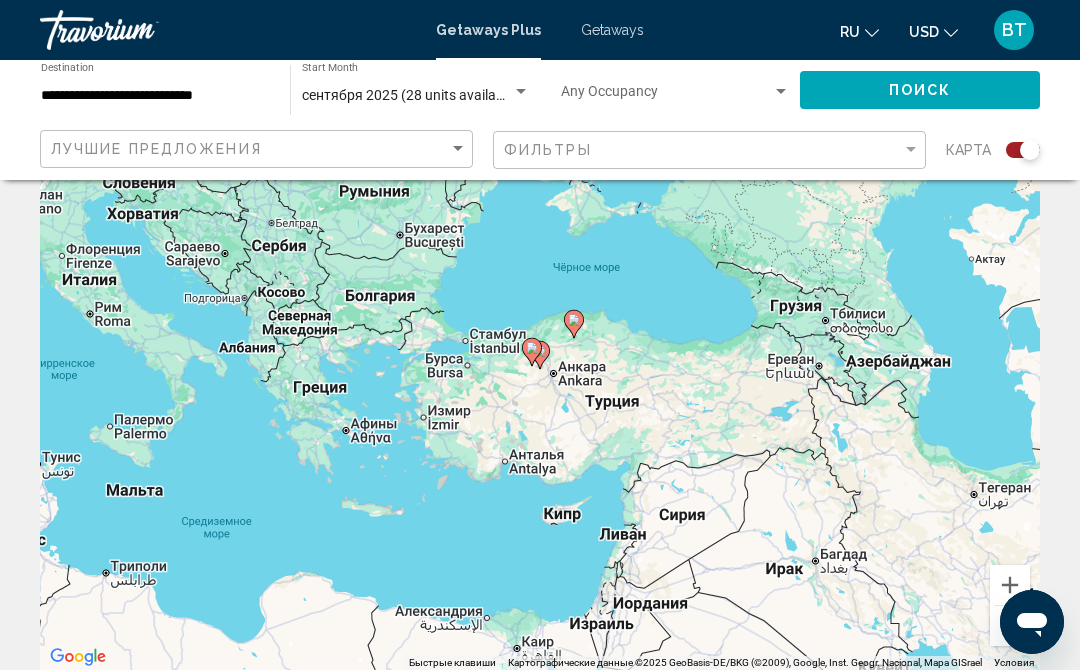 click on "Для навигации используйте клавиши со стрелками. Чтобы активировать перетаскивание с помощью клавиатуры, нажмите Alt + Ввод. После этого перемещайте маркер, используя клавиши со стрелками. Чтобы завершить перетаскивание, нажмите клавишу Ввод. Чтобы отменить действие, нажмите клавишу Esc." at bounding box center [540, 370] 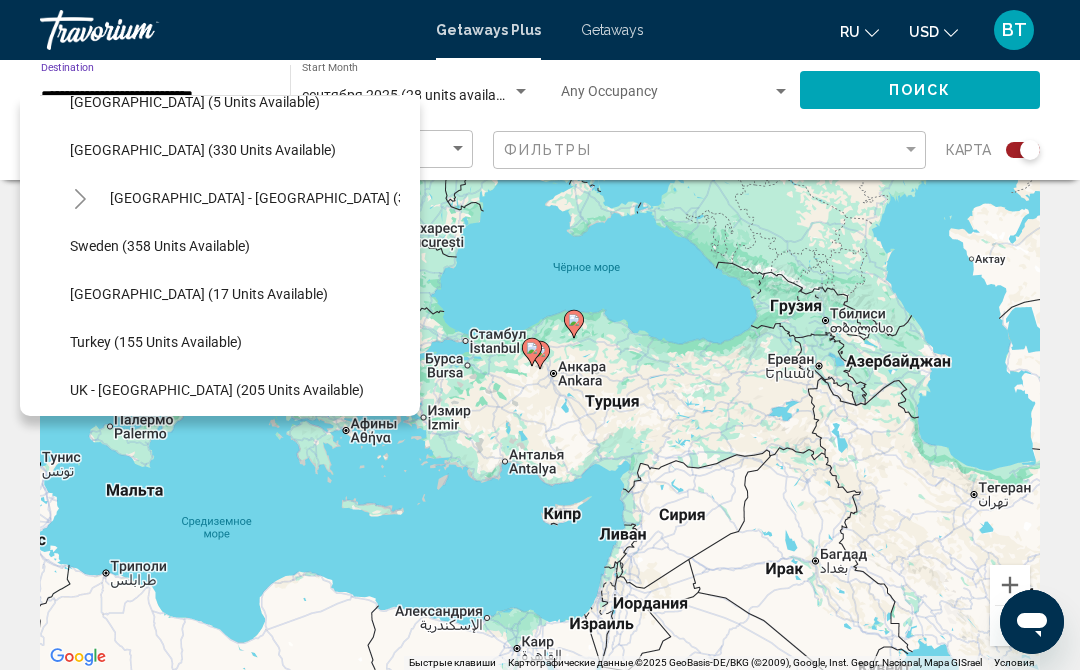 scroll, scrollTop: 701, scrollLeft: 0, axis: vertical 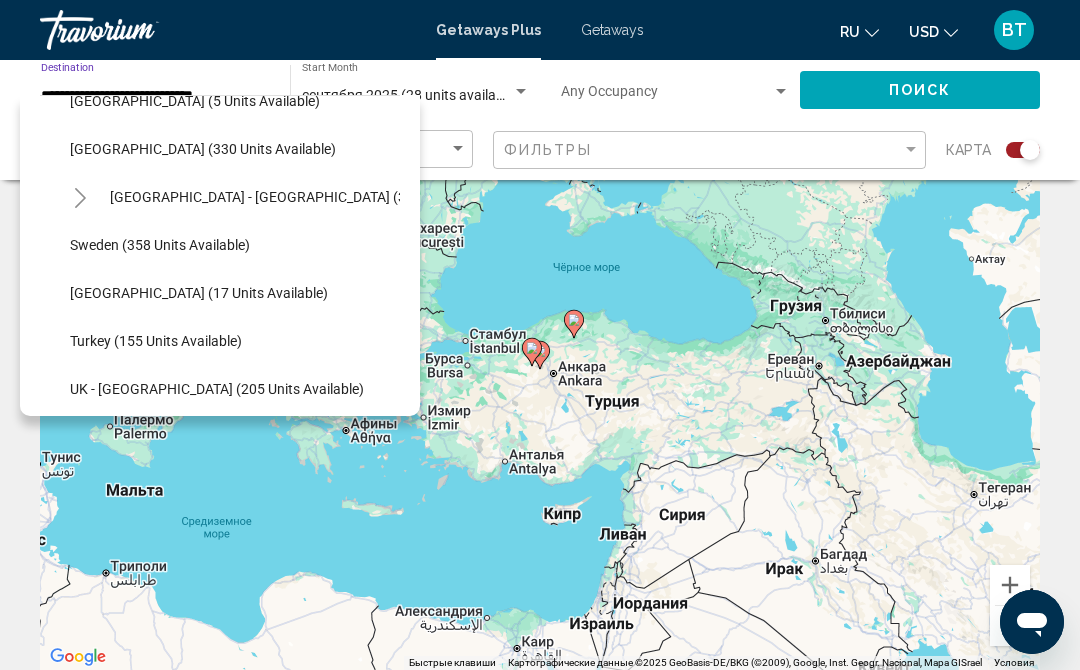 click on "Turkey (155 units available)" 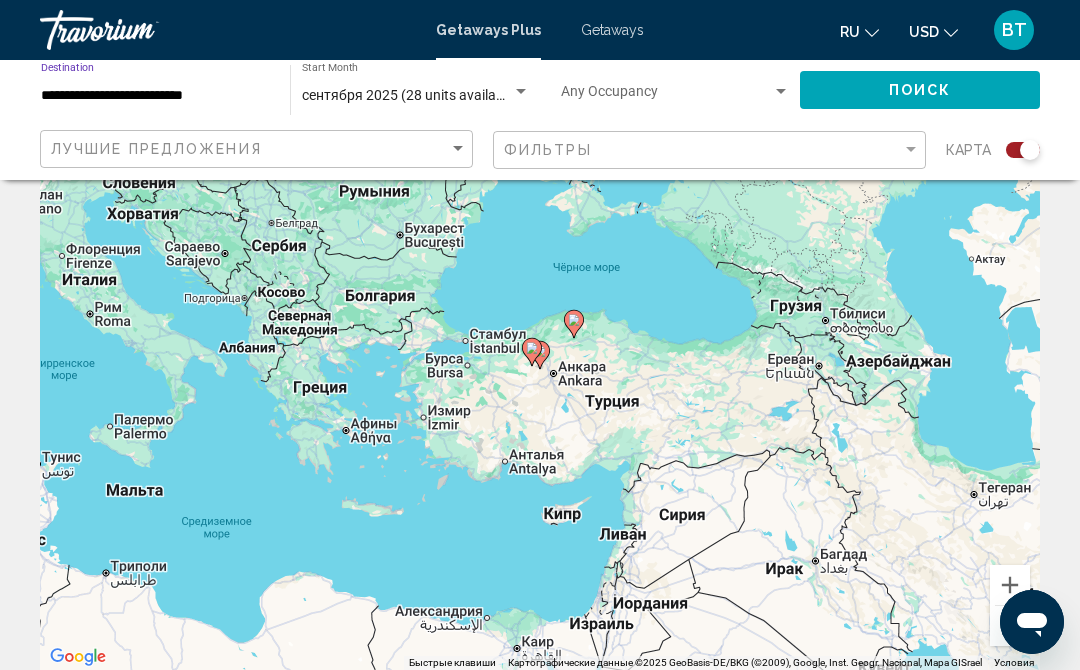 click on "Поиск" 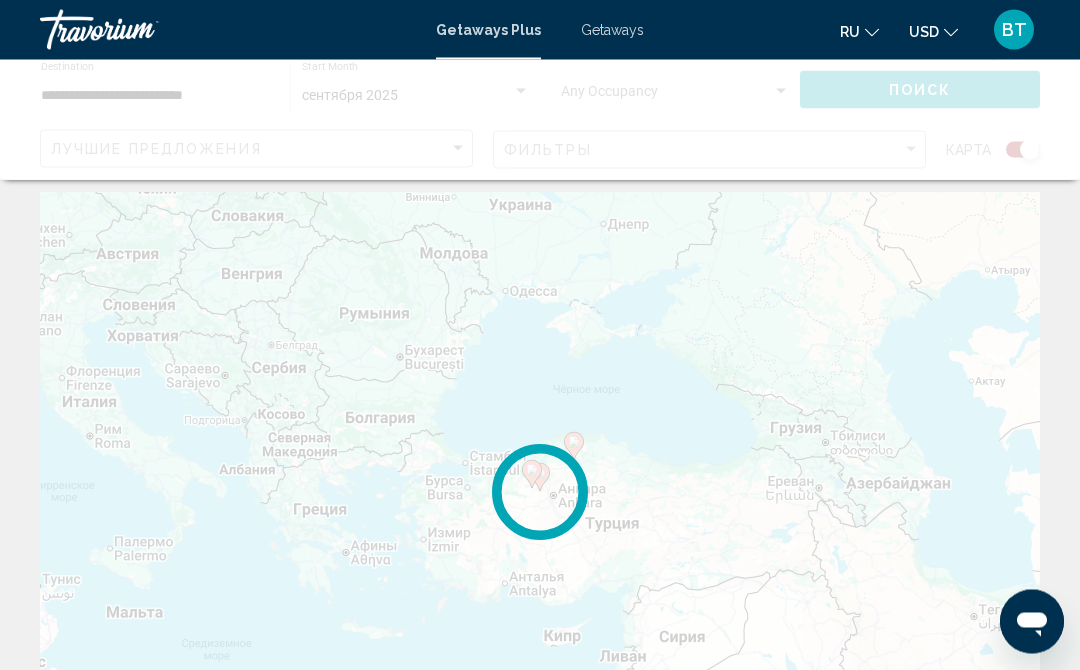 scroll, scrollTop: 0, scrollLeft: 0, axis: both 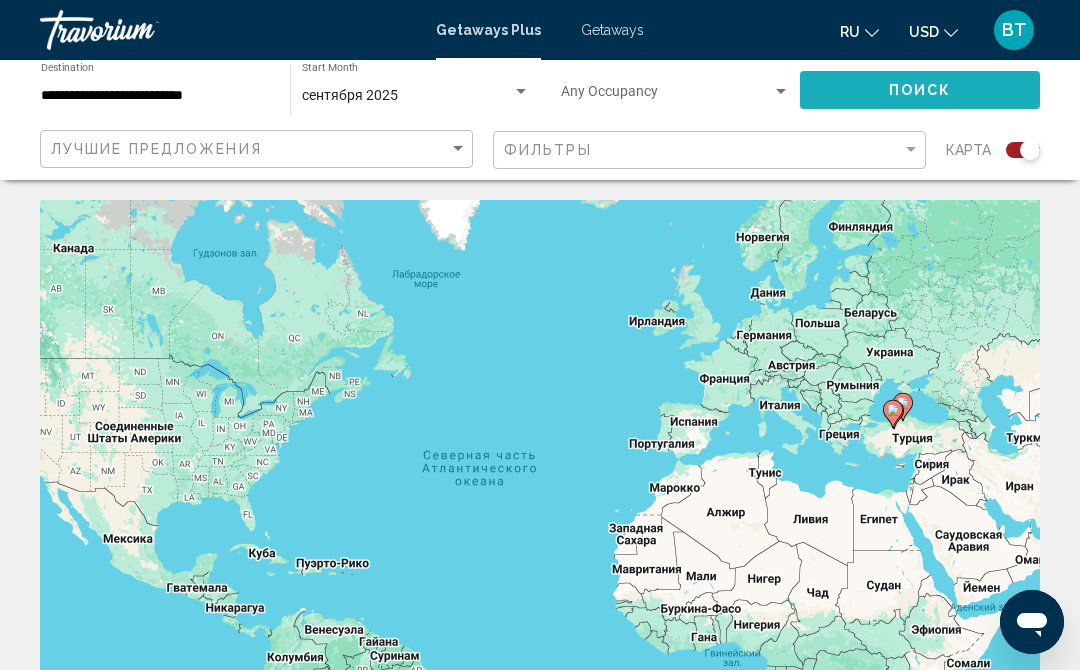 click on "Поиск" 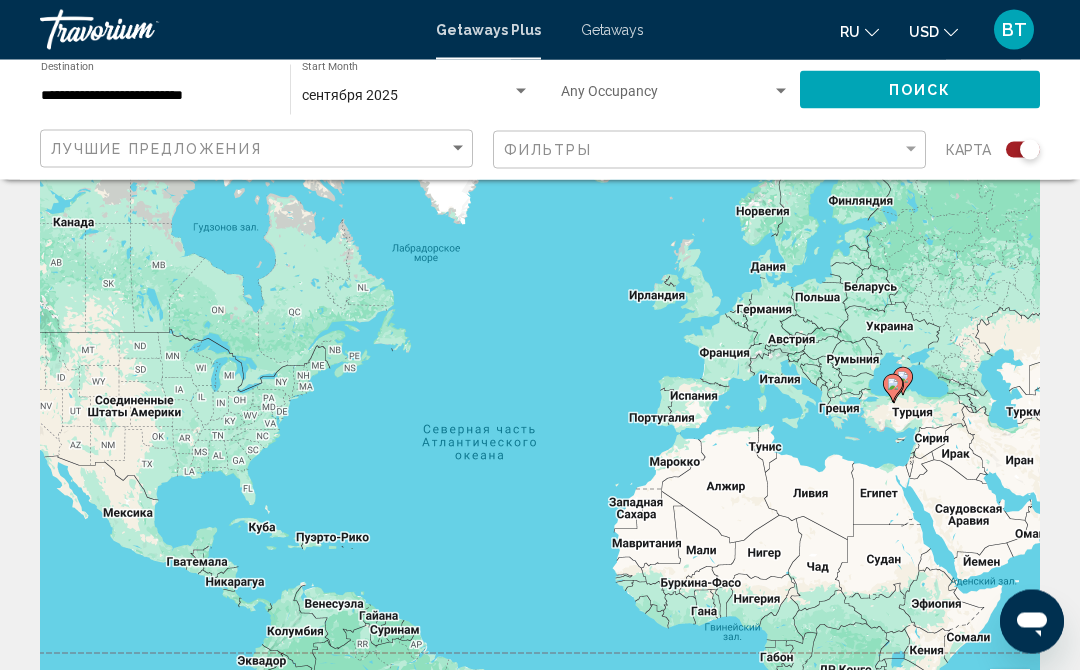 scroll, scrollTop: 0, scrollLeft: 0, axis: both 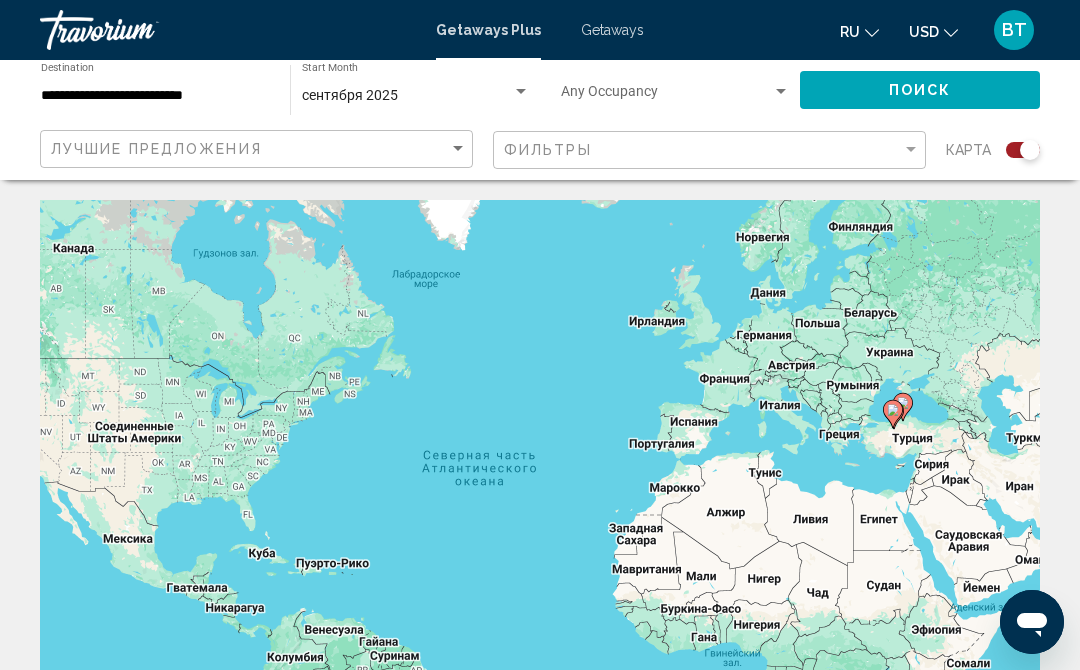 click on "**********" at bounding box center [155, 96] 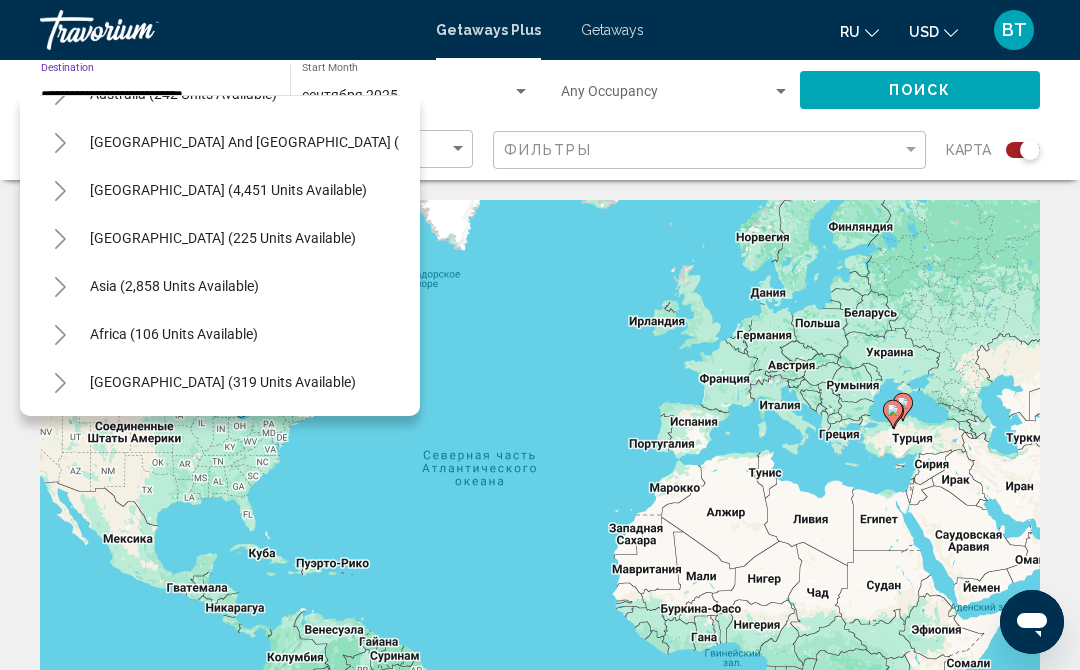 scroll, scrollTop: 1092, scrollLeft: 0, axis: vertical 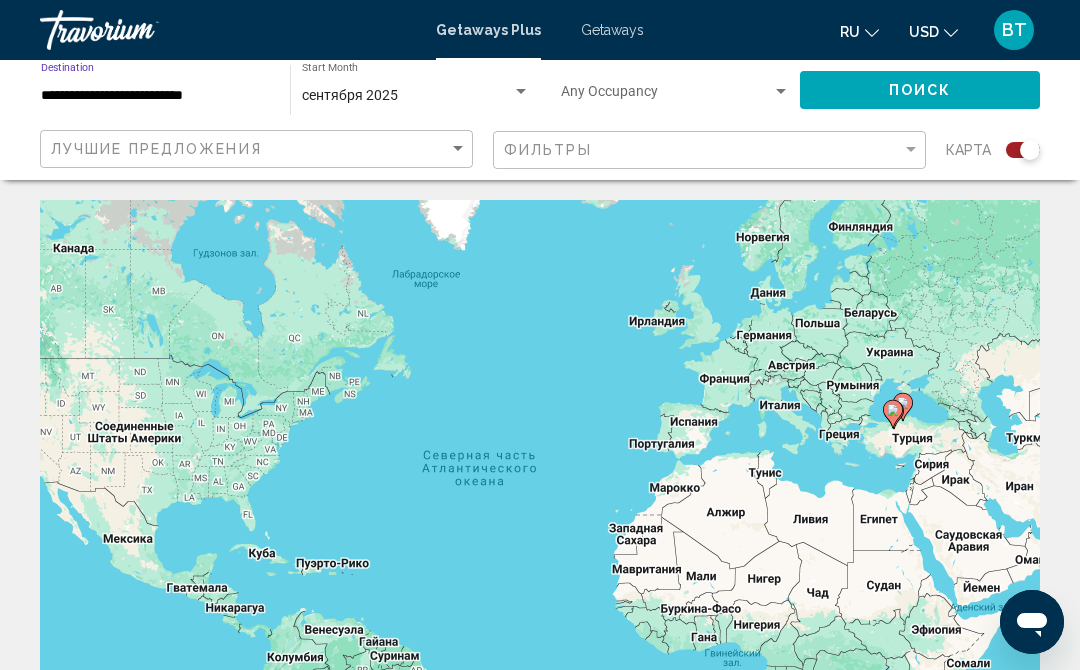 click on "**********" at bounding box center (155, 96) 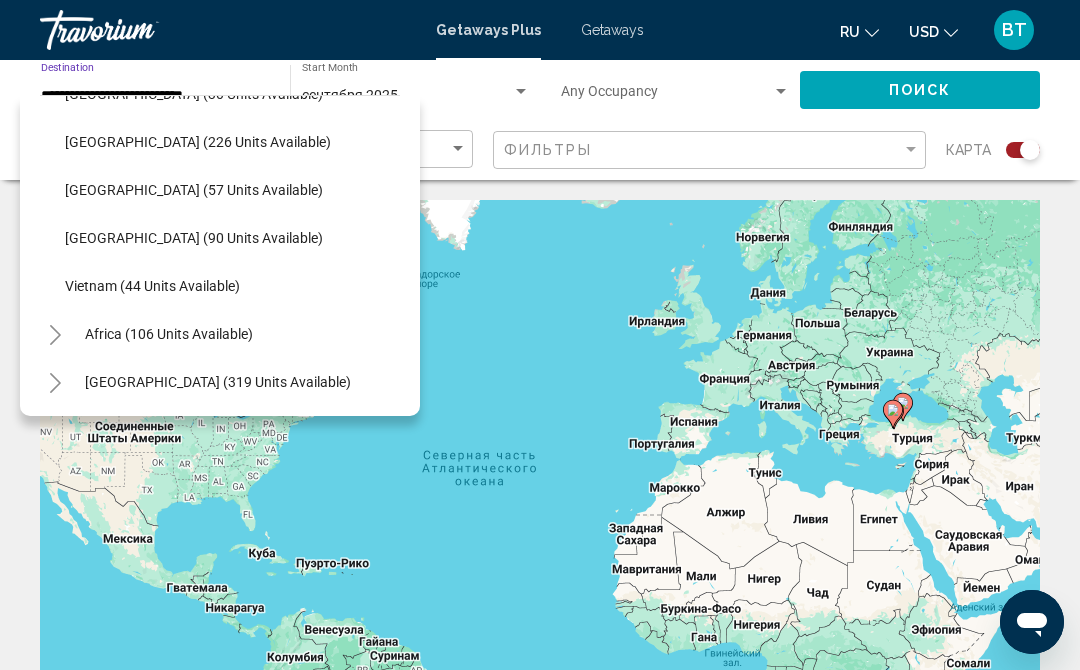 scroll, scrollTop: 1572, scrollLeft: 5, axis: both 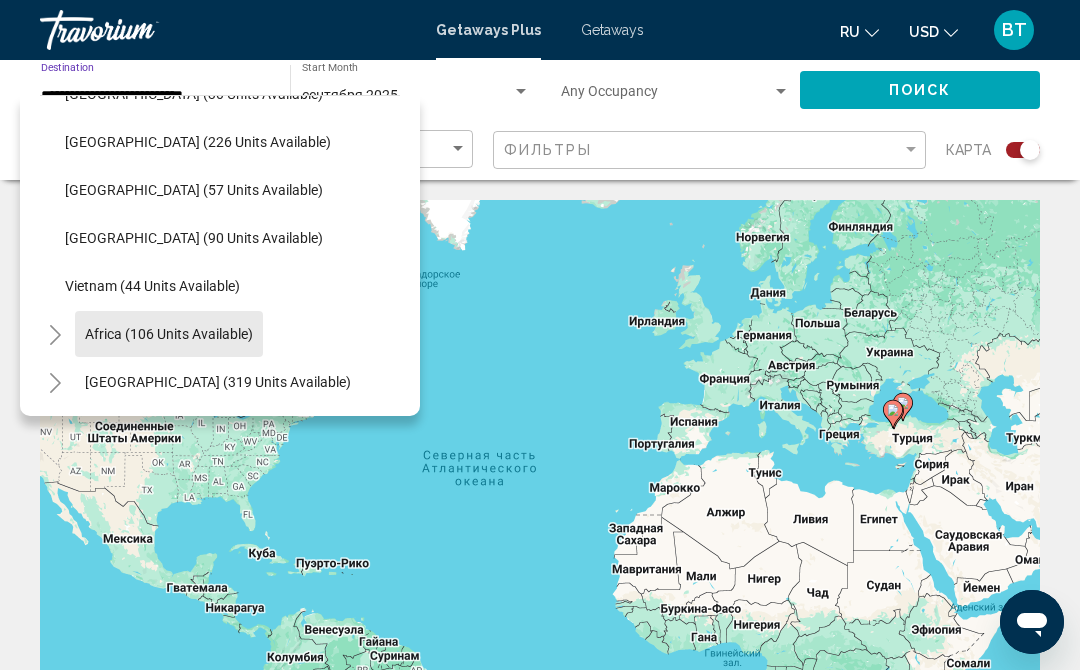 click on "Africa (106 units available)" at bounding box center (218, 382) 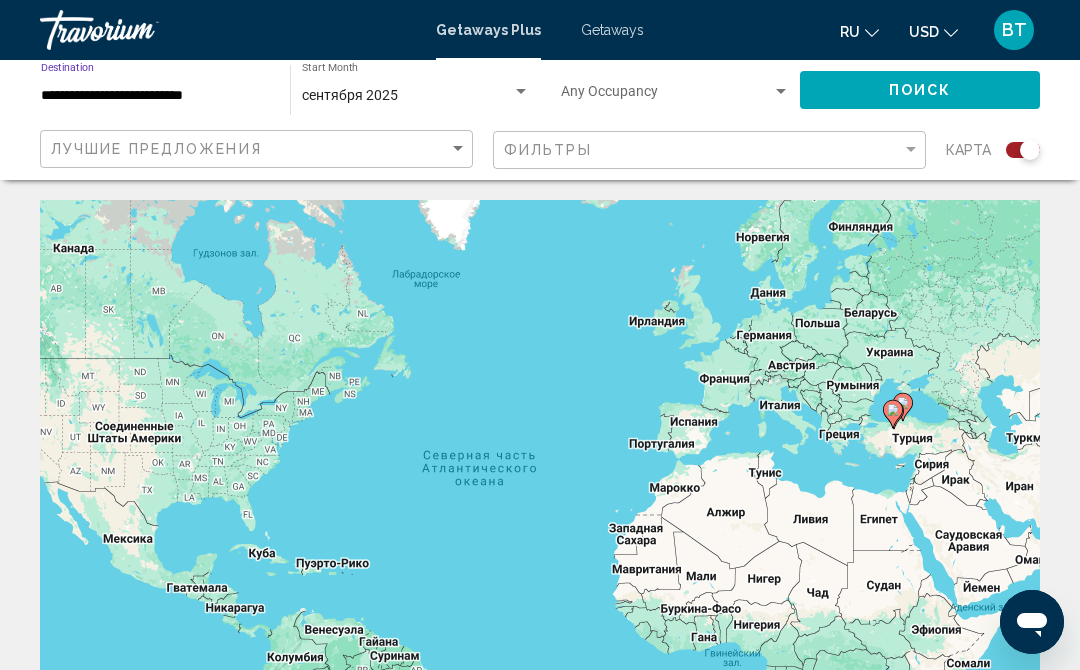 click on "**********" at bounding box center (155, 96) 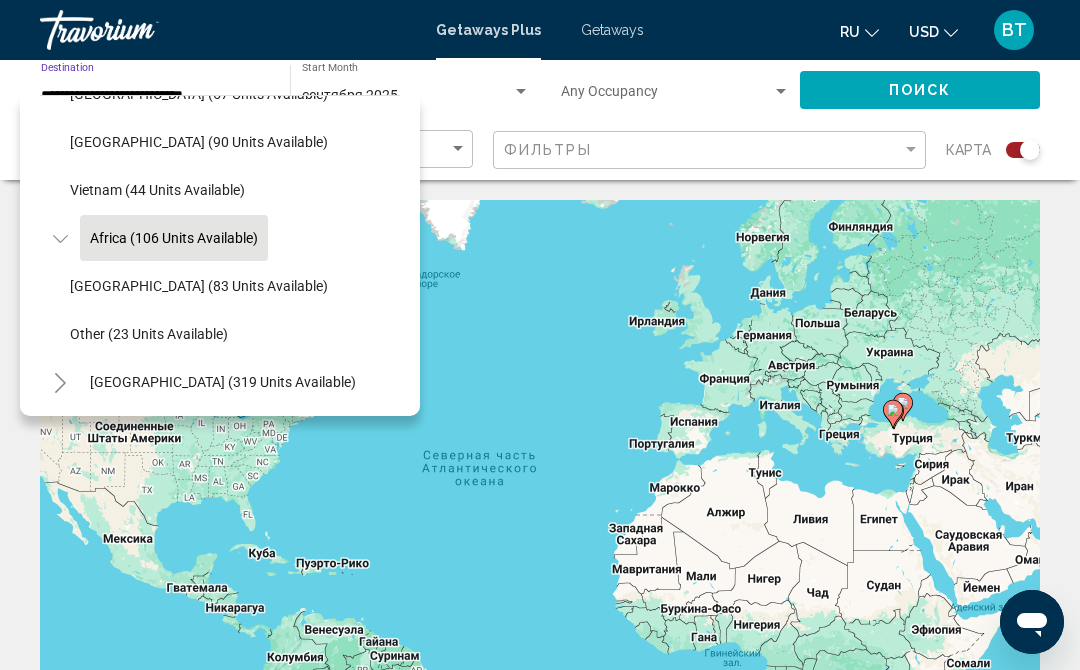 scroll, scrollTop: 1668, scrollLeft: 0, axis: vertical 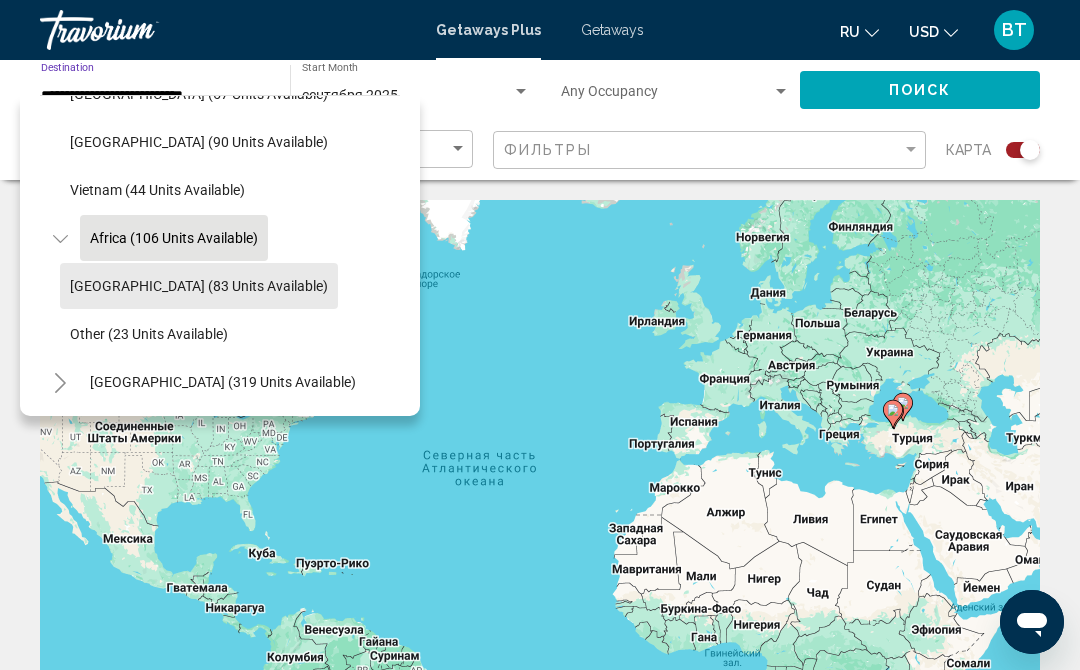 click on "South Africa (83 units available)" 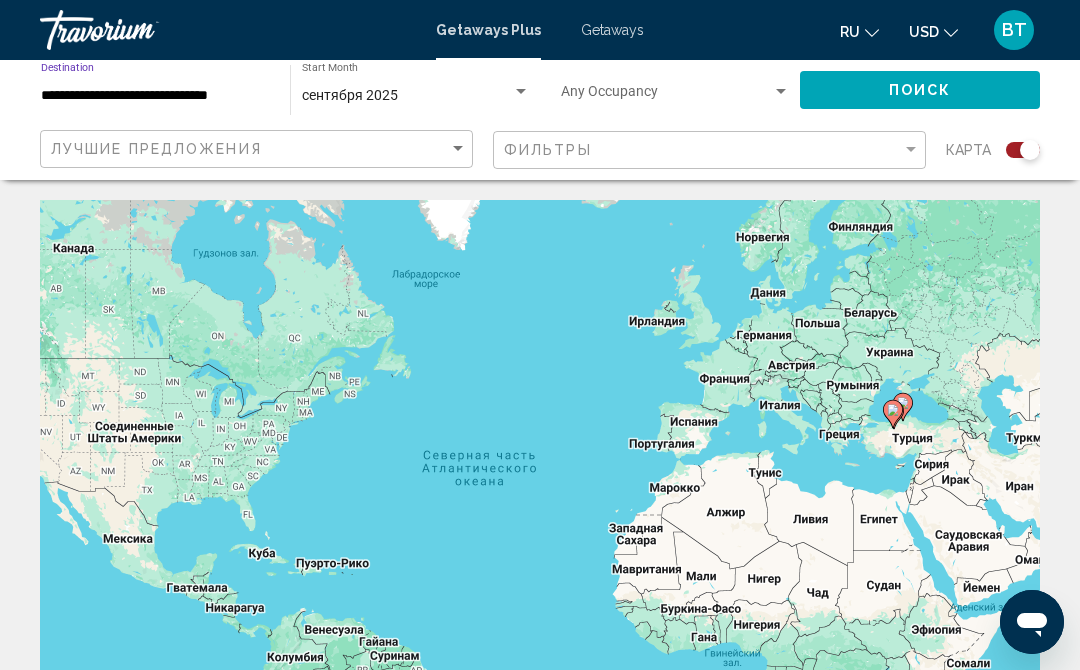 click on "**********" at bounding box center (155, 96) 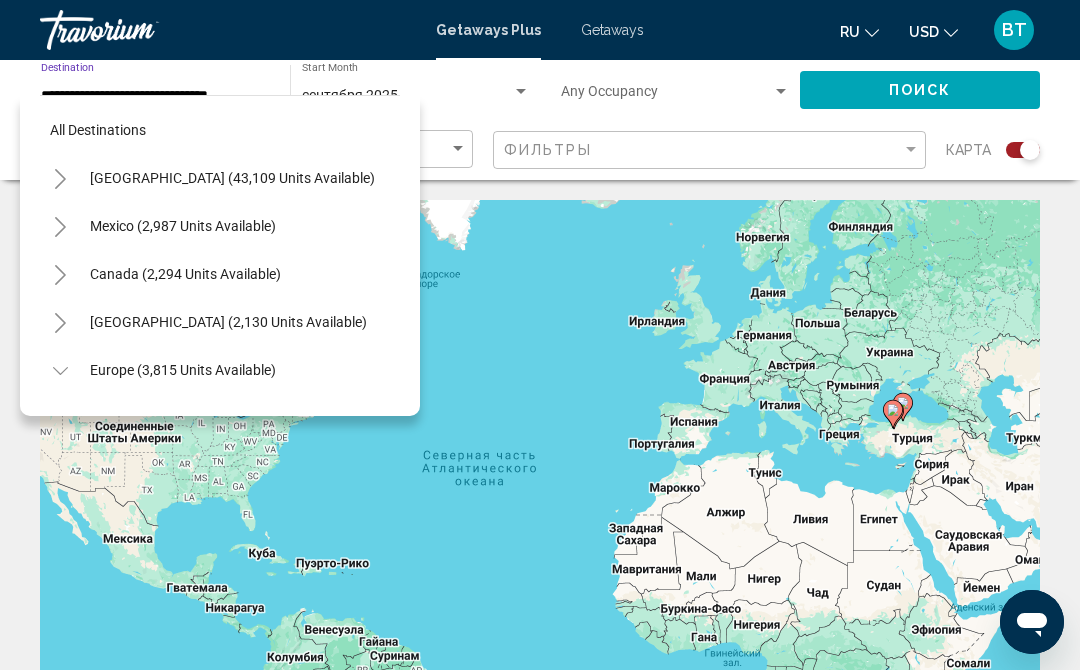 scroll, scrollTop: 1668, scrollLeft: 0, axis: vertical 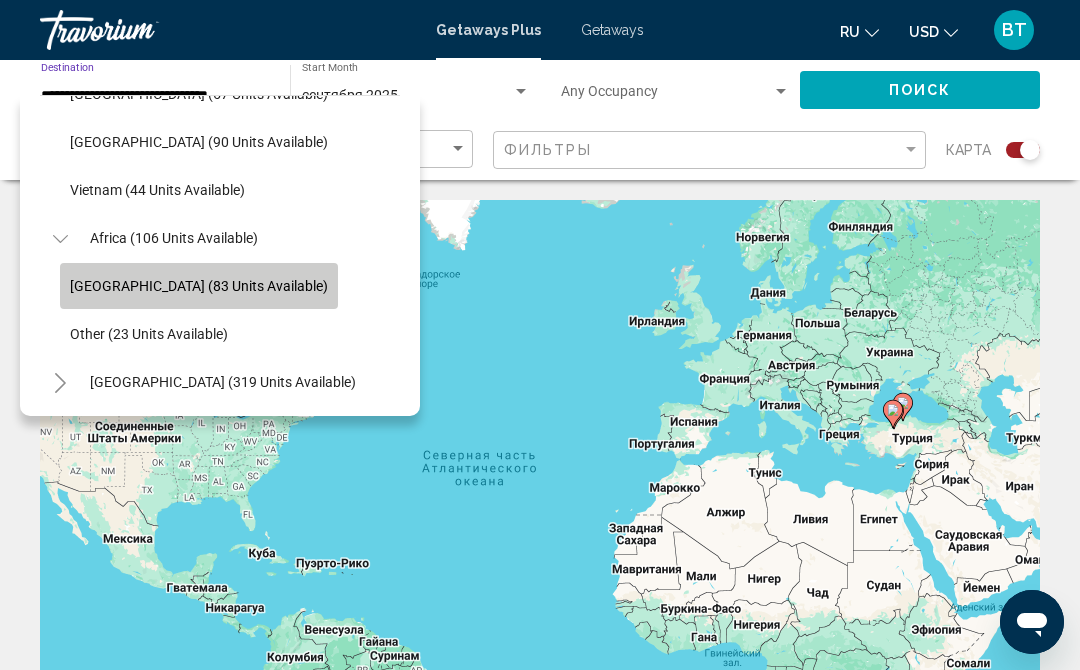 click on "South Africa (83 units available)" 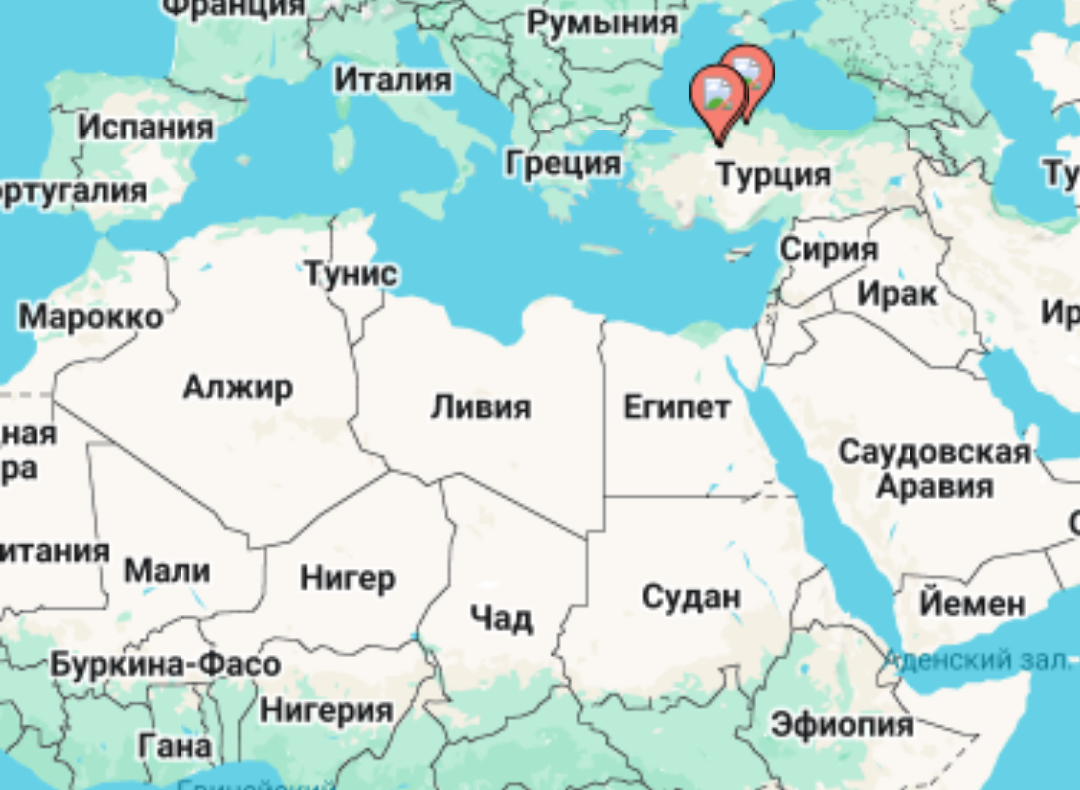 scroll, scrollTop: 80, scrollLeft: 0, axis: vertical 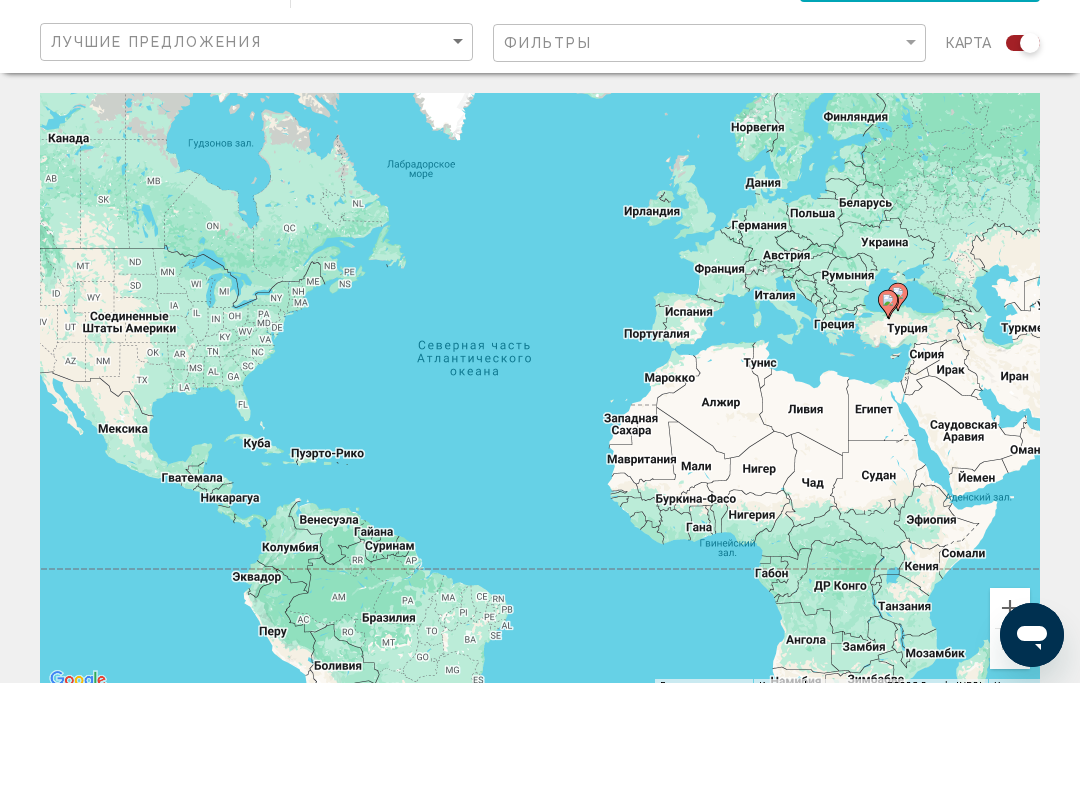 click on "Для навигации используйте клавиши со стрелками. Чтобы активировать перетаскивание с помощью клавиатуры, нажмите Alt + Ввод. После этого перемещайте маркер, используя клавиши со стрелками. Чтобы завершить перетаскивание, нажмите клавишу Ввод. Чтобы отменить действие, нажмите клавишу Esc." at bounding box center (540, 500) 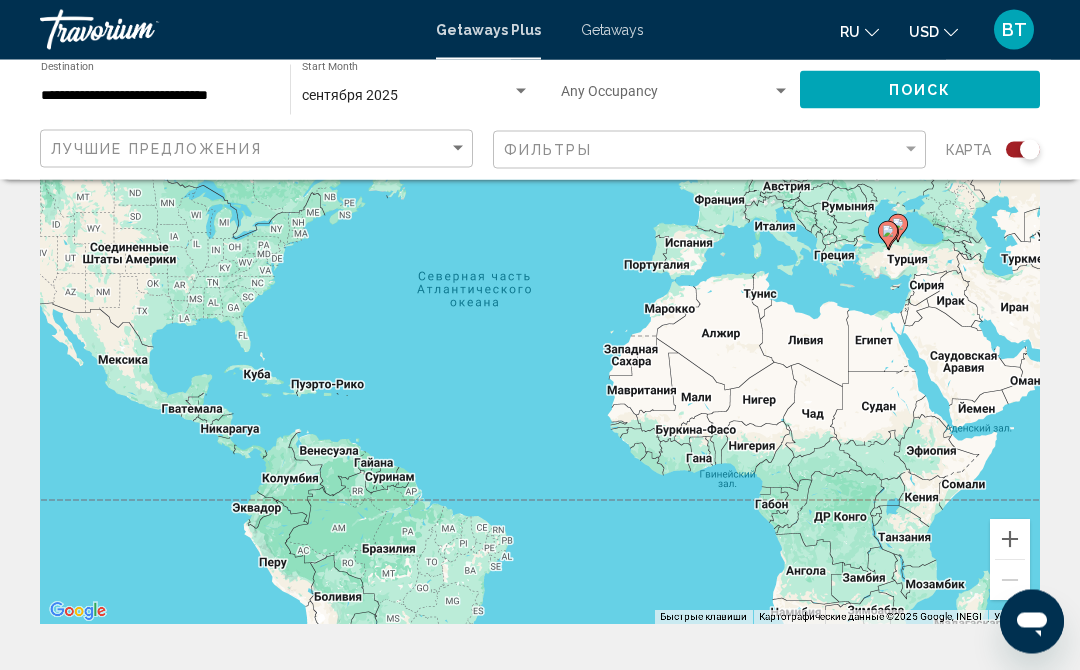scroll, scrollTop: 0, scrollLeft: 0, axis: both 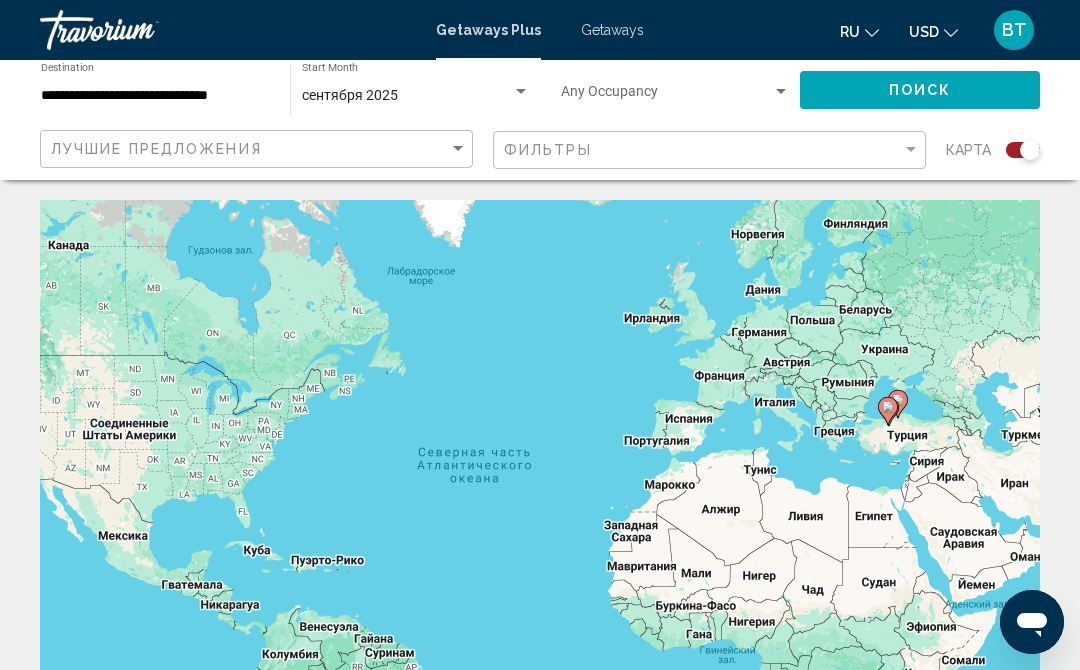 click at bounding box center (781, 91) 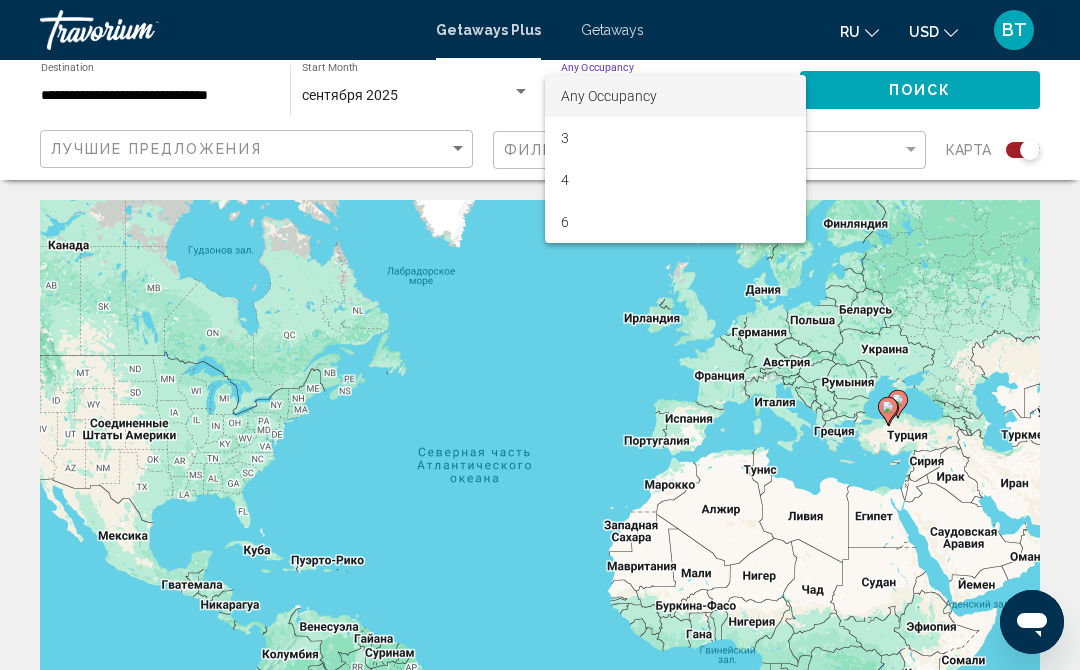 click at bounding box center (540, 335) 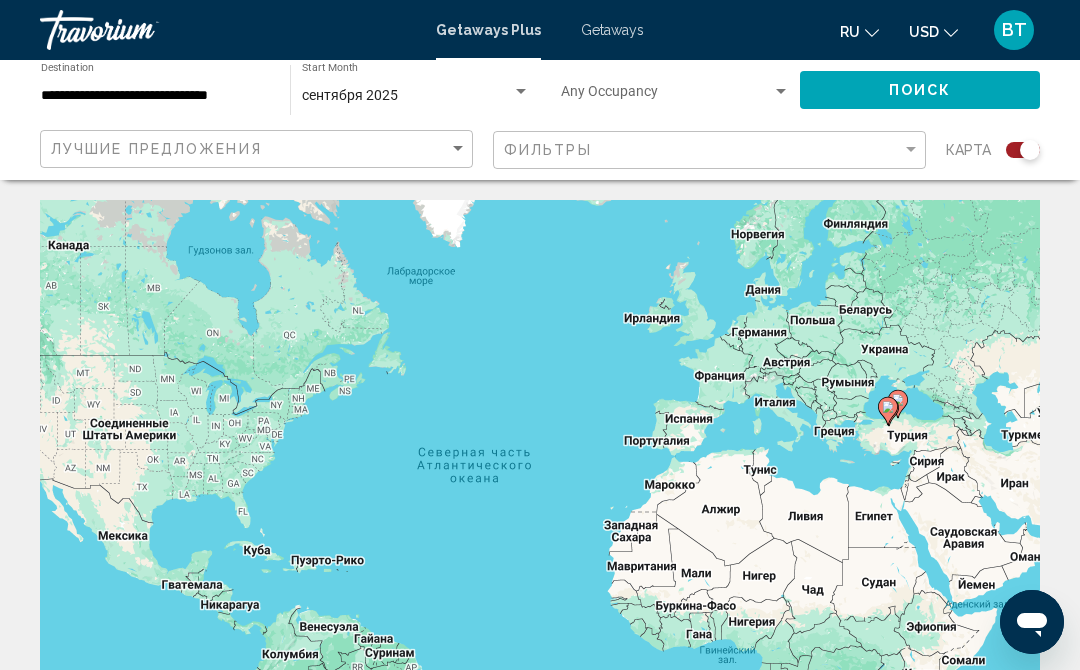 click on "**********" at bounding box center [155, 96] 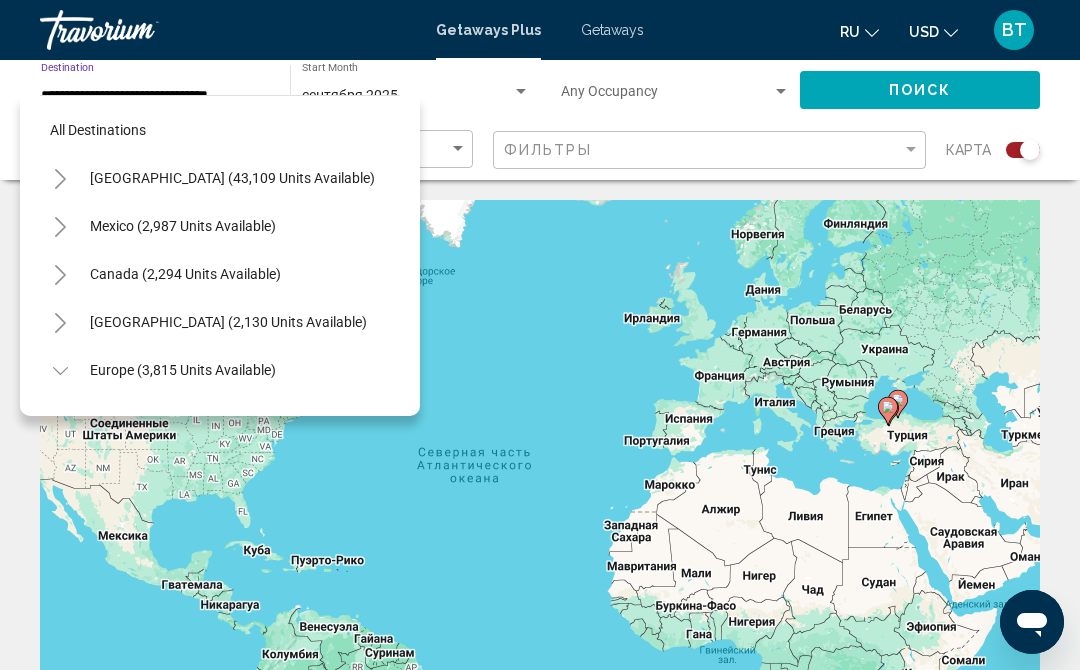 scroll, scrollTop: 1668, scrollLeft: 0, axis: vertical 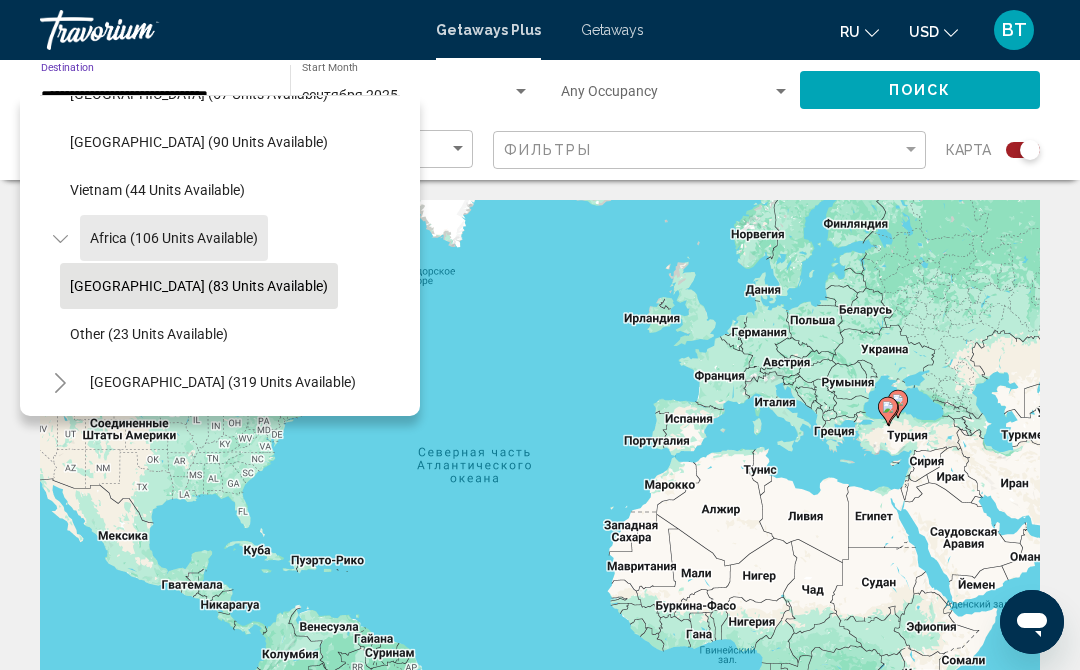 click on "Africa (106 units available)" at bounding box center [223, 382] 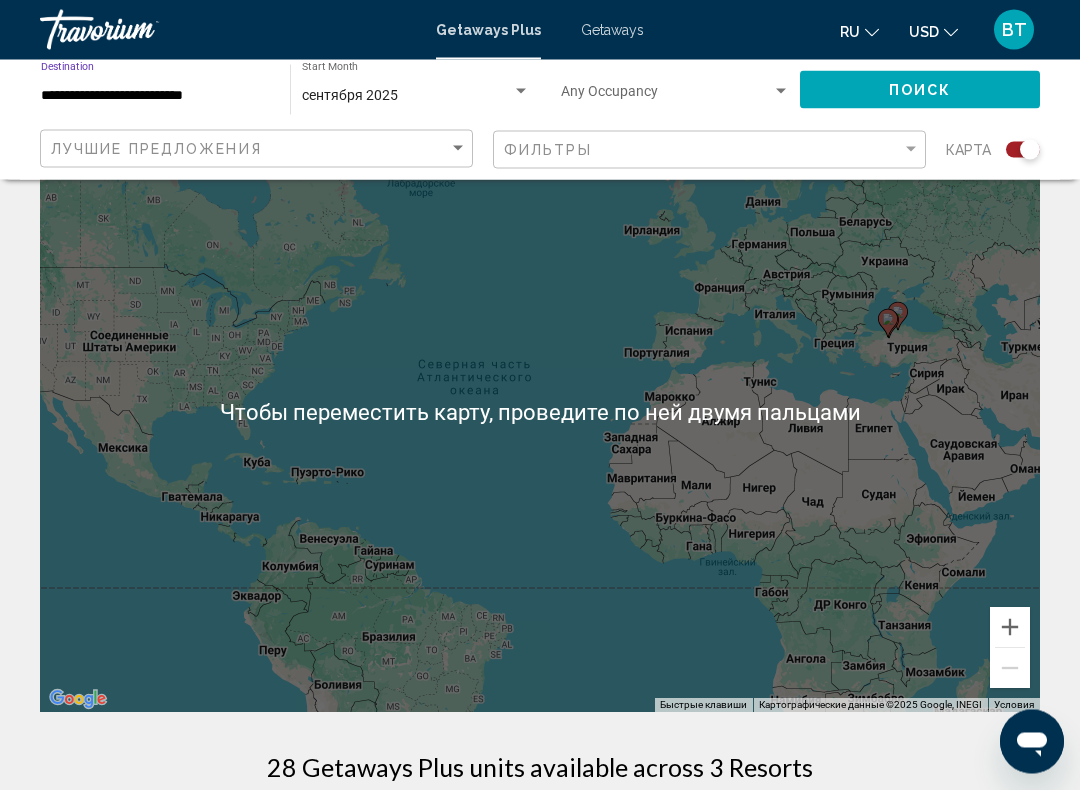 scroll, scrollTop: 88, scrollLeft: 0, axis: vertical 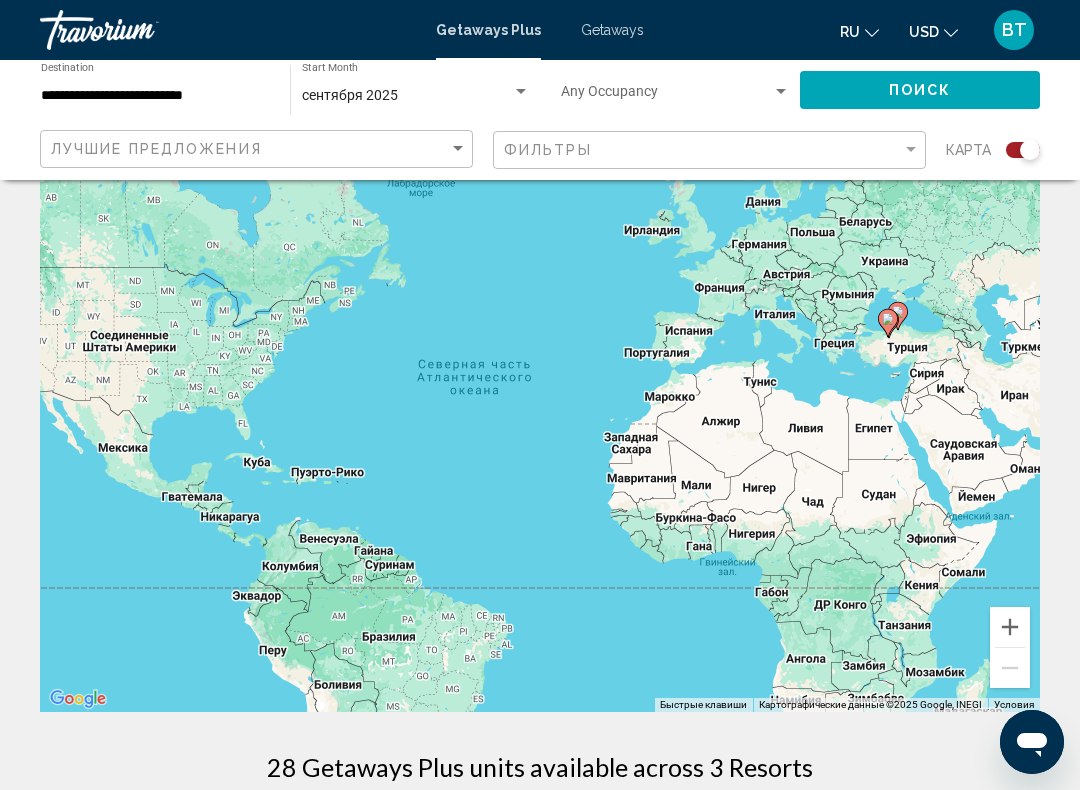 click at bounding box center (1010, 627) 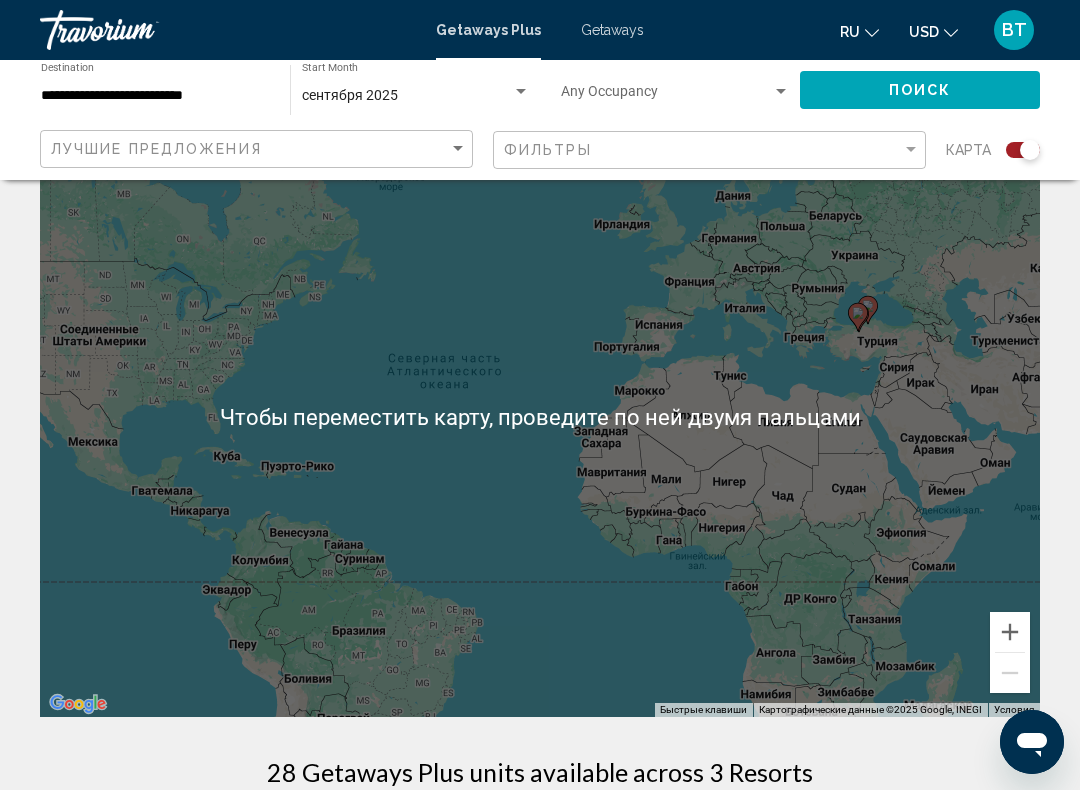 scroll, scrollTop: 56, scrollLeft: 0, axis: vertical 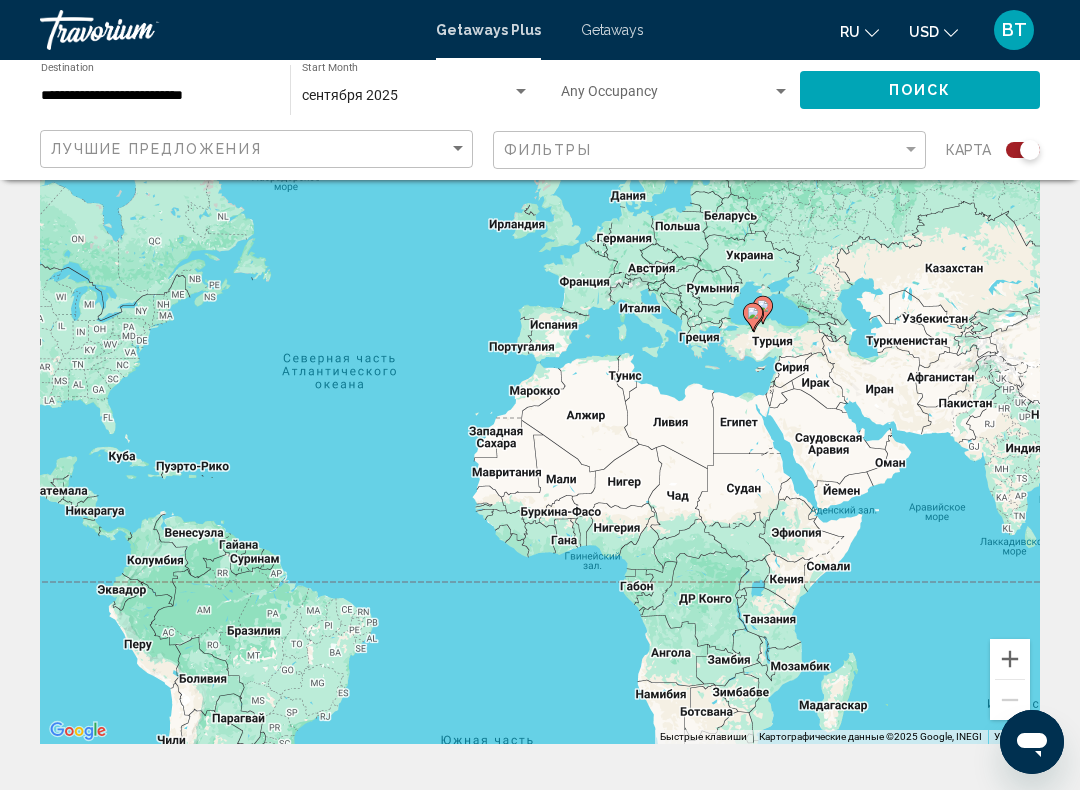 click on "**********" at bounding box center (155, 96) 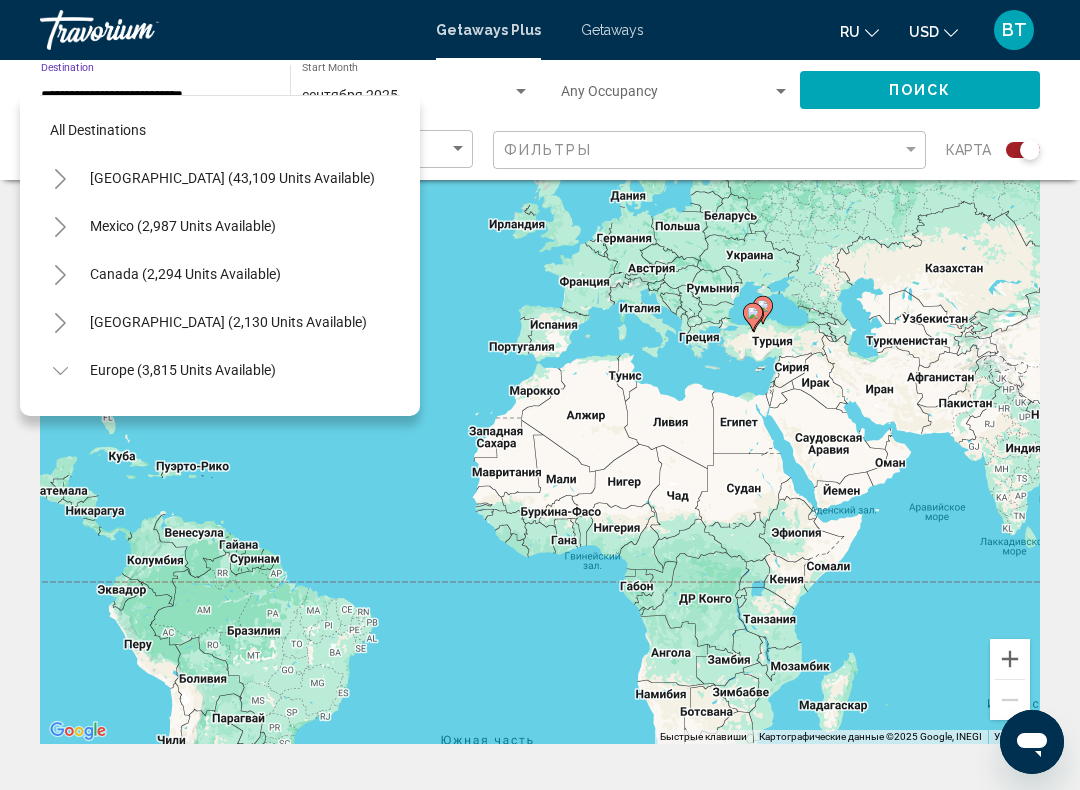 scroll, scrollTop: 1655, scrollLeft: 0, axis: vertical 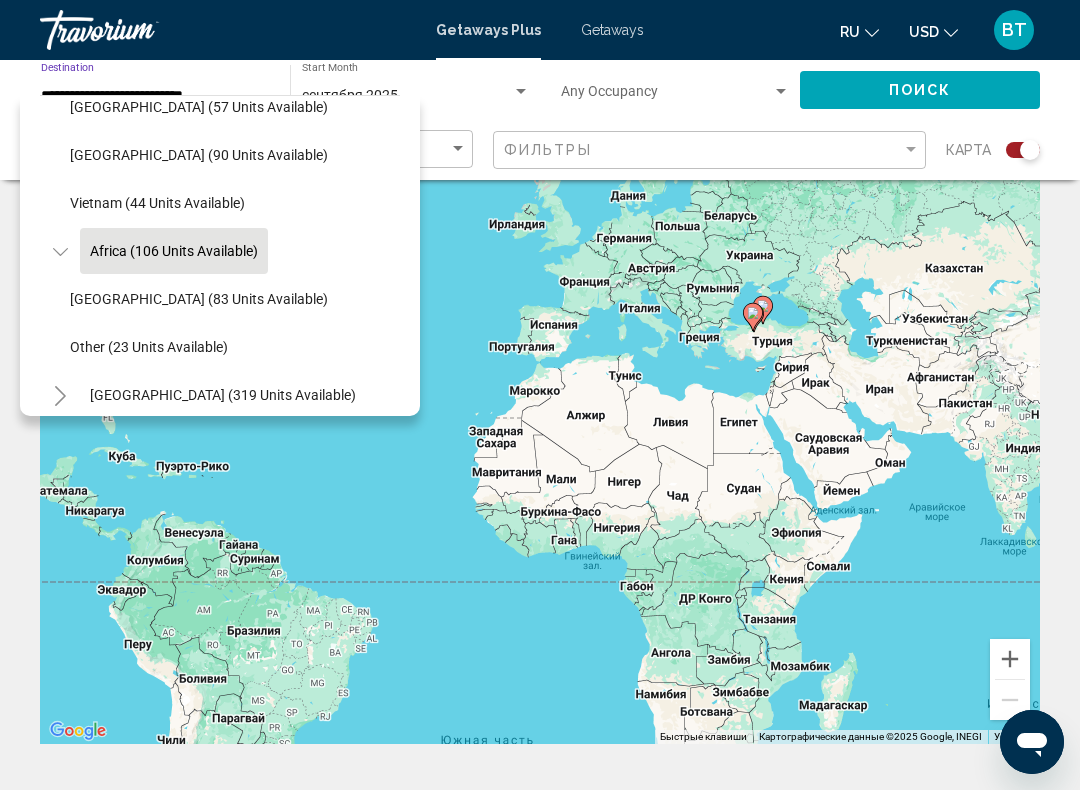 click on "Other (23 units available)" 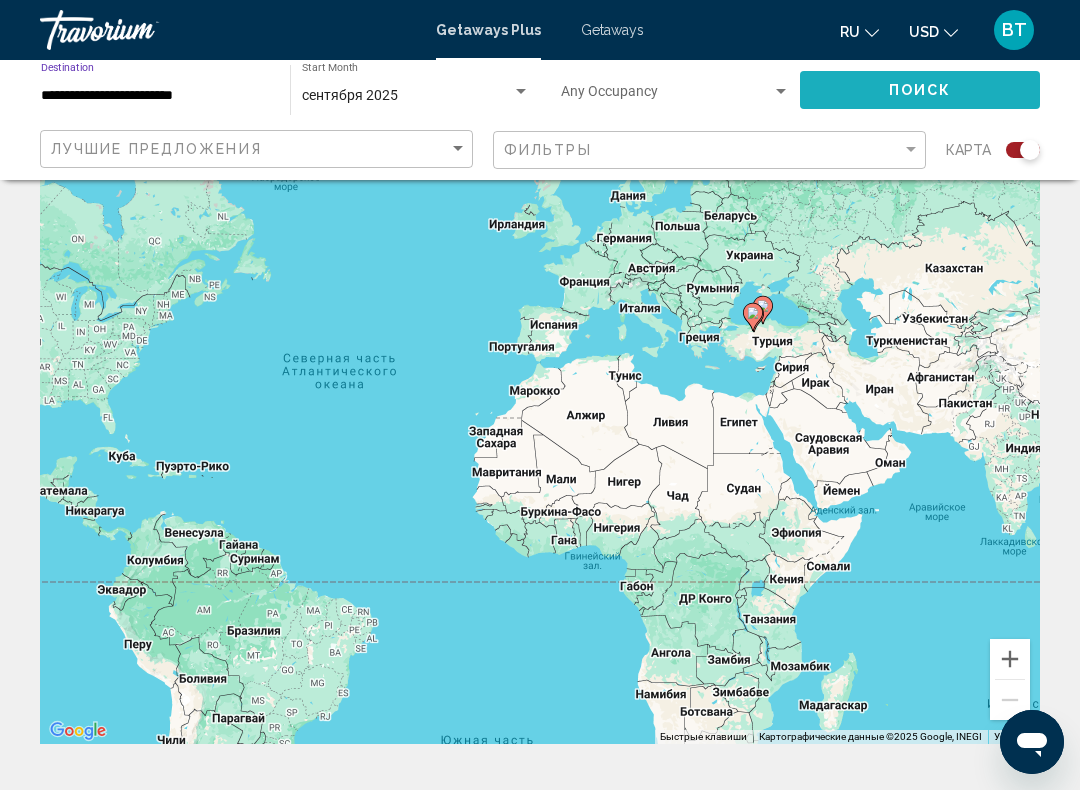 click on "Поиск" 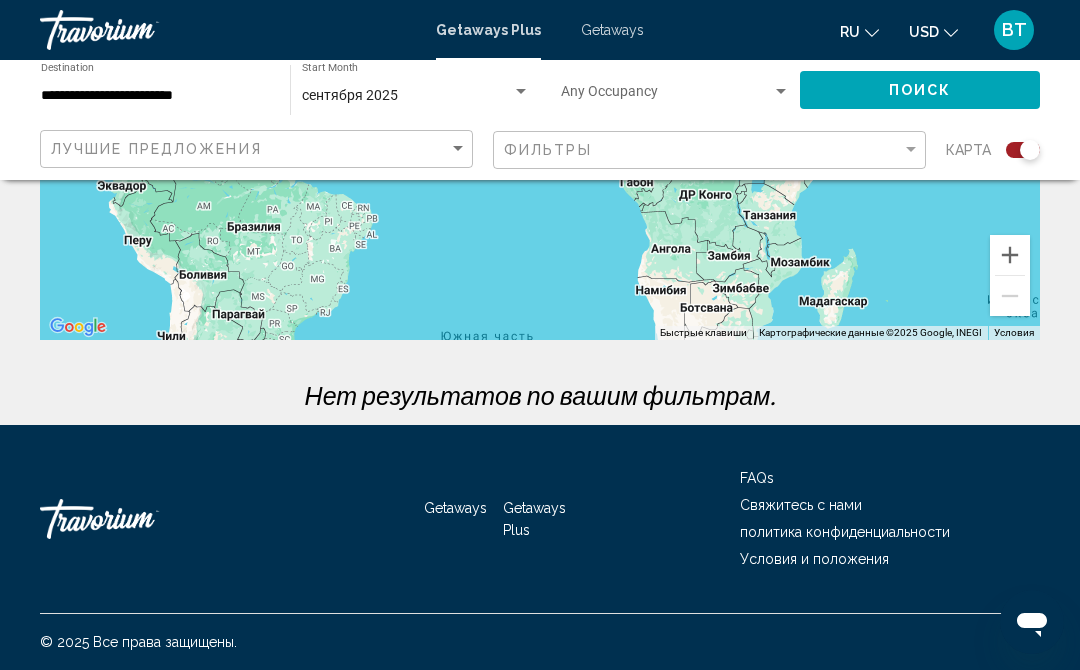 click on "Поиск" 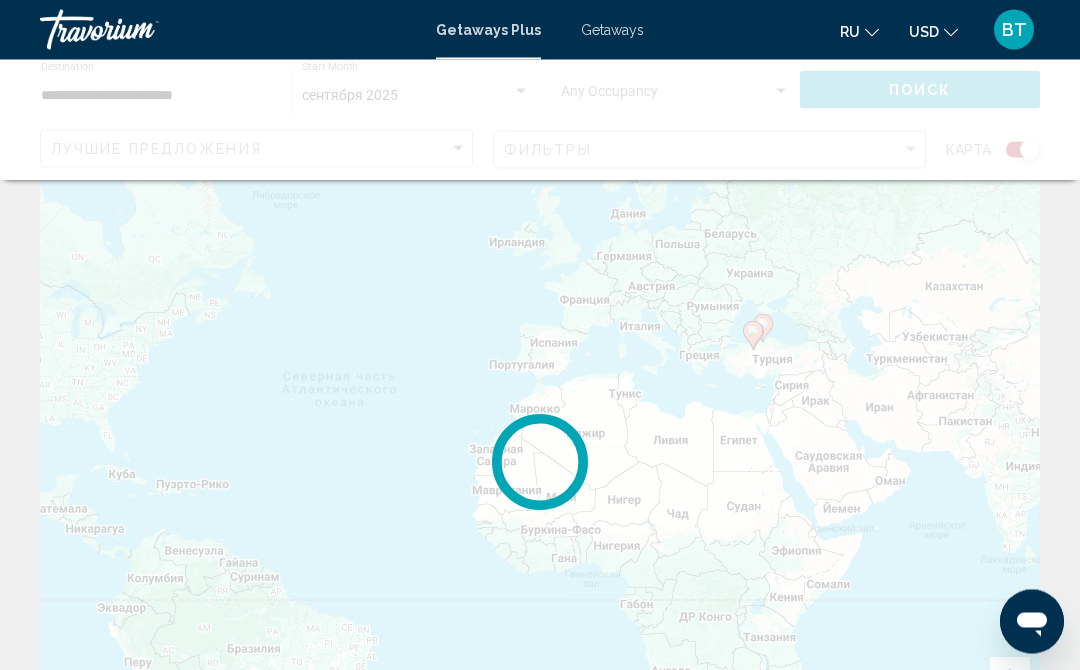 scroll, scrollTop: 0, scrollLeft: 0, axis: both 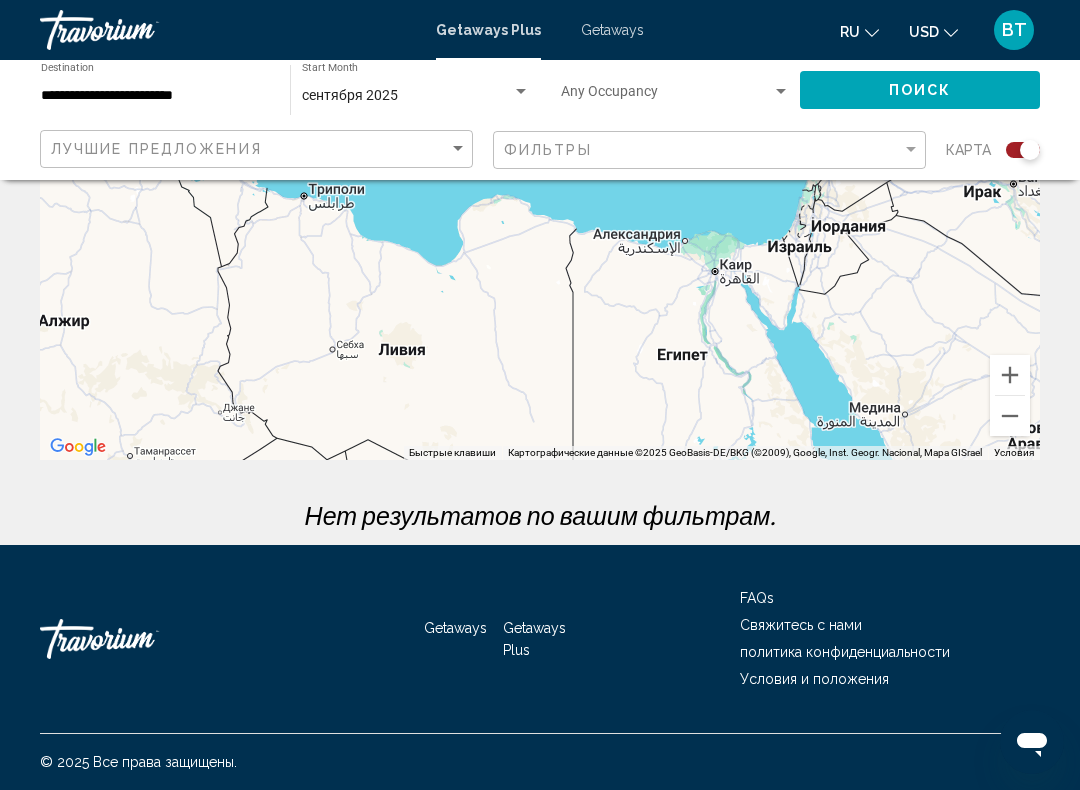 click on "Для навигации используйте клавиши со стрелками. Чтобы активировать перетаскивание с помощью клавиатуры, нажмите Alt + Ввод. После этого перемещайте маркер, используя клавиши со стрелками. Чтобы завершить перетаскивание, нажмите клавишу Ввод. Чтобы отменить действие, нажмите клавишу Esc." at bounding box center [540, 160] 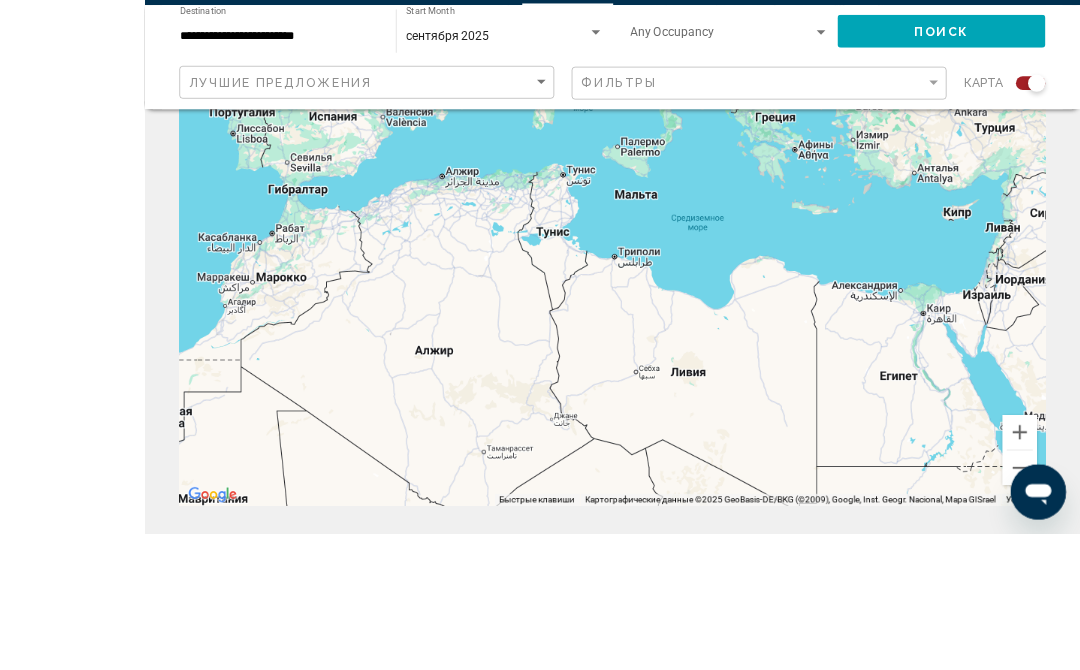 scroll, scrollTop: 396, scrollLeft: 0, axis: vertical 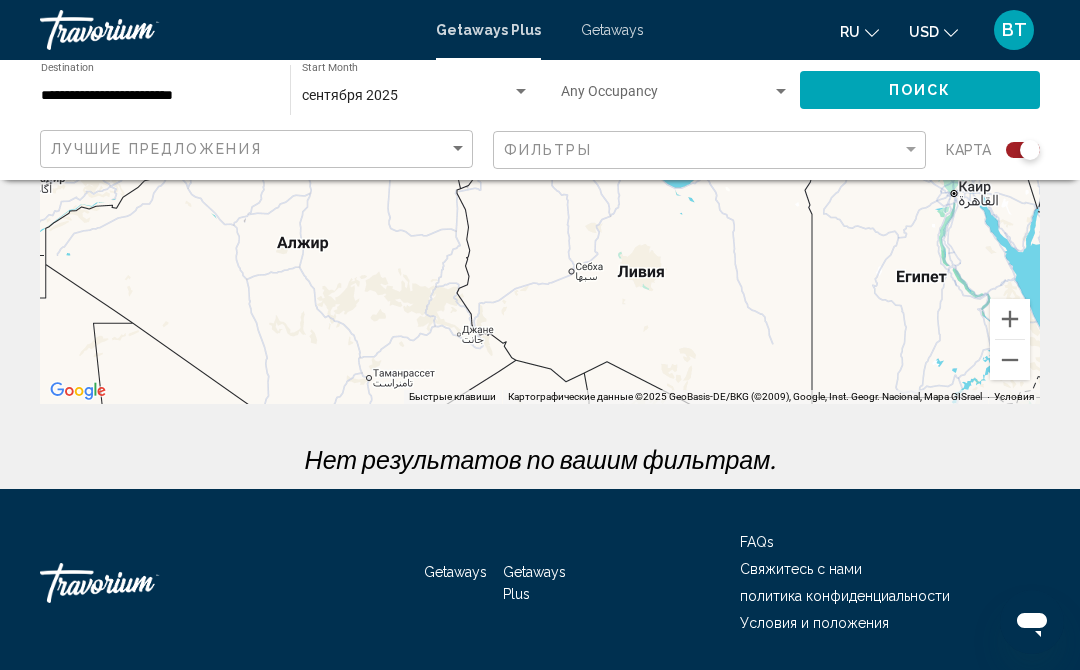 click at bounding box center (1010, 360) 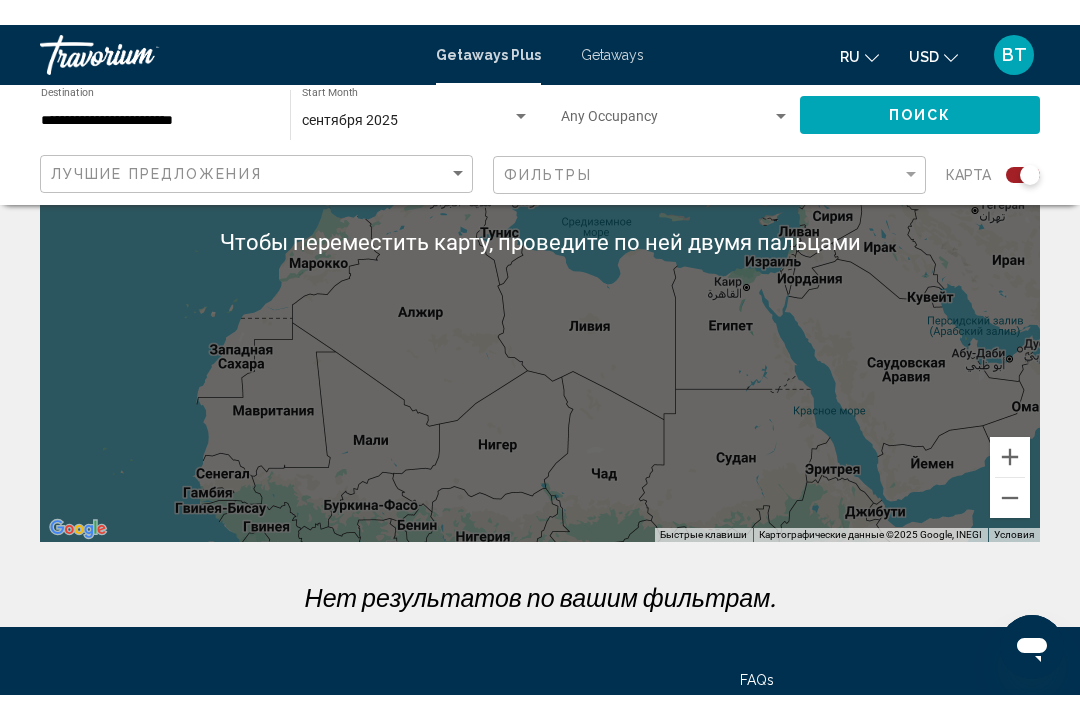 scroll, scrollTop: 287, scrollLeft: 0, axis: vertical 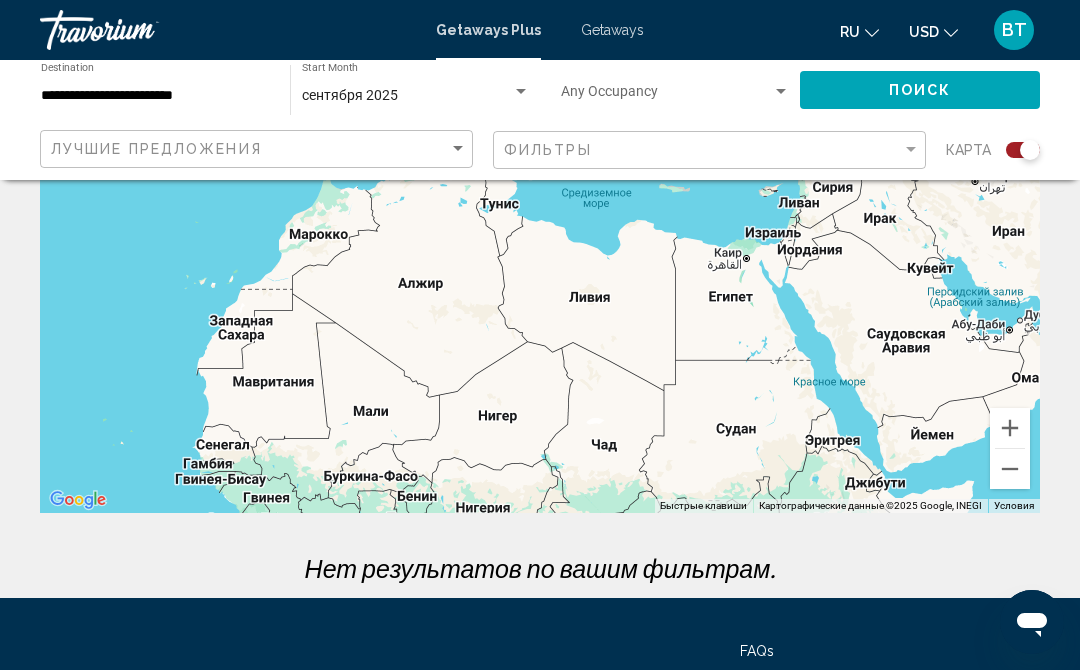 click at bounding box center (1010, 428) 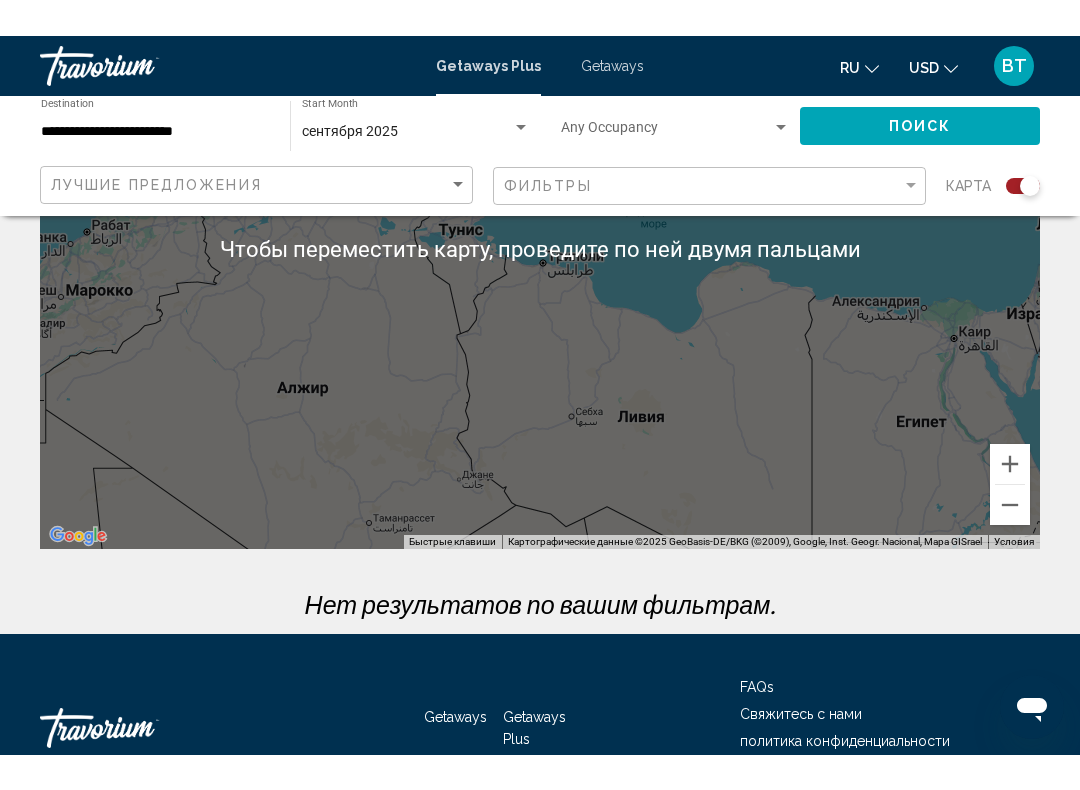 scroll, scrollTop: 259, scrollLeft: 0, axis: vertical 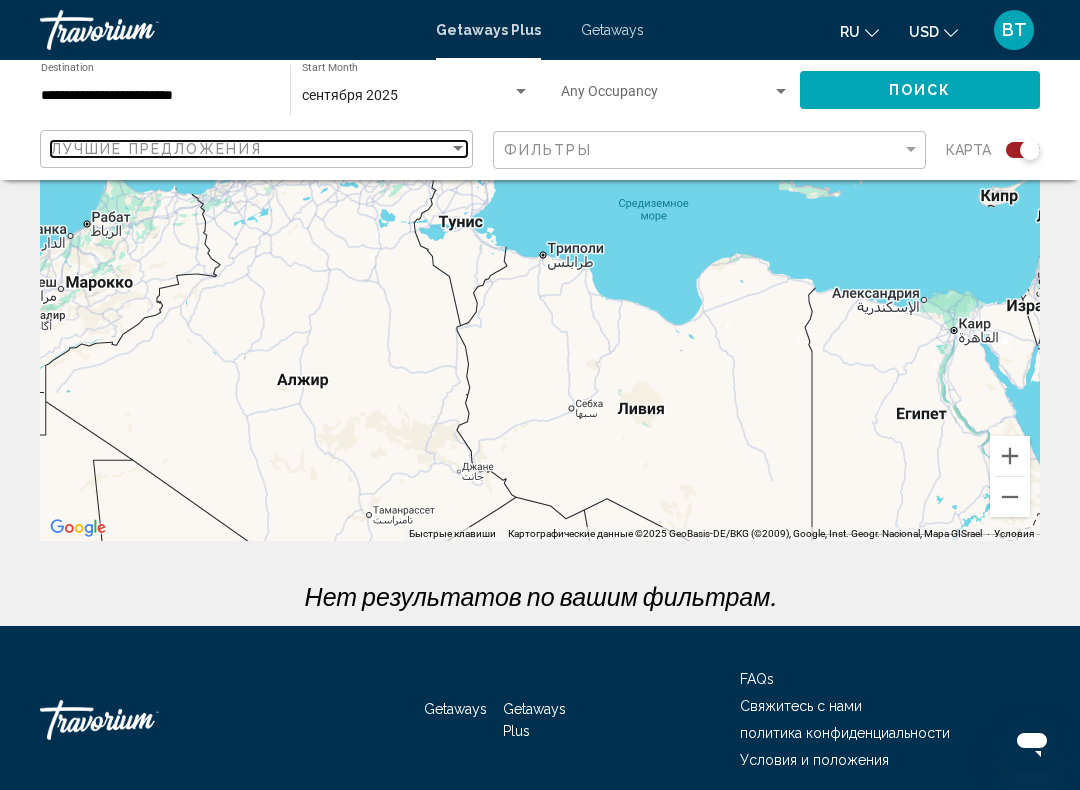 click on "Лучшие предложения" at bounding box center [156, 149] 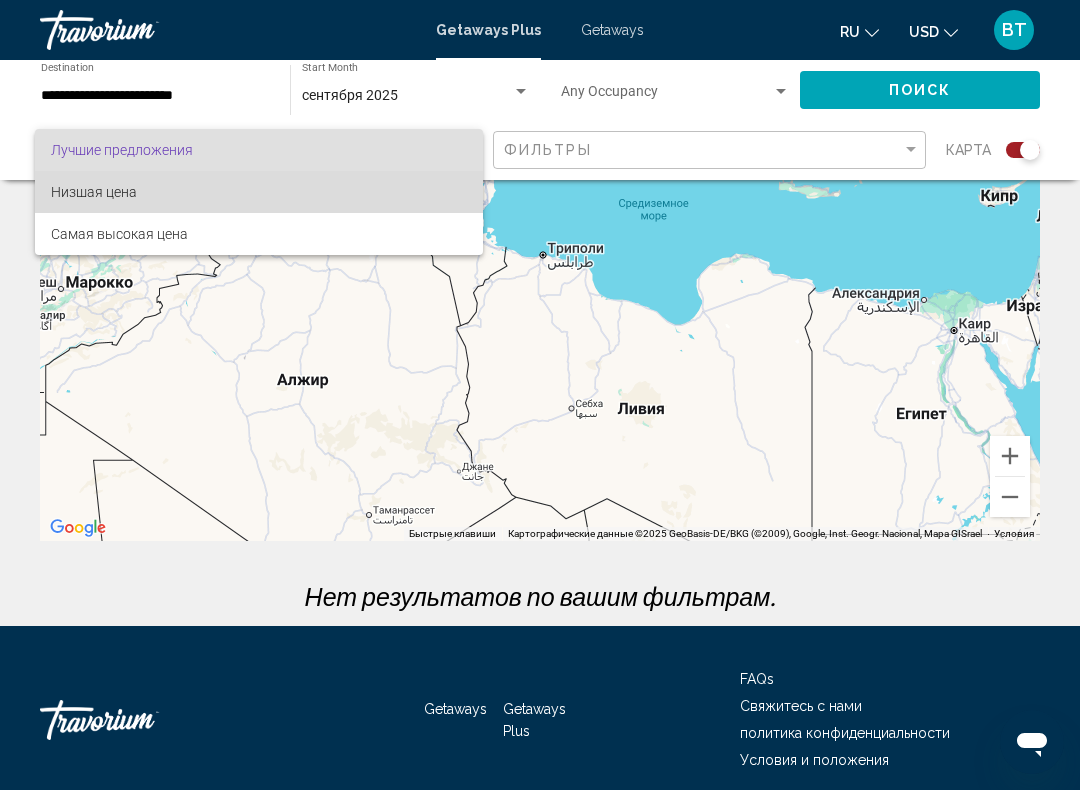 click on "Низшая цена" at bounding box center [94, 192] 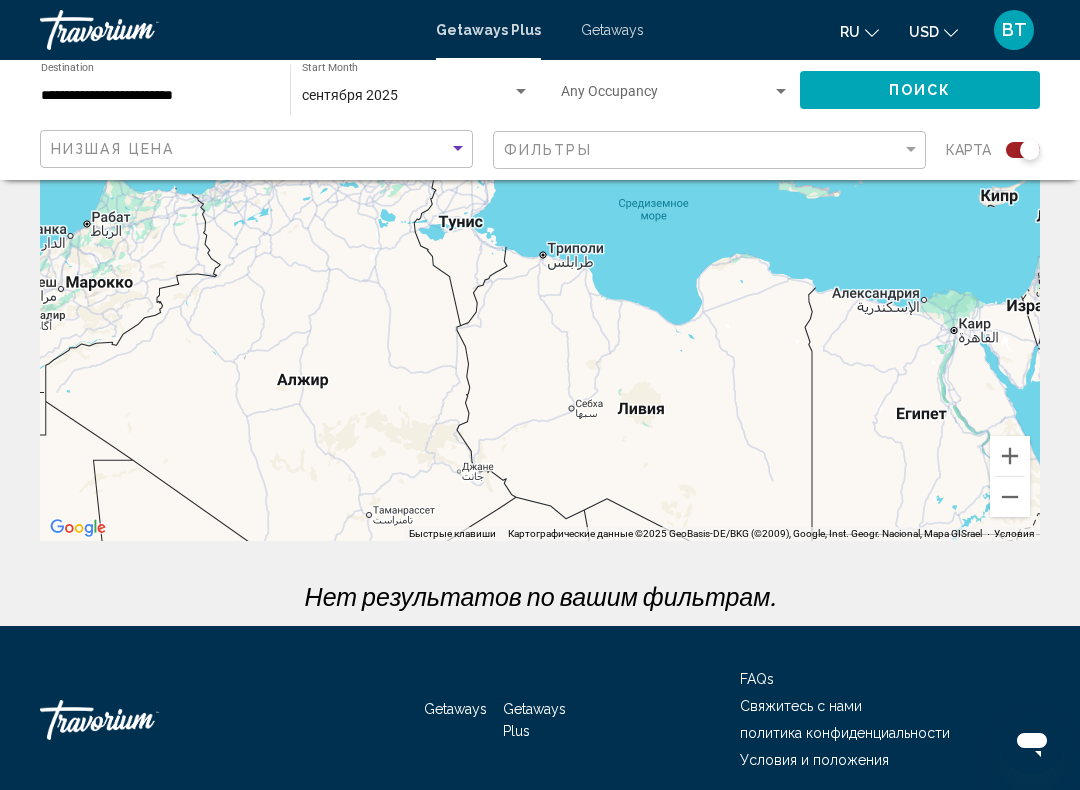 click on "**********" at bounding box center [155, 96] 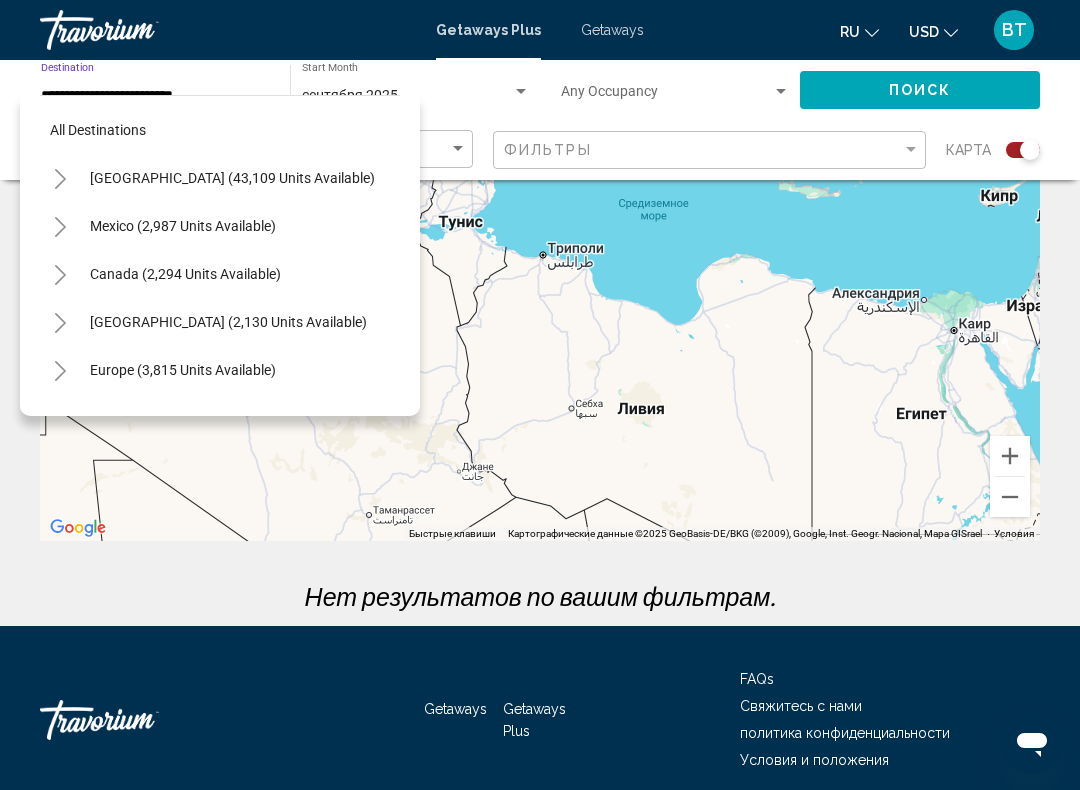 scroll, scrollTop: 420, scrollLeft: 0, axis: vertical 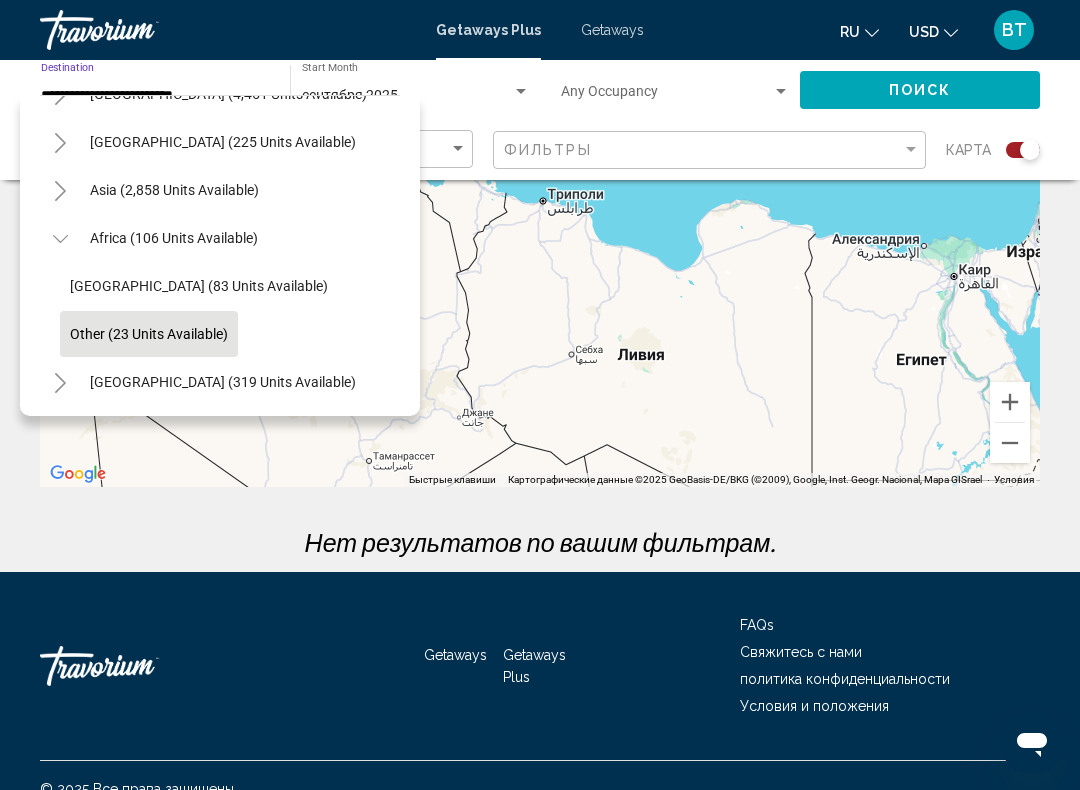 click on "[GEOGRAPHIC_DATA] (319 units available)" 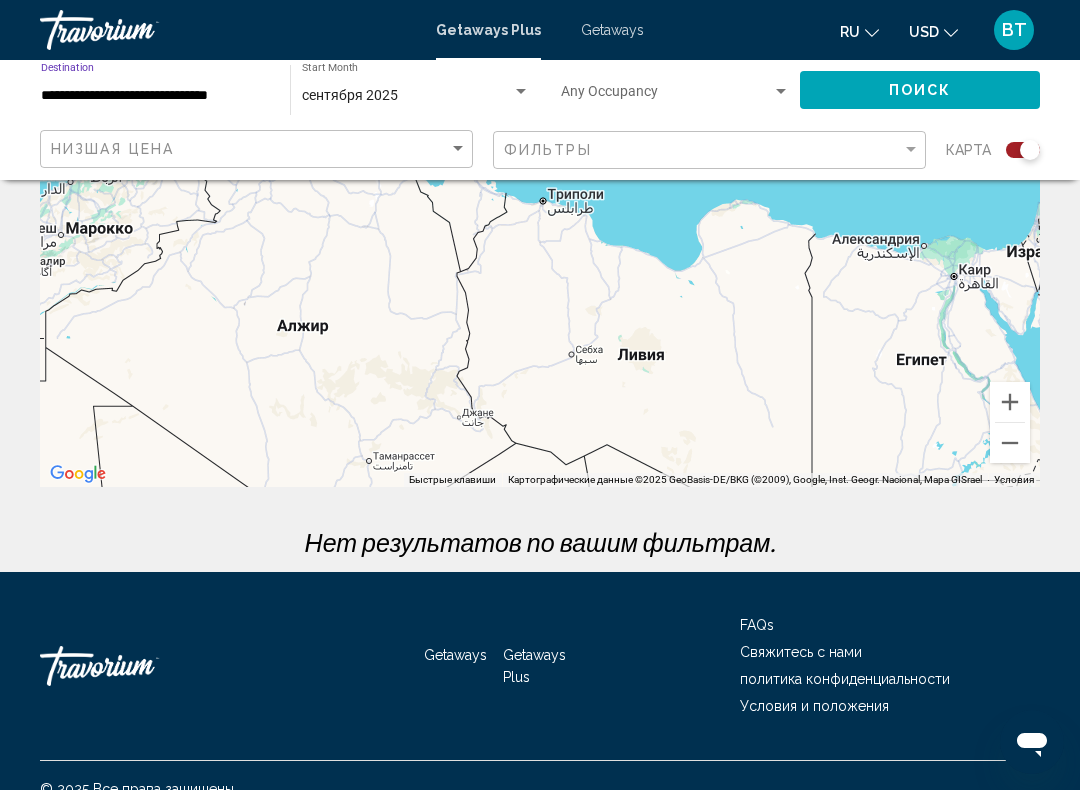 click on "Нет результатов по вашим фильтрам." at bounding box center [540, 542] 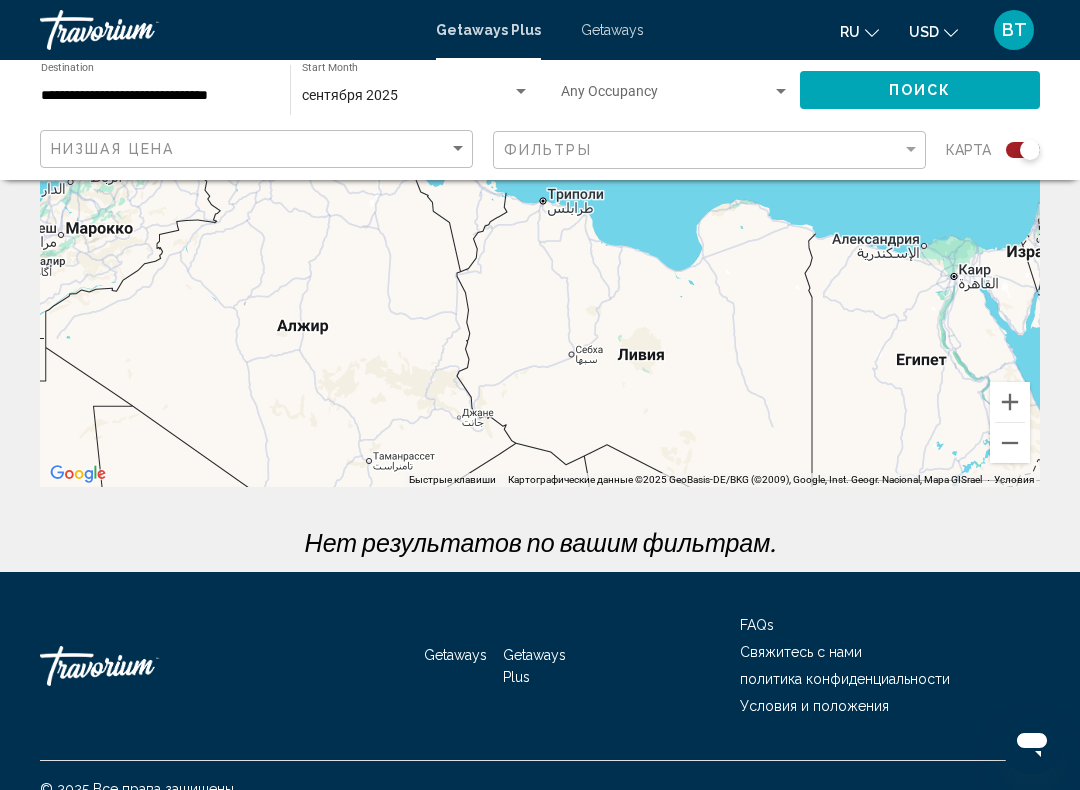 click on "Поиск" 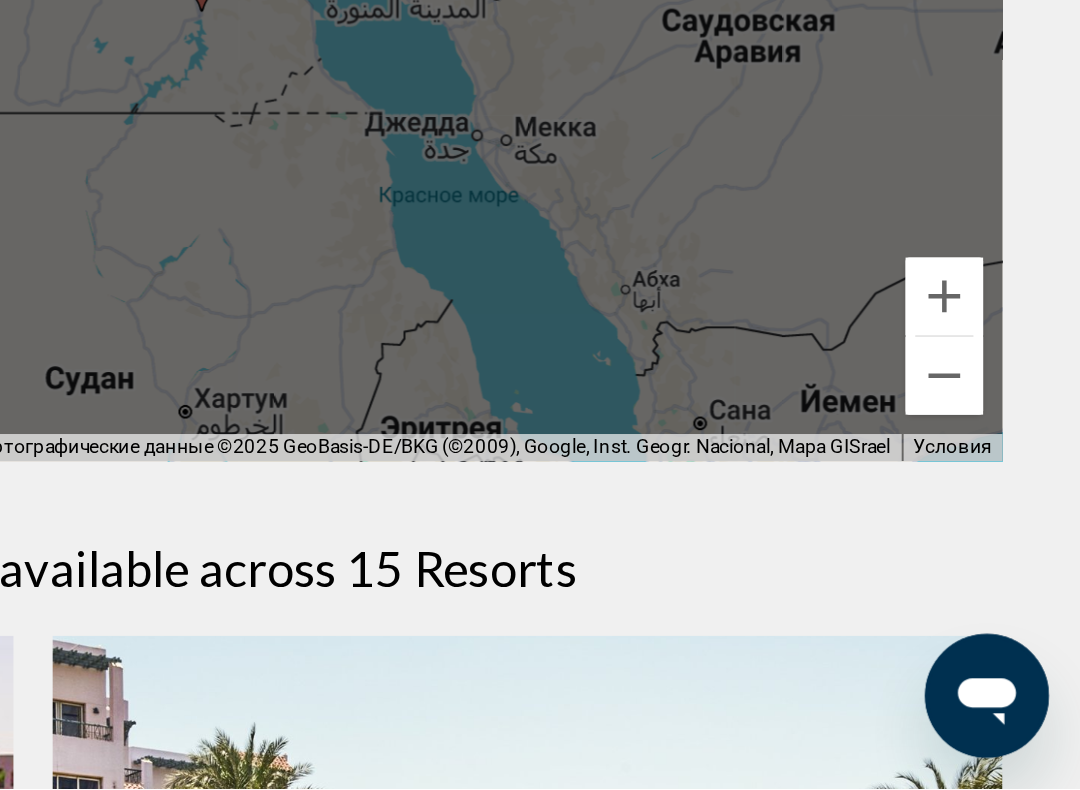 scroll, scrollTop: 180, scrollLeft: 0, axis: vertical 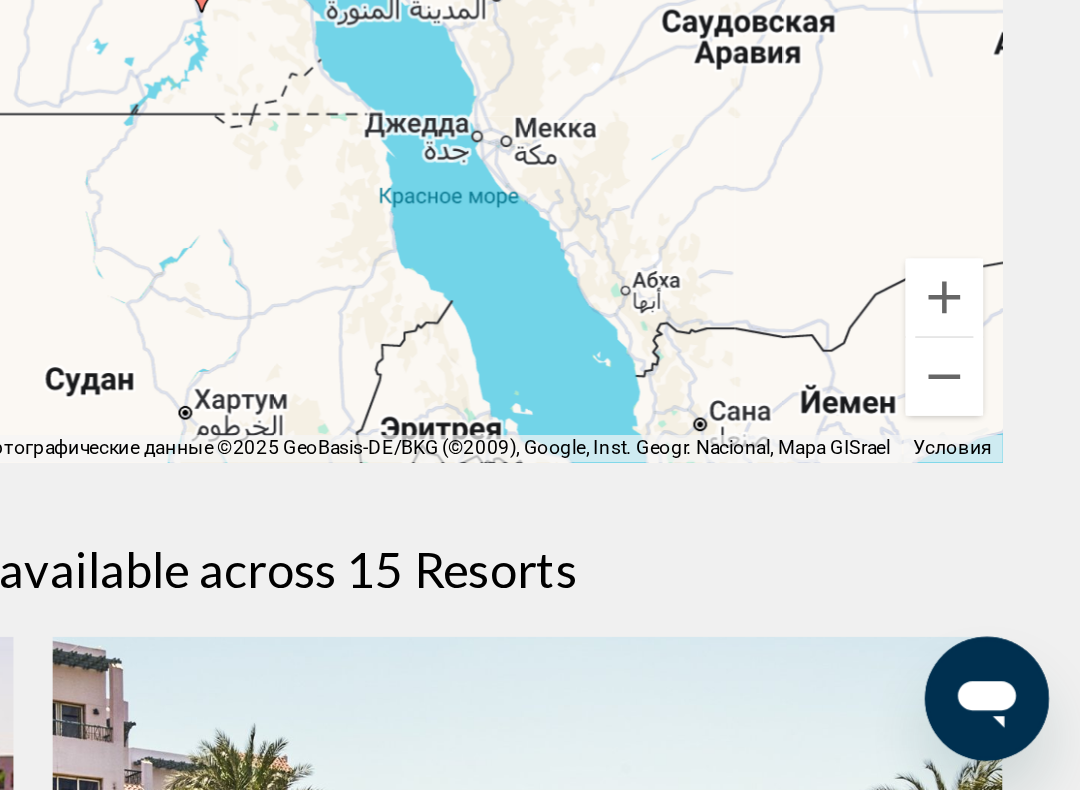 click at bounding box center [1010, 576] 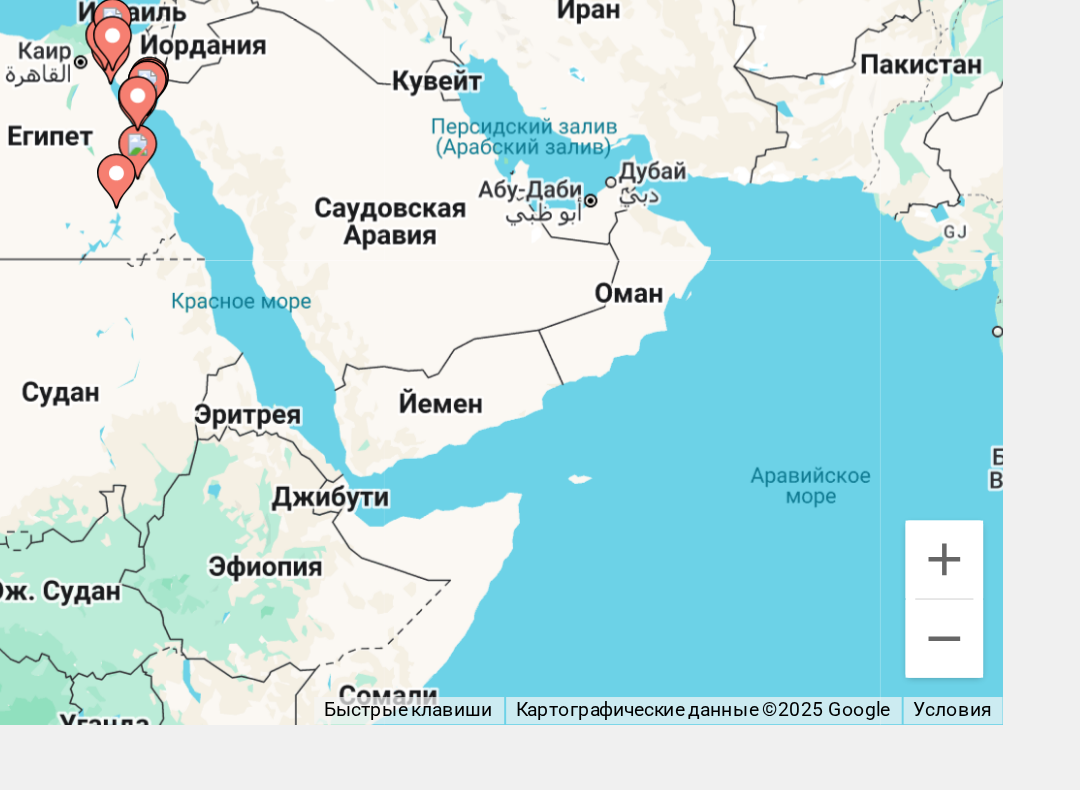 click on "Для навигации используйте клавиши со стрелками. Чтобы активировать перетаскивание с помощью клавиатуры, нажмите Alt + Ввод. После этого перемещайте маркер, используя клавиши со стрелками. Чтобы завершить перетаскивание, нажмите клавишу Ввод. Чтобы отменить действие, нажмите клавишу Esc." at bounding box center (540, 320) 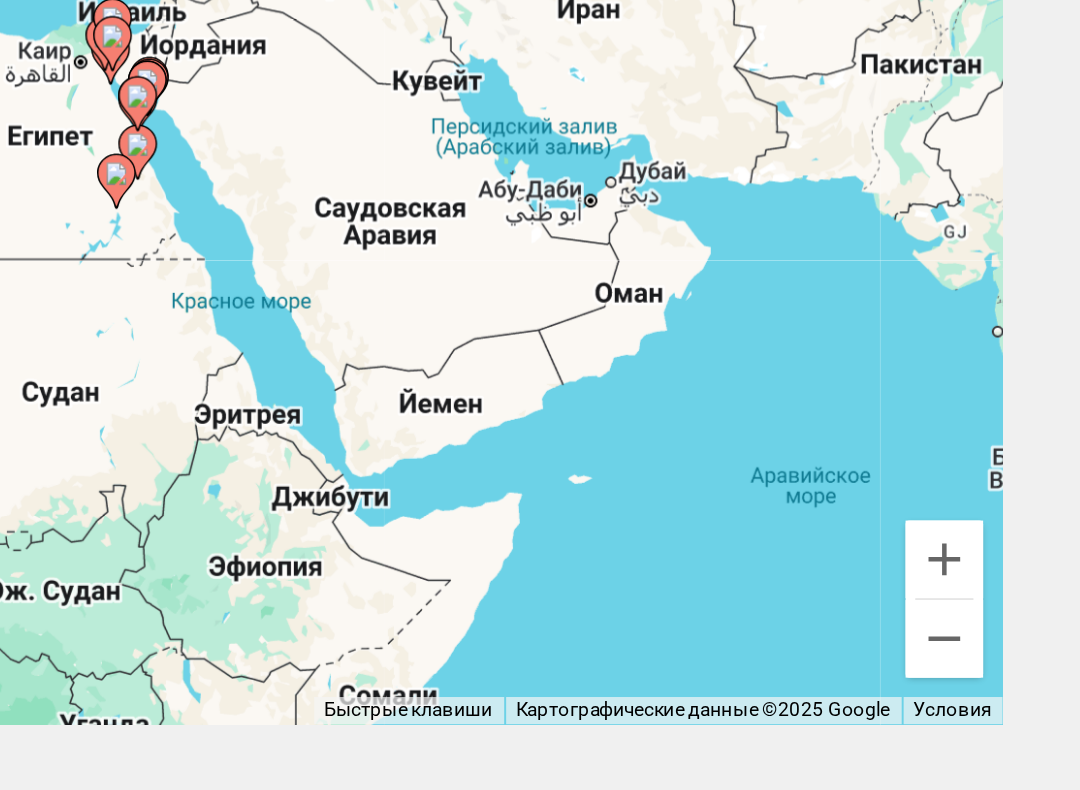 click on "Для навигации используйте клавиши со стрелками. Чтобы активировать перетаскивание с помощью клавиатуры, нажмите Alt + Ввод. После этого перемещайте маркер, используя клавиши со стрелками. Чтобы завершить перетаскивание, нажмите клавишу Ввод. Чтобы отменить действие, нажмите клавишу Esc." at bounding box center [540, 320] 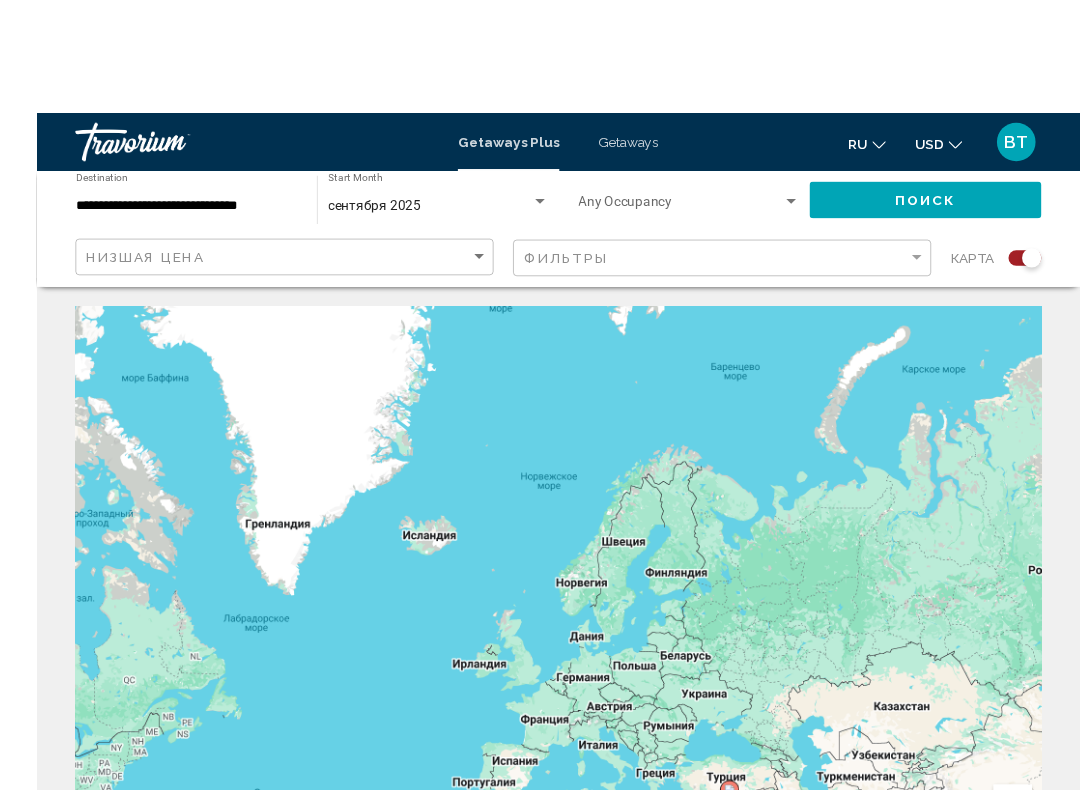 scroll, scrollTop: 51, scrollLeft: 0, axis: vertical 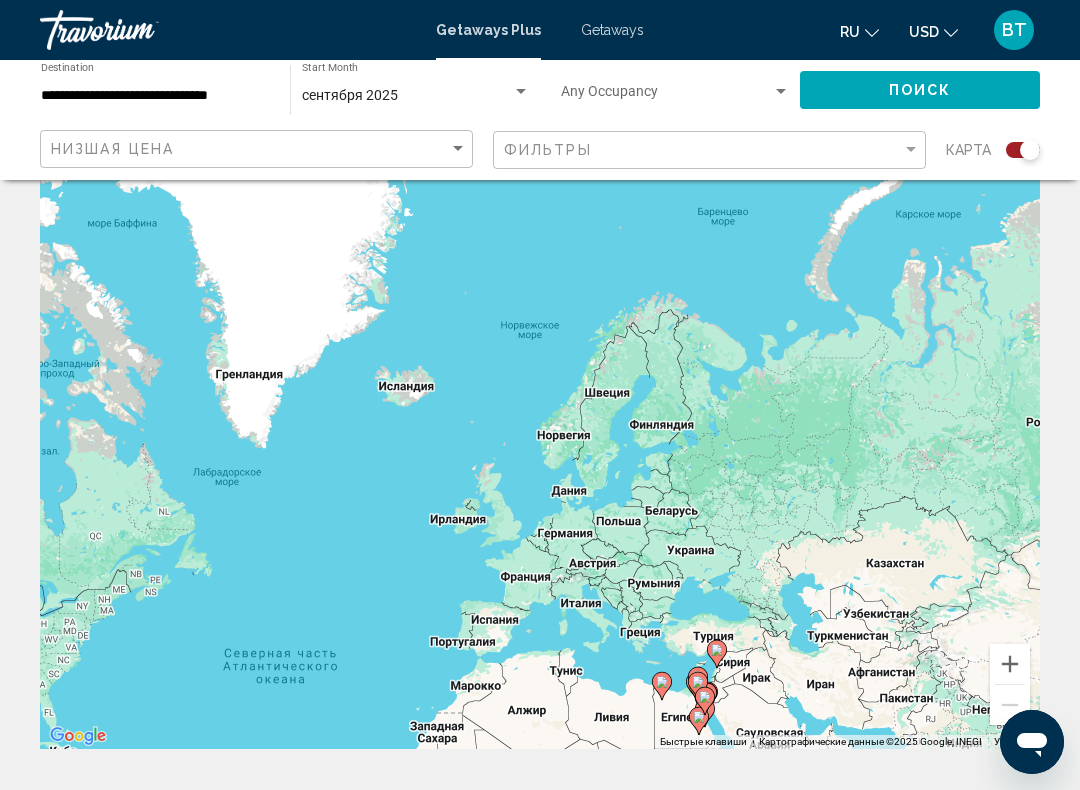 click at bounding box center [140, 30] 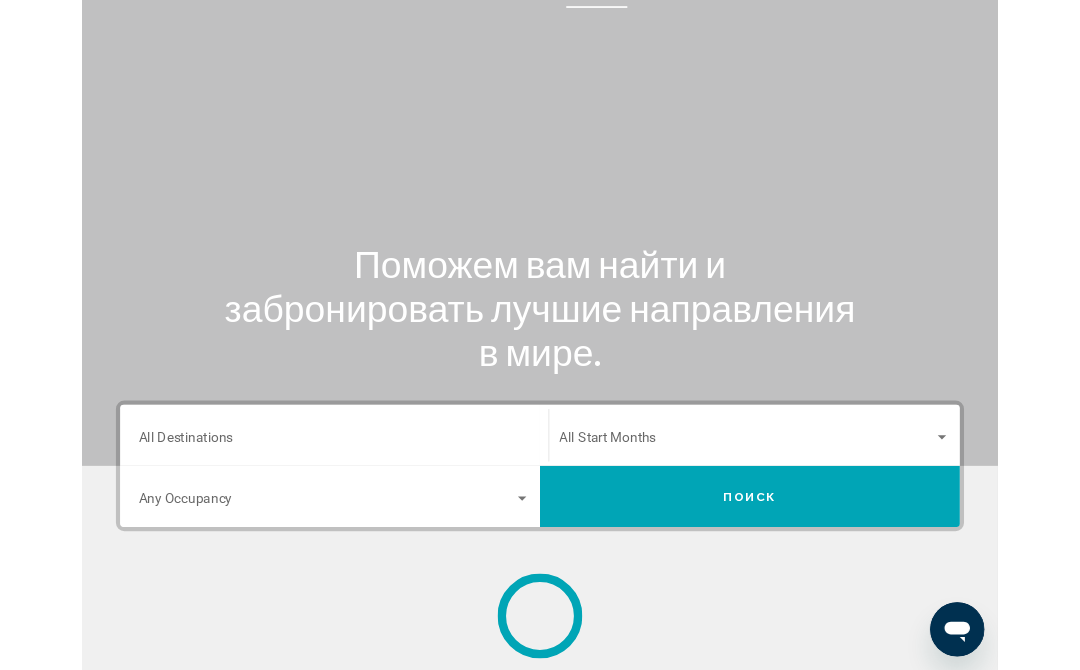 scroll, scrollTop: 0, scrollLeft: 0, axis: both 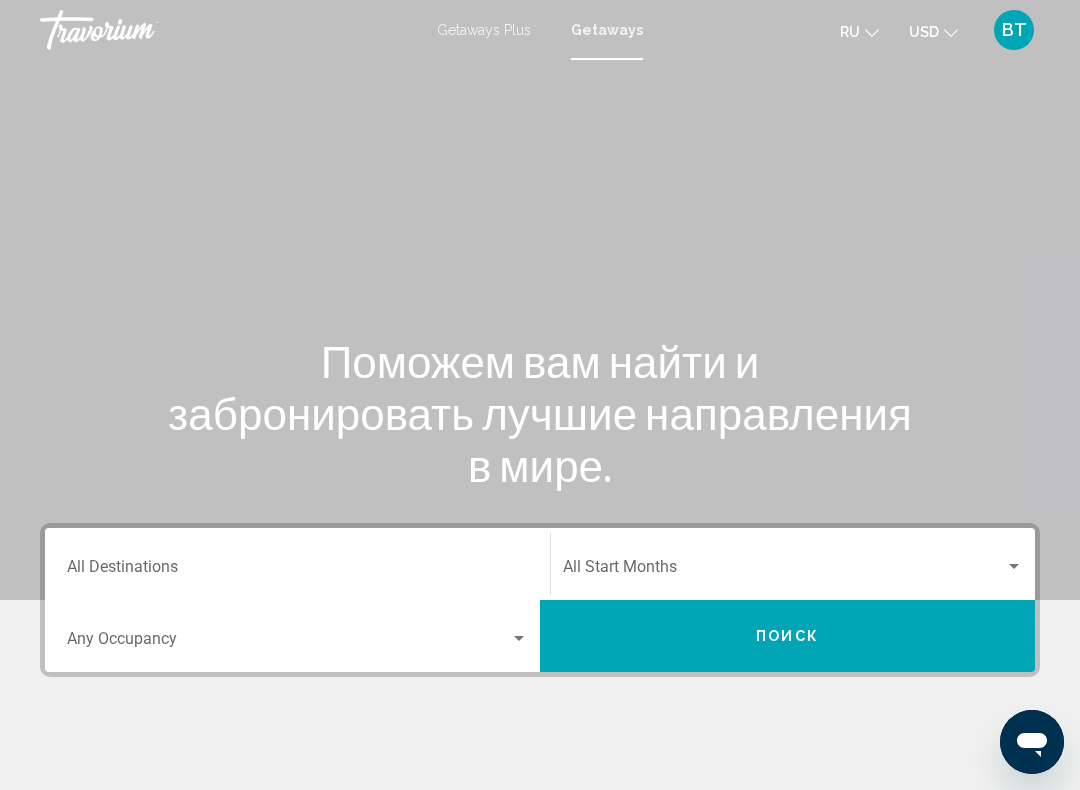 click at bounding box center [140, 30] 